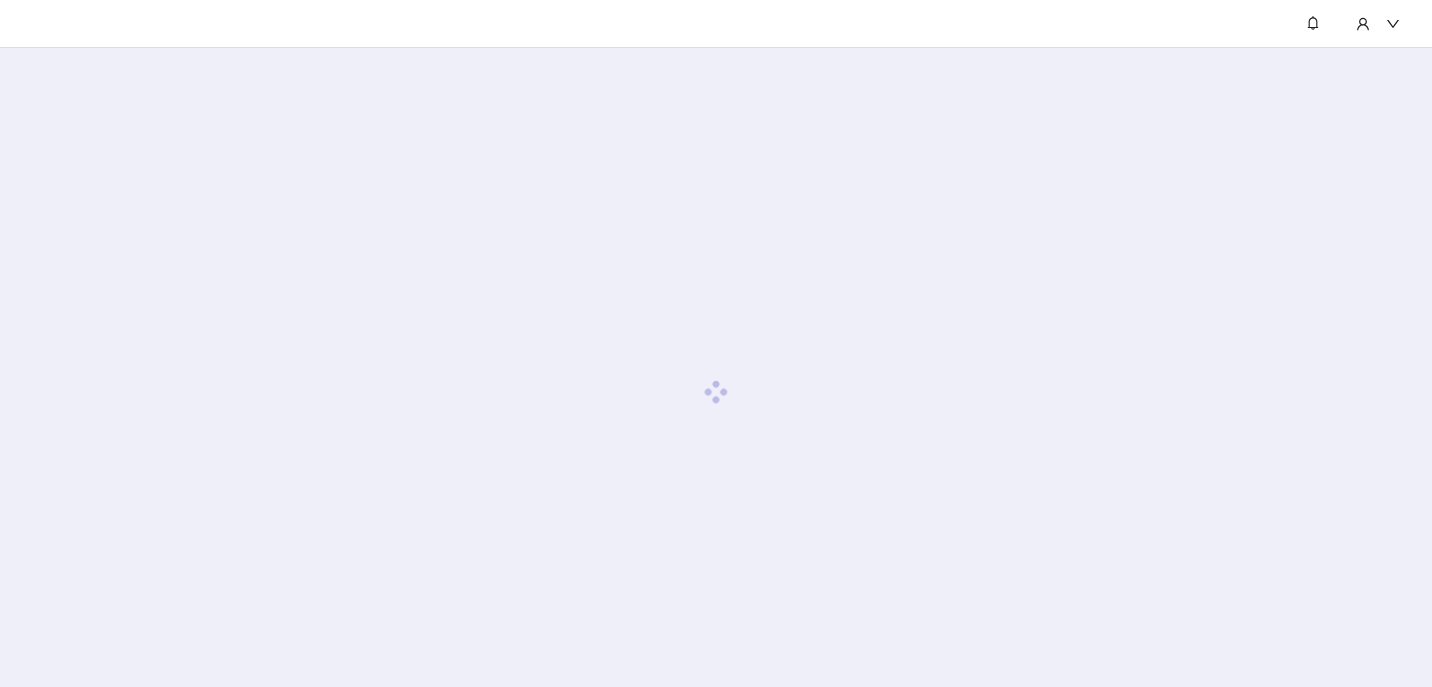 scroll, scrollTop: 0, scrollLeft: 0, axis: both 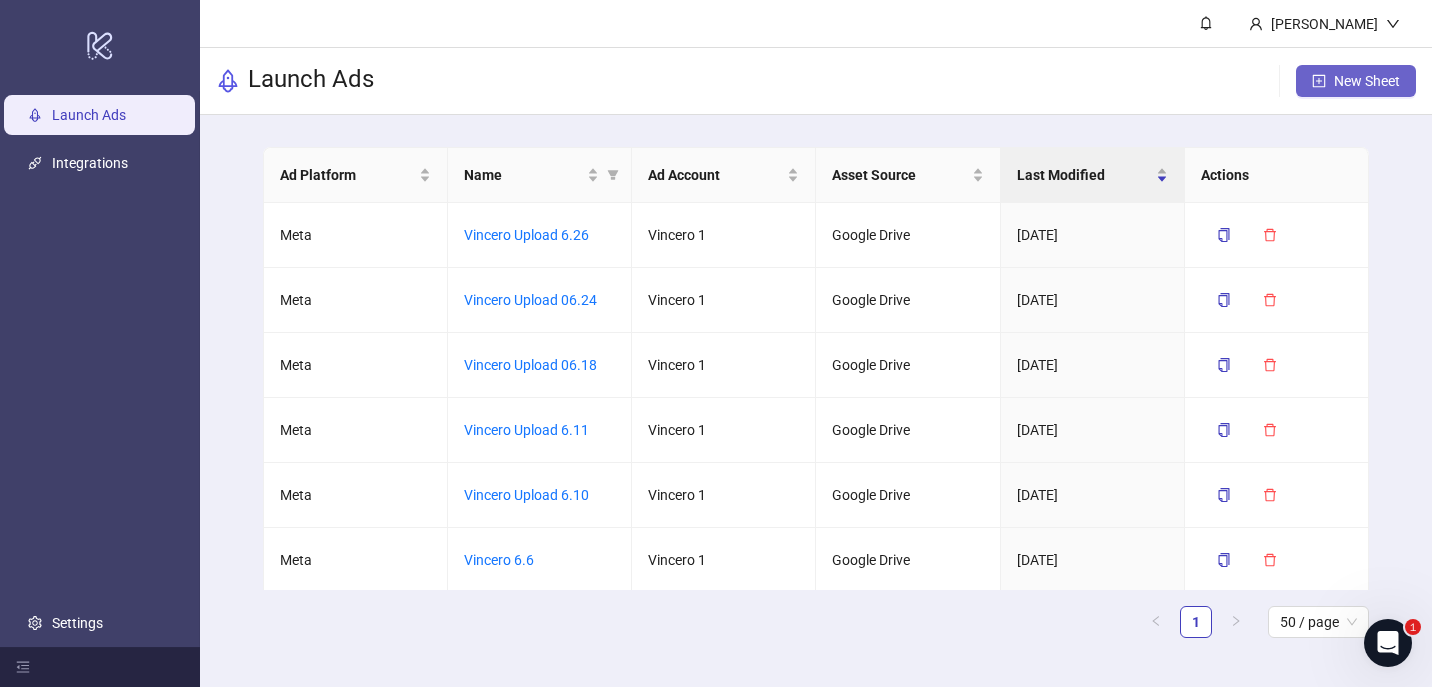 click on "New Sheet" at bounding box center (1367, 81) 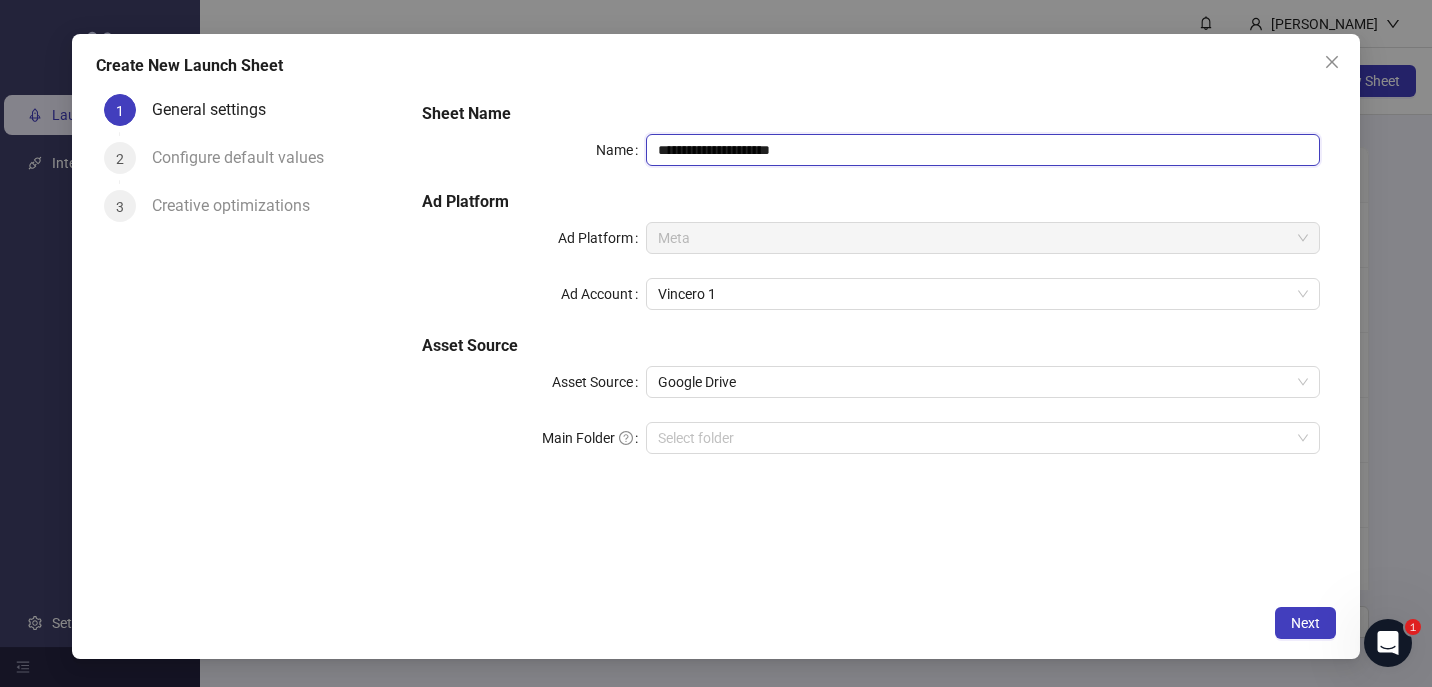 click on "**********" at bounding box center (983, 150) 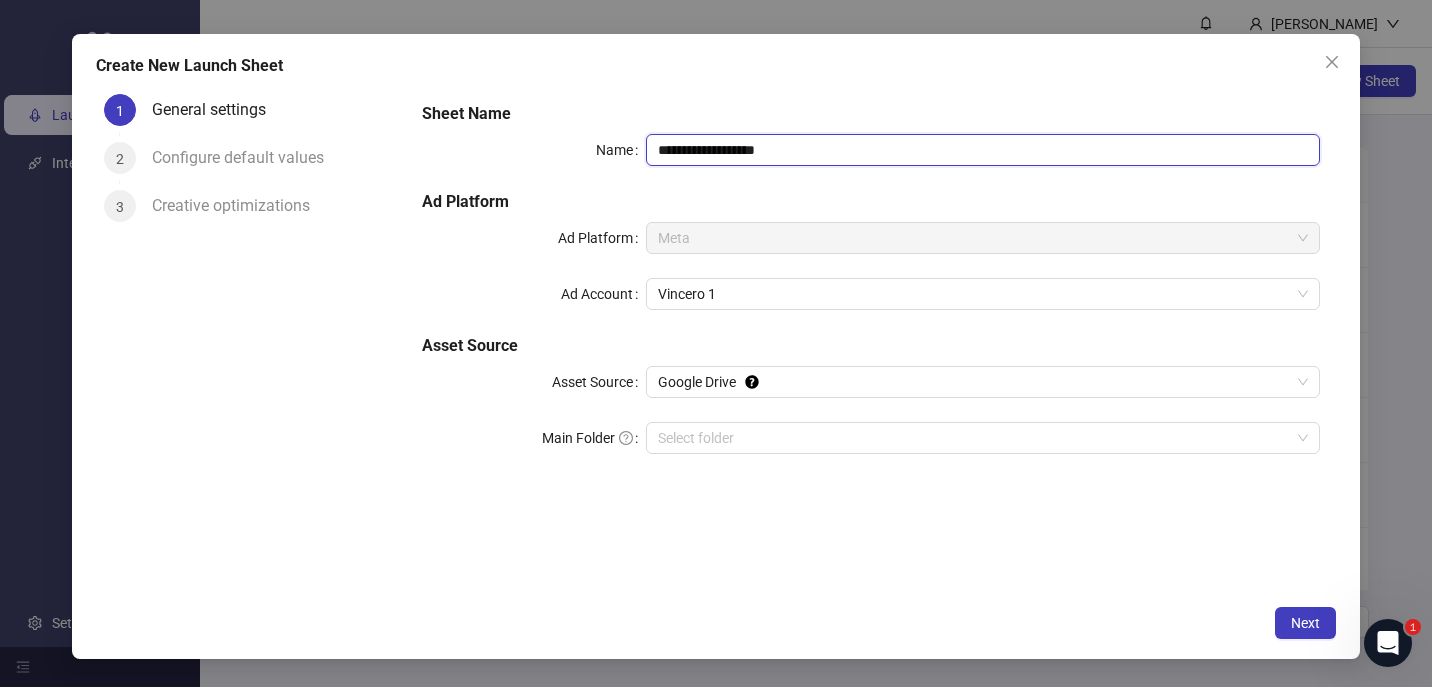 type on "**********" 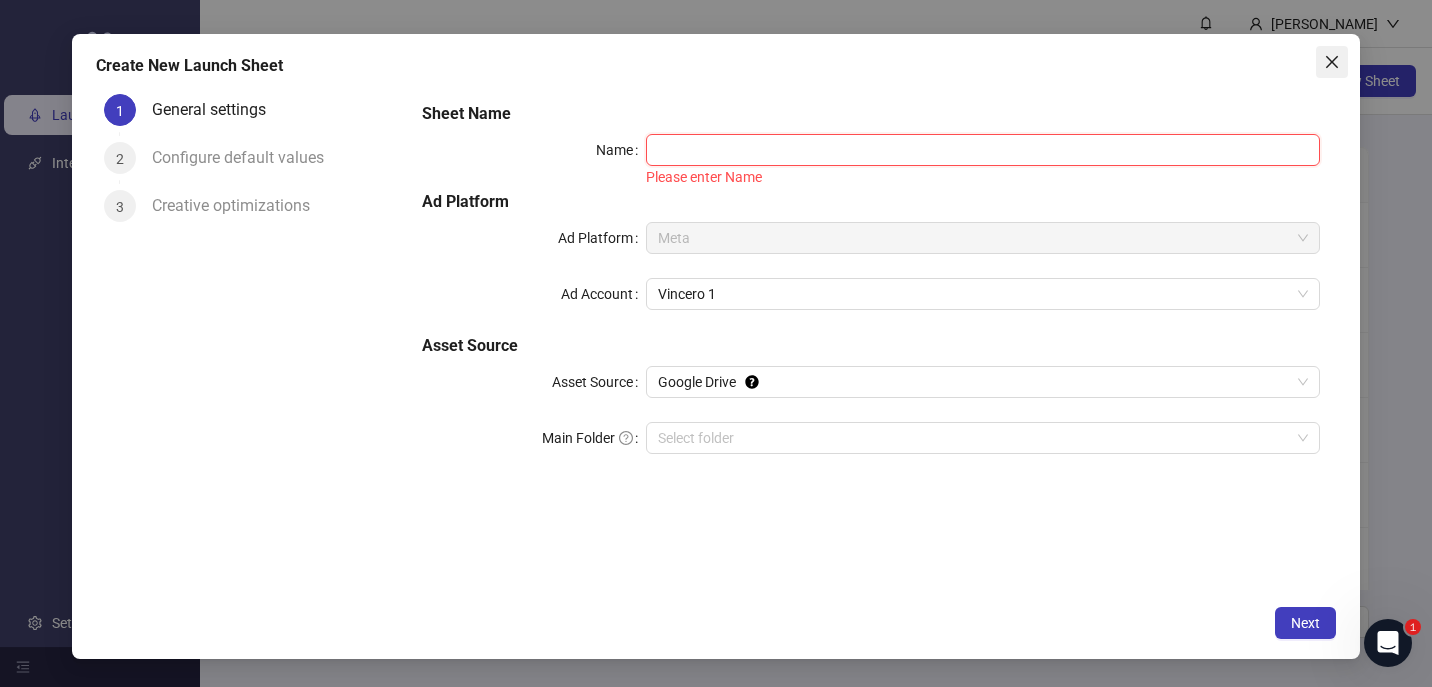 type 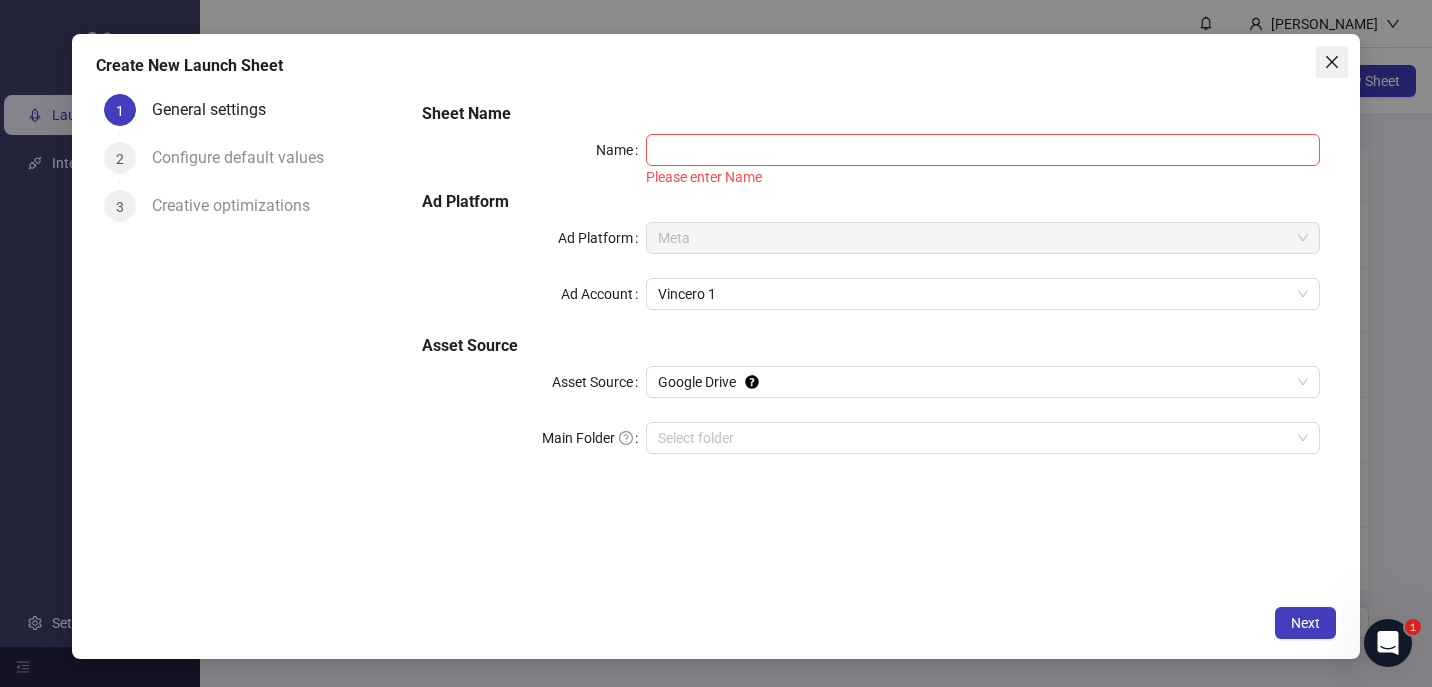 click at bounding box center (1332, 62) 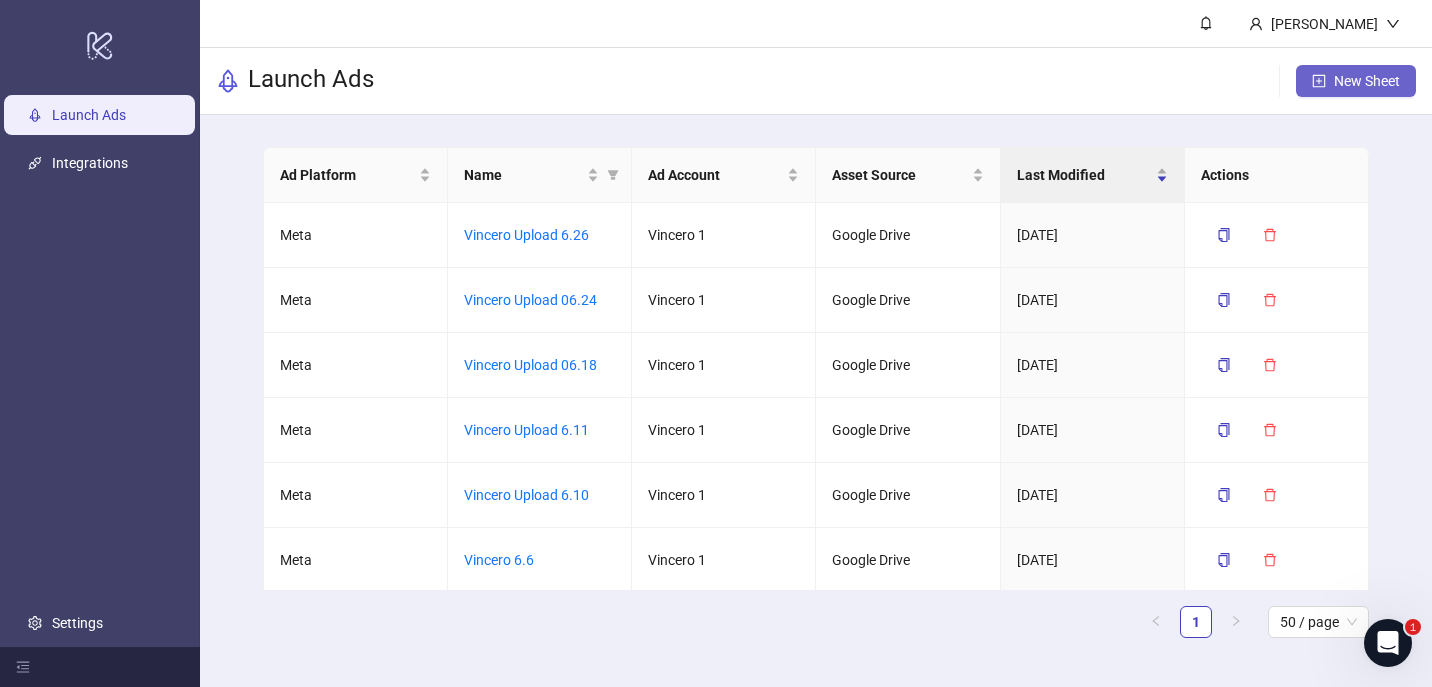click on "New Sheet" at bounding box center [1367, 81] 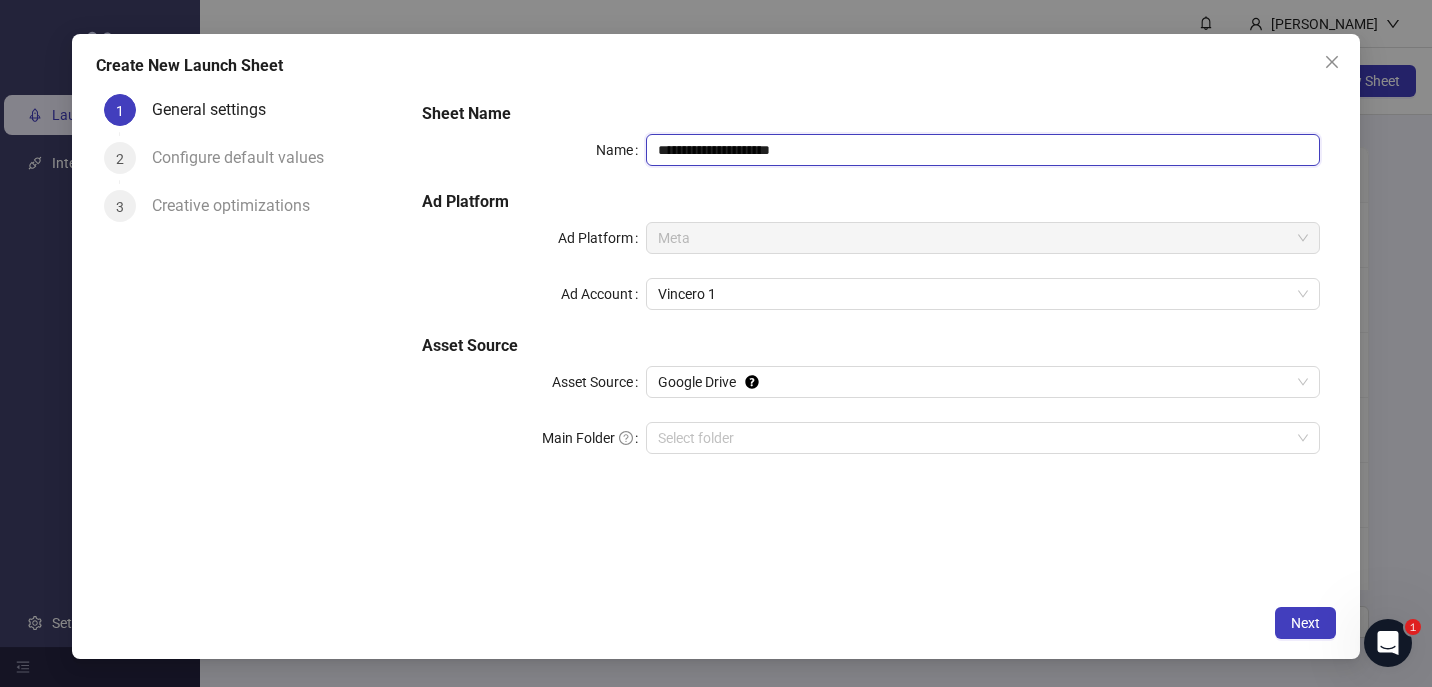 click on "**********" at bounding box center (983, 150) 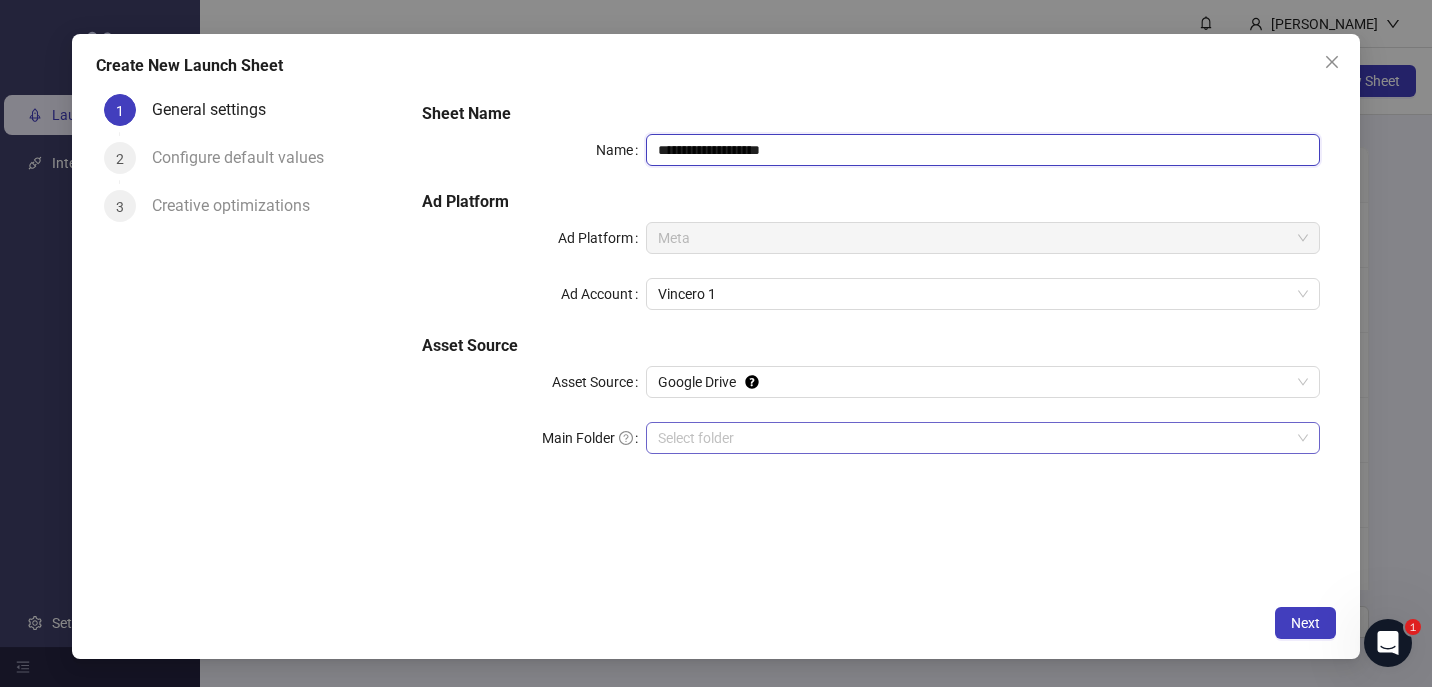 type on "**********" 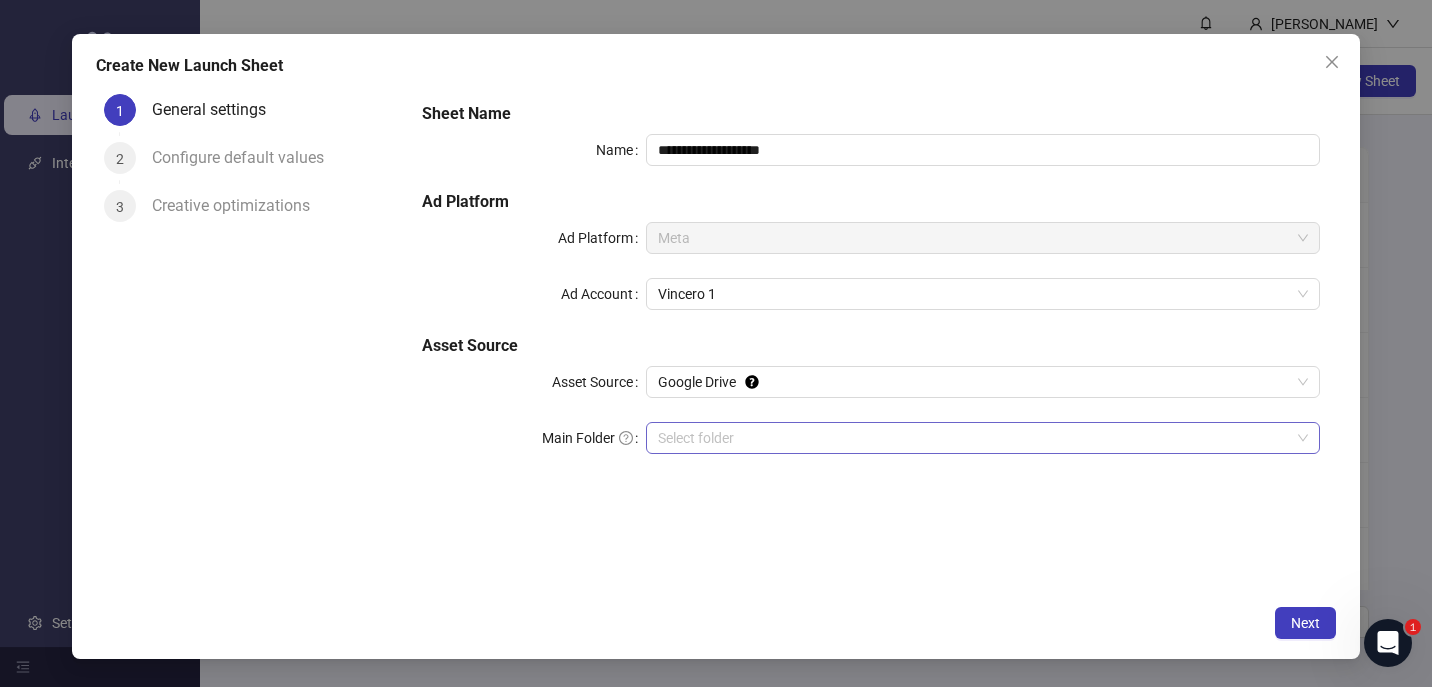 click on "Main Folder" at bounding box center [974, 438] 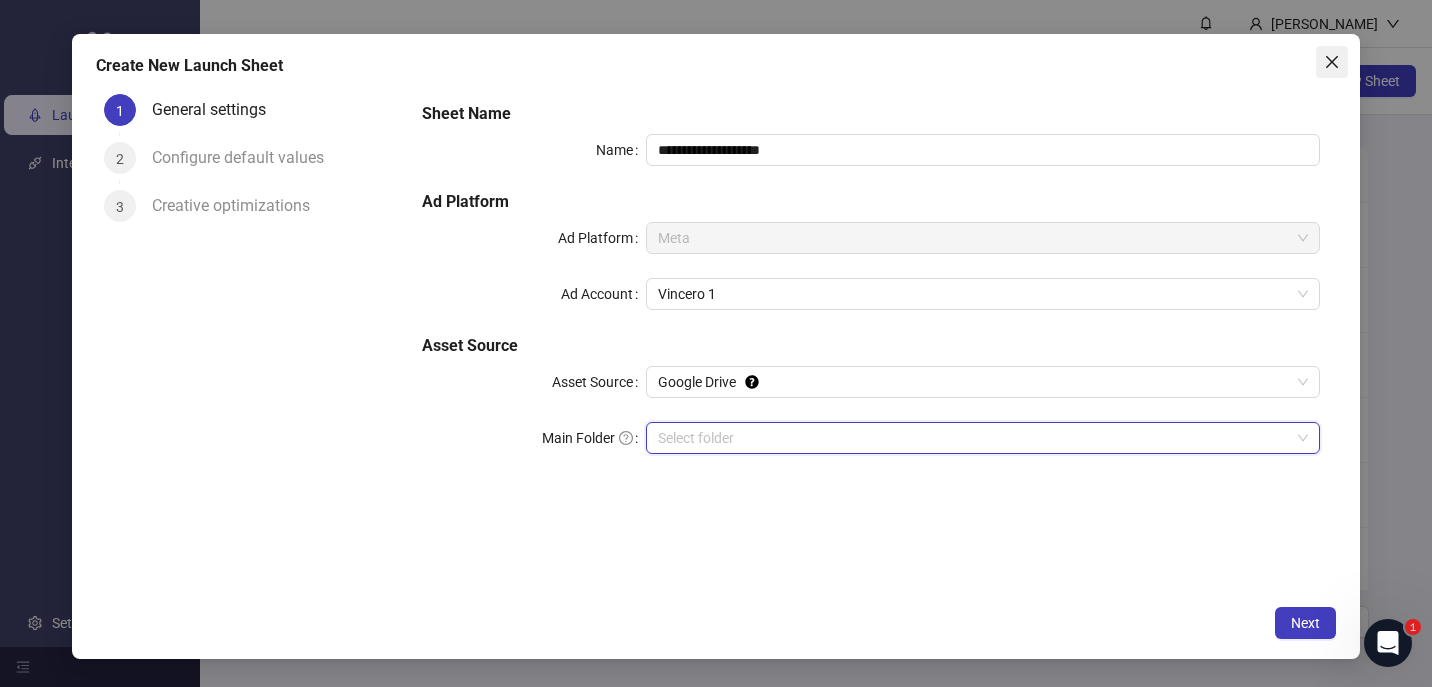 click 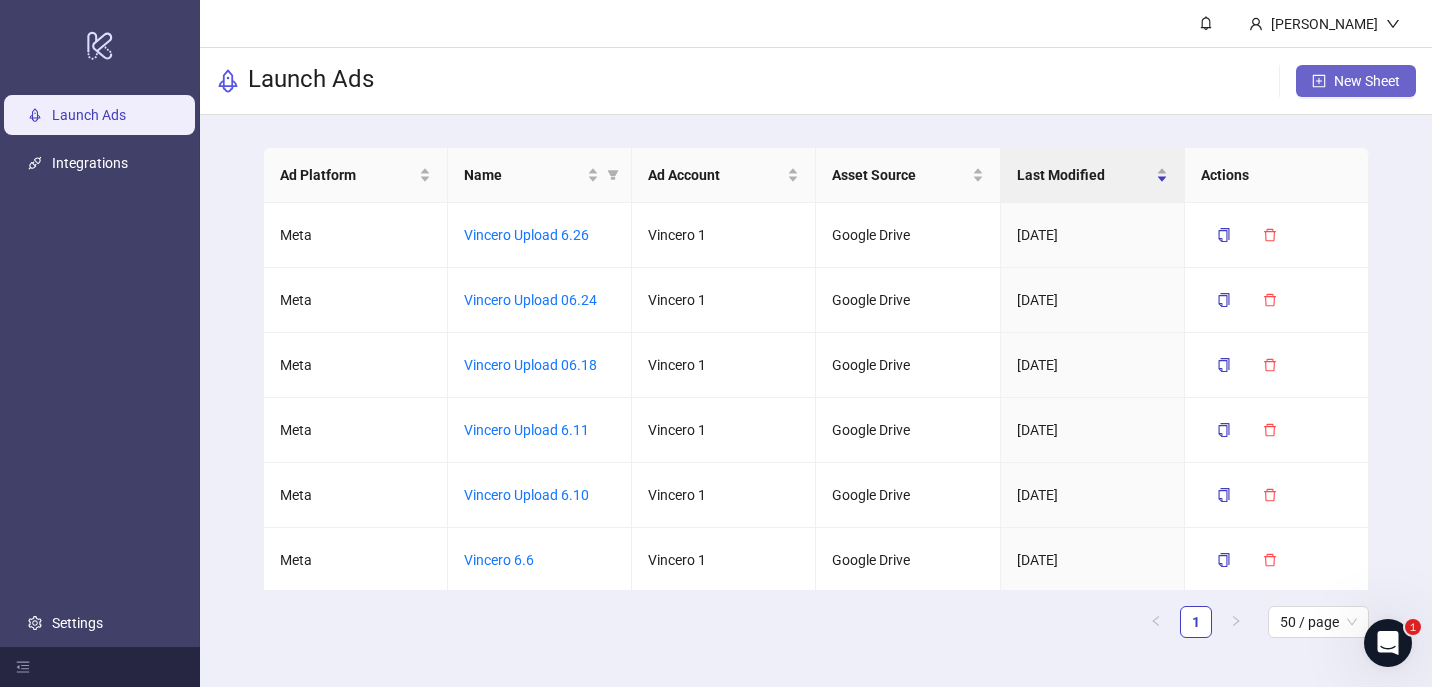 click on "New Sheet" at bounding box center (1367, 81) 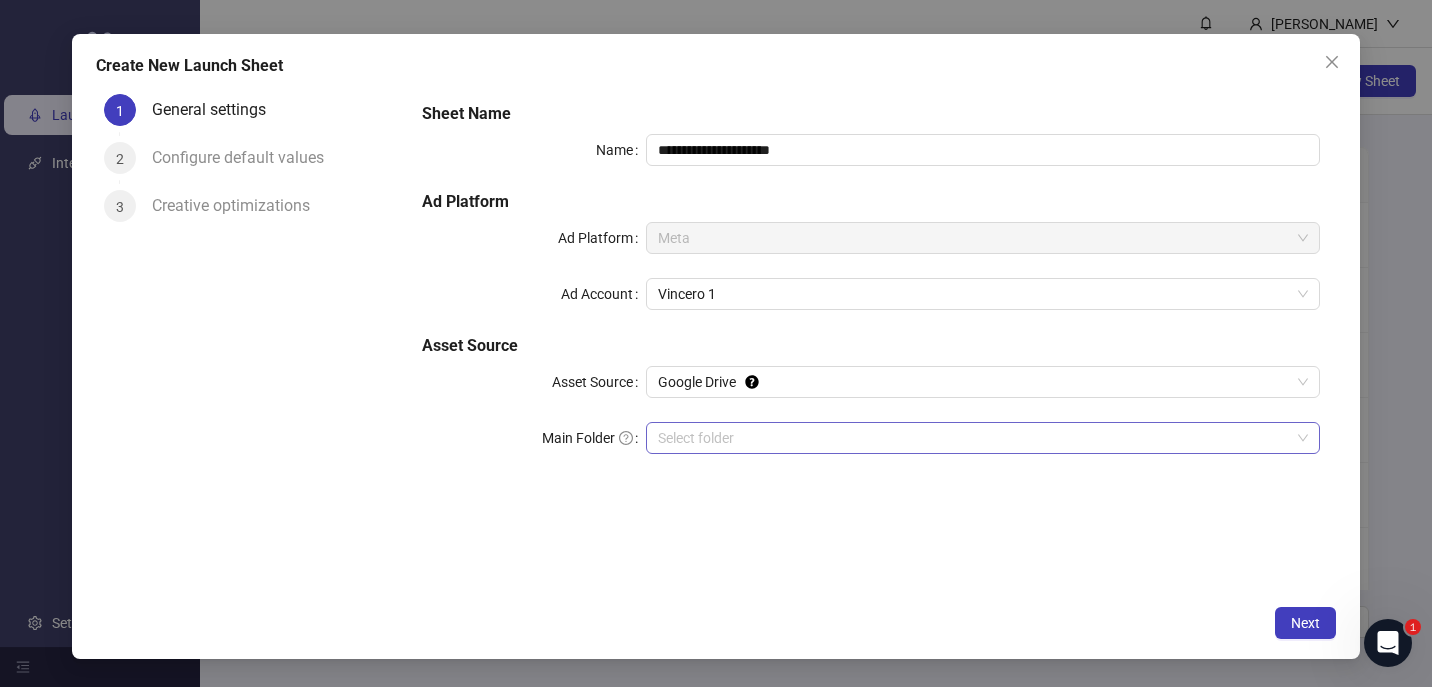 click on "Main Folder" at bounding box center [974, 438] 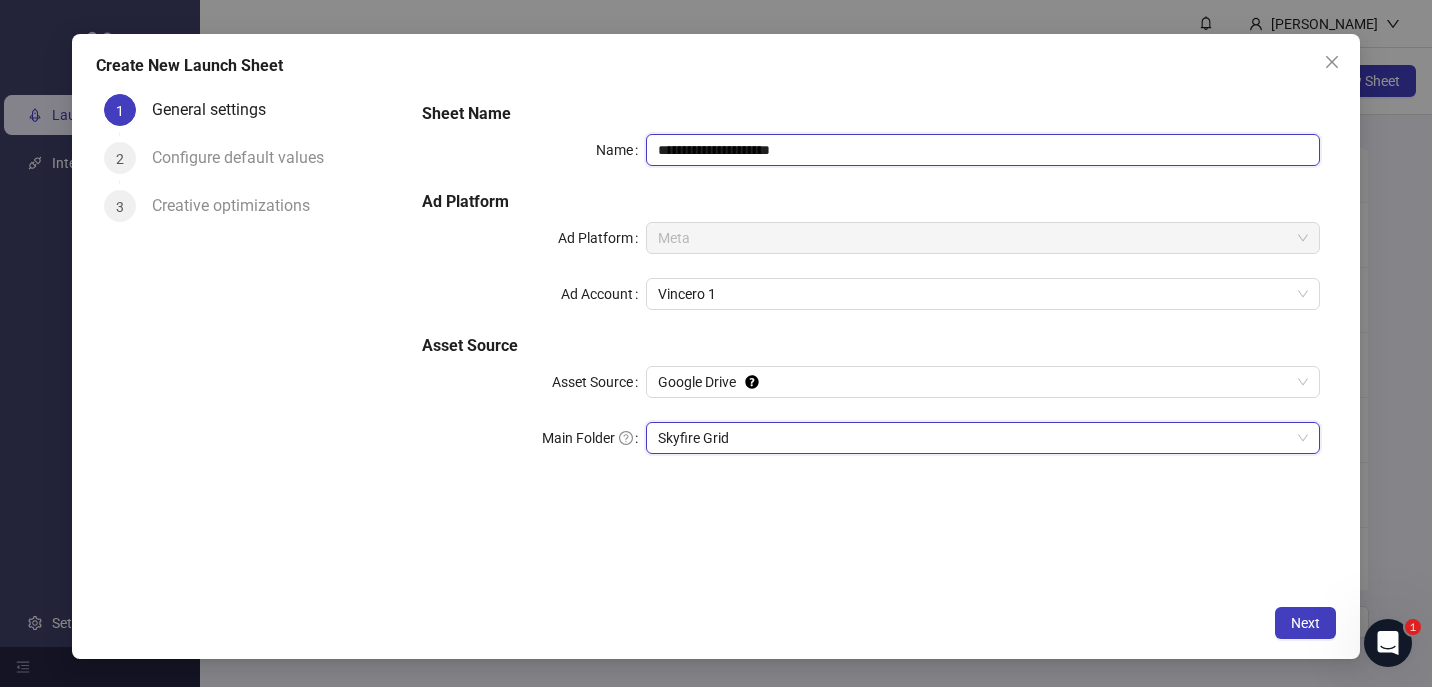 click on "**********" at bounding box center (983, 150) 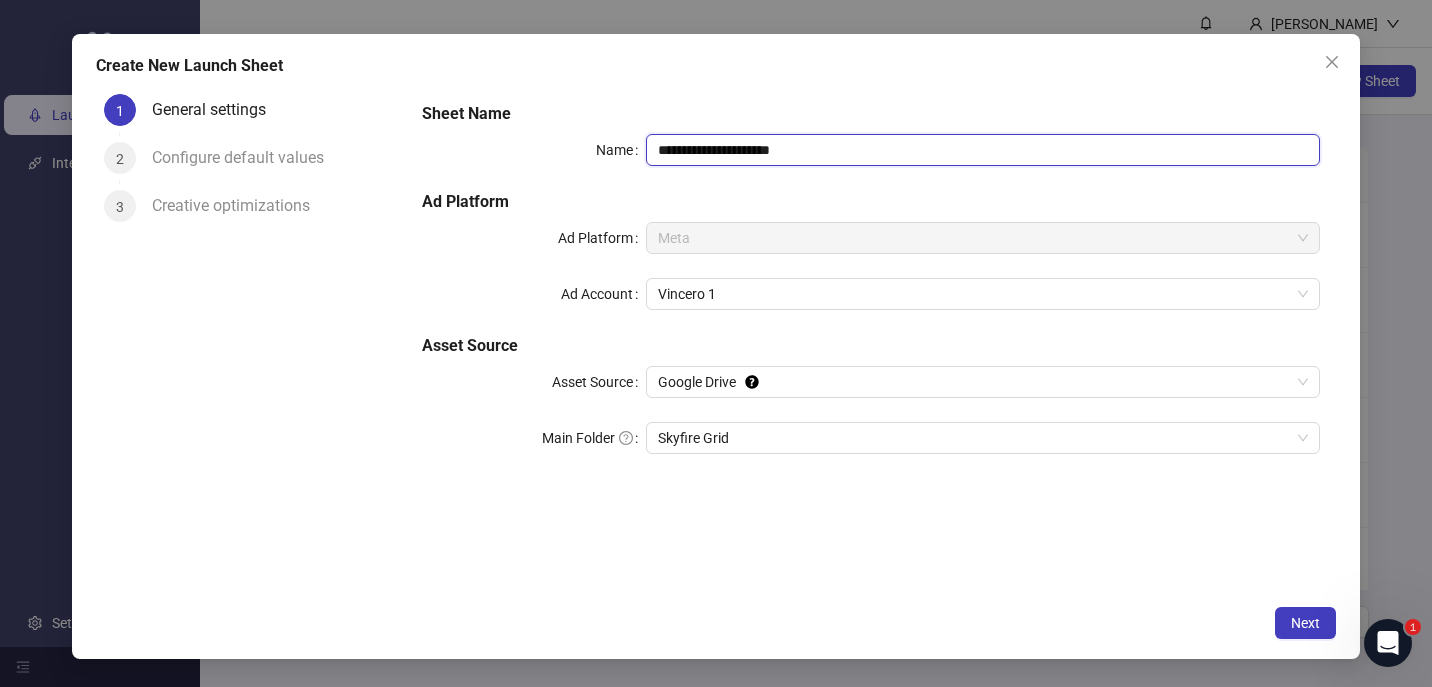 click on "**********" at bounding box center (983, 150) 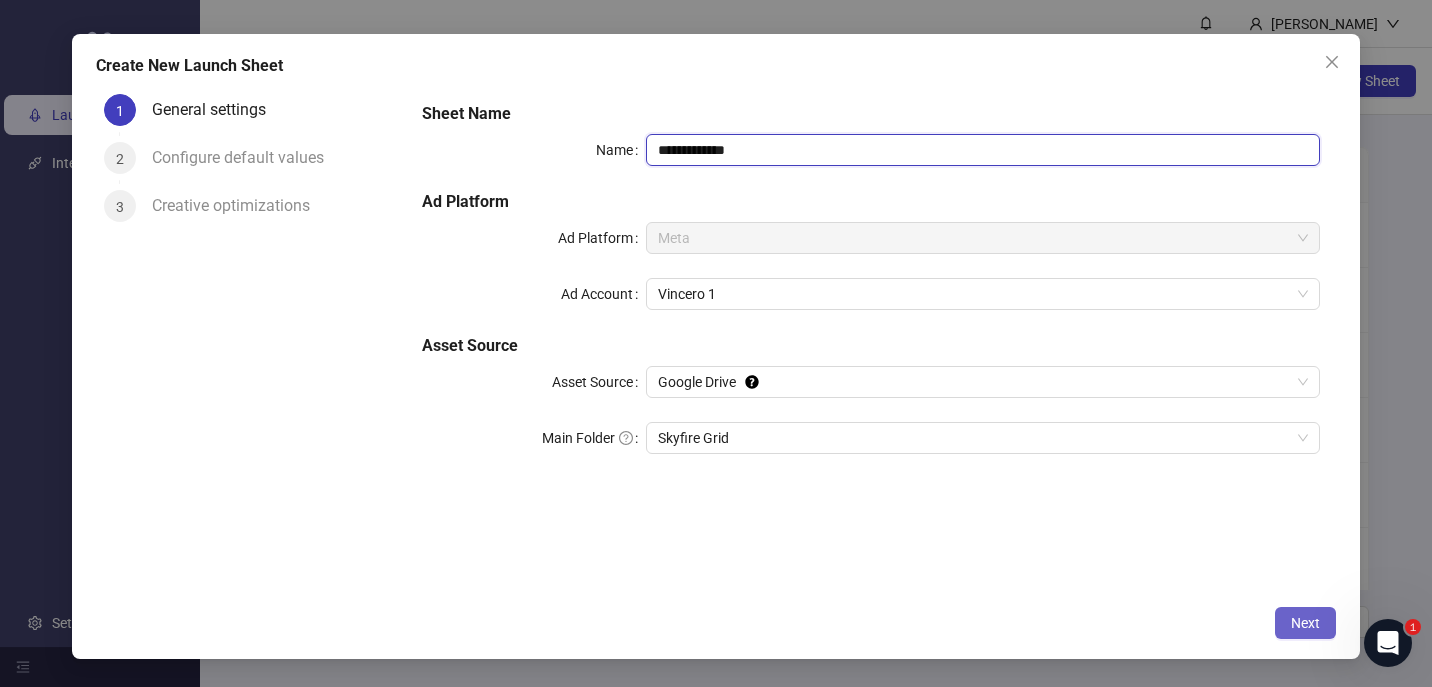 type on "**********" 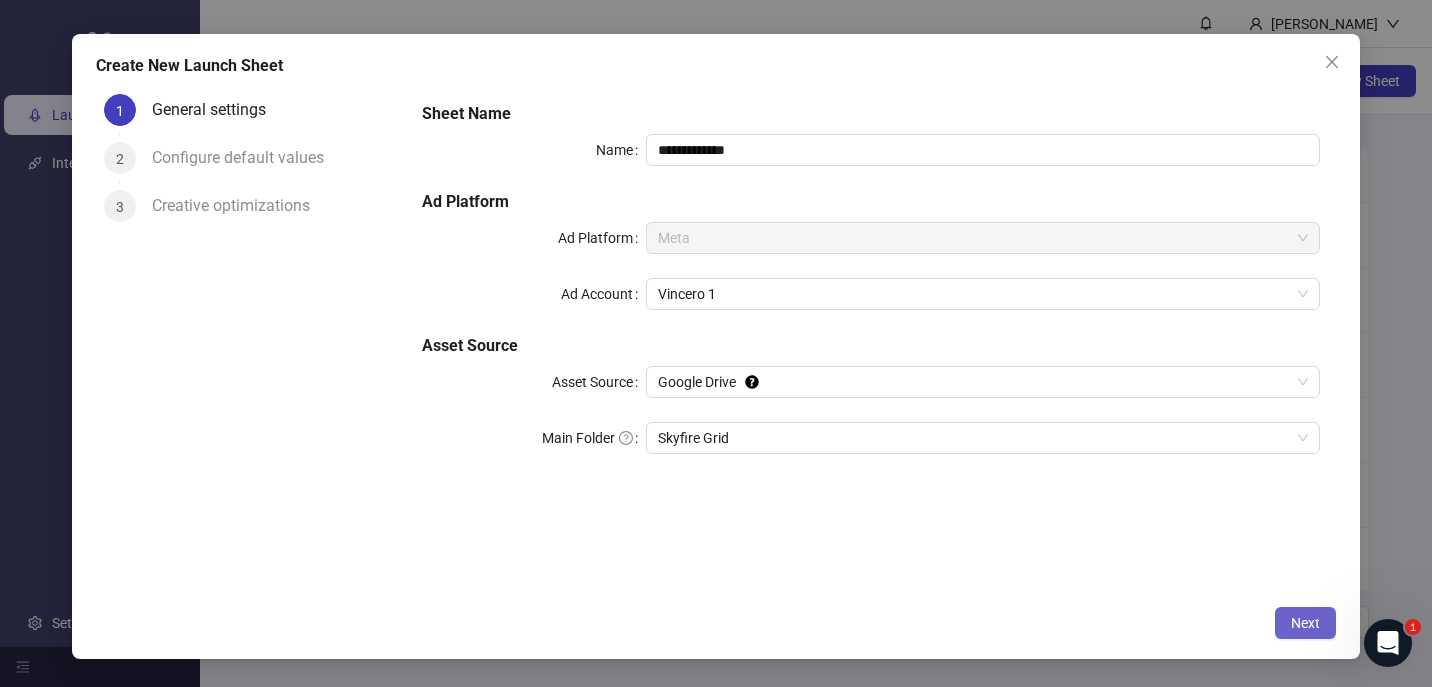 click on "Next" at bounding box center [1305, 623] 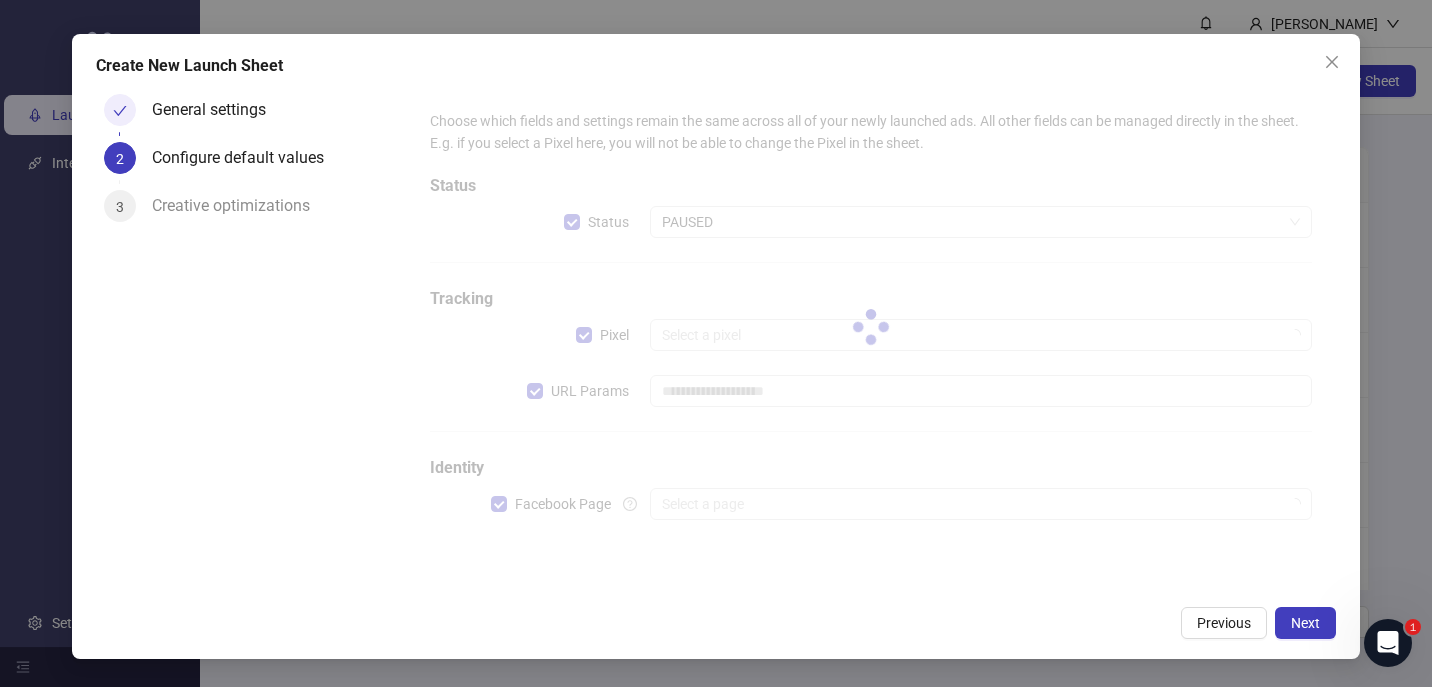 type on "**********" 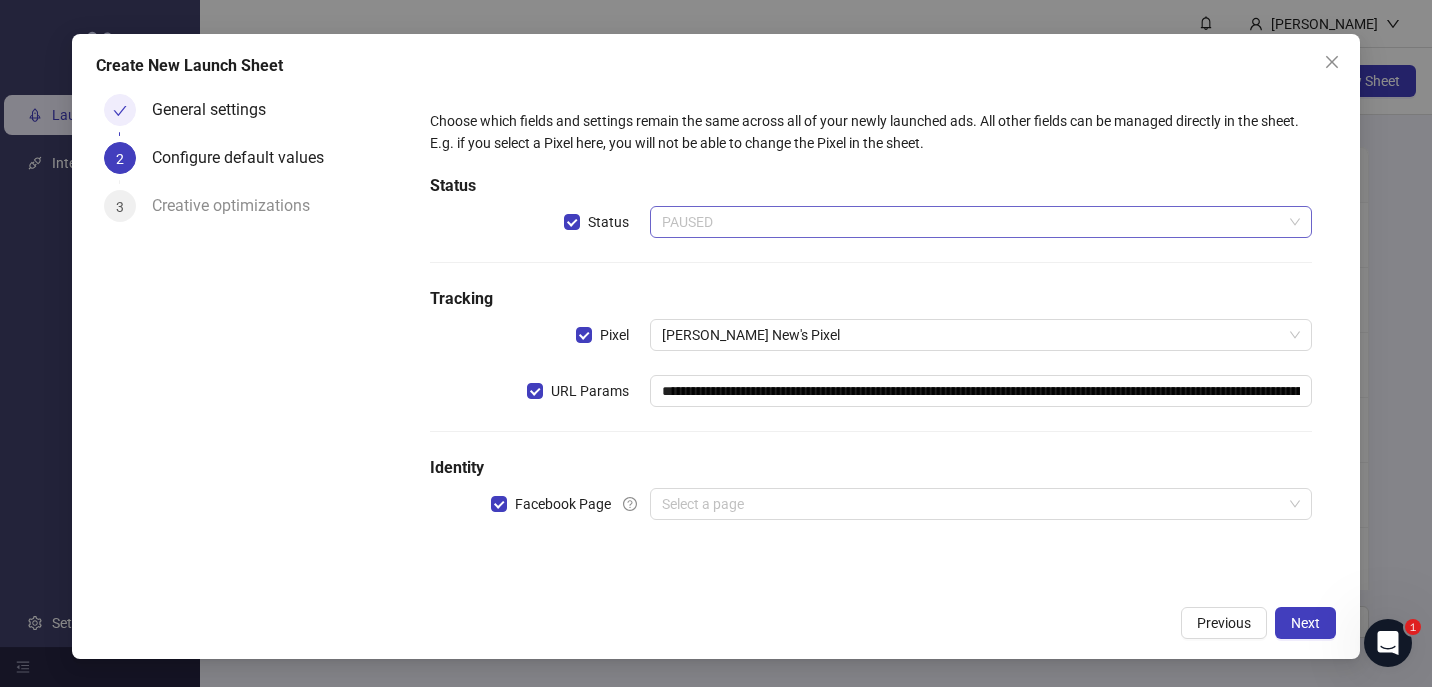 click on "PAUSED" at bounding box center [981, 222] 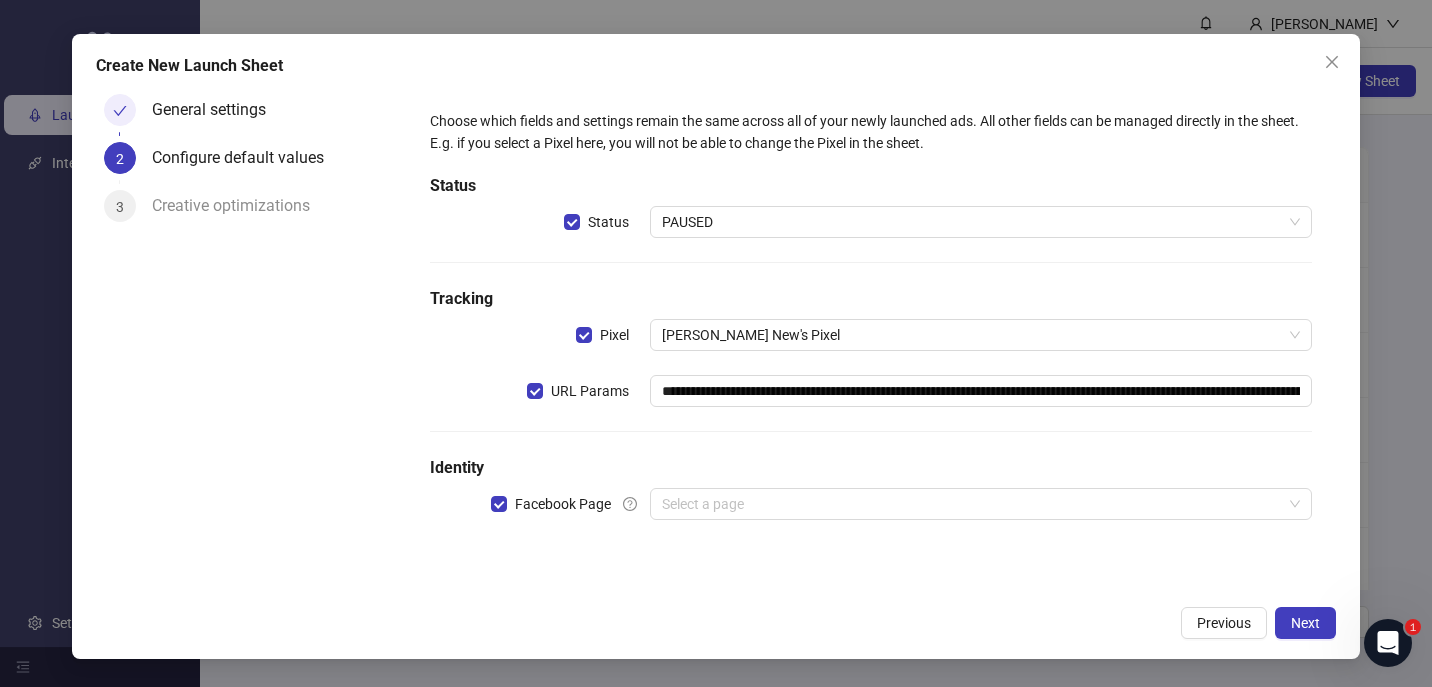 click on "Status" at bounding box center (871, 186) 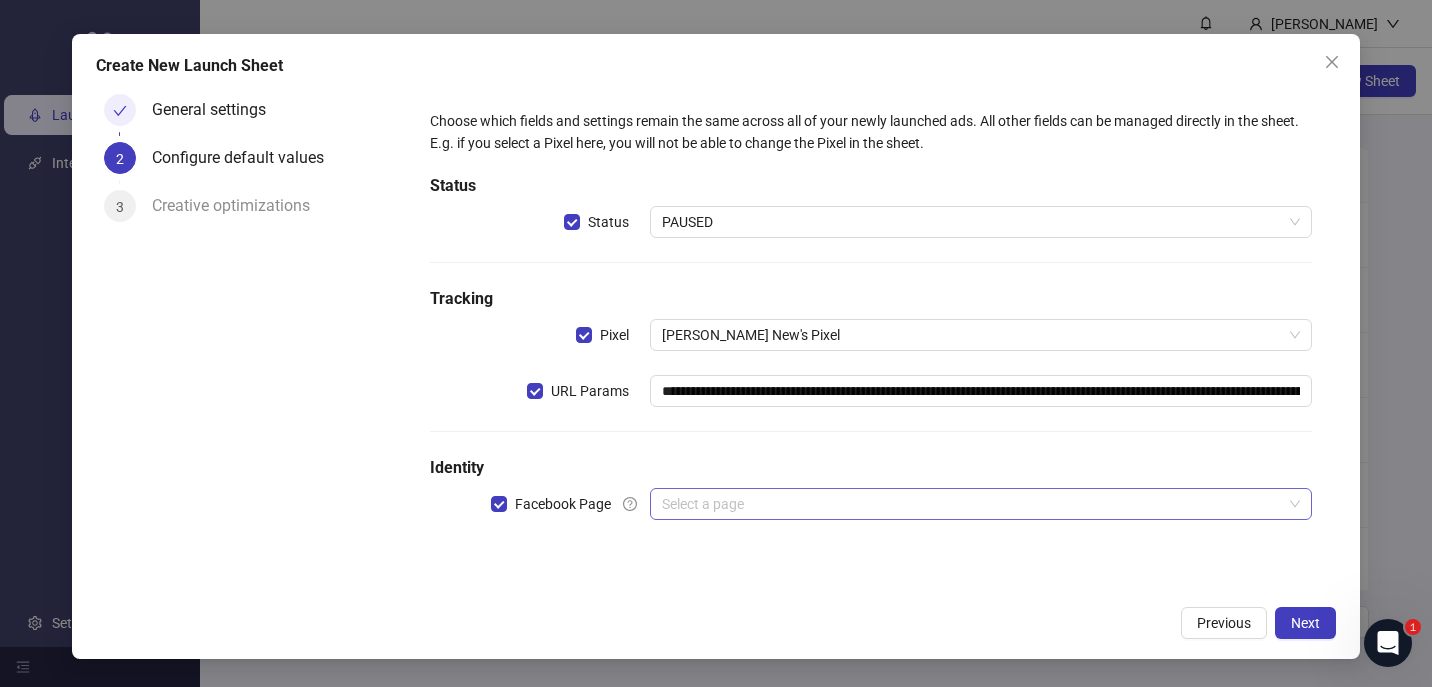 click at bounding box center (972, 504) 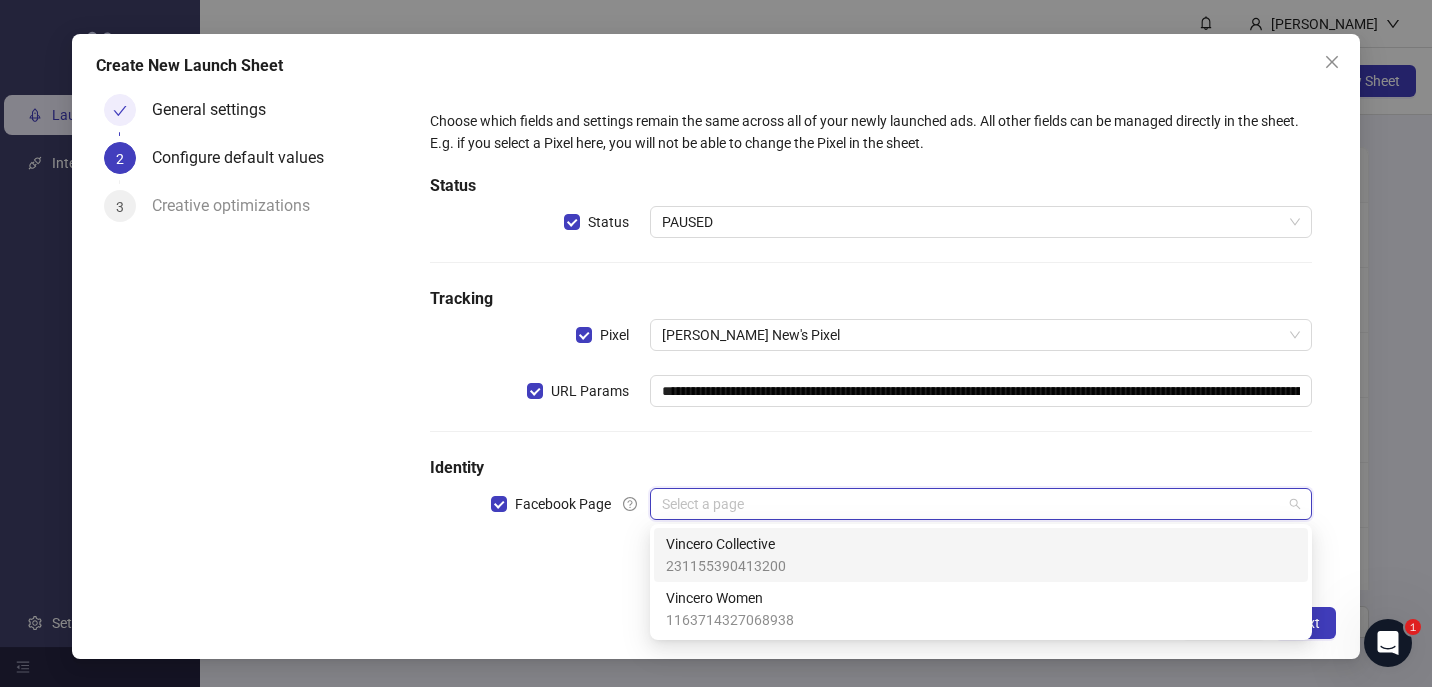 click on "Vincero Collective" at bounding box center (726, 544) 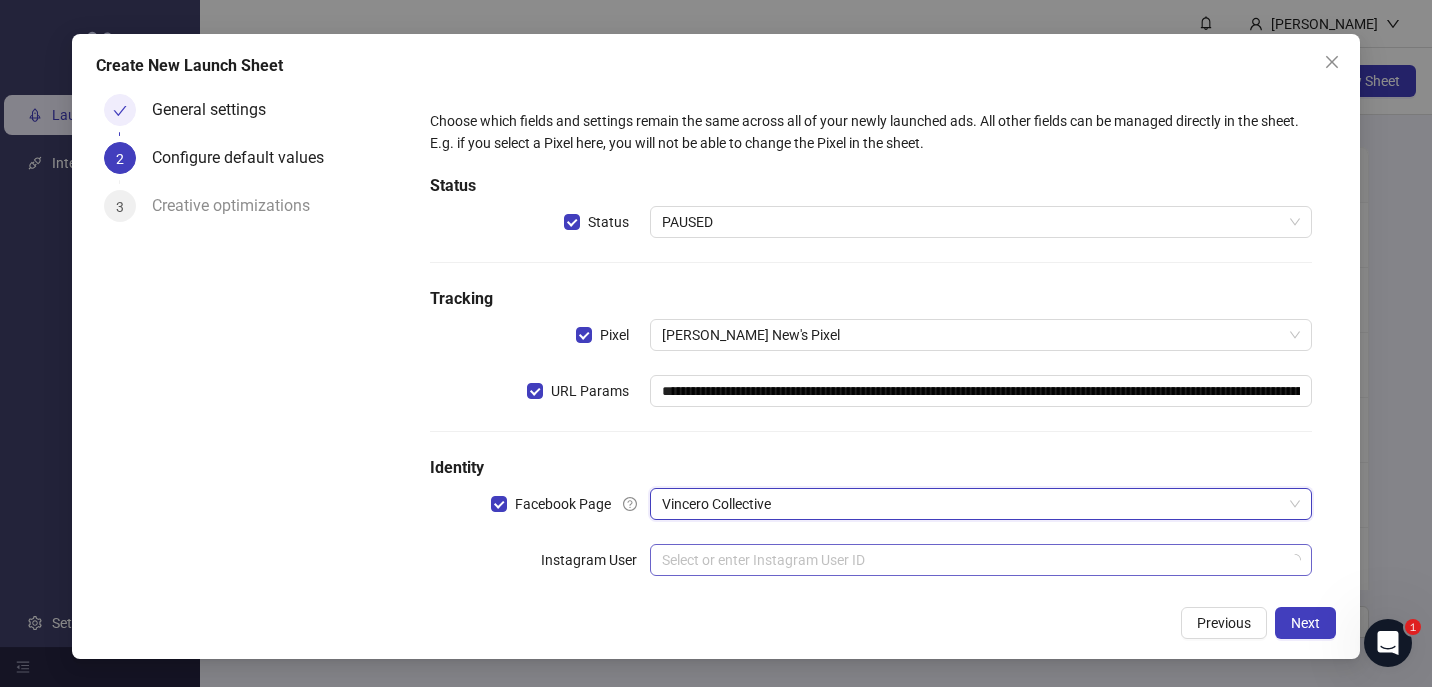 click at bounding box center [972, 560] 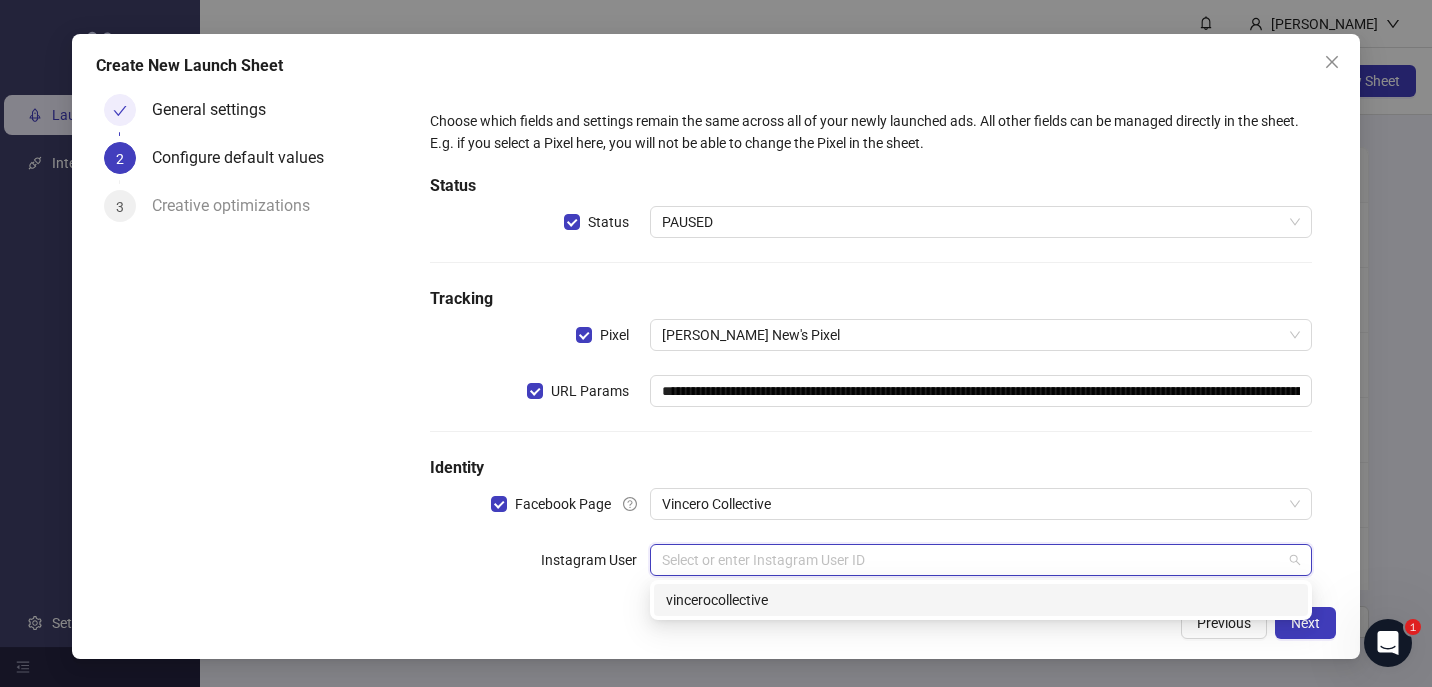 click on "vincerocollective" at bounding box center [981, 600] 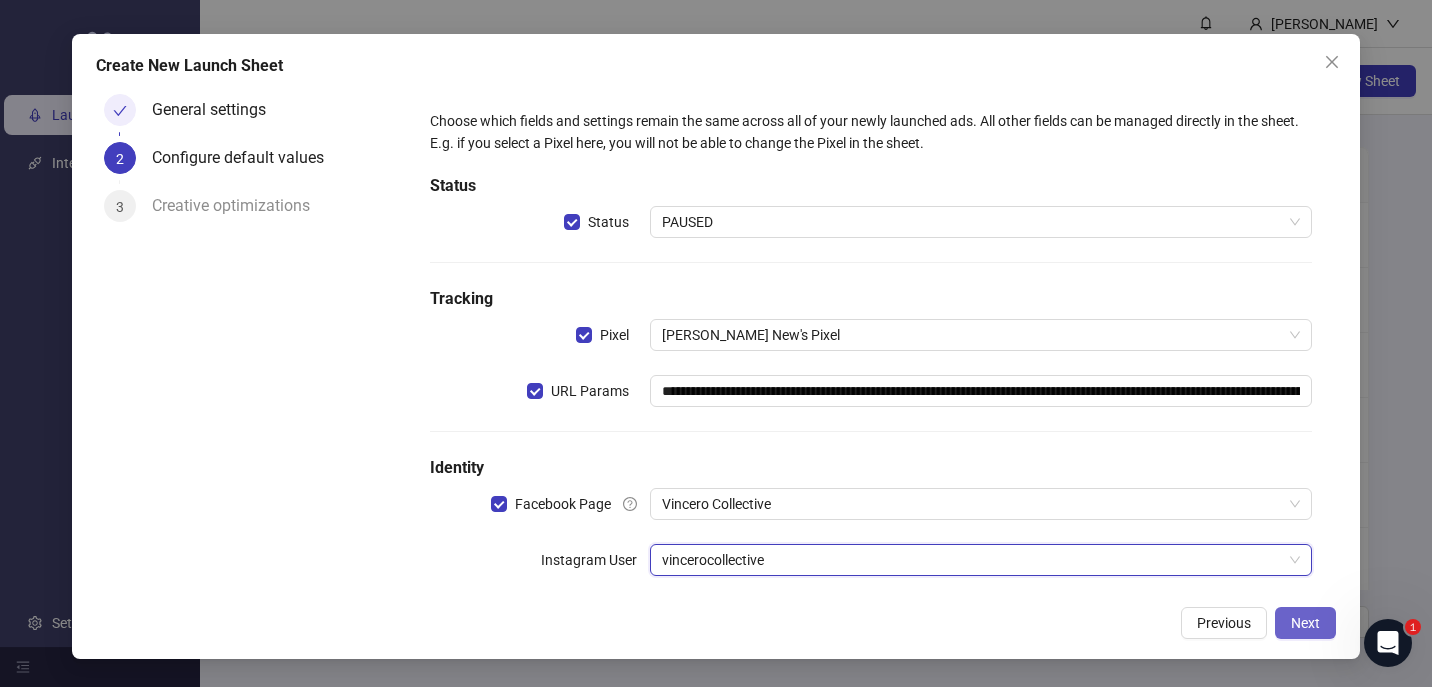 click on "Next" at bounding box center (1305, 623) 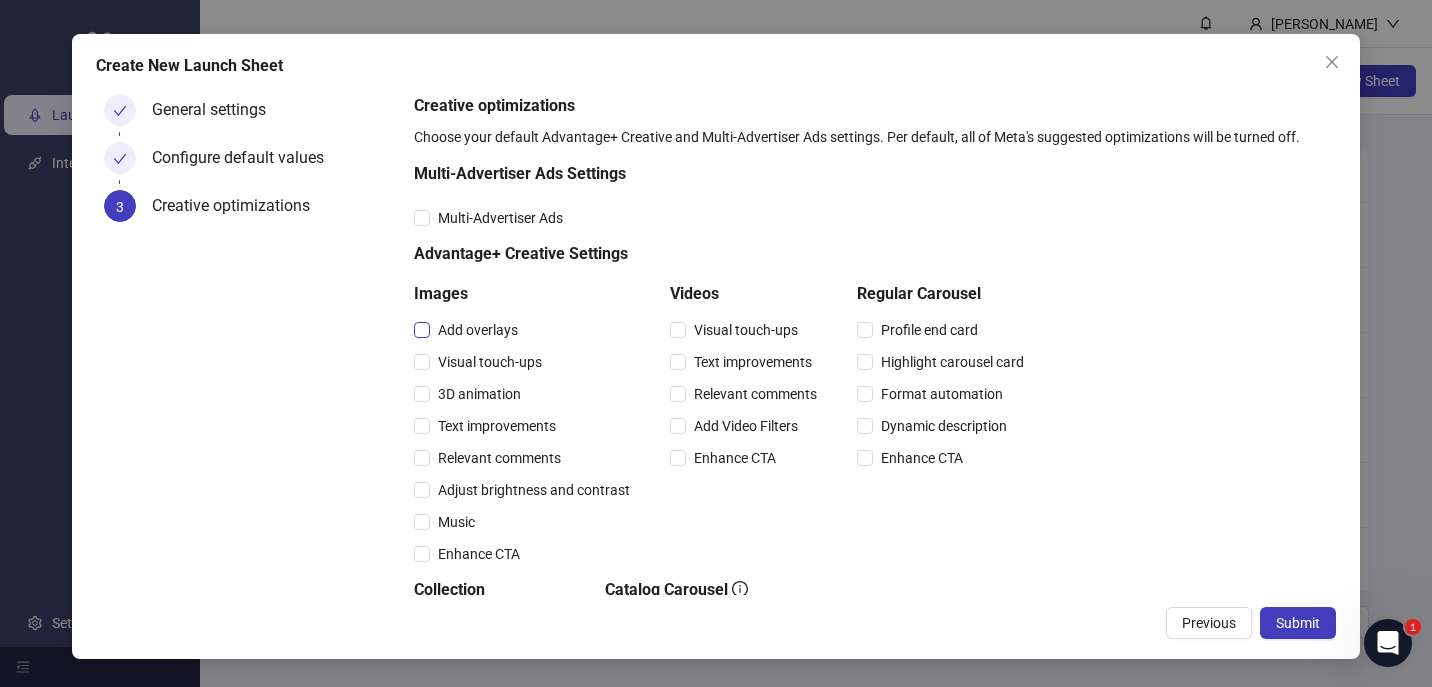 click on "Add overlays" at bounding box center (478, 330) 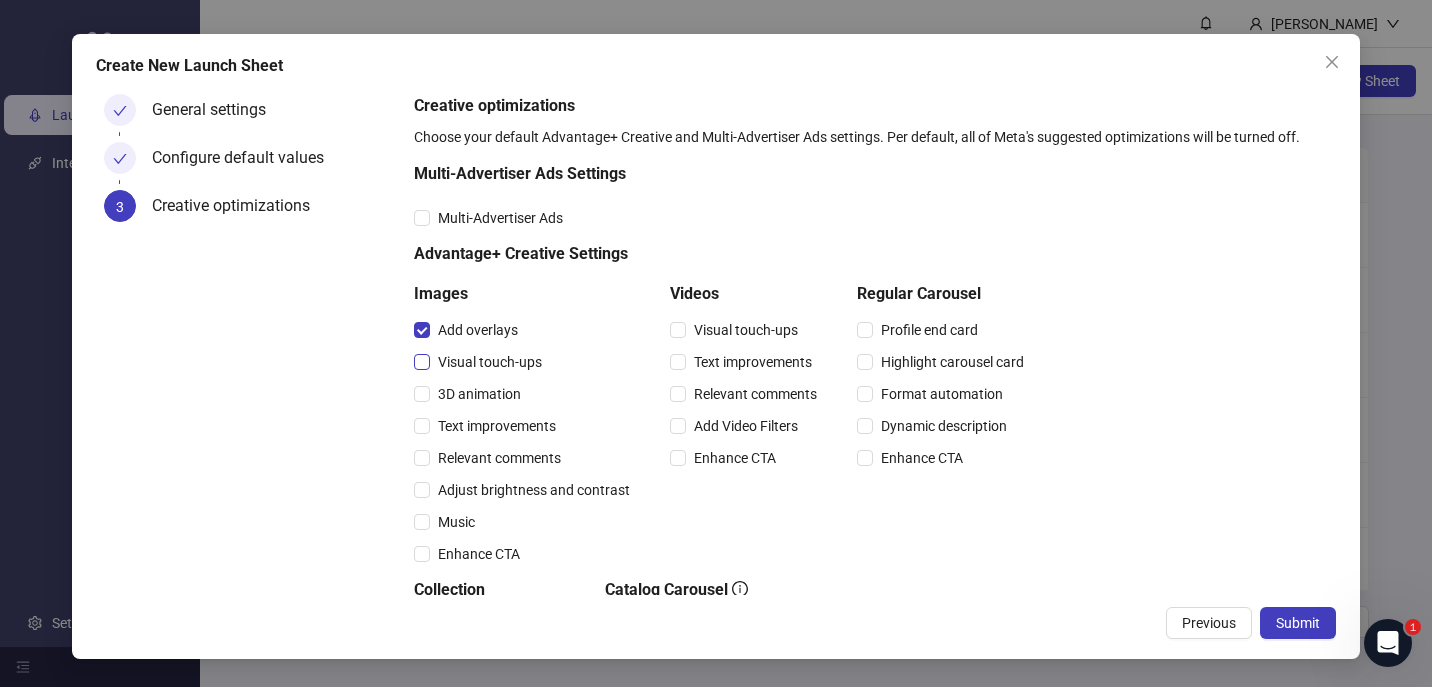 click on "Visual touch-ups" at bounding box center (490, 362) 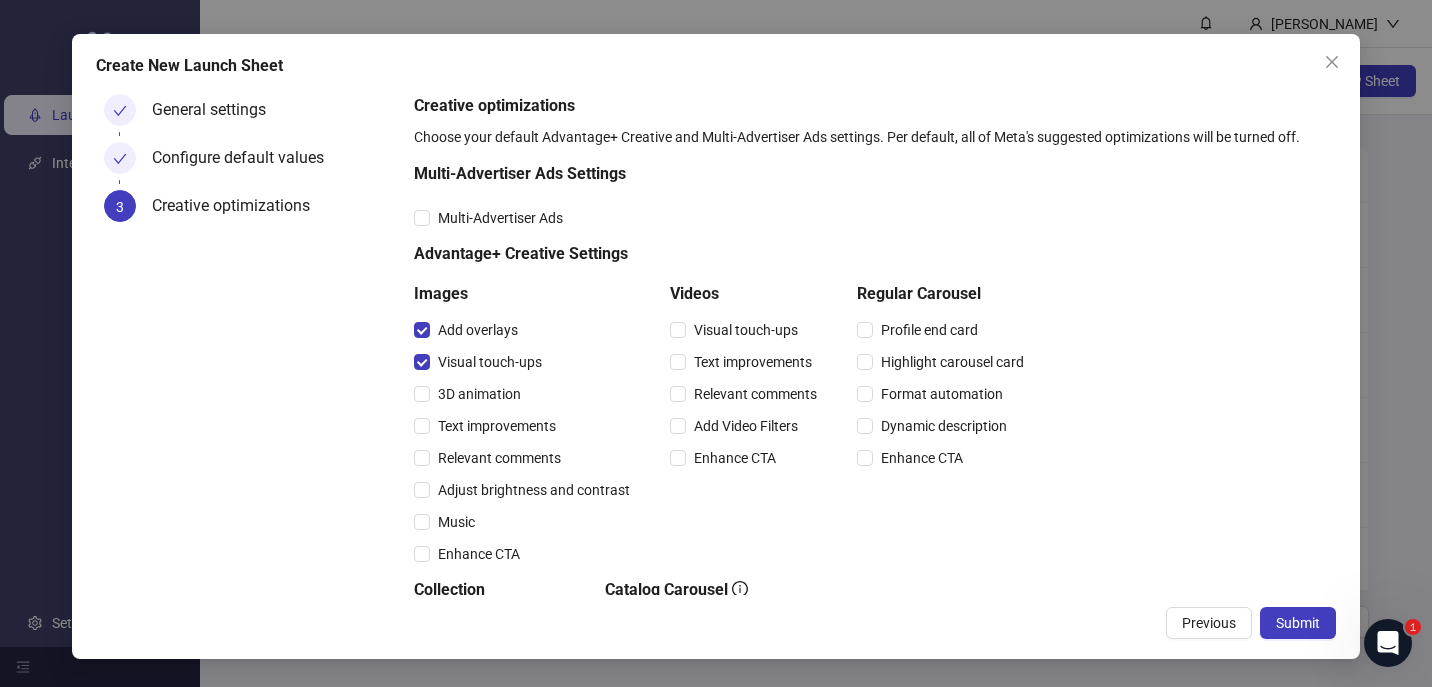 click on "Text improvements" at bounding box center [526, 426] 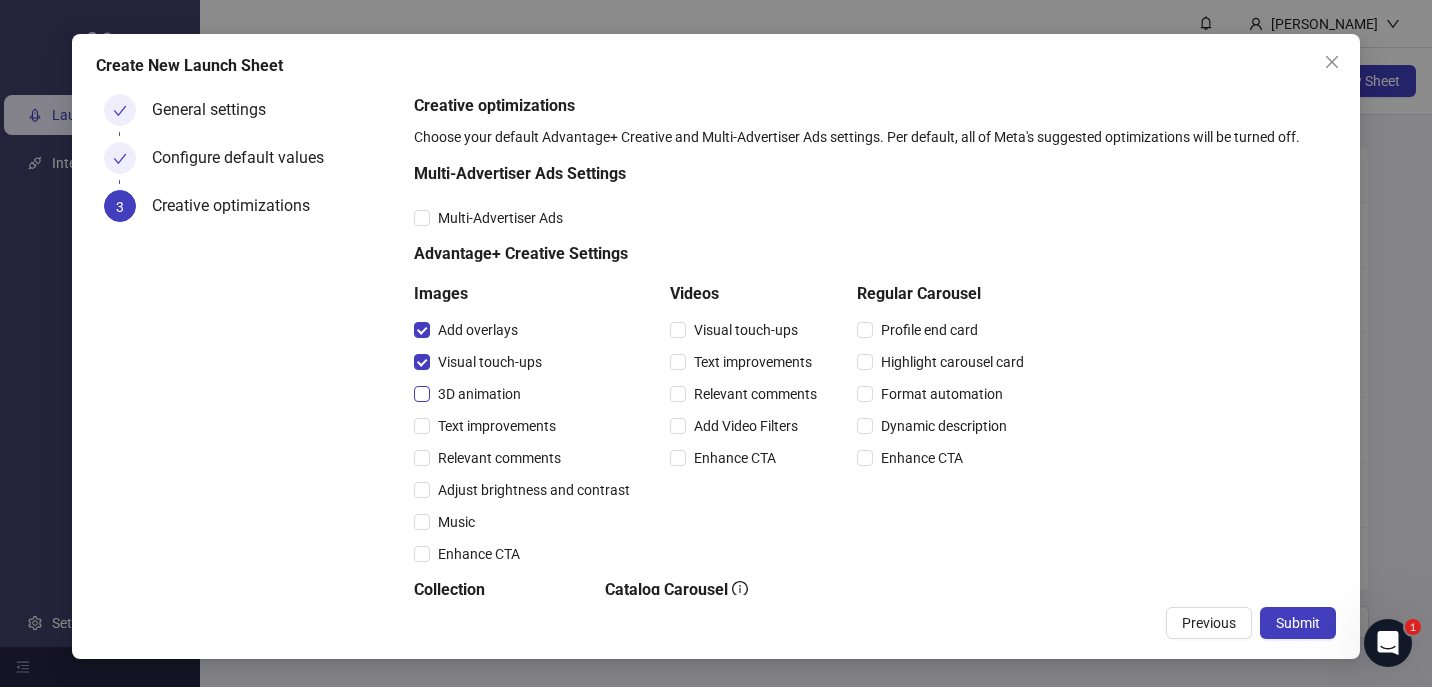 click on "3D animation" at bounding box center (479, 394) 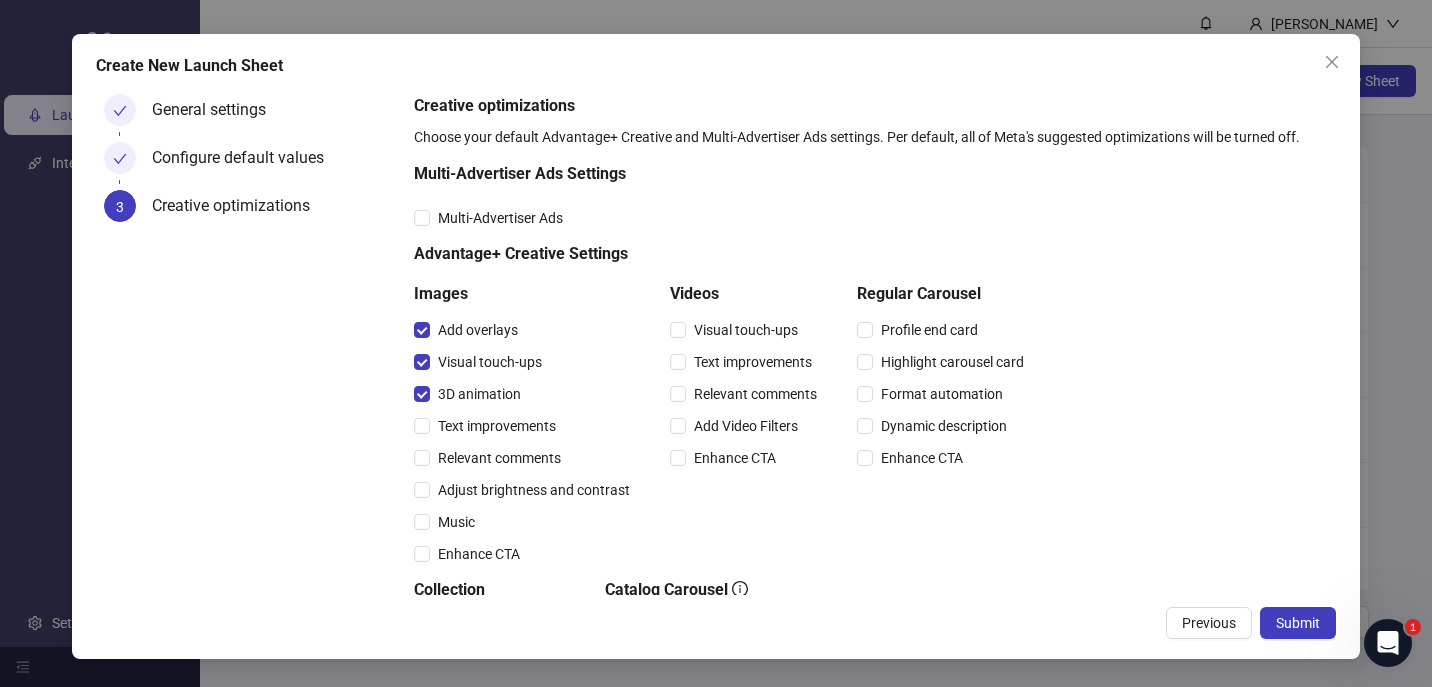 click on "Text improvements" at bounding box center (526, 426) 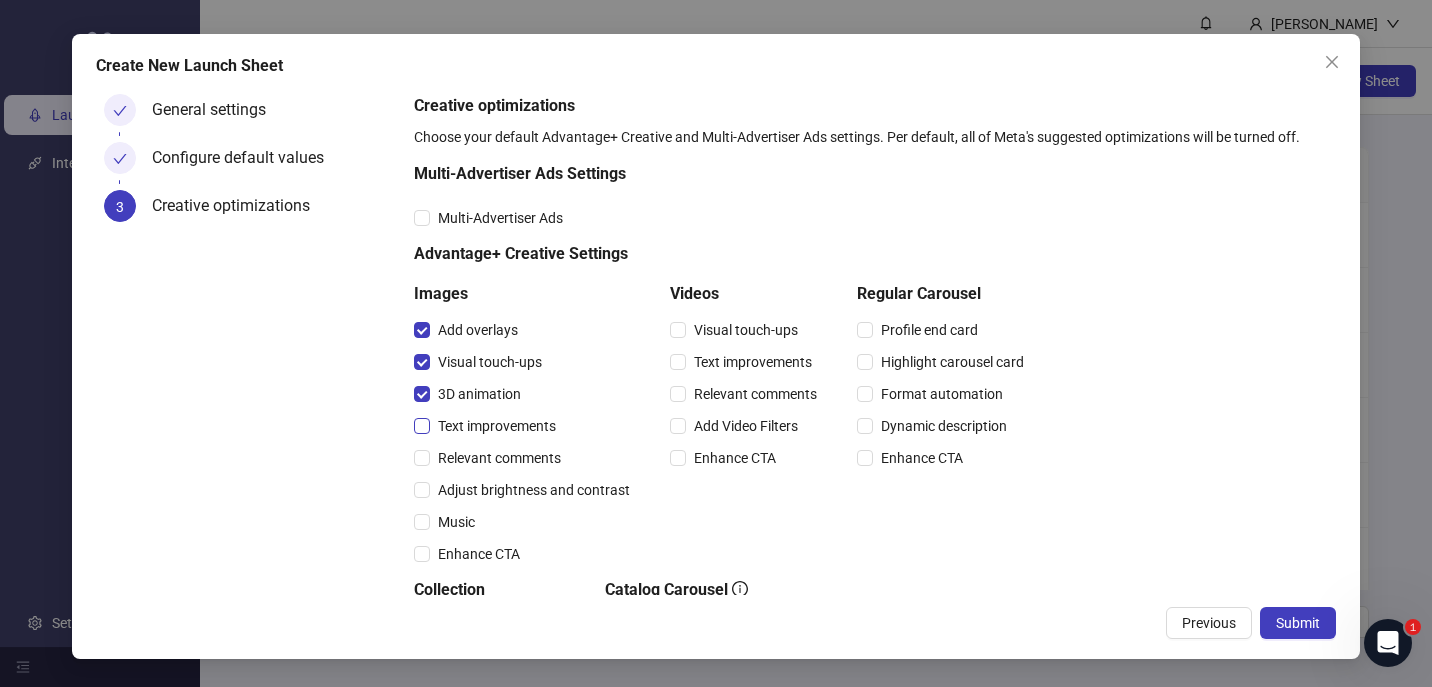 click on "Text improvements" at bounding box center (497, 426) 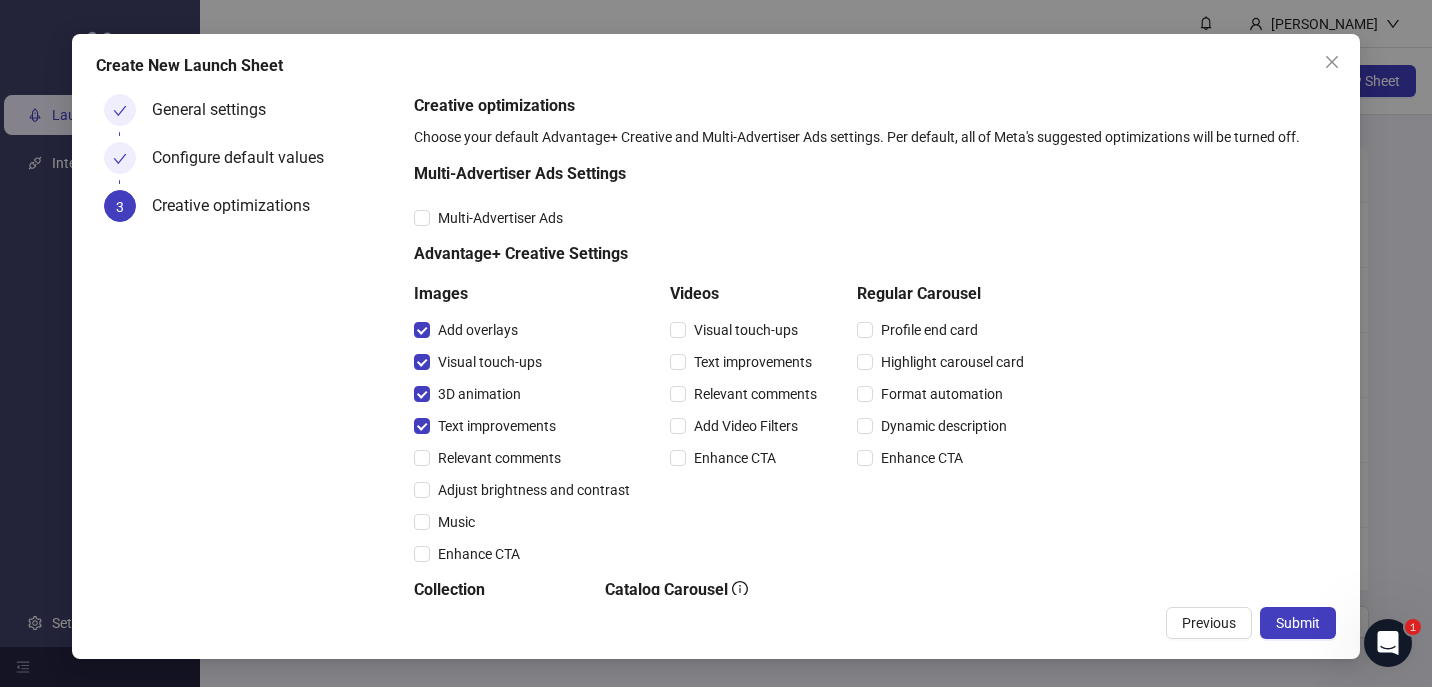 click on "Relevant comments" at bounding box center [526, 458] 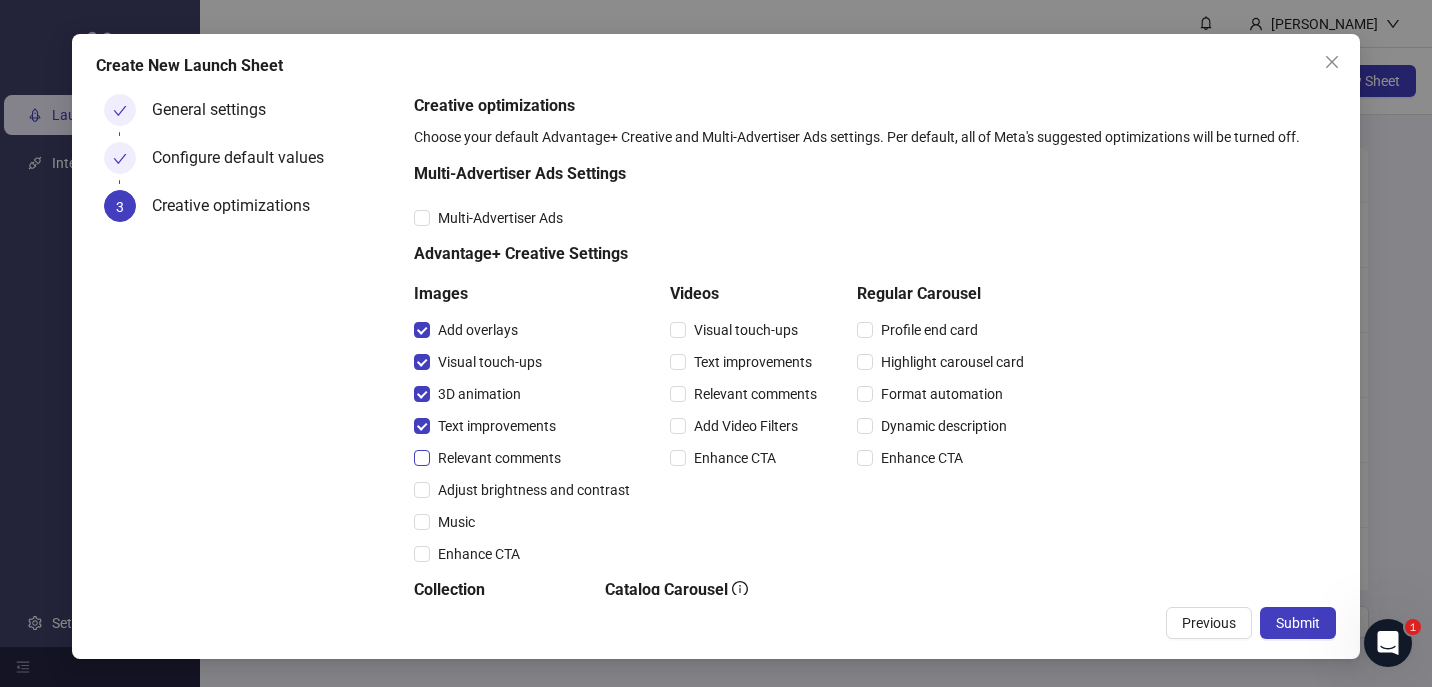 click on "Relevant comments" at bounding box center (499, 458) 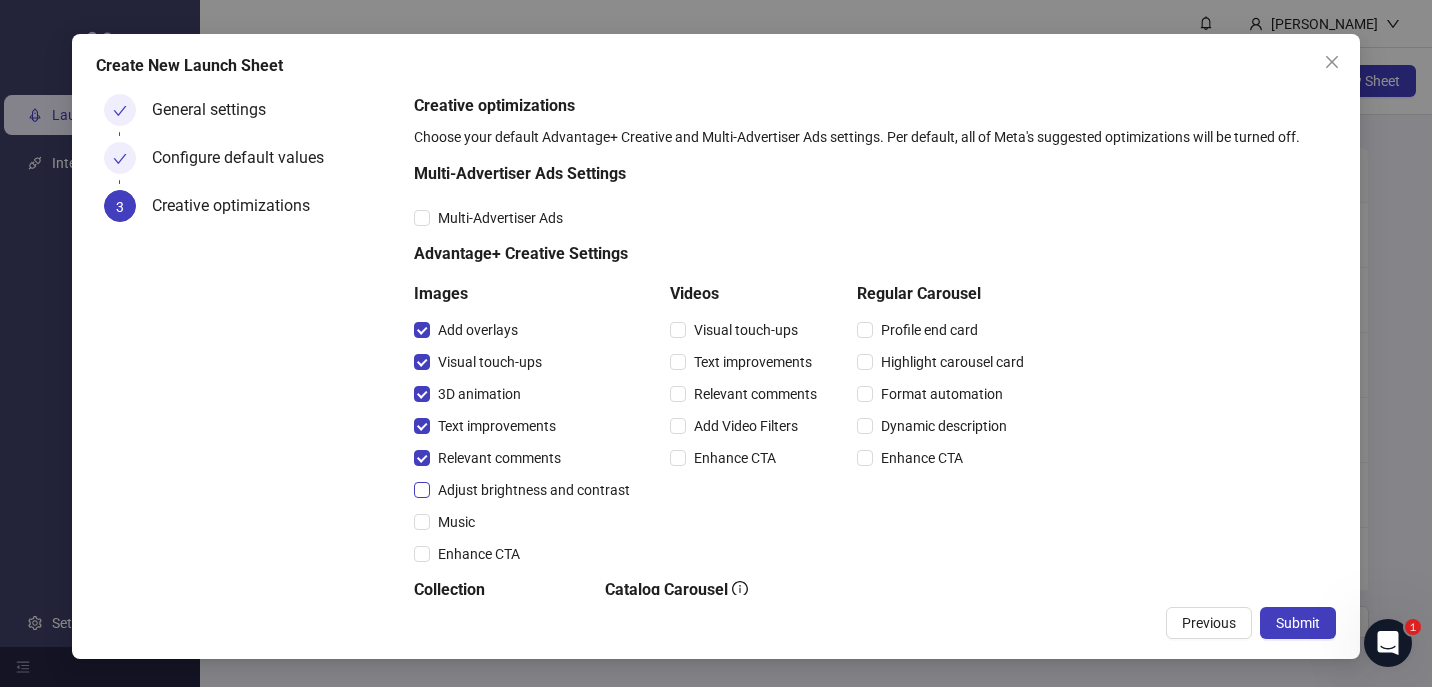 click on "Adjust brightness and contrast" at bounding box center [534, 490] 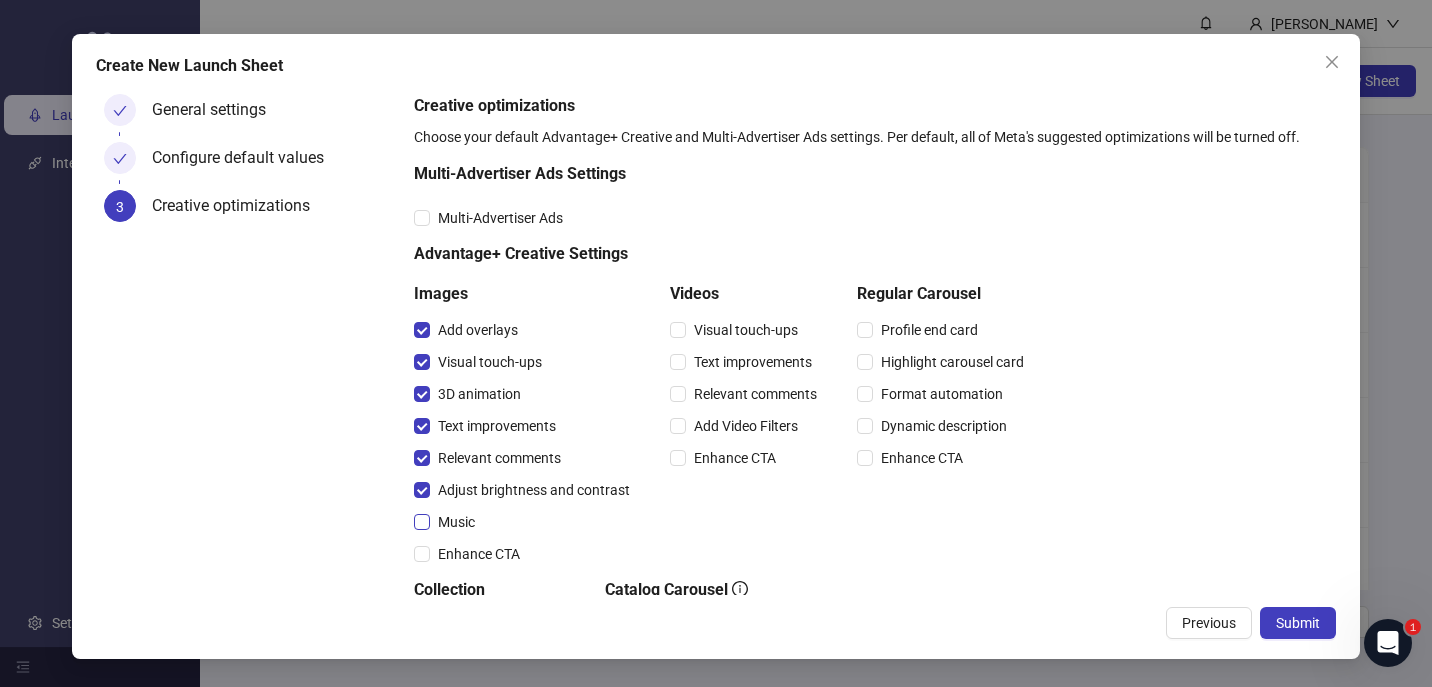click on "Music" at bounding box center [456, 522] 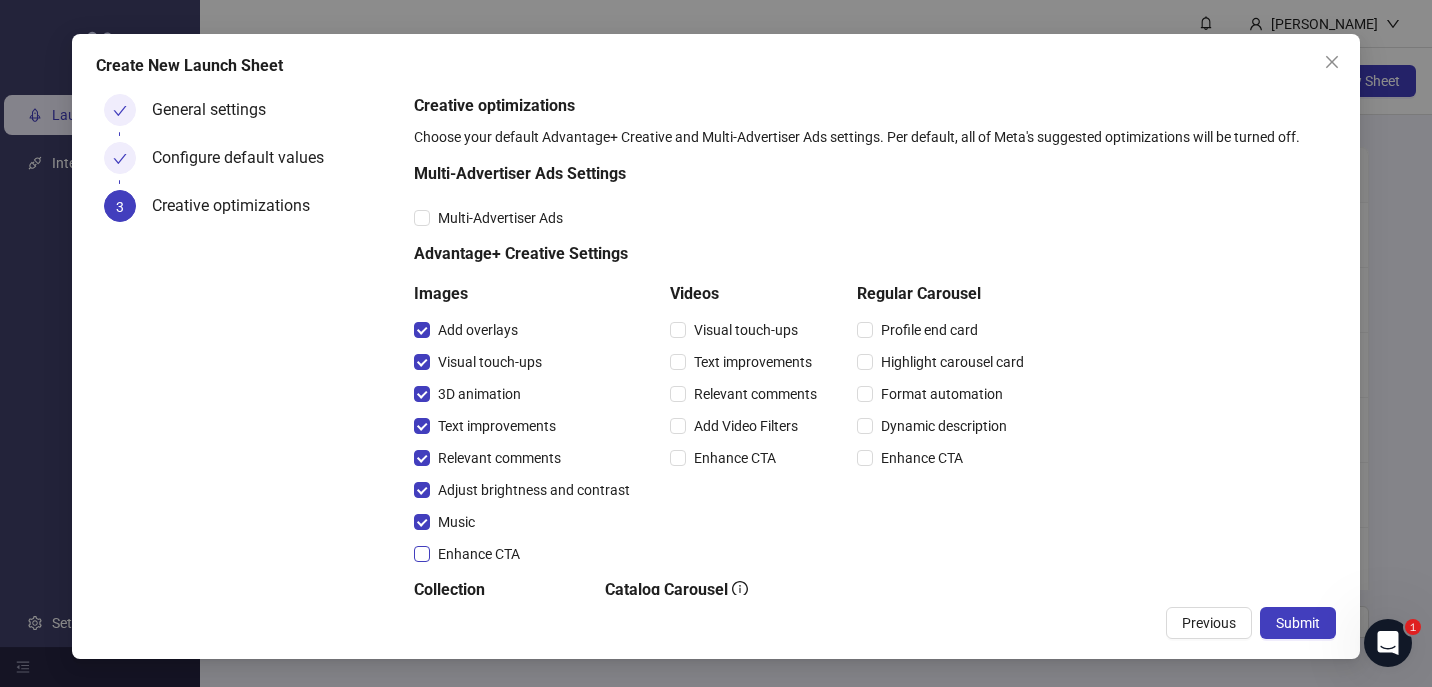 click on "Enhance CTA" at bounding box center [479, 554] 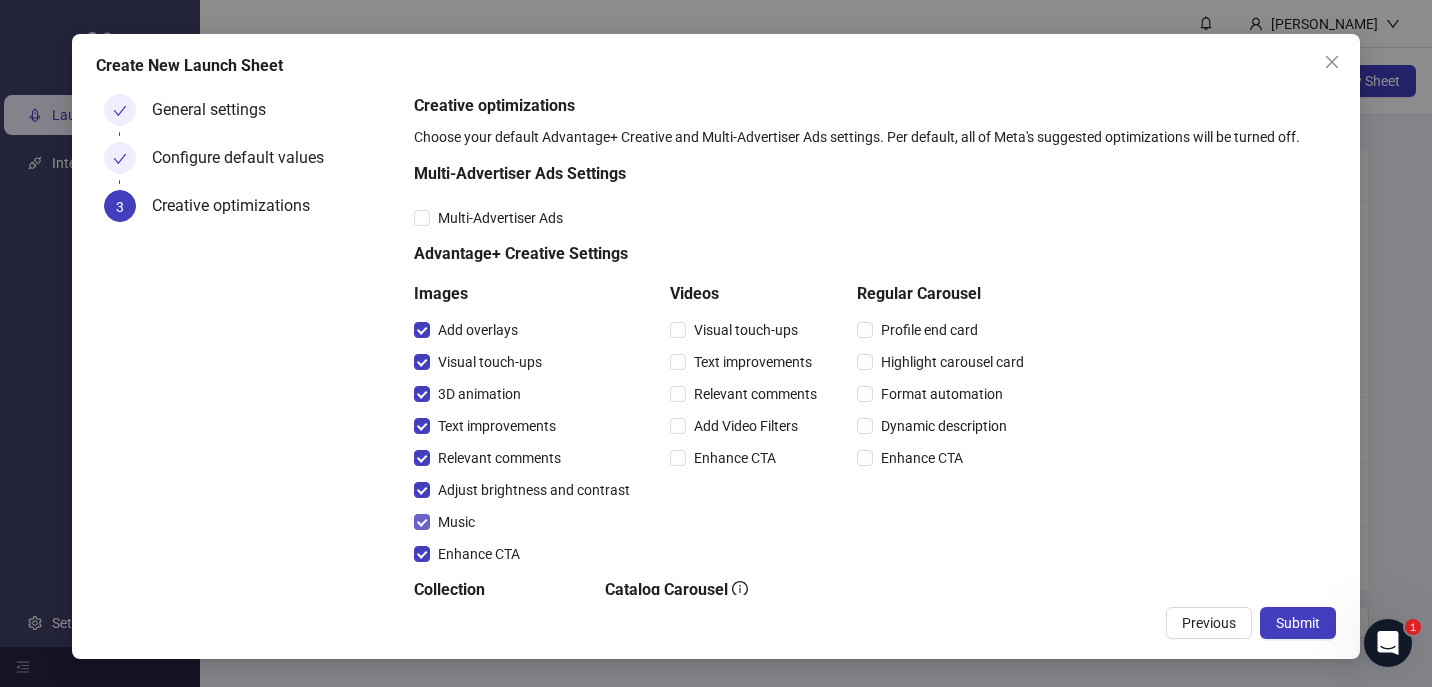 click on "Music" at bounding box center (456, 522) 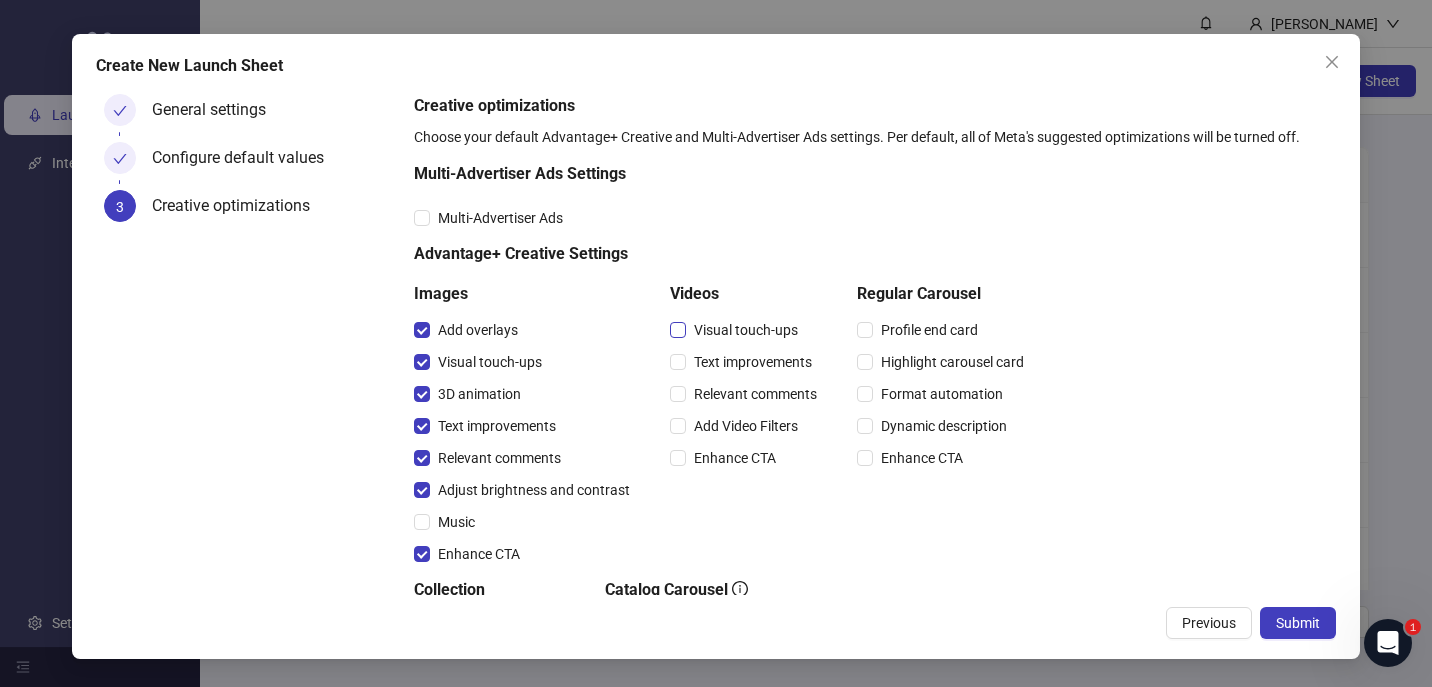 click on "Visual touch-ups" at bounding box center [746, 330] 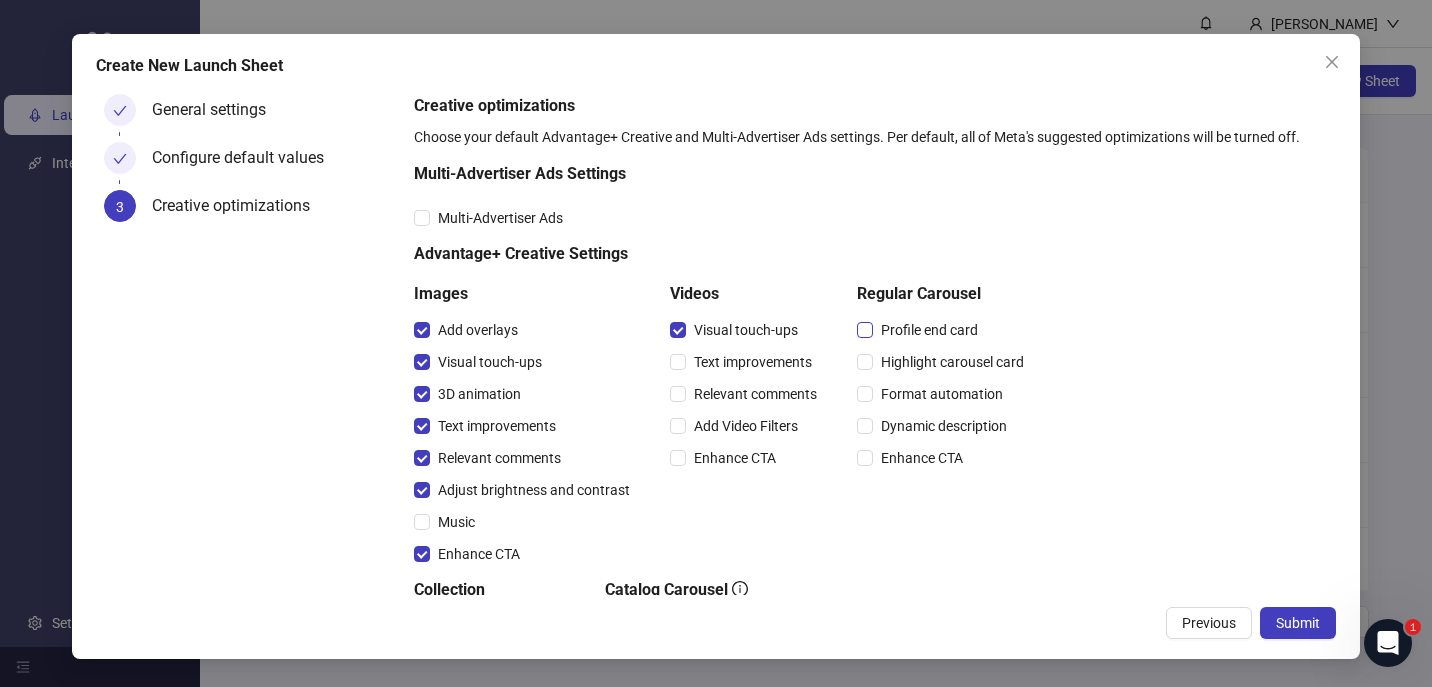 click on "Profile end card" at bounding box center [929, 330] 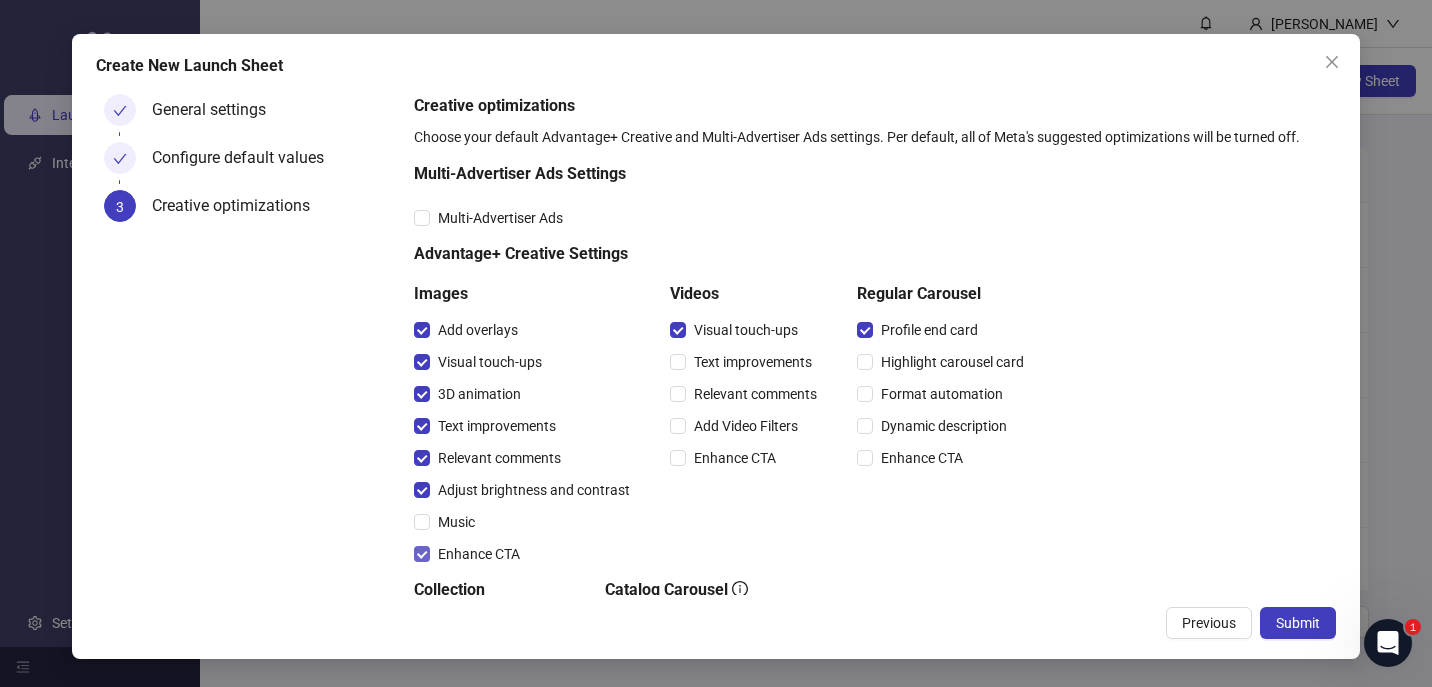 click on "Enhance CTA" at bounding box center (479, 554) 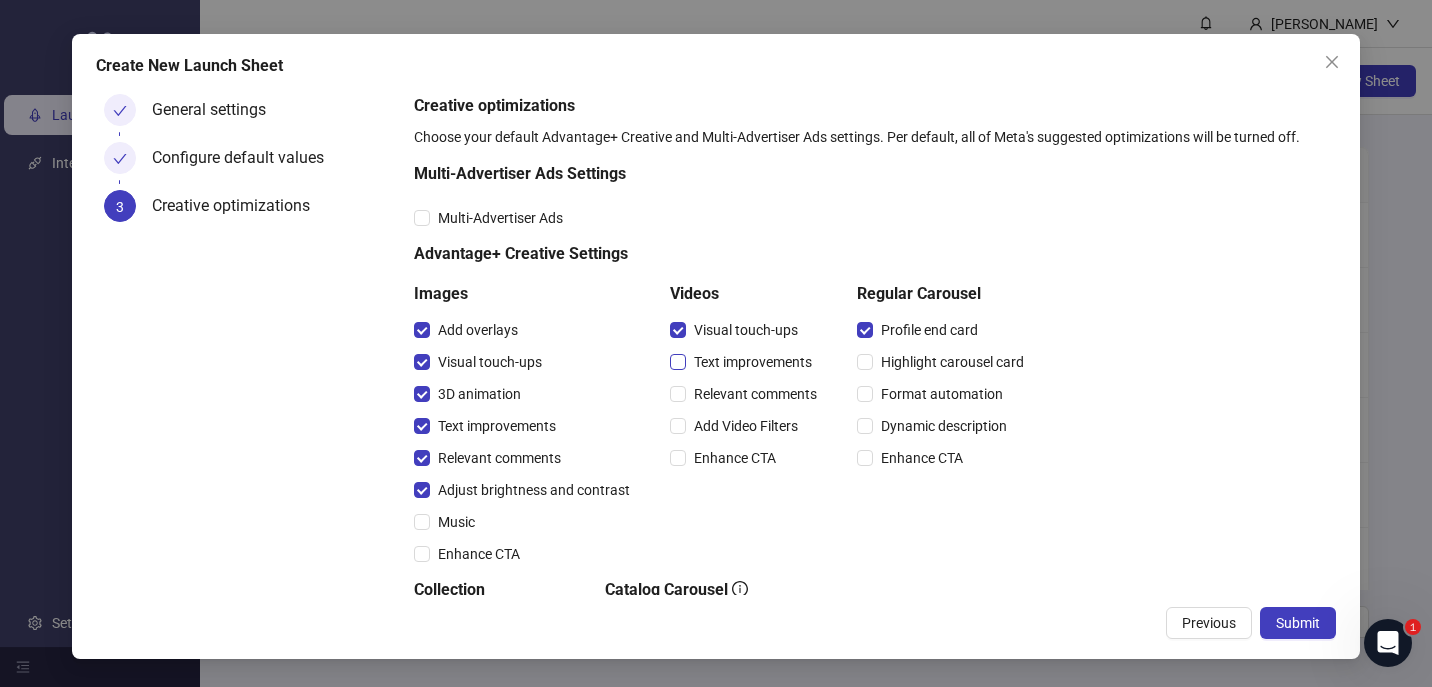 click on "Text improvements" at bounding box center [753, 362] 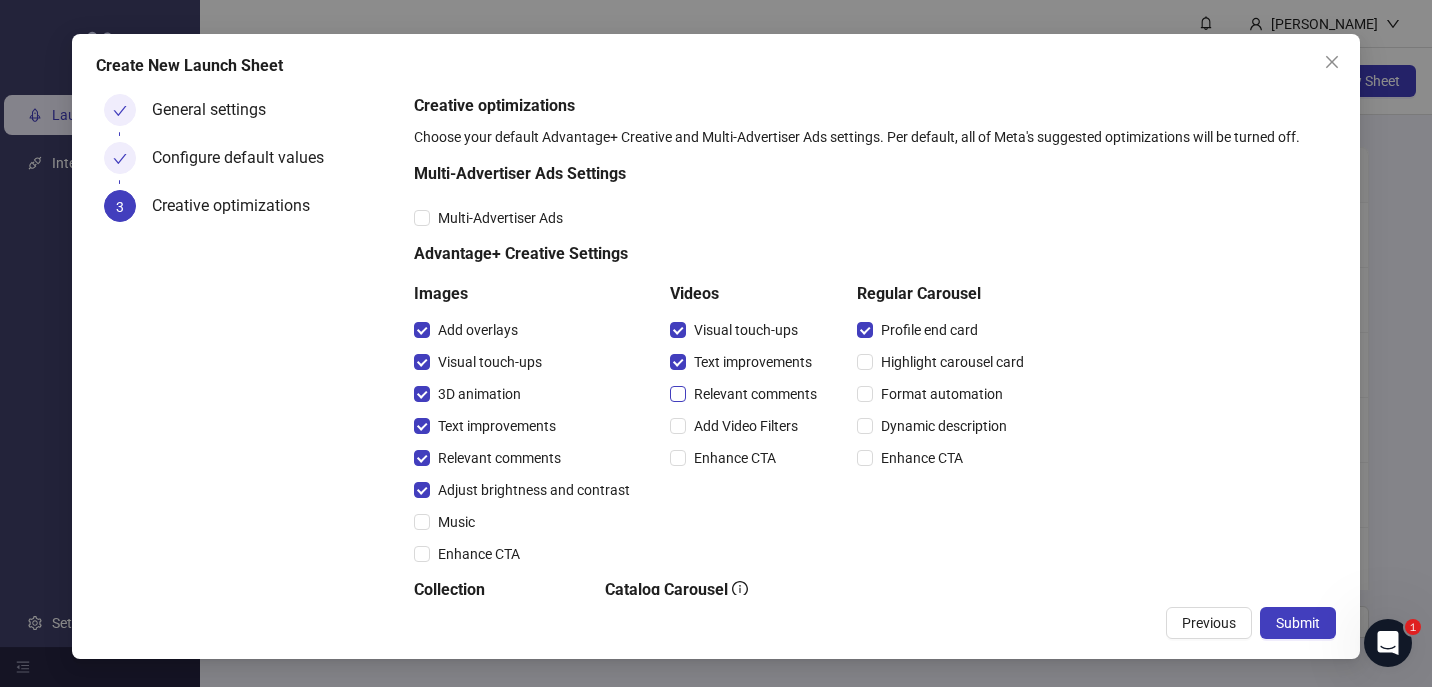 click on "Relevant comments" at bounding box center [755, 394] 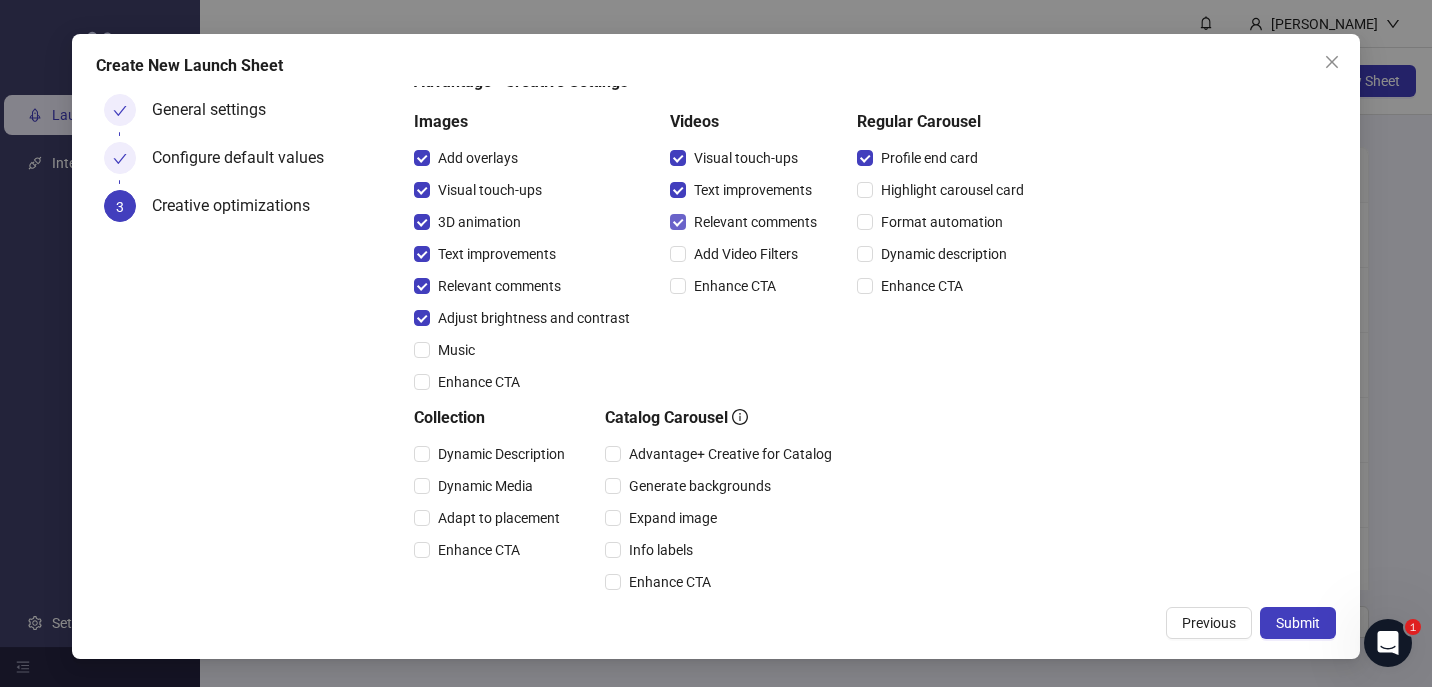 scroll, scrollTop: 173, scrollLeft: 0, axis: vertical 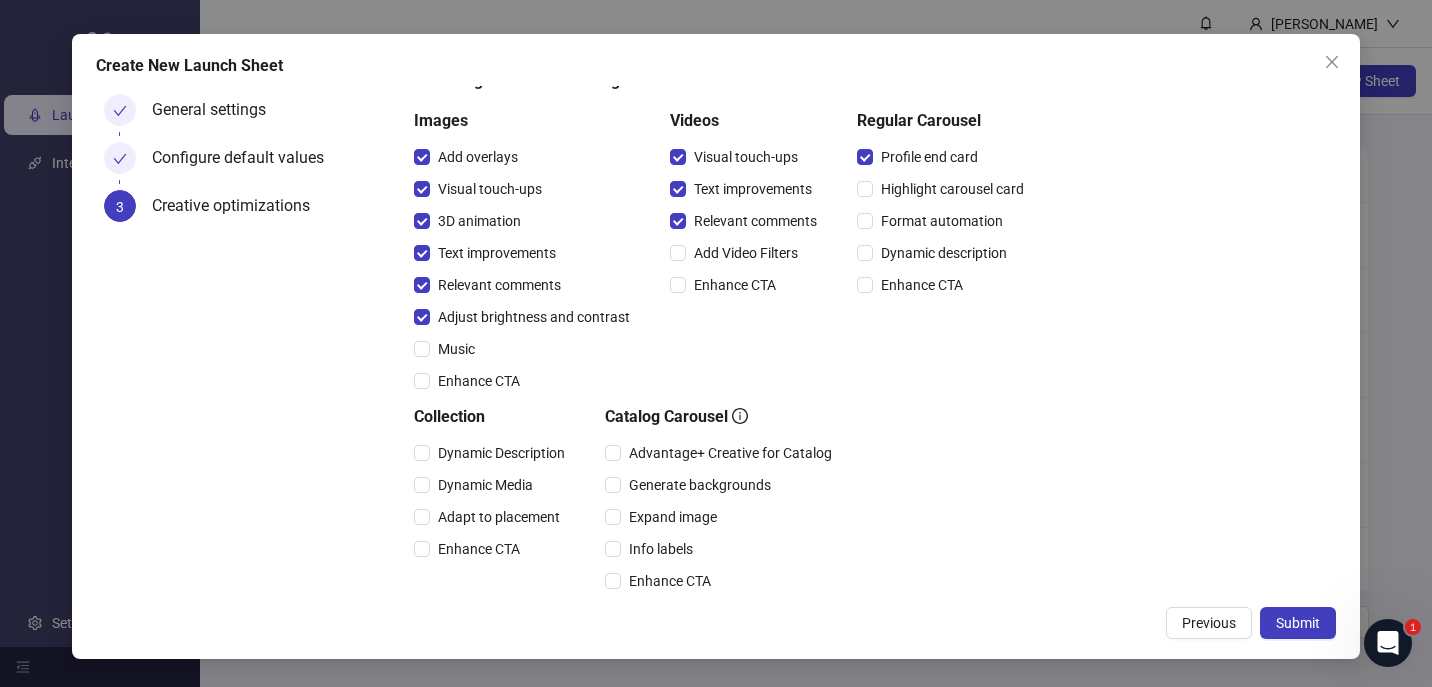 click on "Enhance CTA" at bounding box center (493, 549) 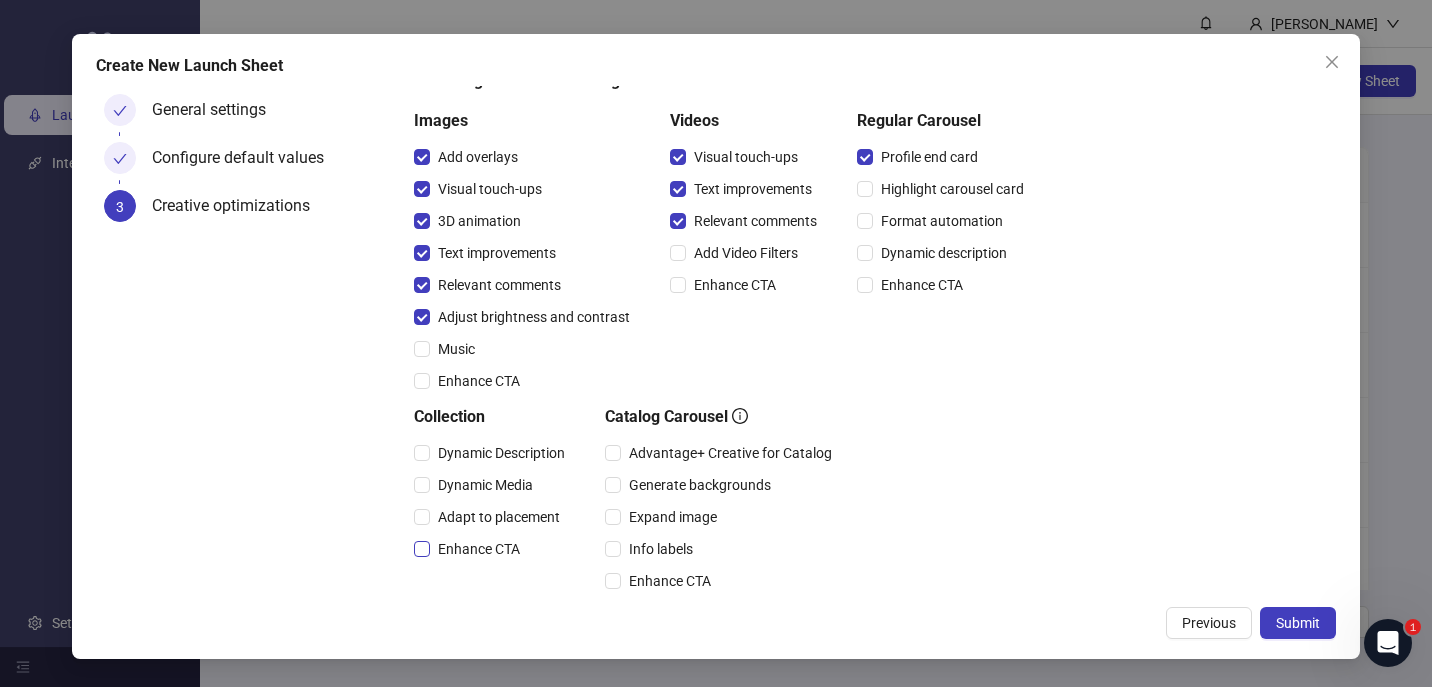 click on "Enhance CTA" at bounding box center (479, 549) 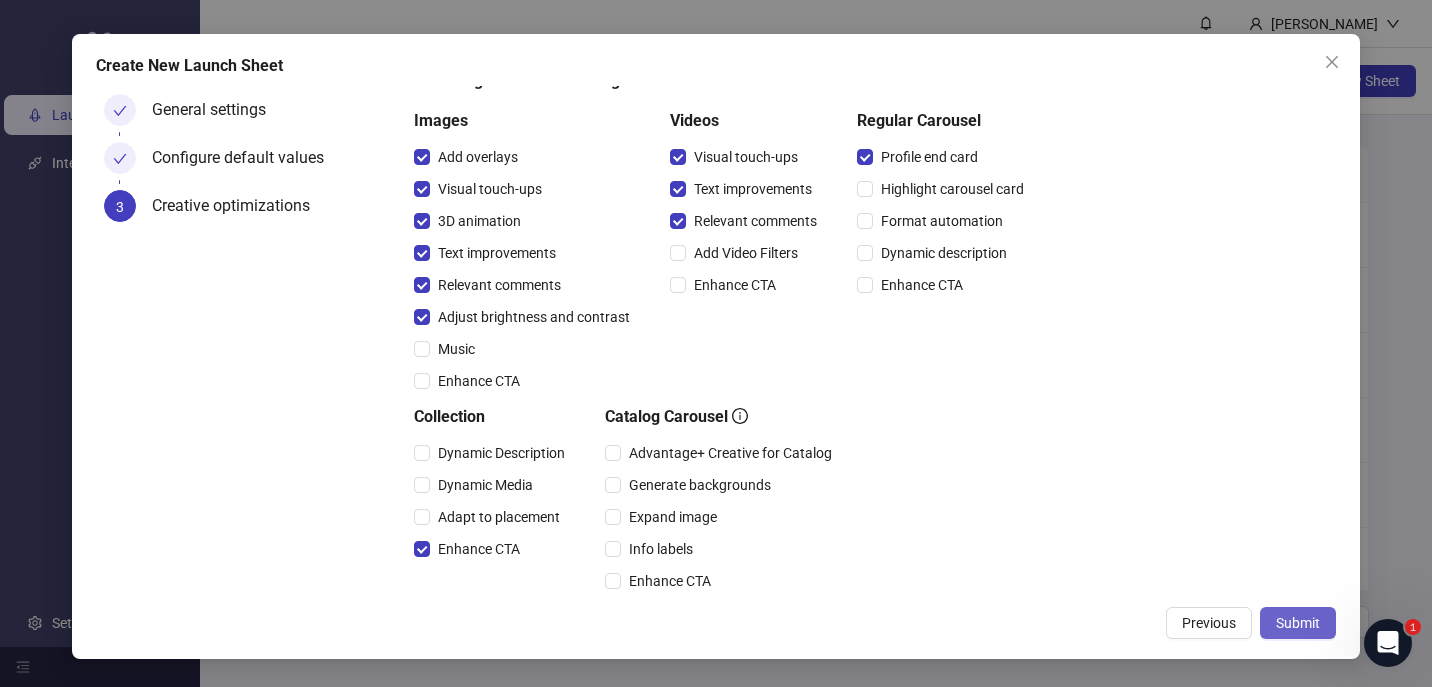 click on "Submit" at bounding box center [1298, 623] 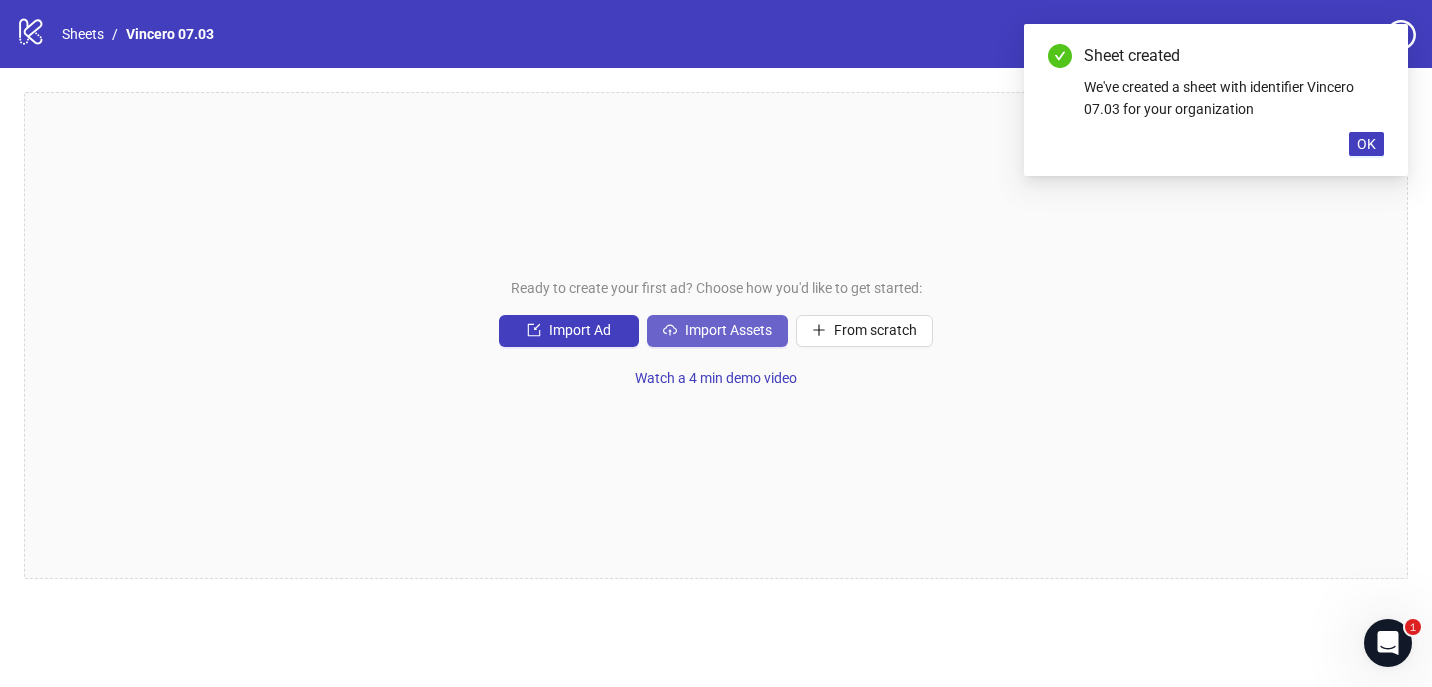 click on "Import Assets" at bounding box center [728, 330] 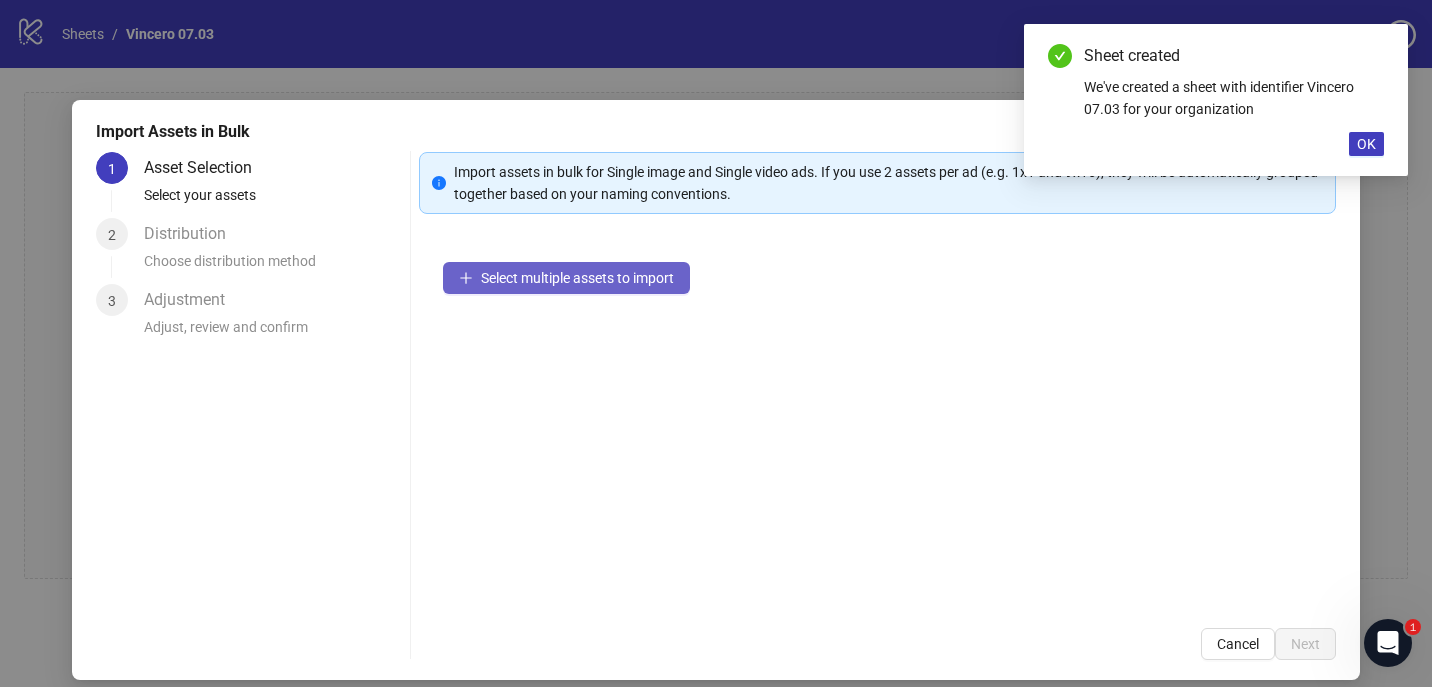 click on "Select multiple assets to import" at bounding box center (566, 278) 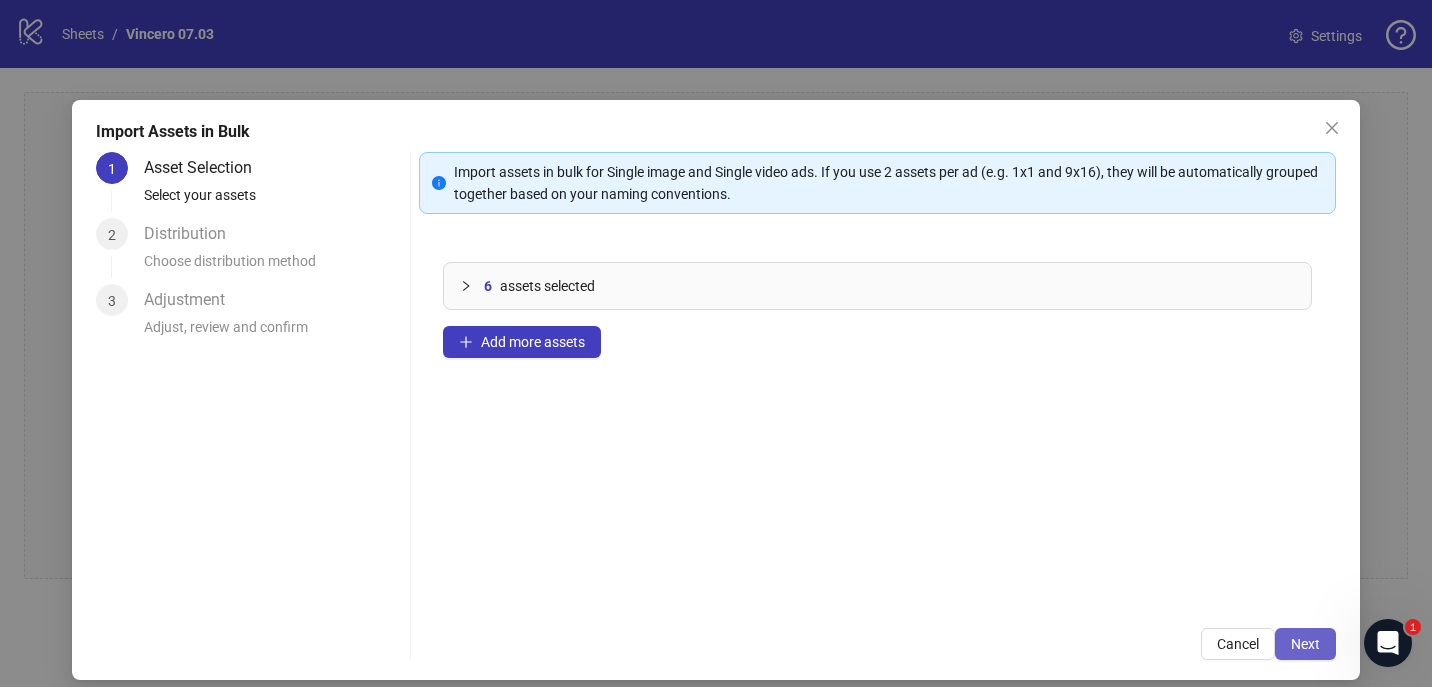 click on "Next" at bounding box center [1305, 644] 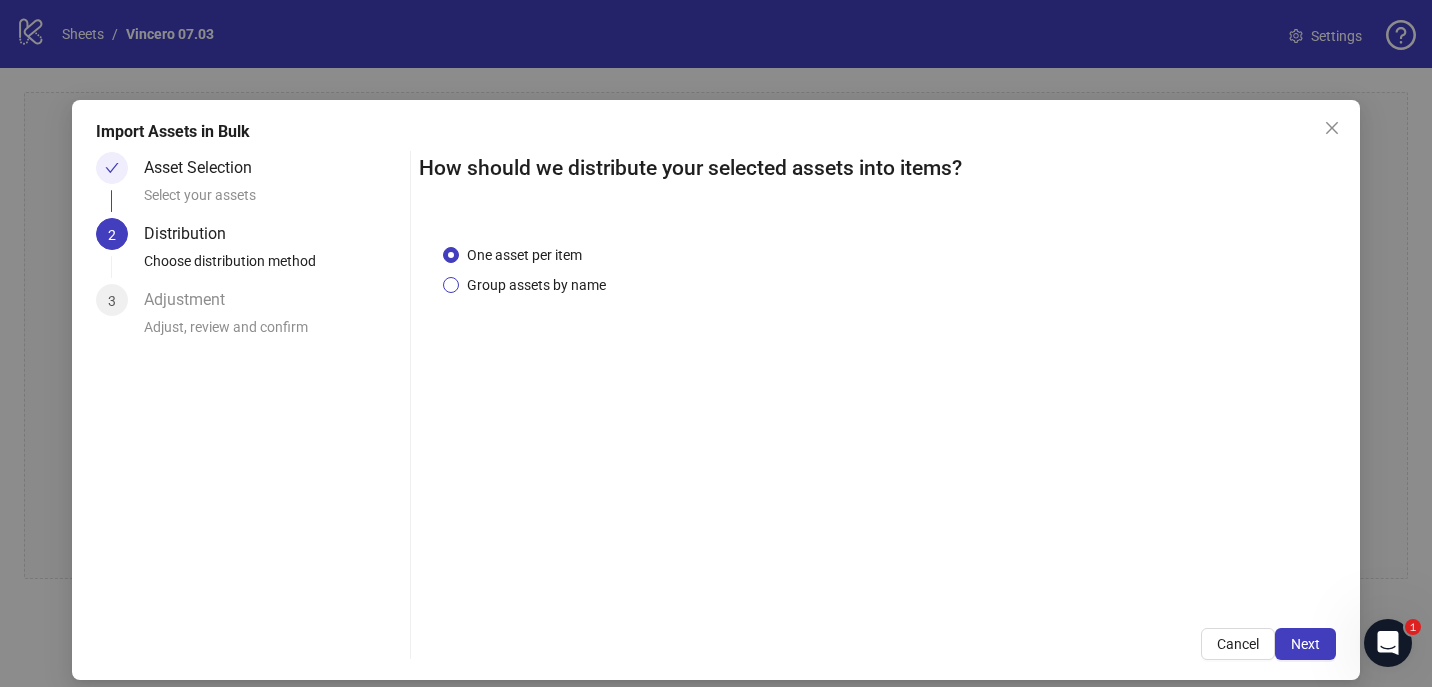 click on "Group assets by name" at bounding box center [536, 285] 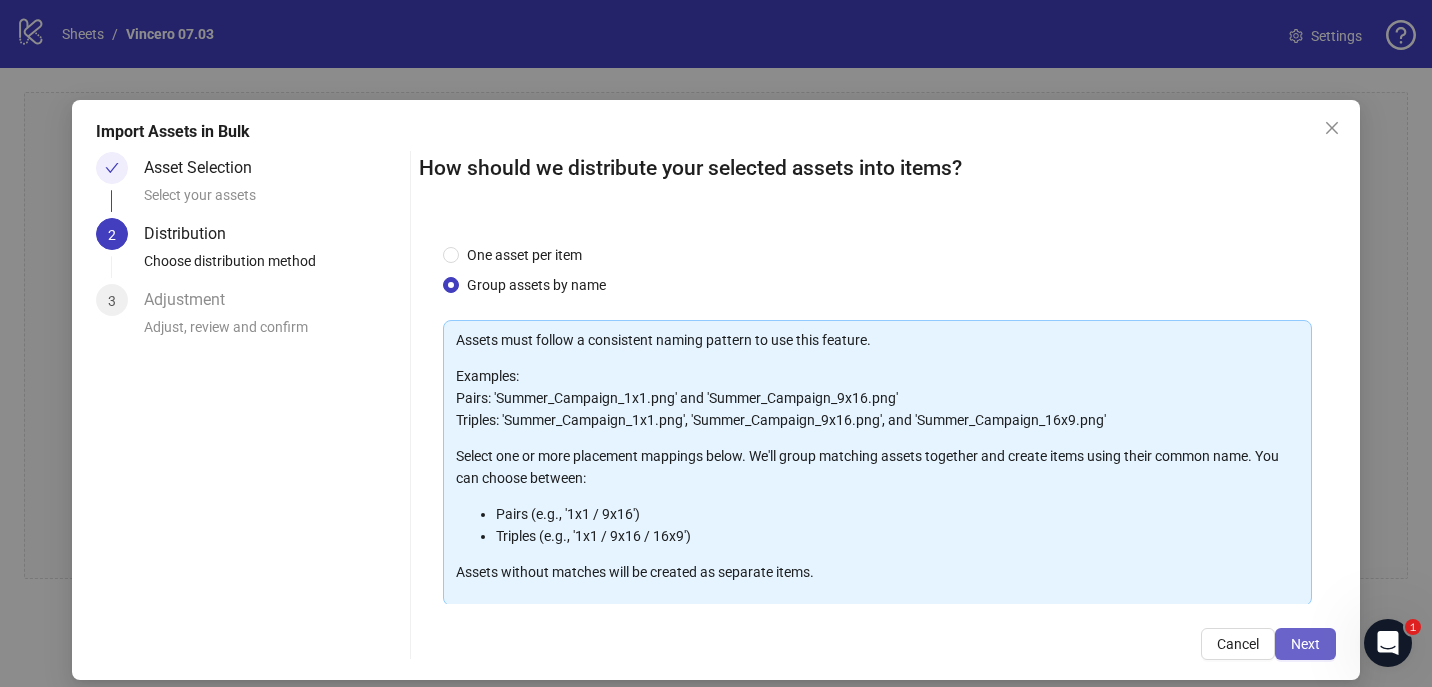 click on "Next" at bounding box center (1305, 644) 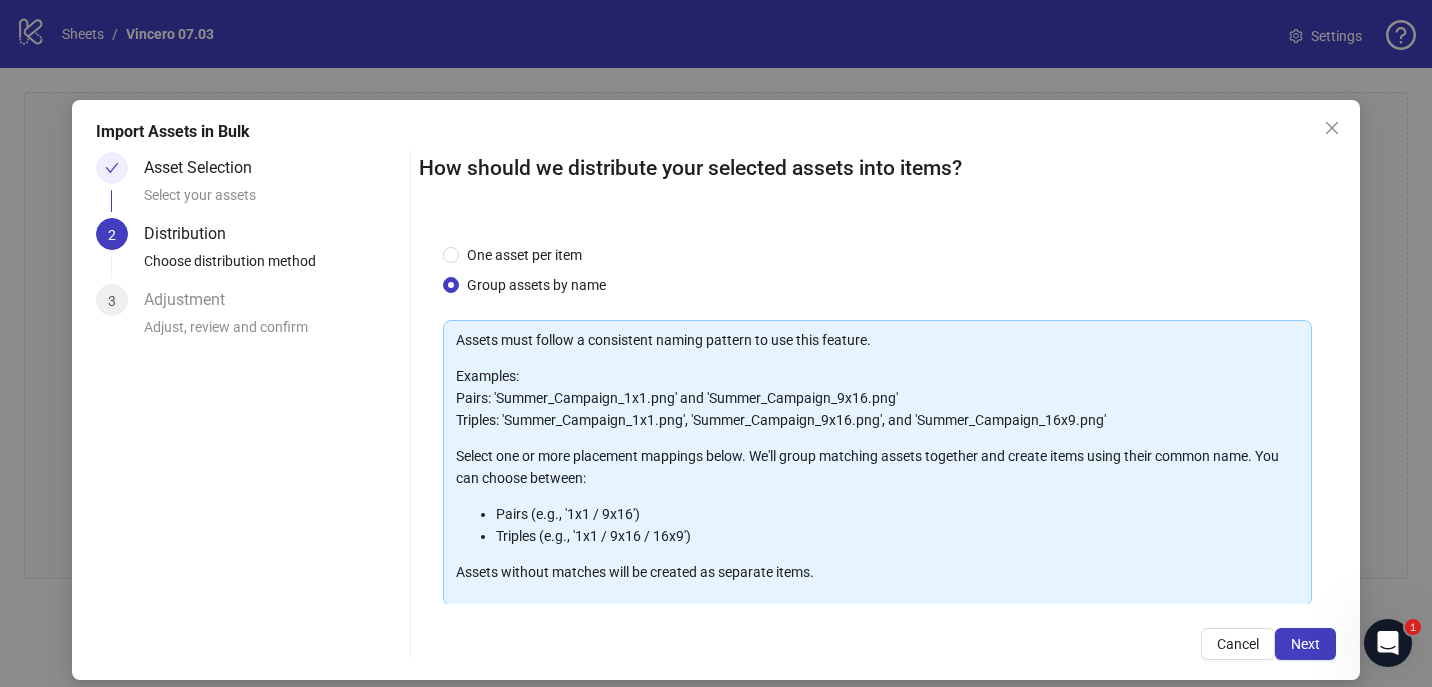 scroll, scrollTop: 201, scrollLeft: 0, axis: vertical 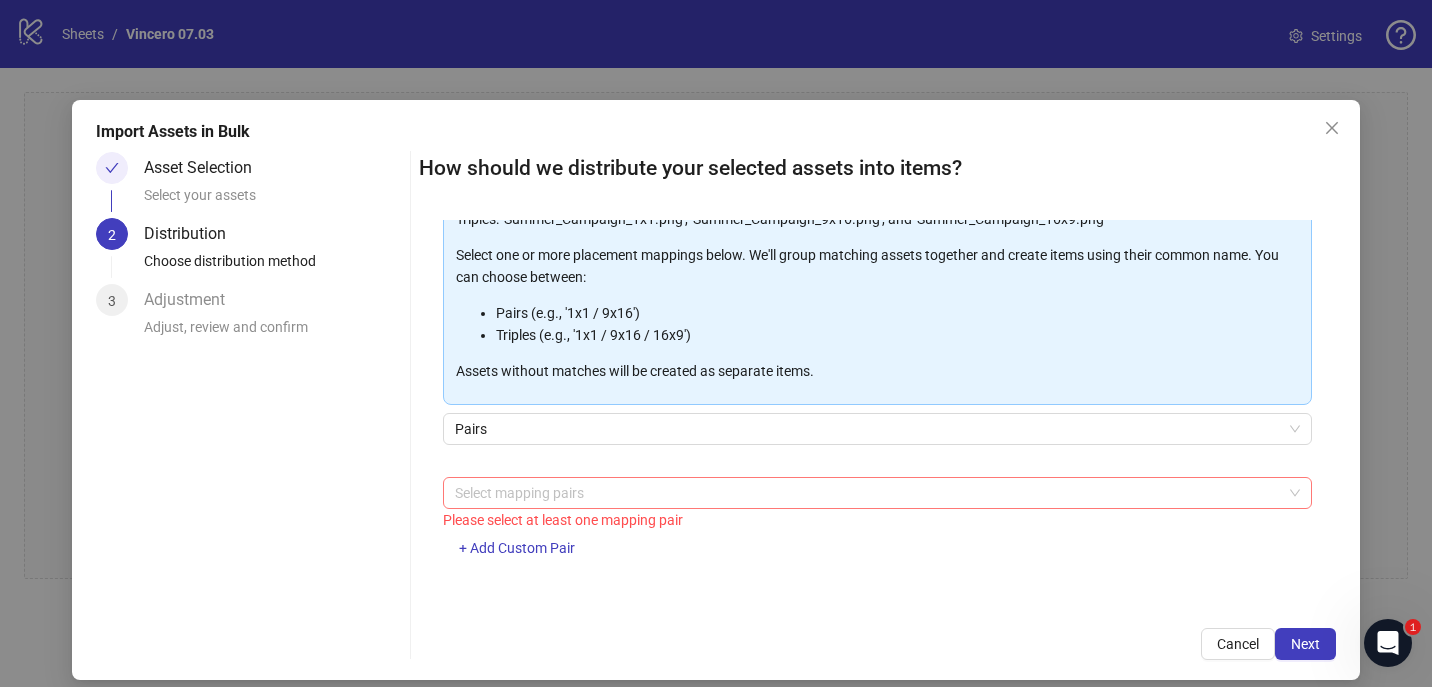 click on "Select mapping pairs" at bounding box center (878, 493) 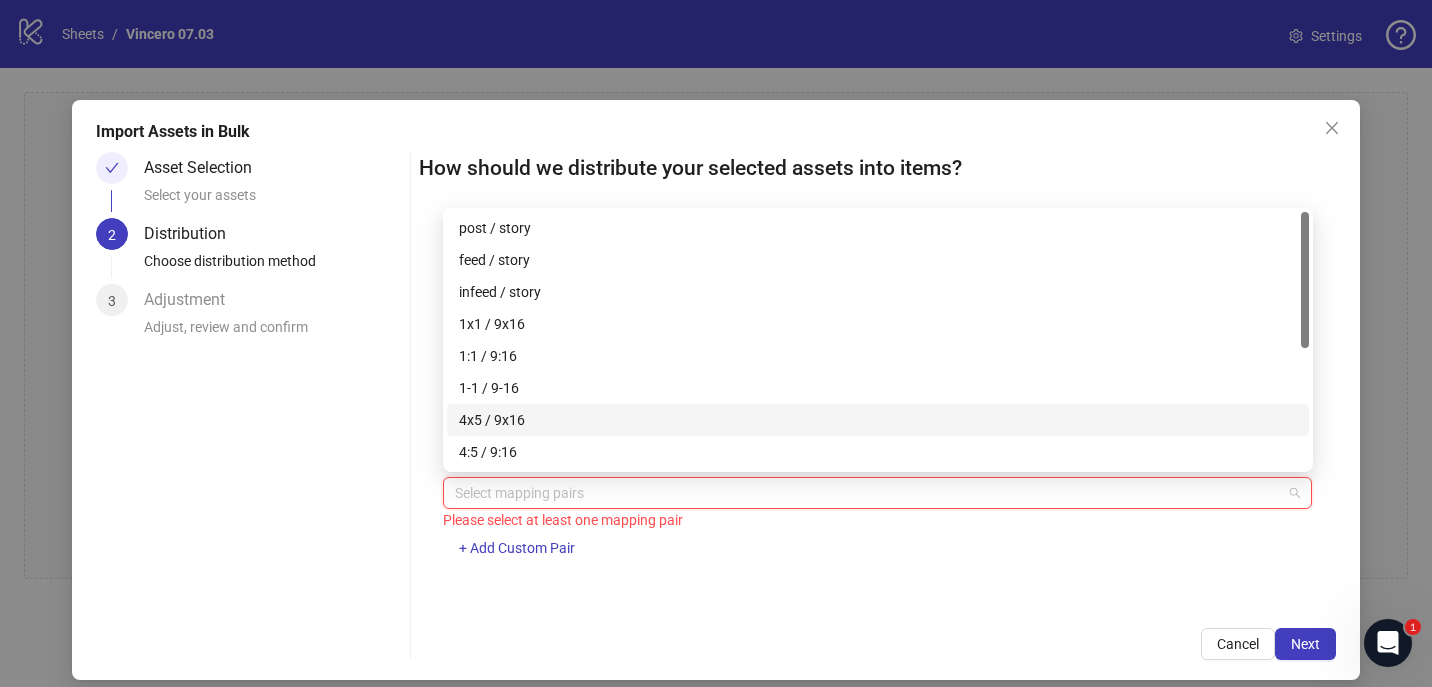 click on "4x5 / 9x16" at bounding box center (878, 420) 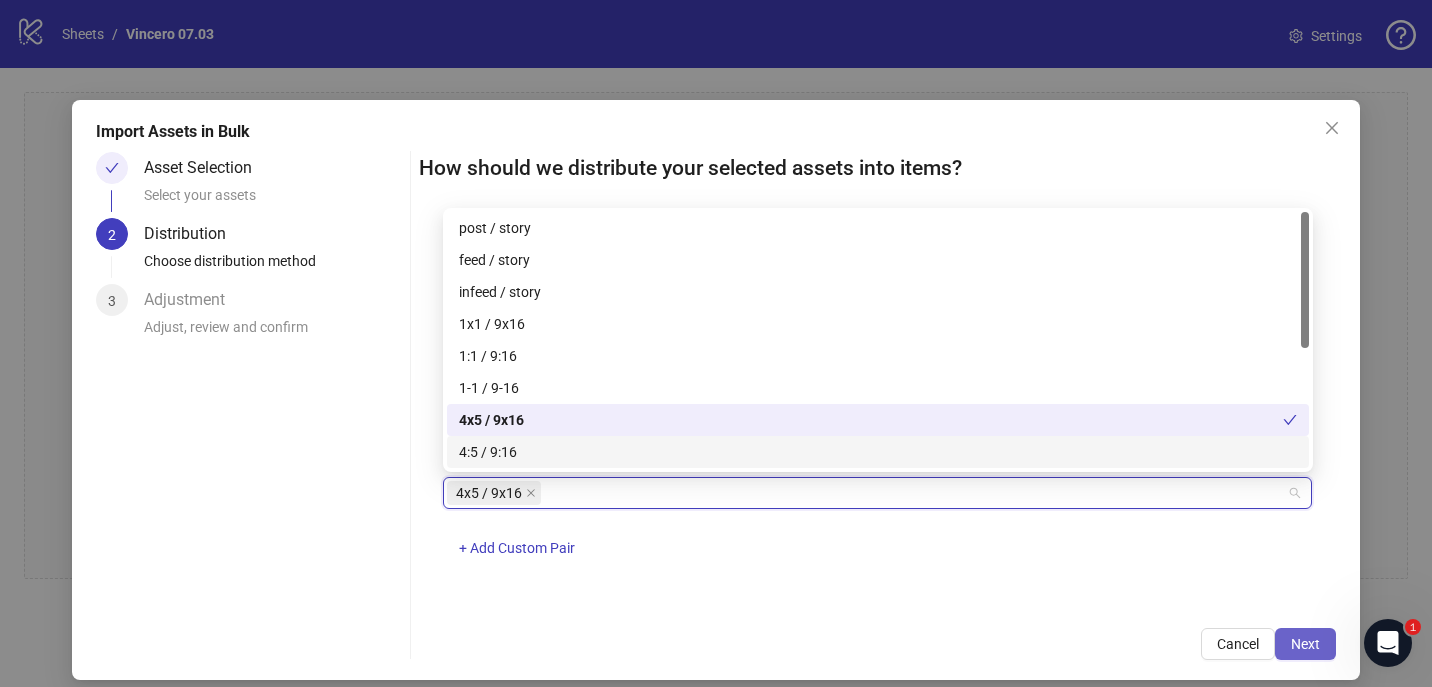 click on "Next" at bounding box center [1305, 644] 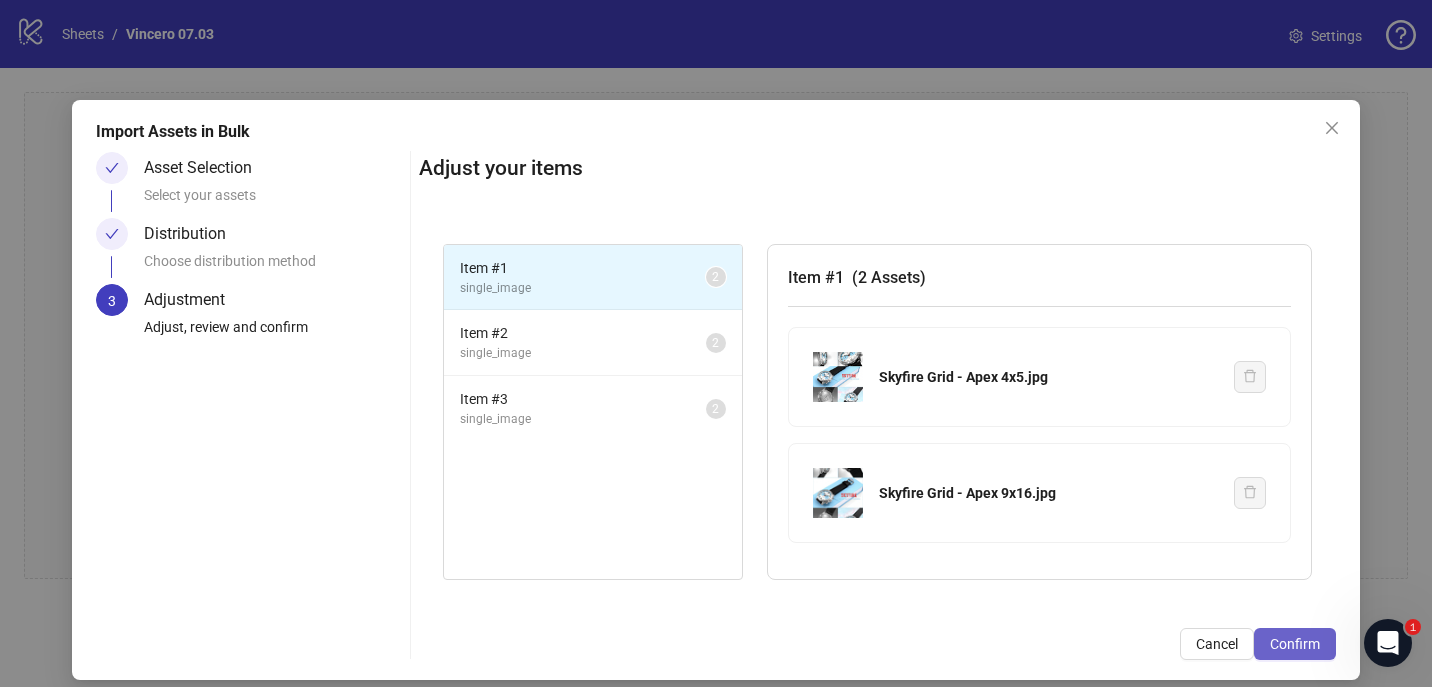 click on "Confirm" at bounding box center [1295, 644] 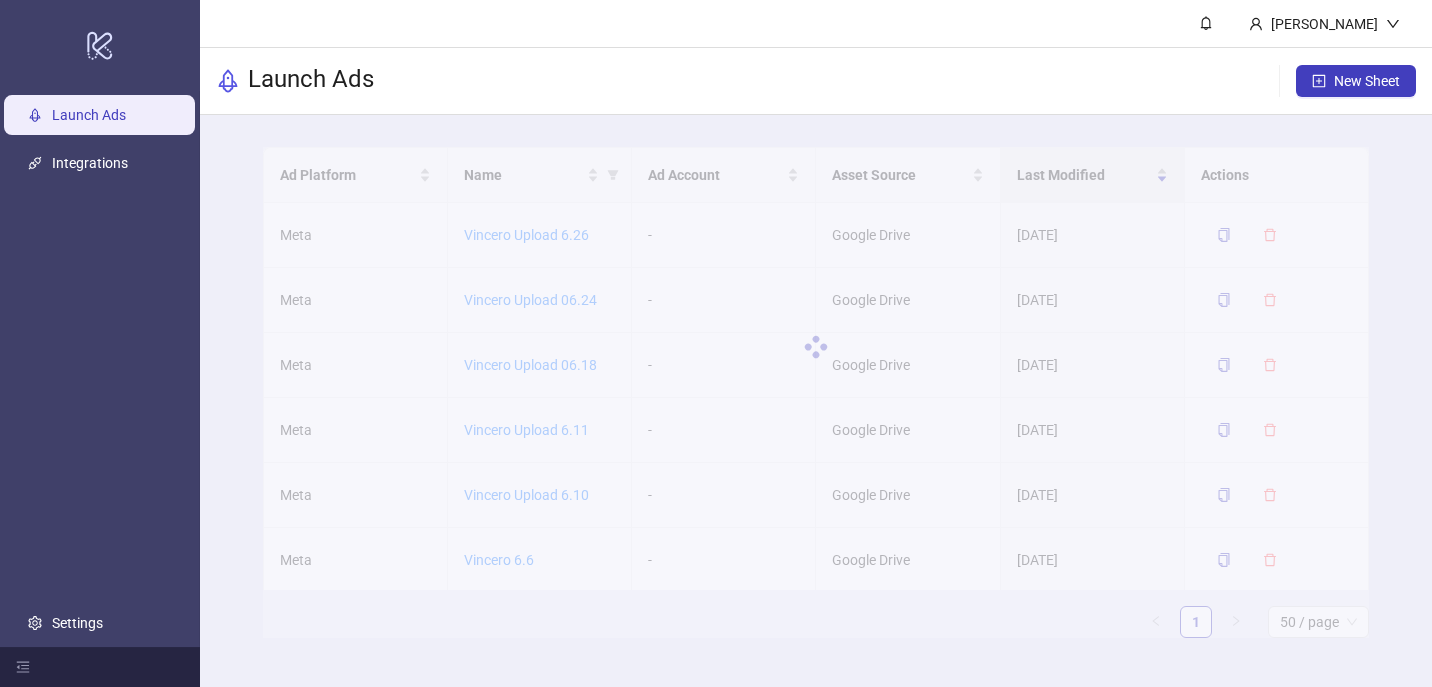 scroll, scrollTop: 0, scrollLeft: 0, axis: both 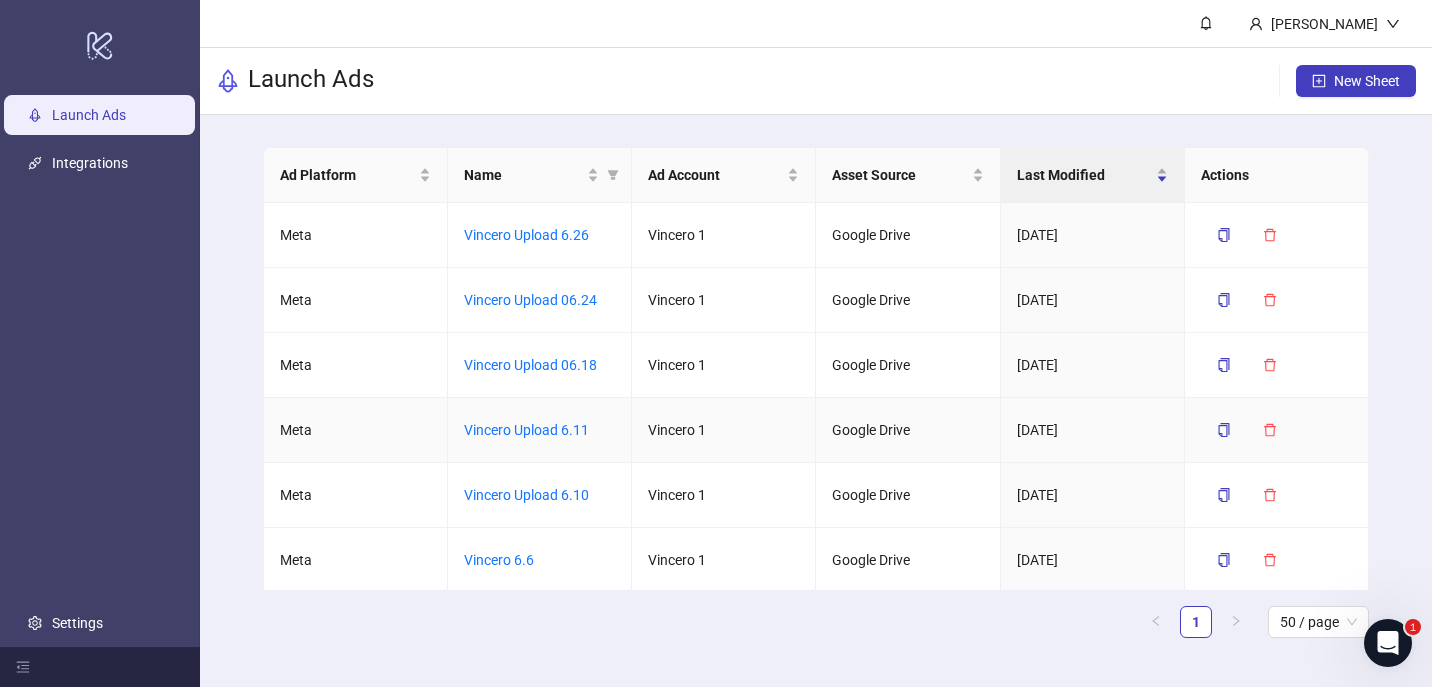 click on "Vincero Upload 6.11" at bounding box center (540, 430) 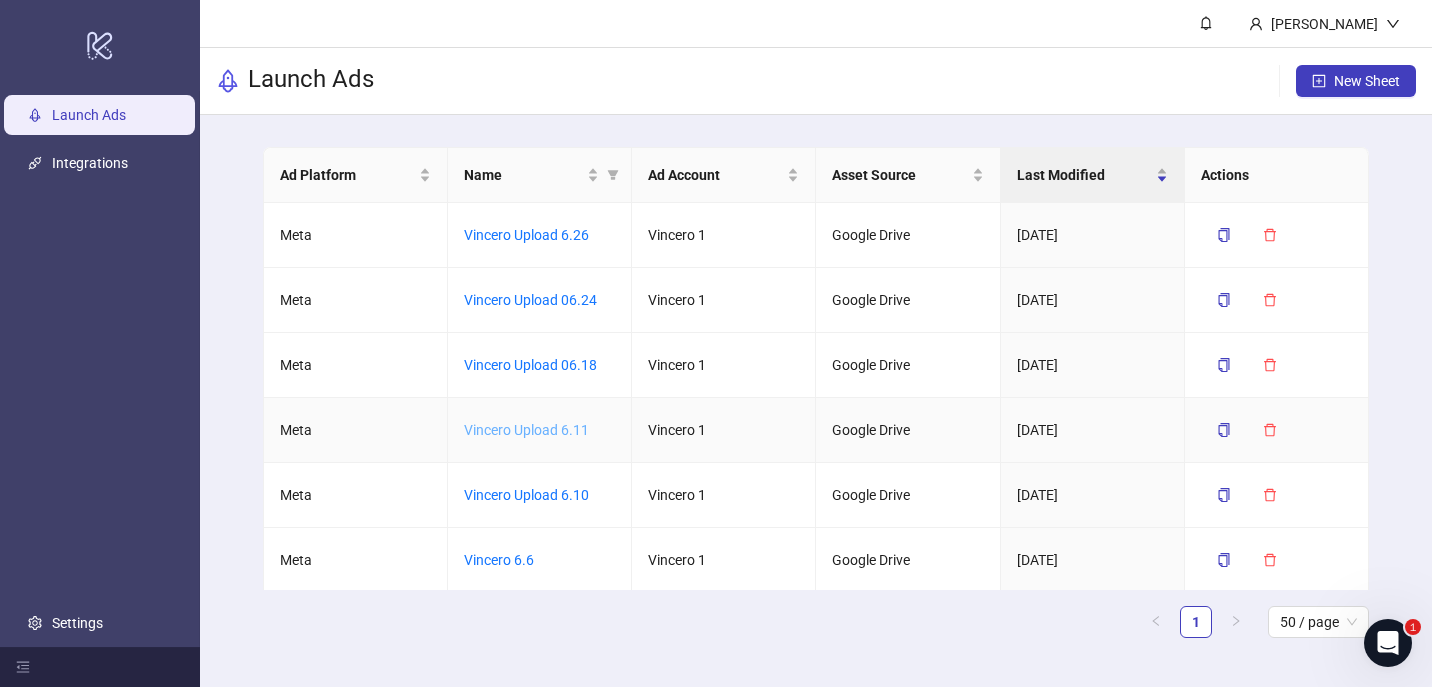 click on "Vincero Upload 6.11" at bounding box center (526, 430) 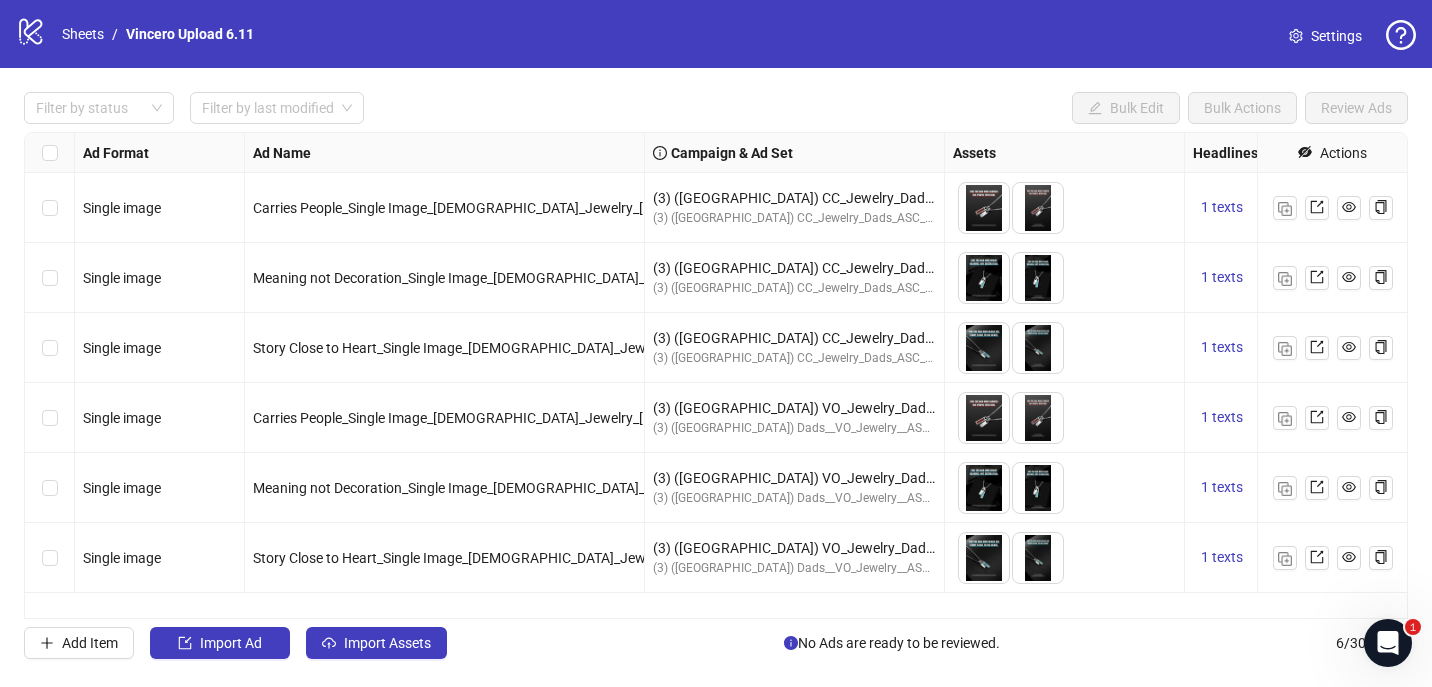 click on "Settings" at bounding box center (1336, 36) 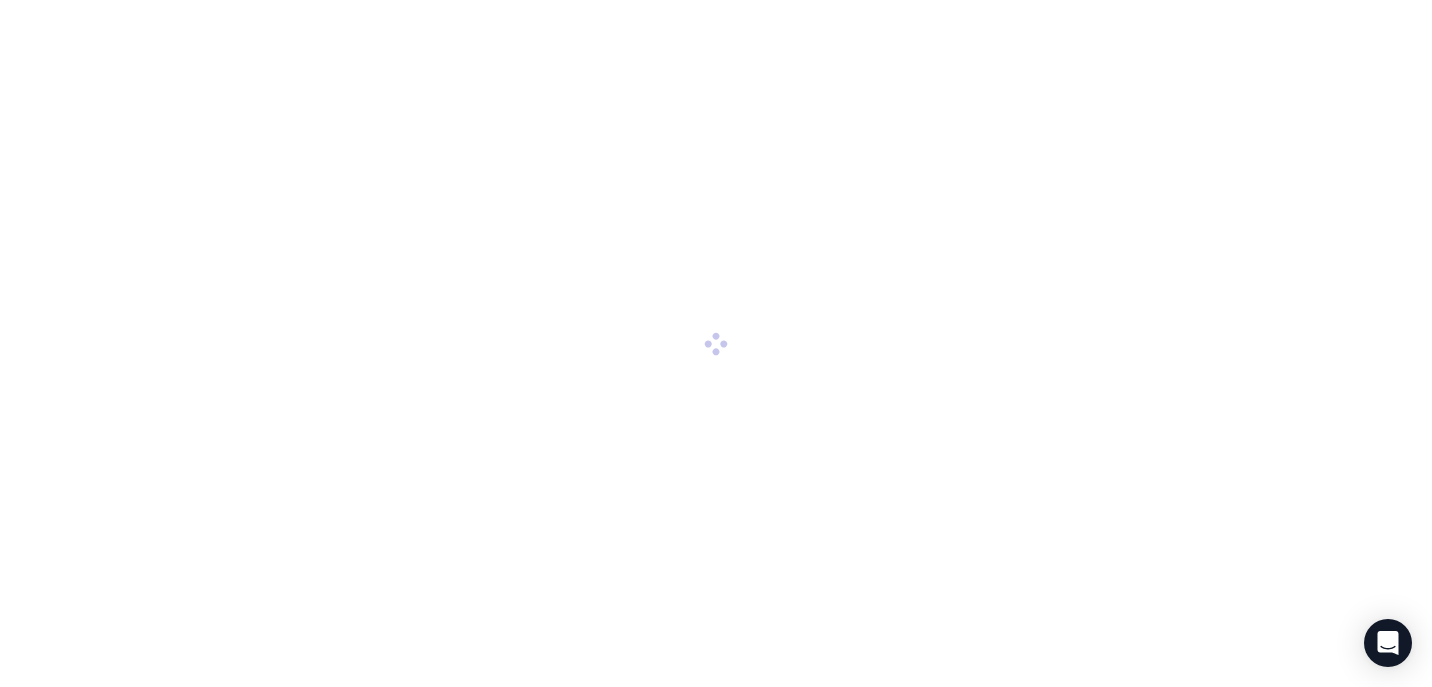 scroll, scrollTop: 0, scrollLeft: 0, axis: both 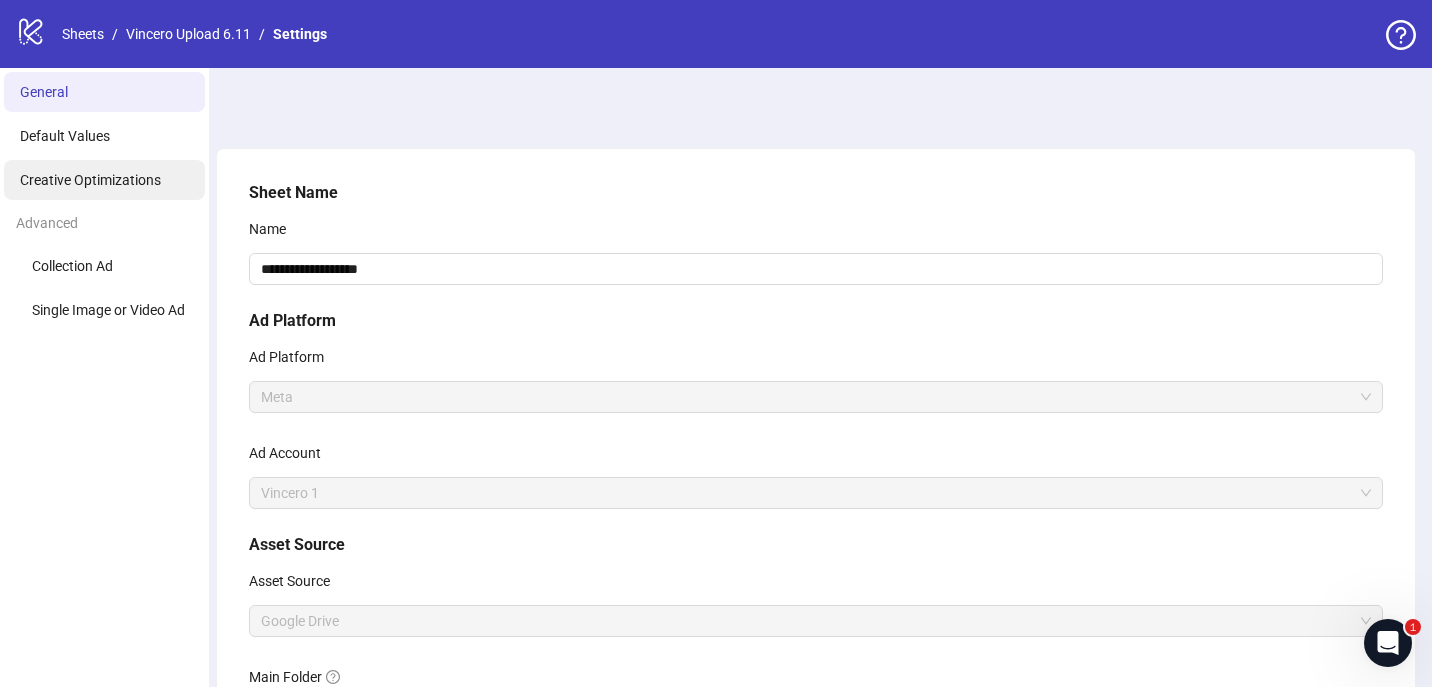 click on "Creative Optimizations" at bounding box center (90, 180) 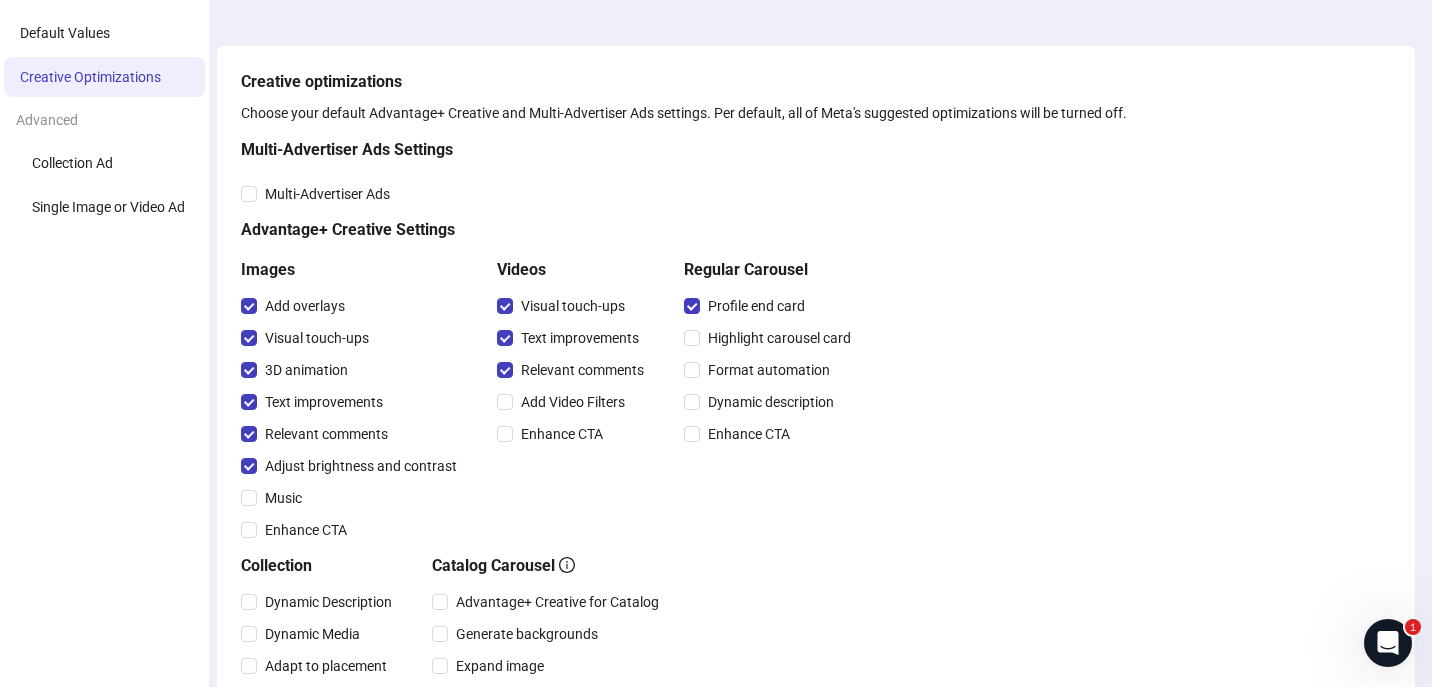 scroll, scrollTop: 187, scrollLeft: 0, axis: vertical 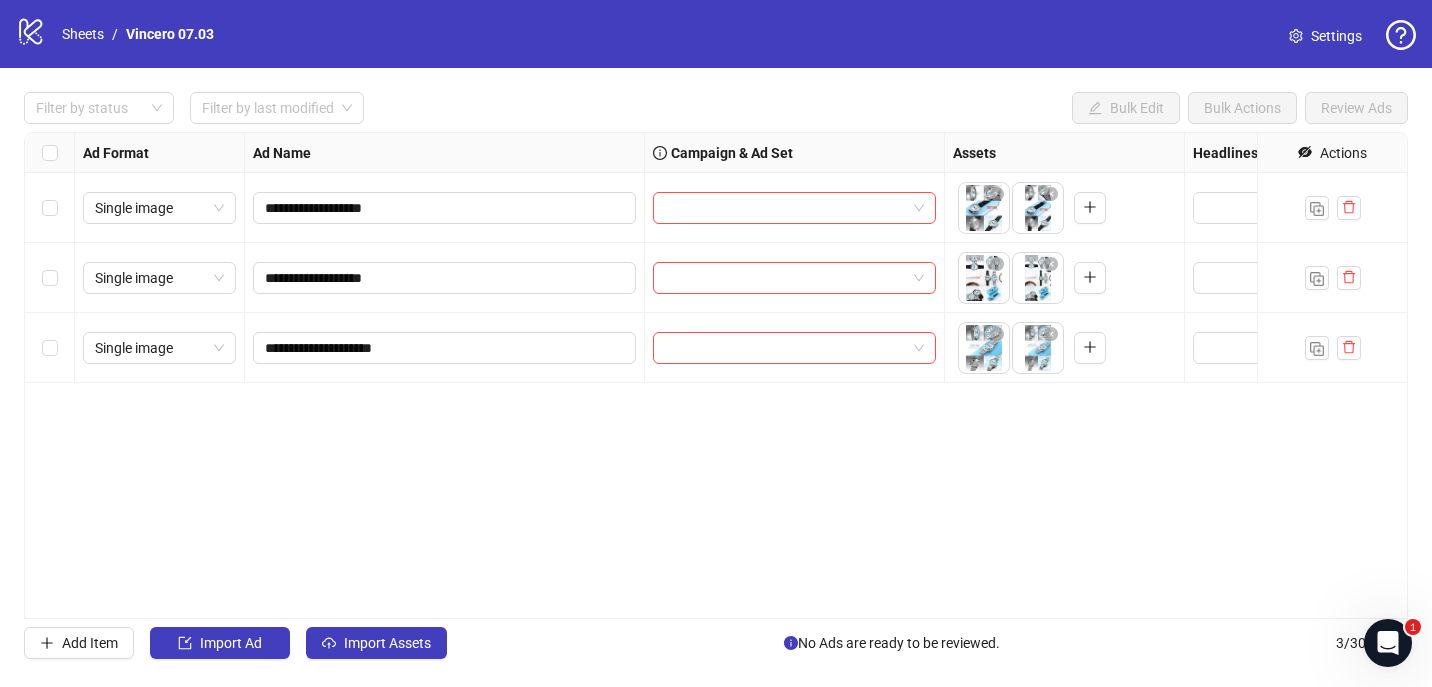 click 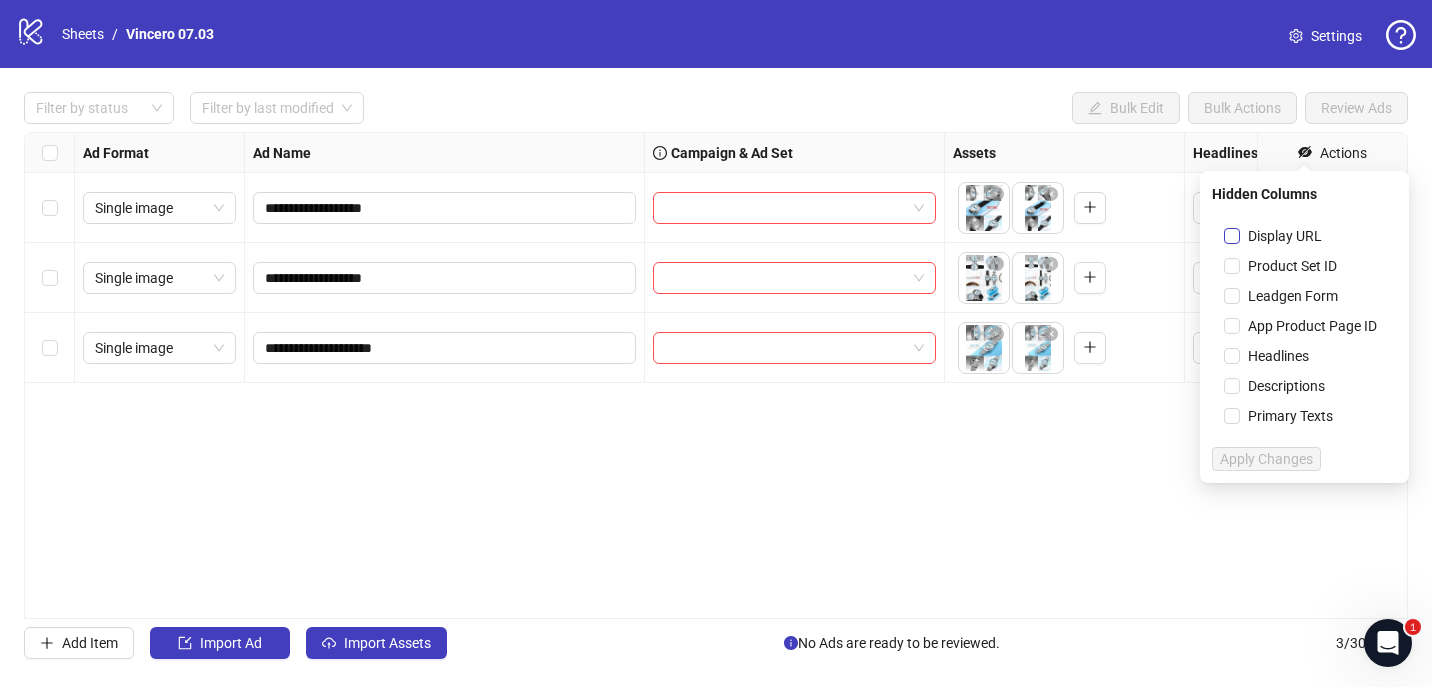 click on "Display URL" at bounding box center [1285, 236] 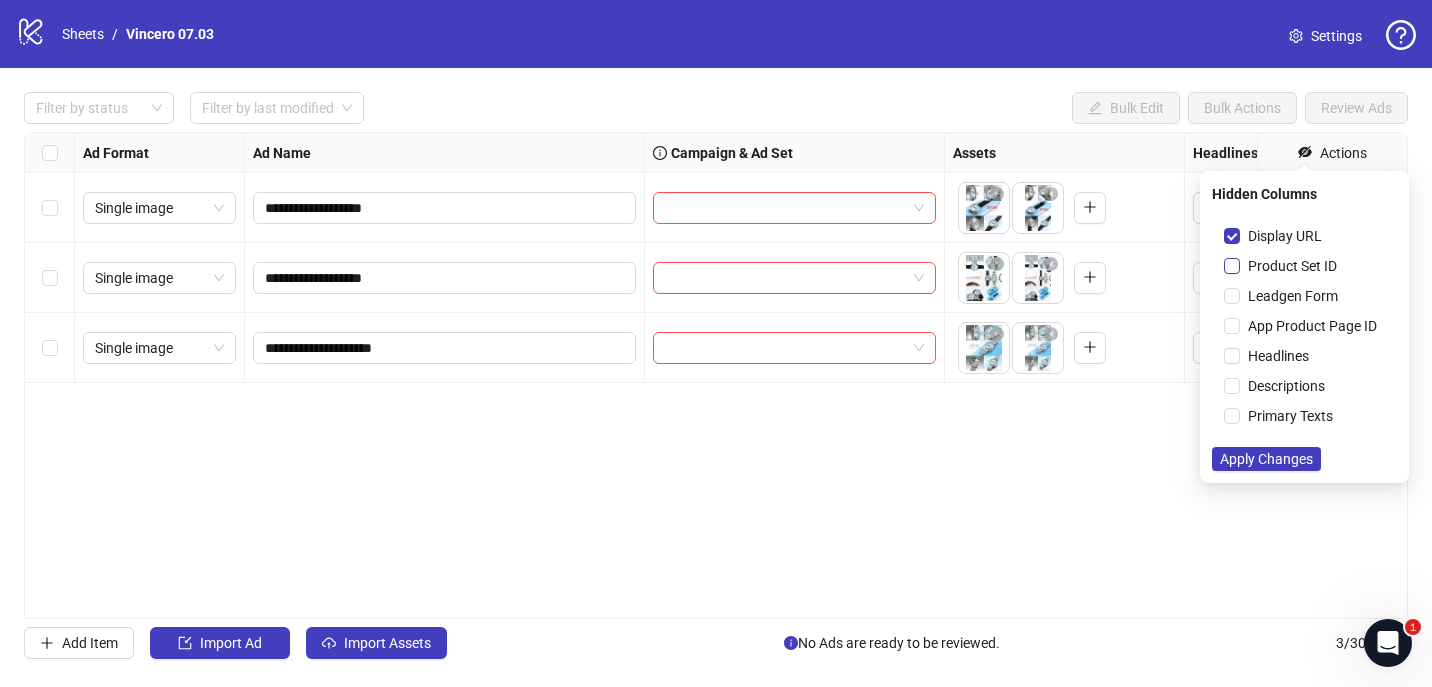click on "Product Set ID" at bounding box center (1292, 266) 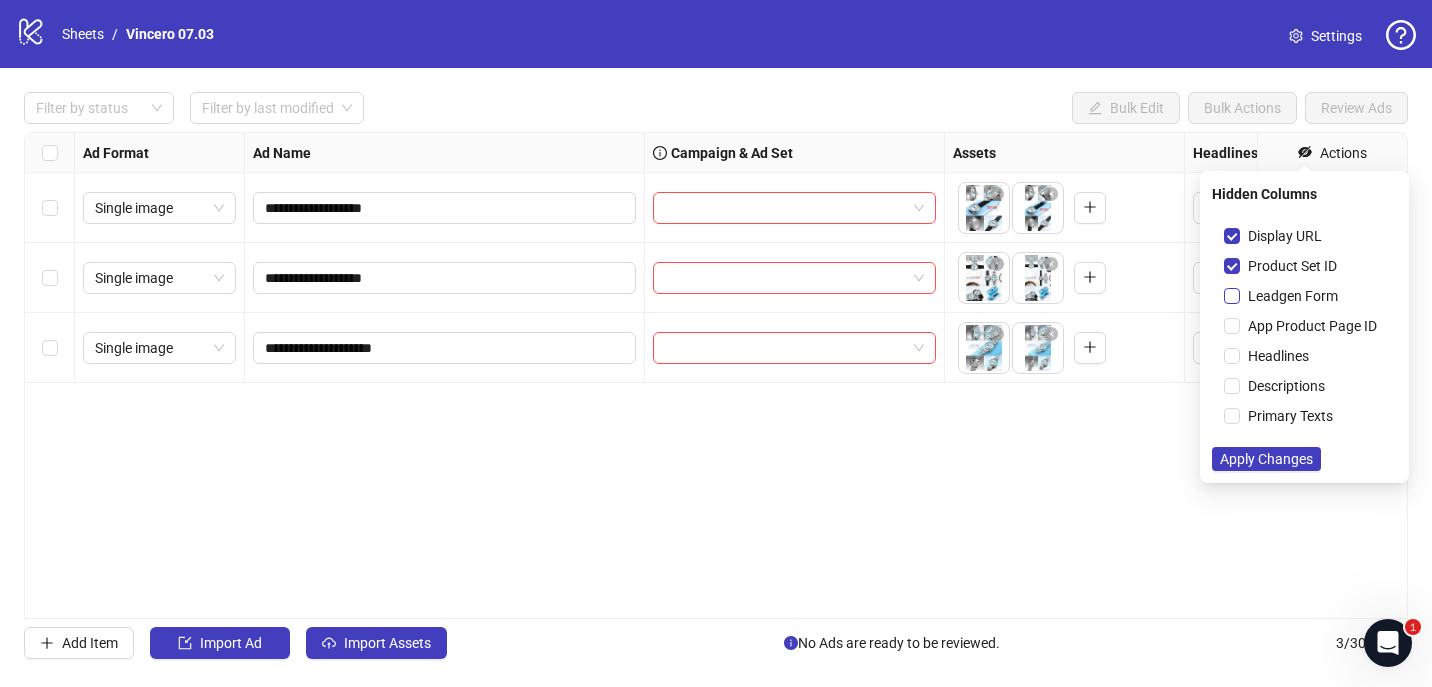 click on "Leadgen Form" at bounding box center [1293, 296] 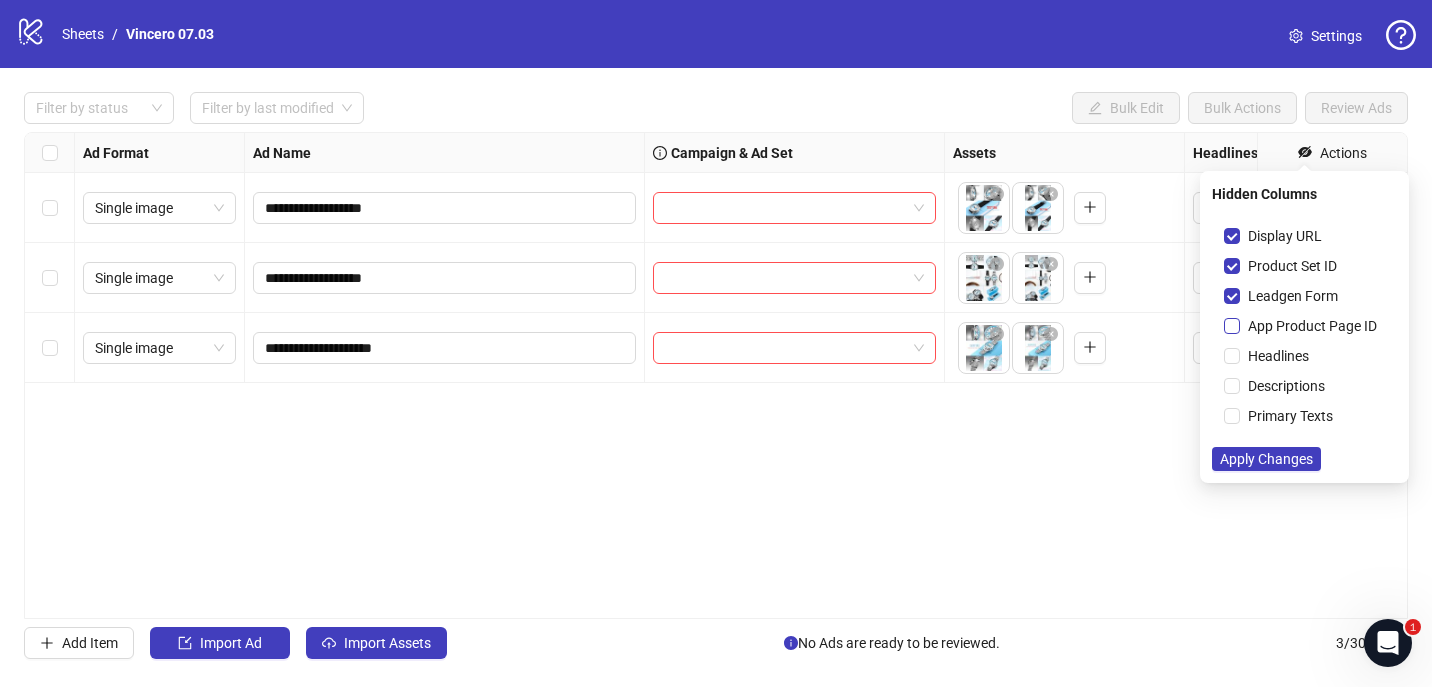 click on "App Product Page ID" at bounding box center (1312, 326) 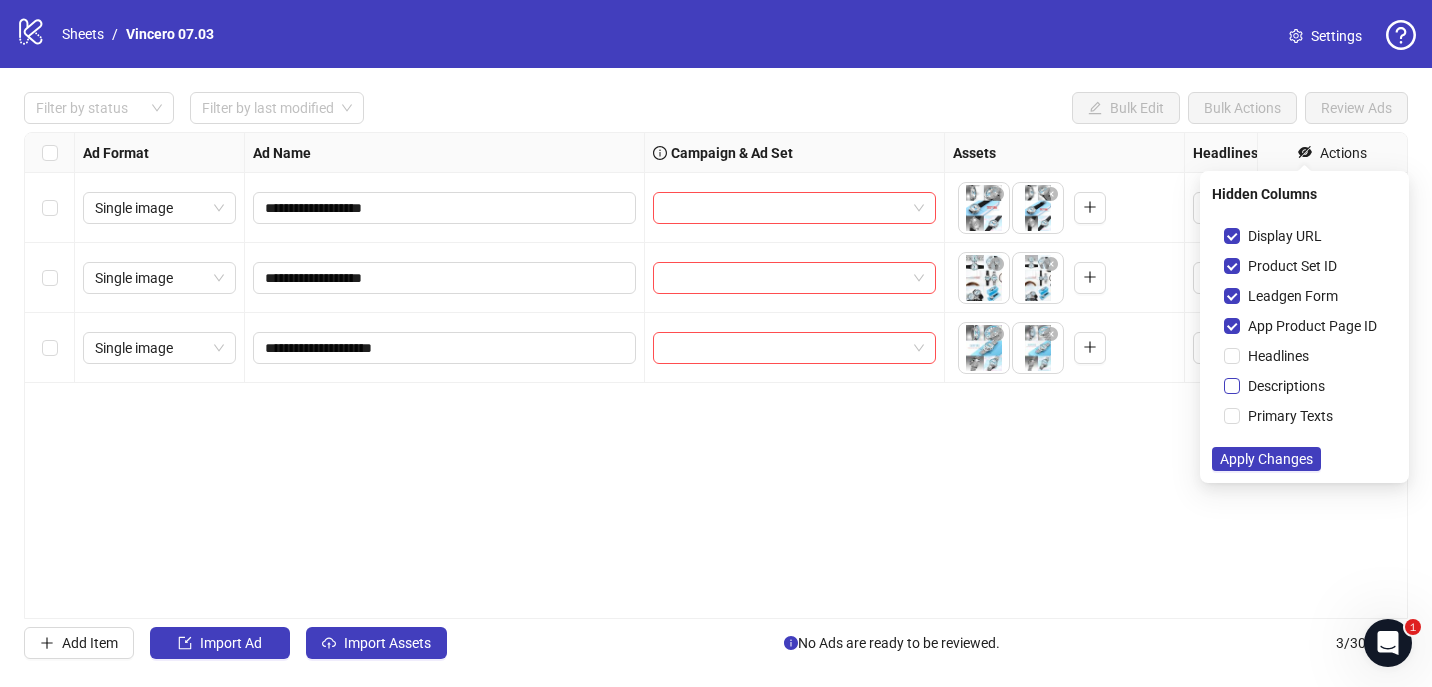 click on "Descriptions" at bounding box center [1286, 386] 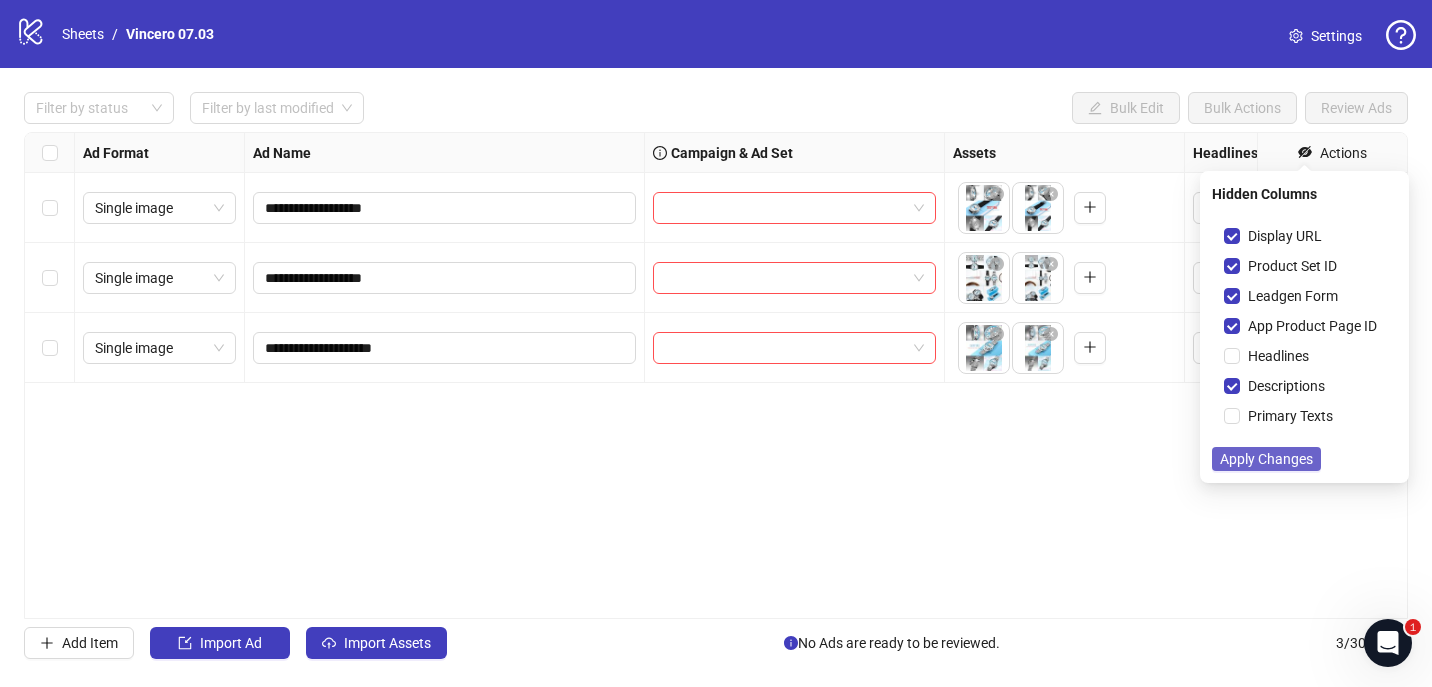 click on "Apply Changes" at bounding box center (1266, 459) 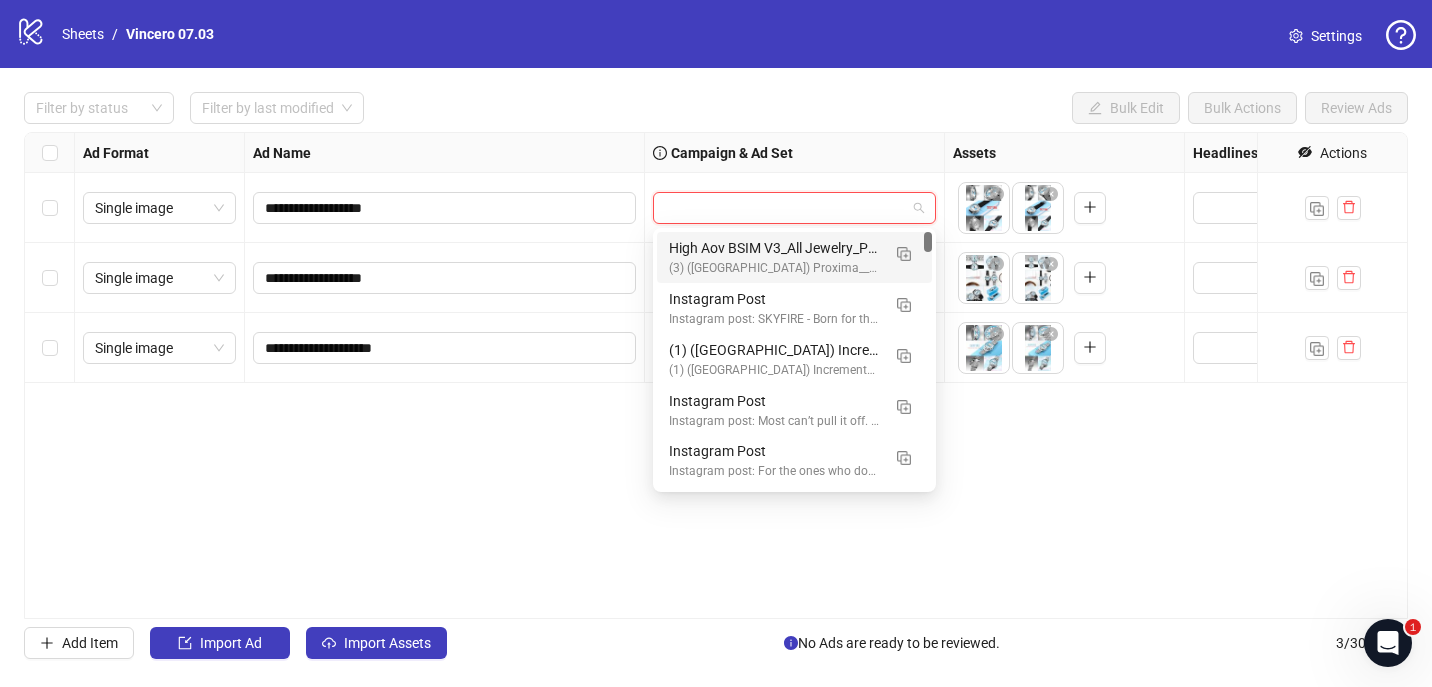 click at bounding box center [785, 208] 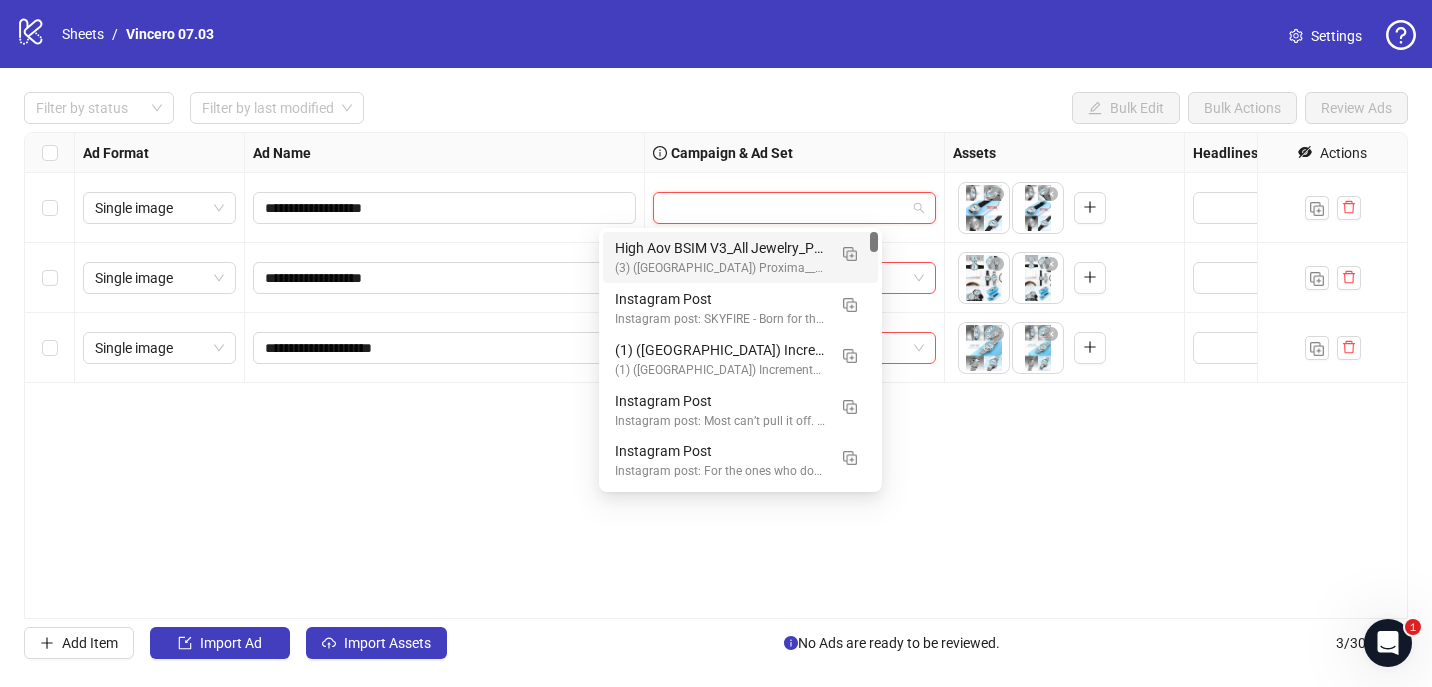 scroll, scrollTop: 0, scrollLeft: 199, axis: horizontal 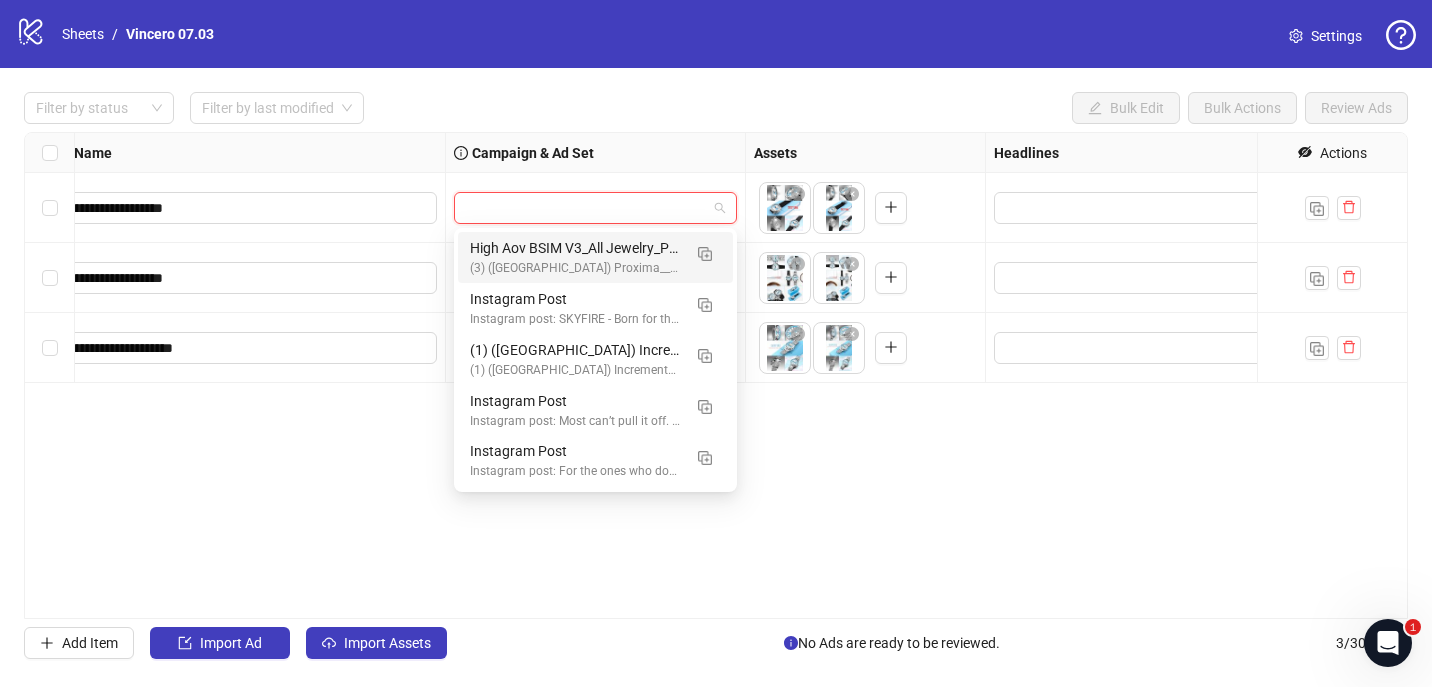 type on "*" 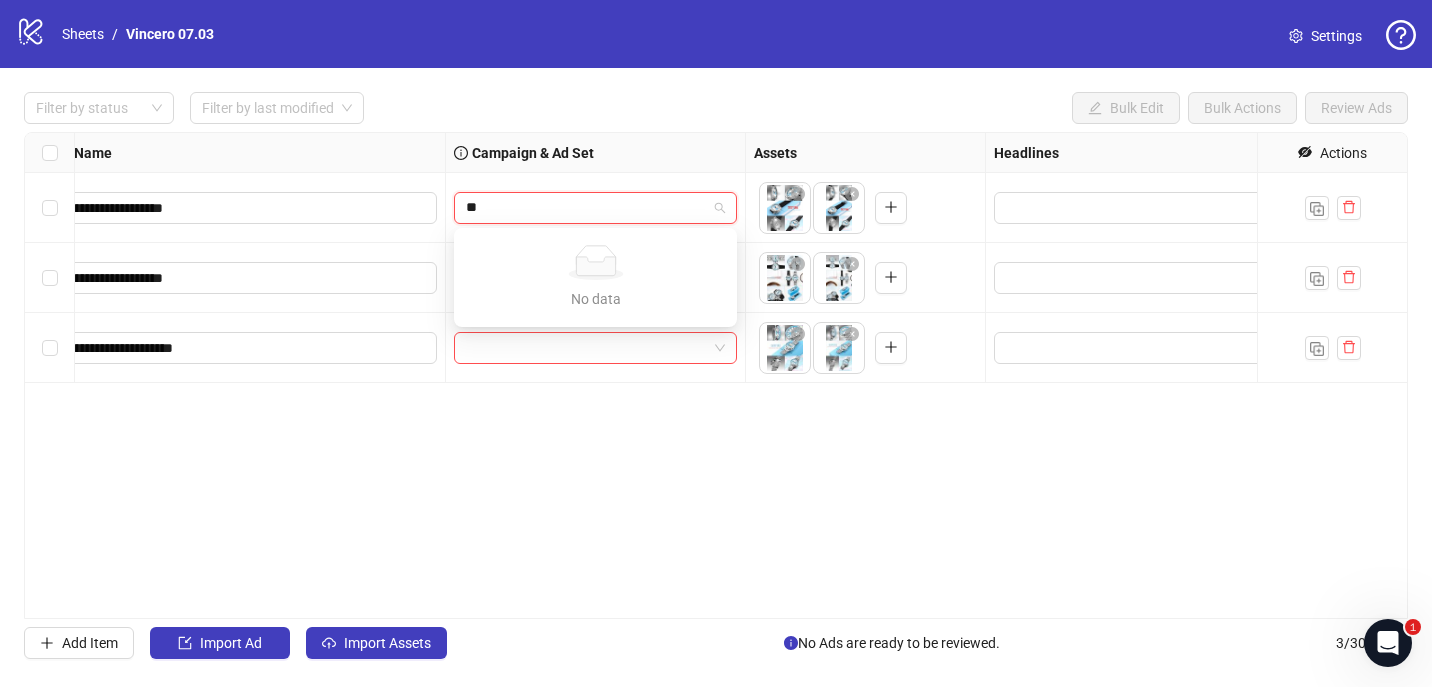 type on "*" 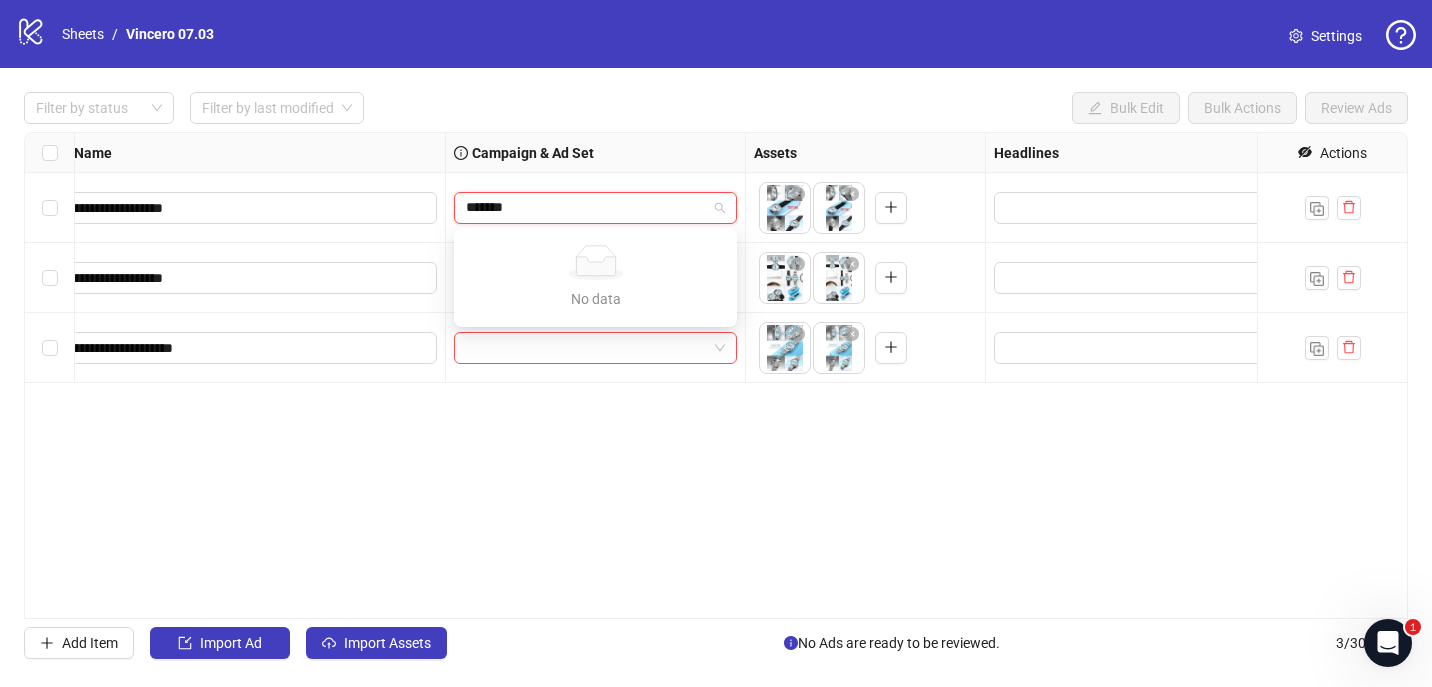 type on "********" 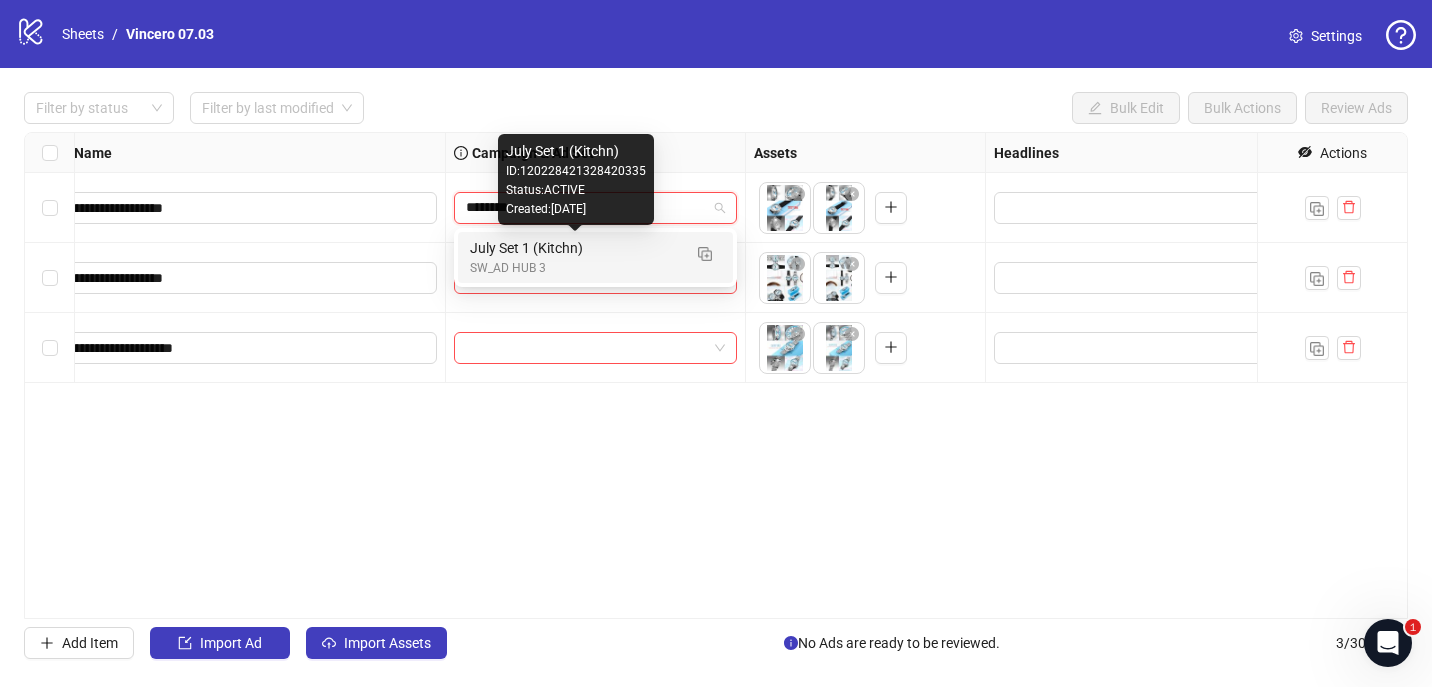 click on "July Set 1 (Kitchn)" at bounding box center [575, 248] 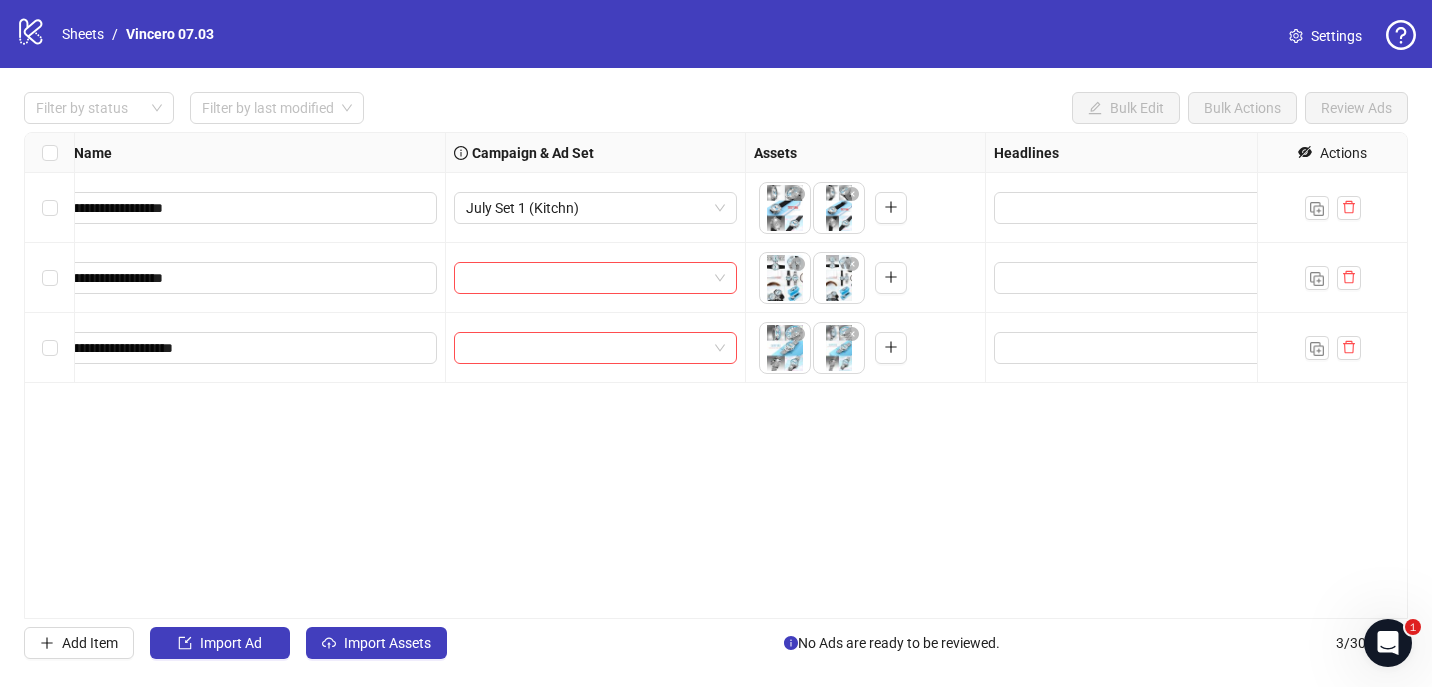 click at bounding box center (596, 278) 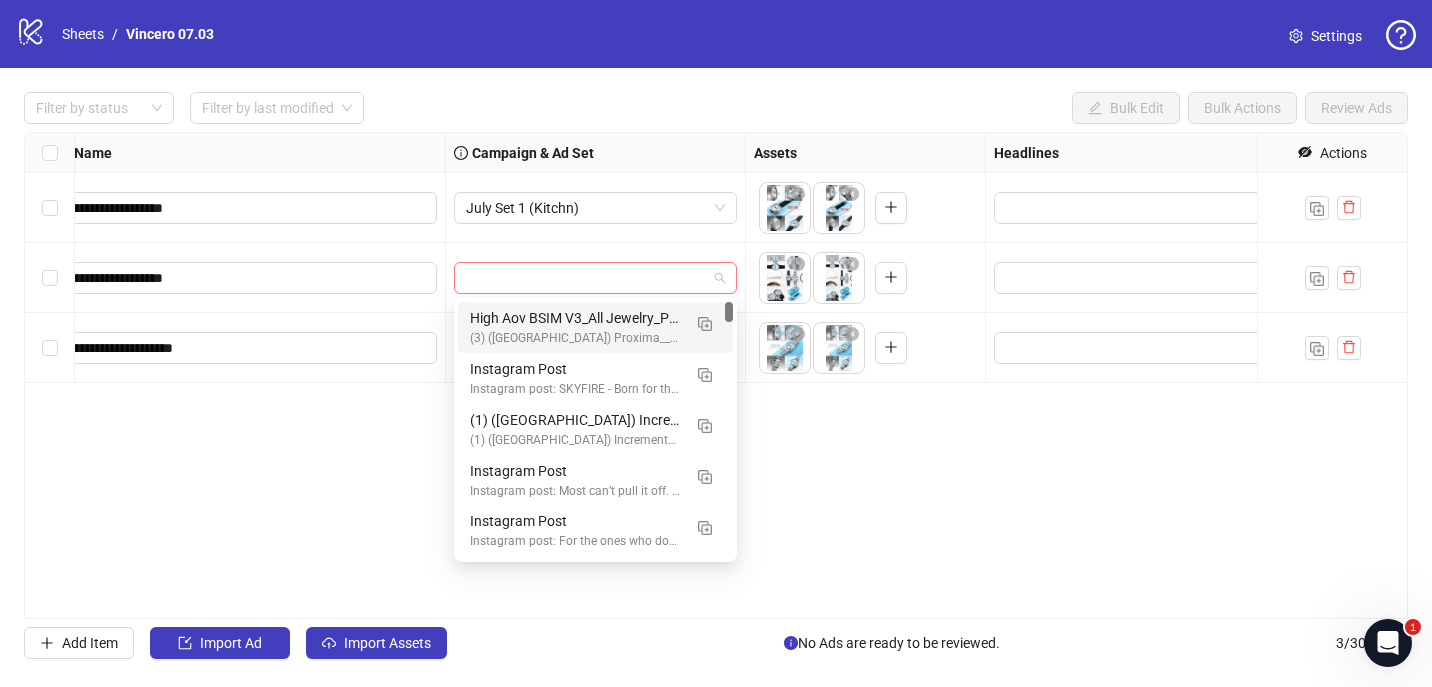 click at bounding box center [586, 278] 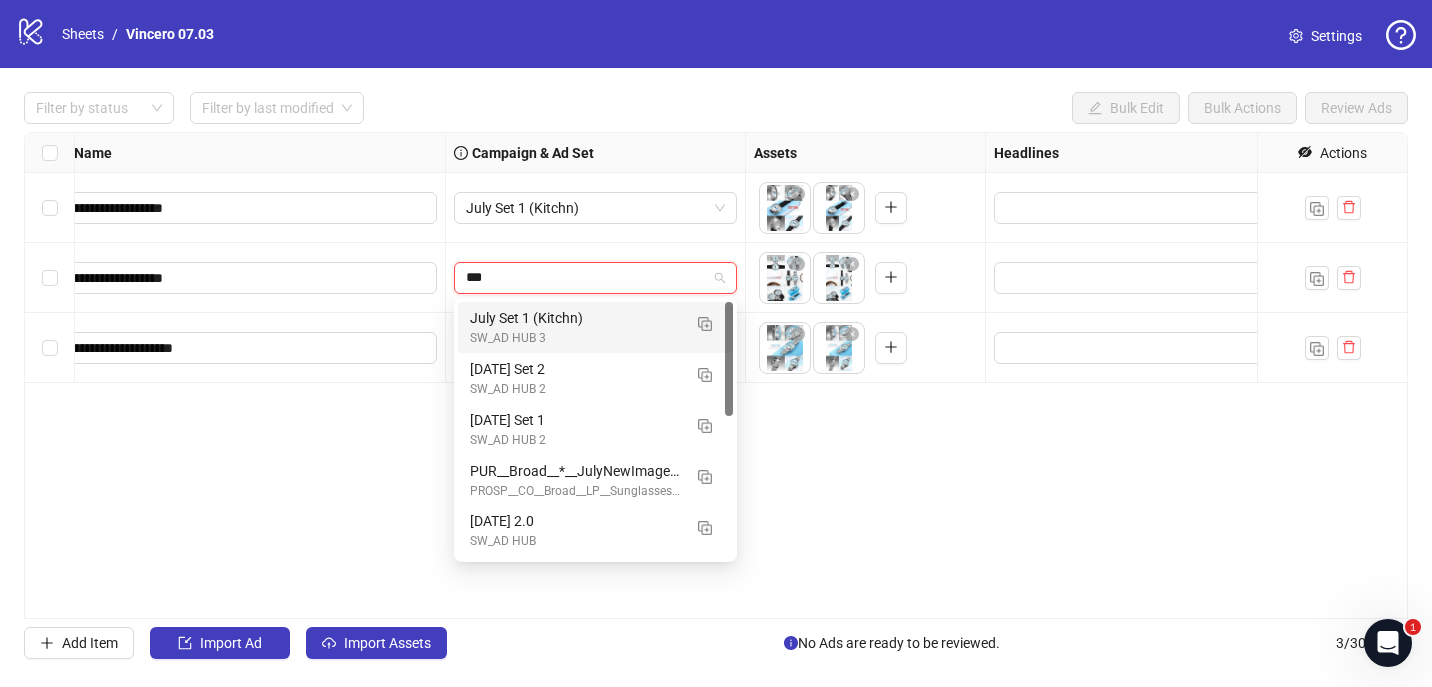 type on "****" 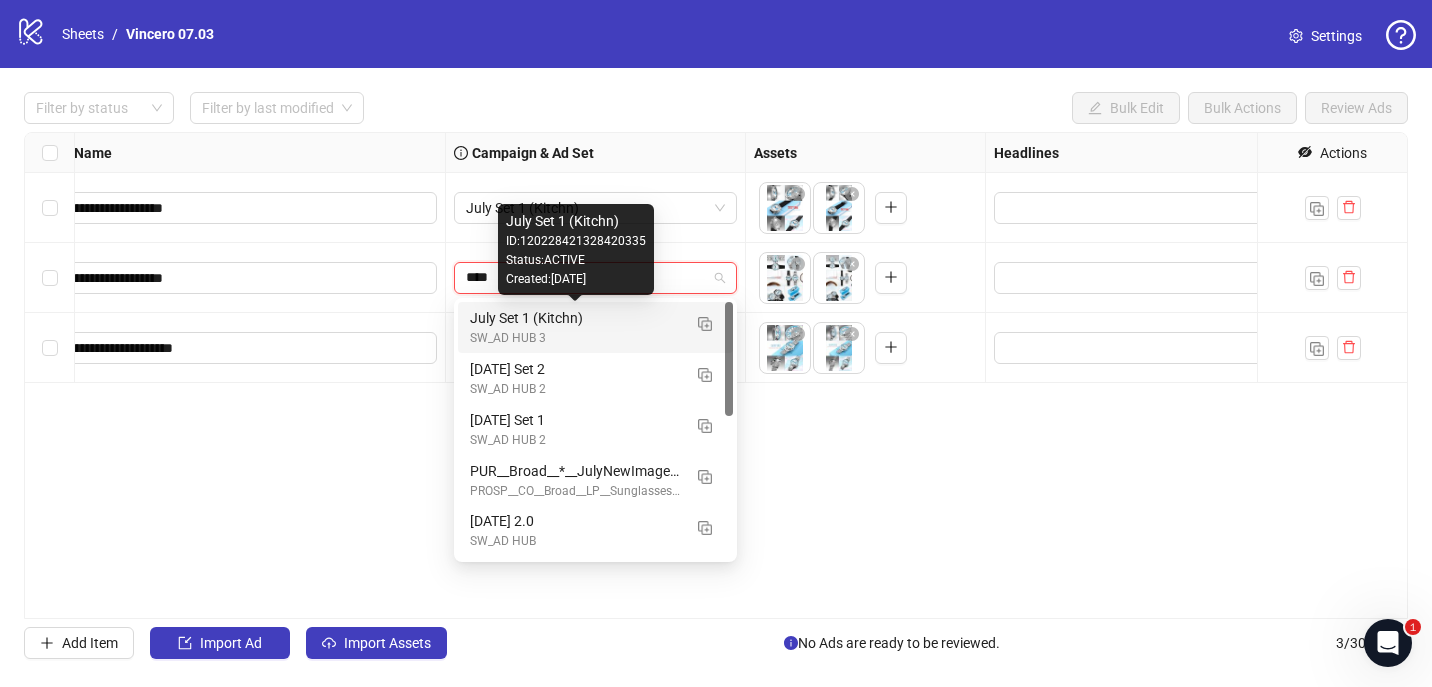 click on "July Set 1 (Kitchn)" at bounding box center (575, 318) 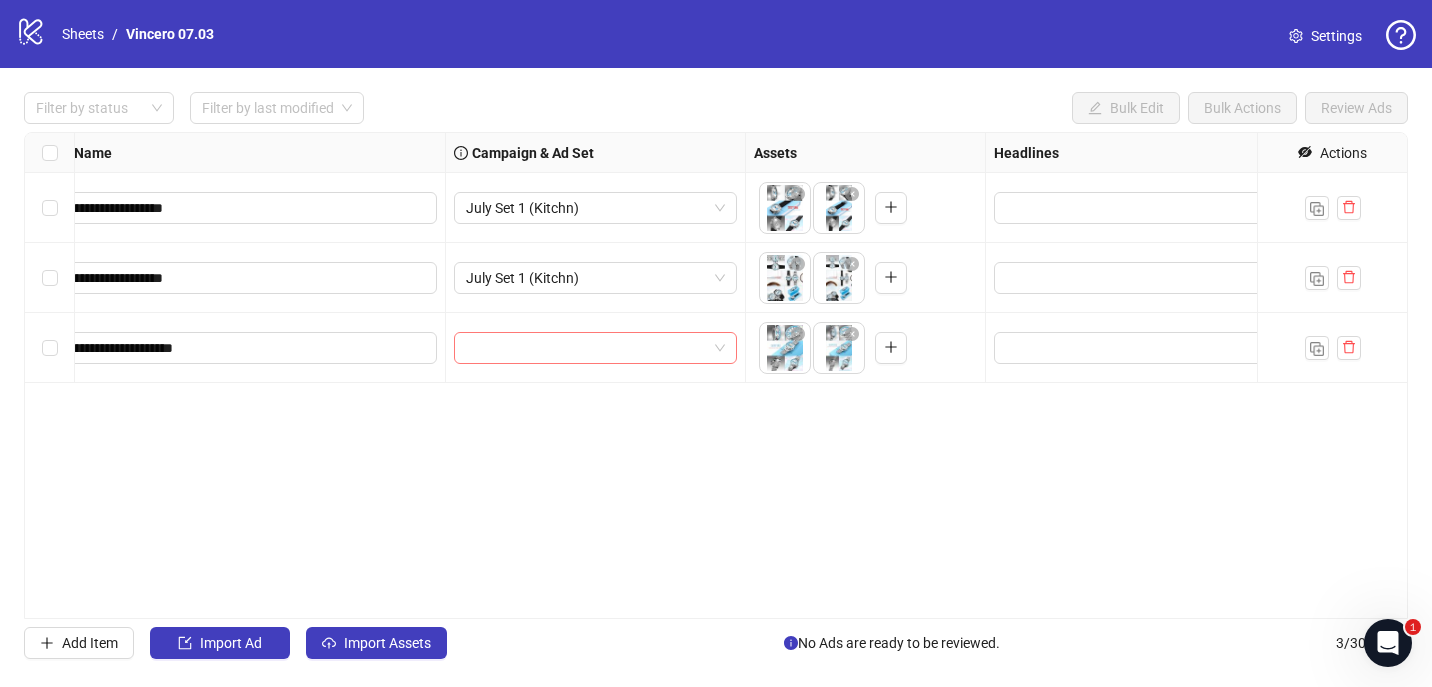 click at bounding box center (586, 348) 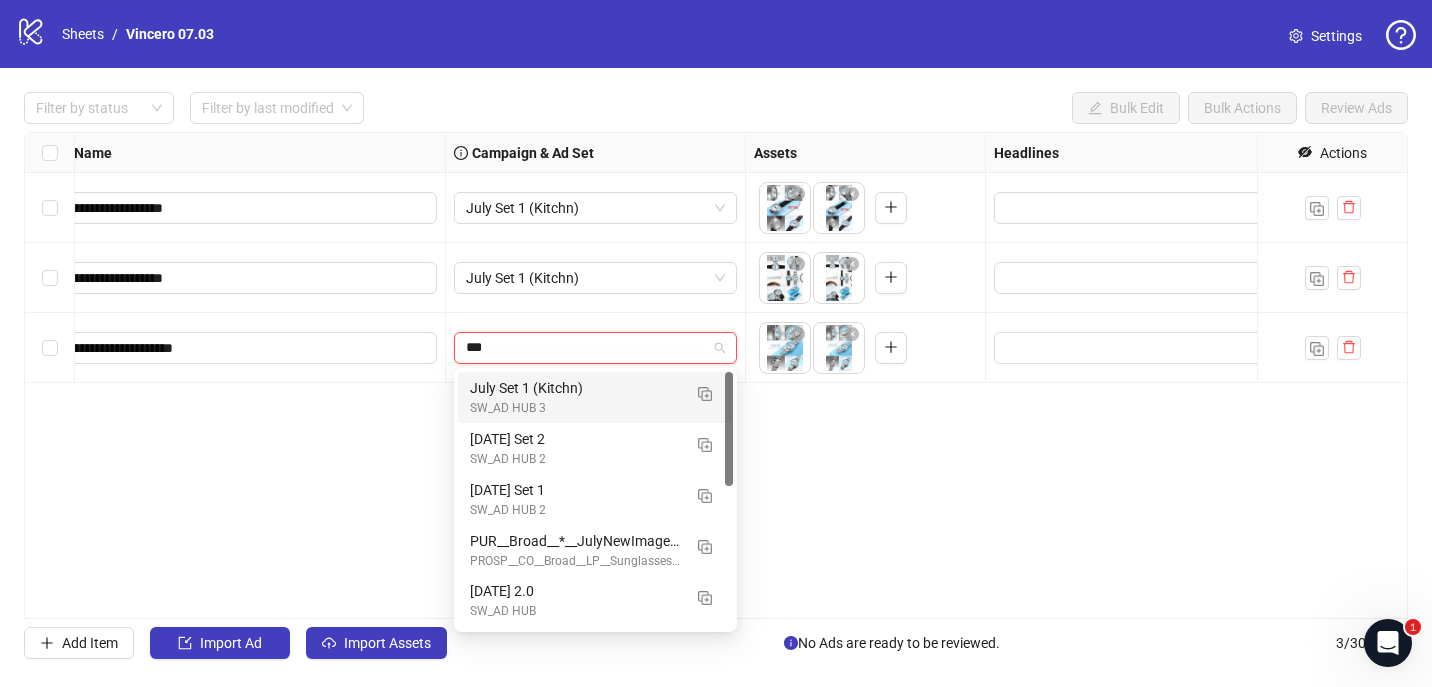 type on "****" 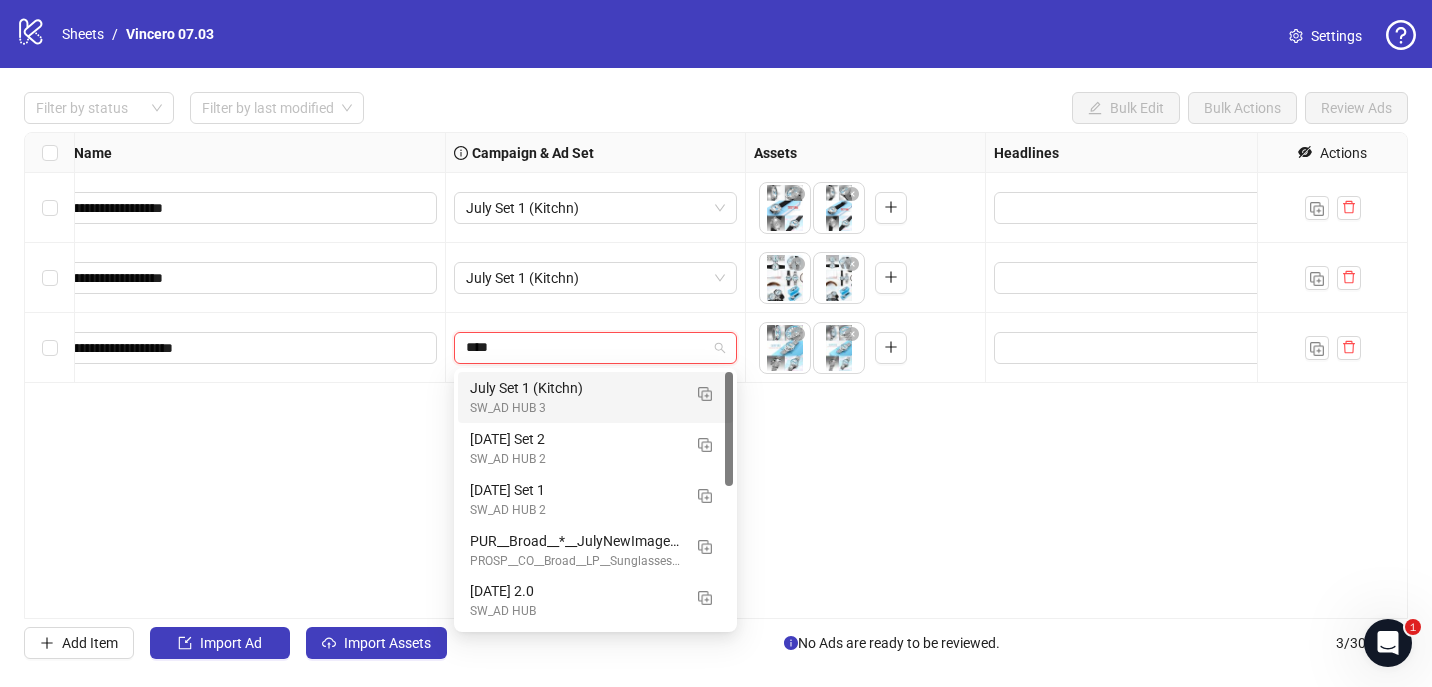 click on "SW_AD HUB 3" at bounding box center [575, 408] 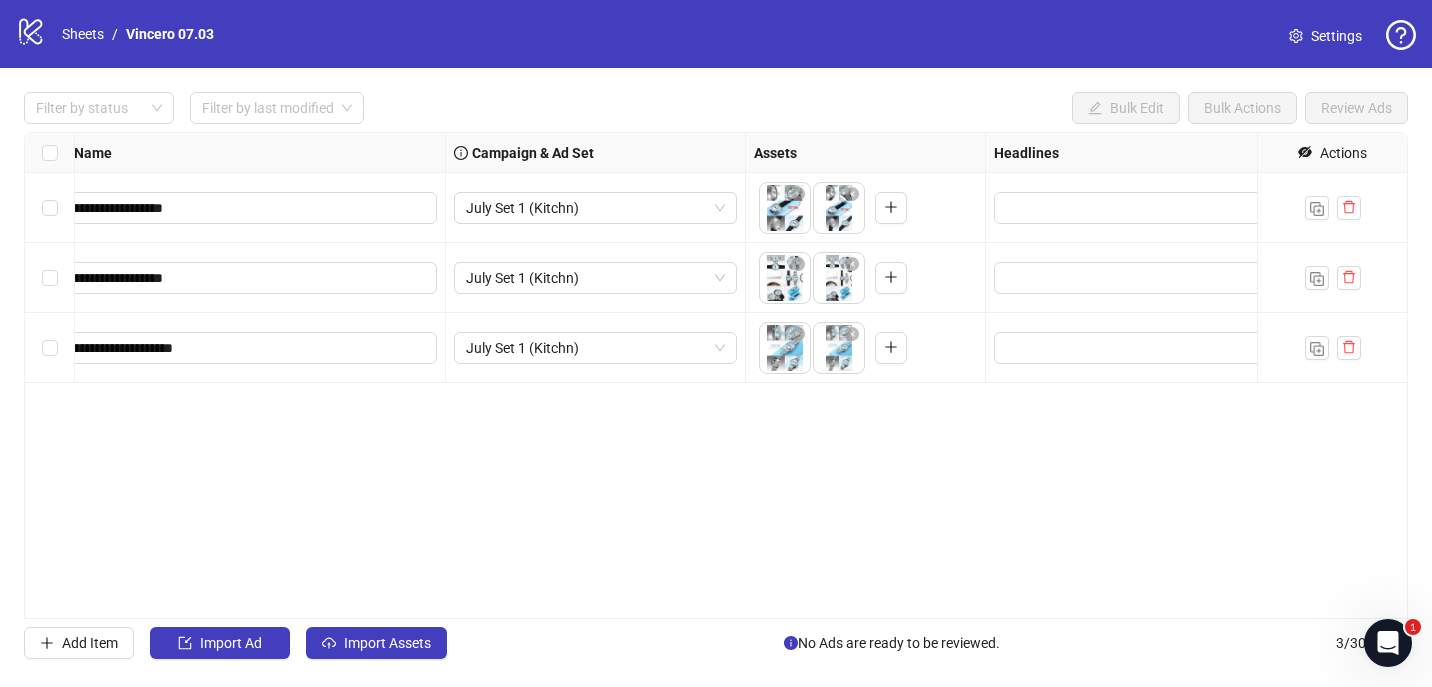 scroll, scrollTop: 0, scrollLeft: 346, axis: horizontal 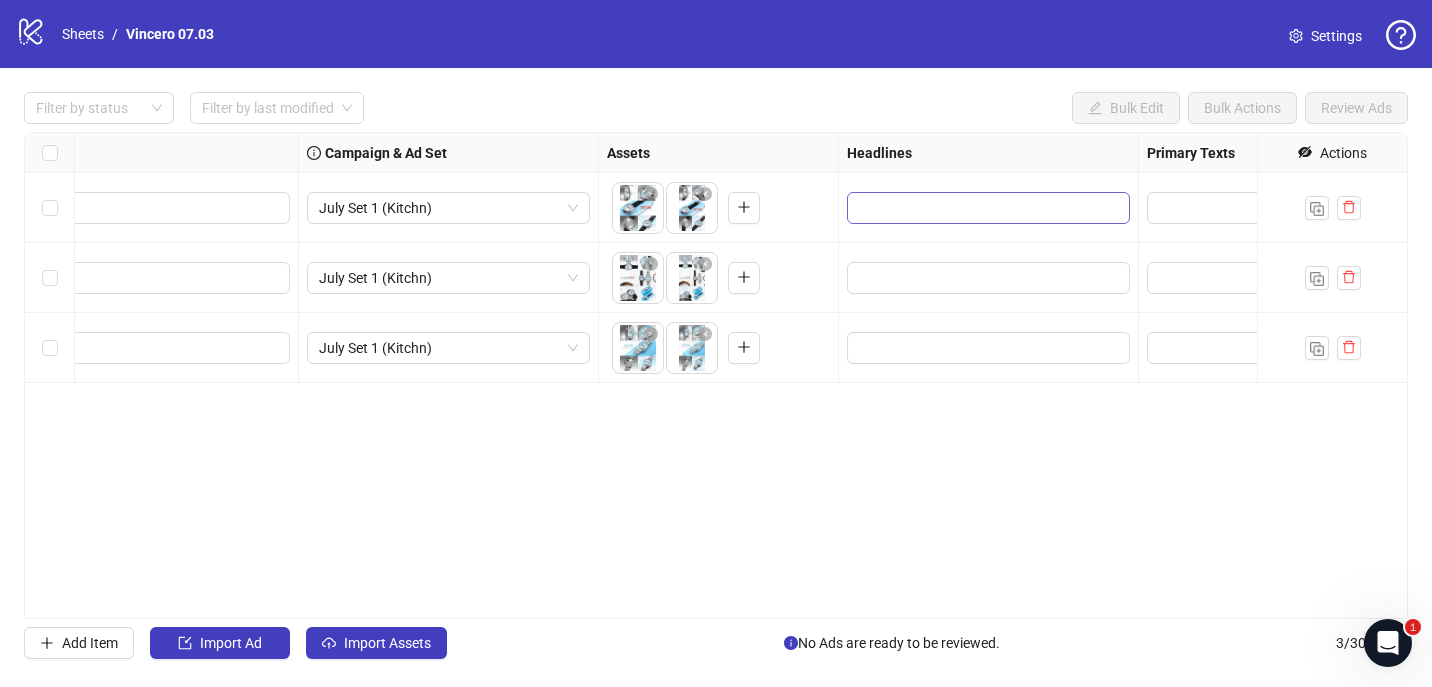 click at bounding box center (988, 208) 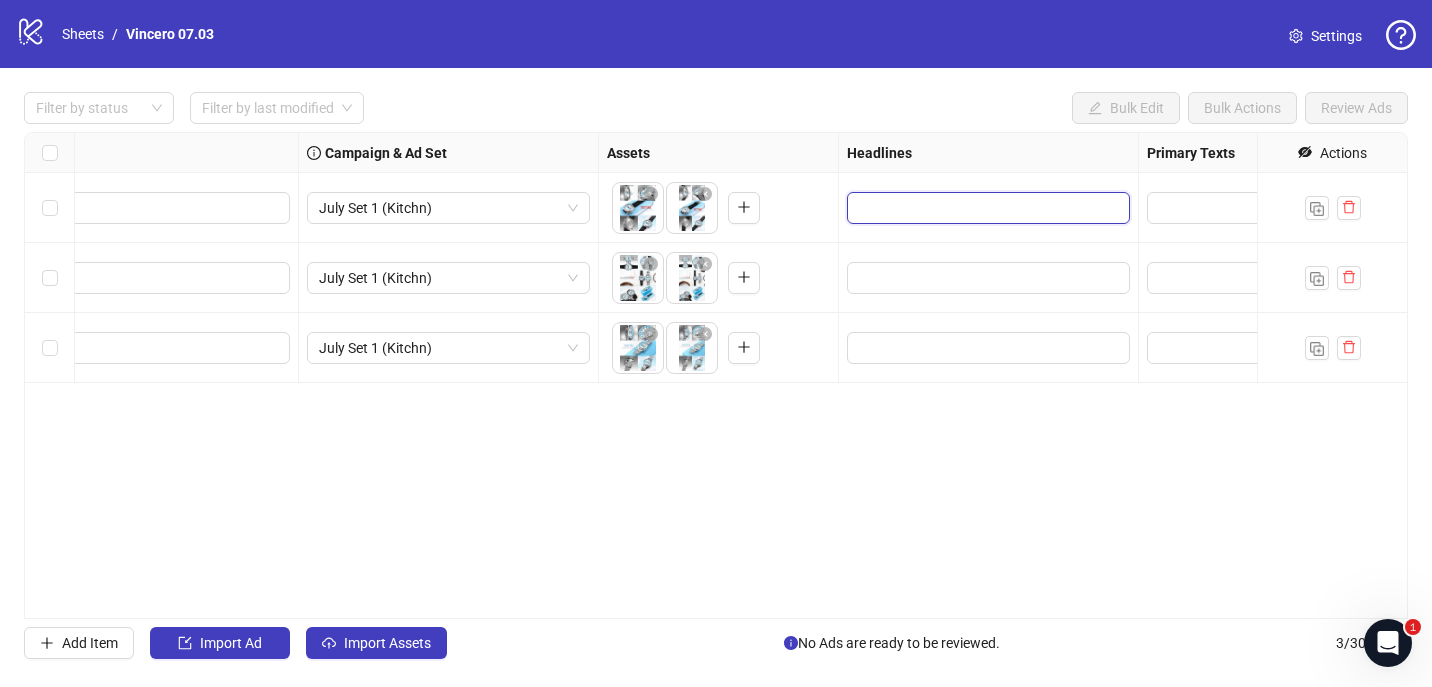 click at bounding box center [986, 208] 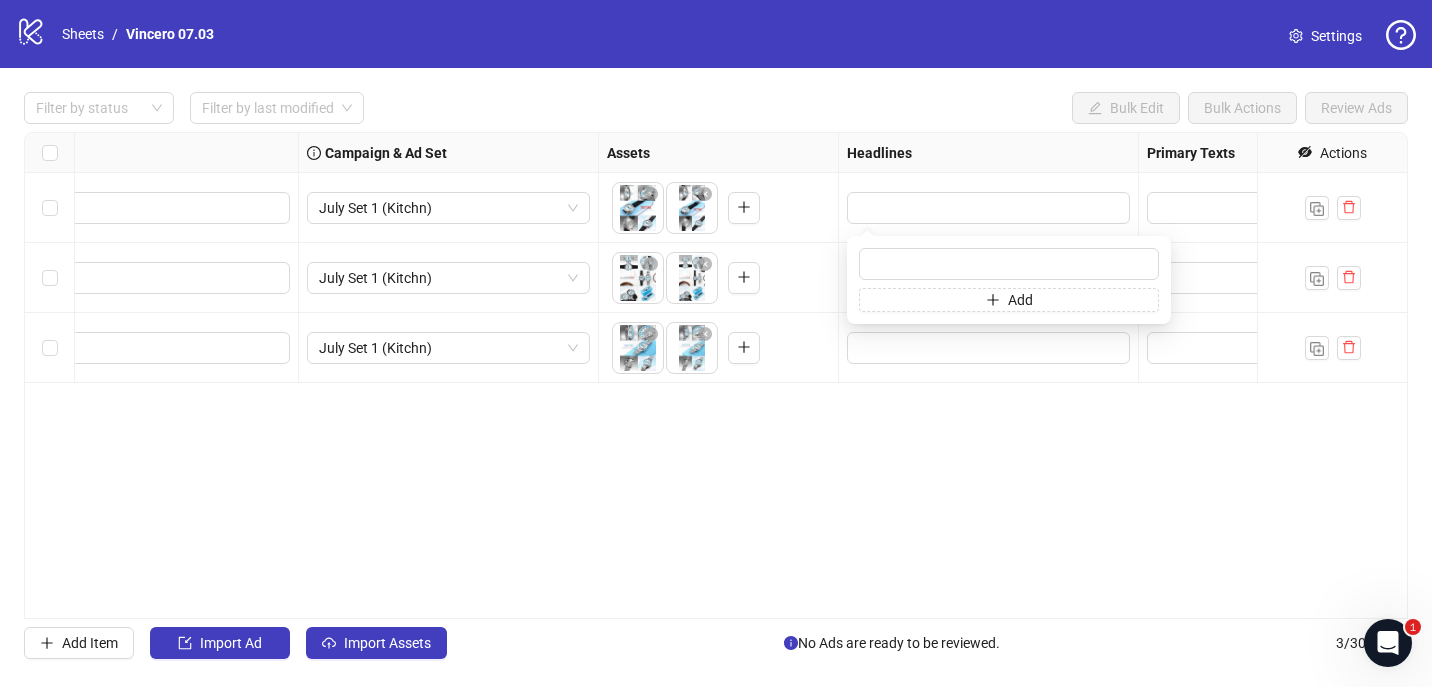 type on "**********" 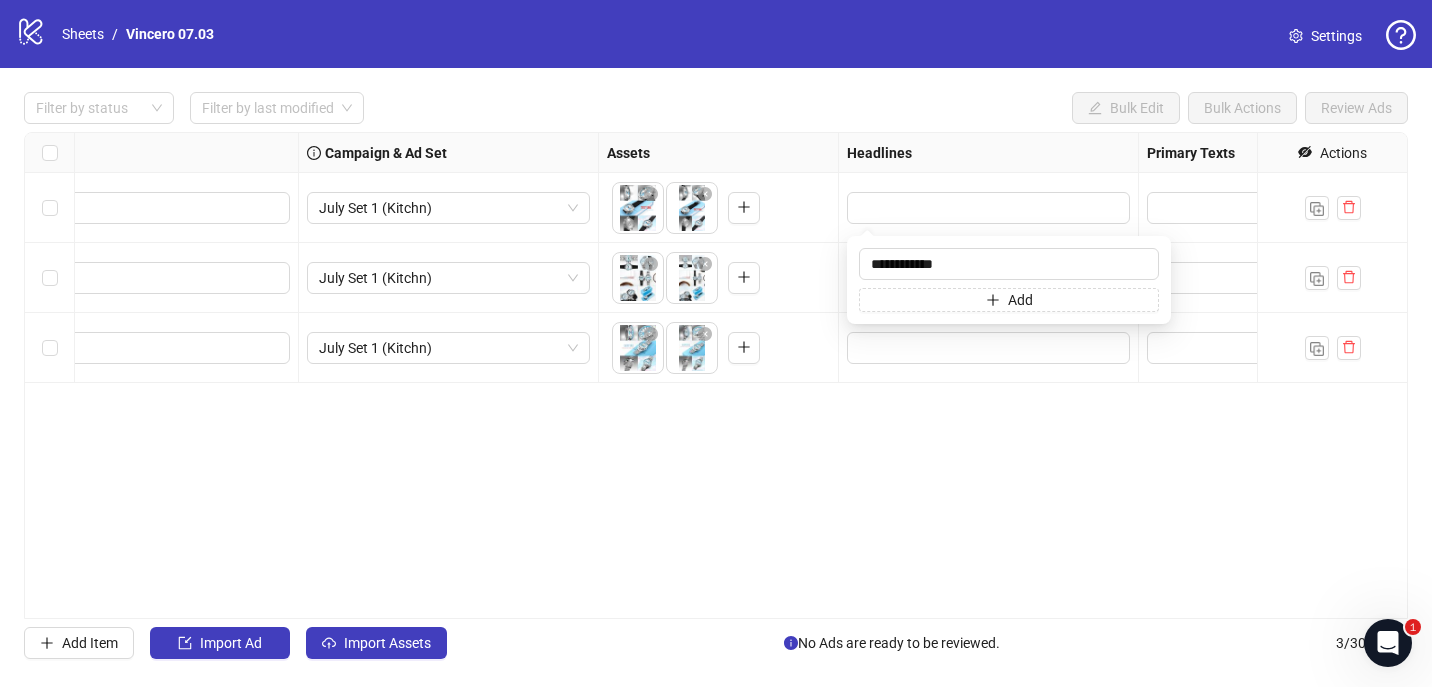 click on "Headlines" at bounding box center [989, 153] 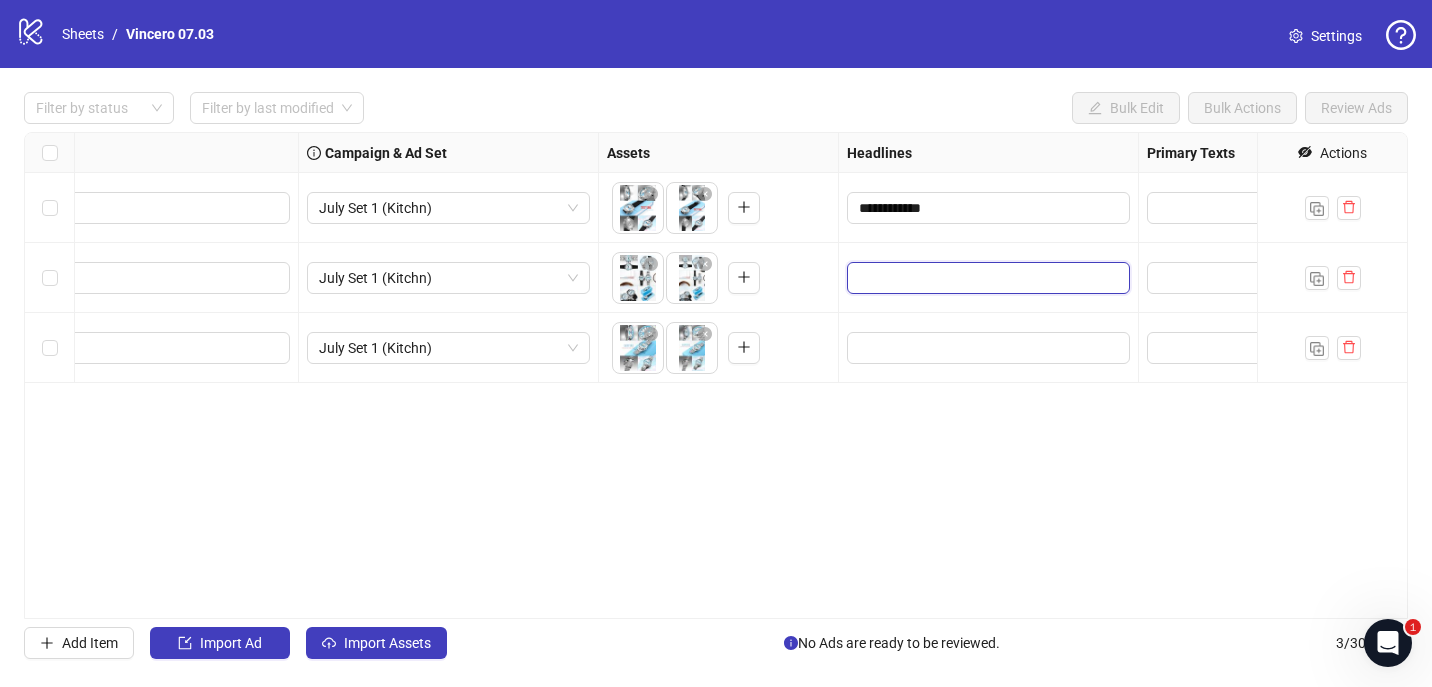 click at bounding box center (986, 278) 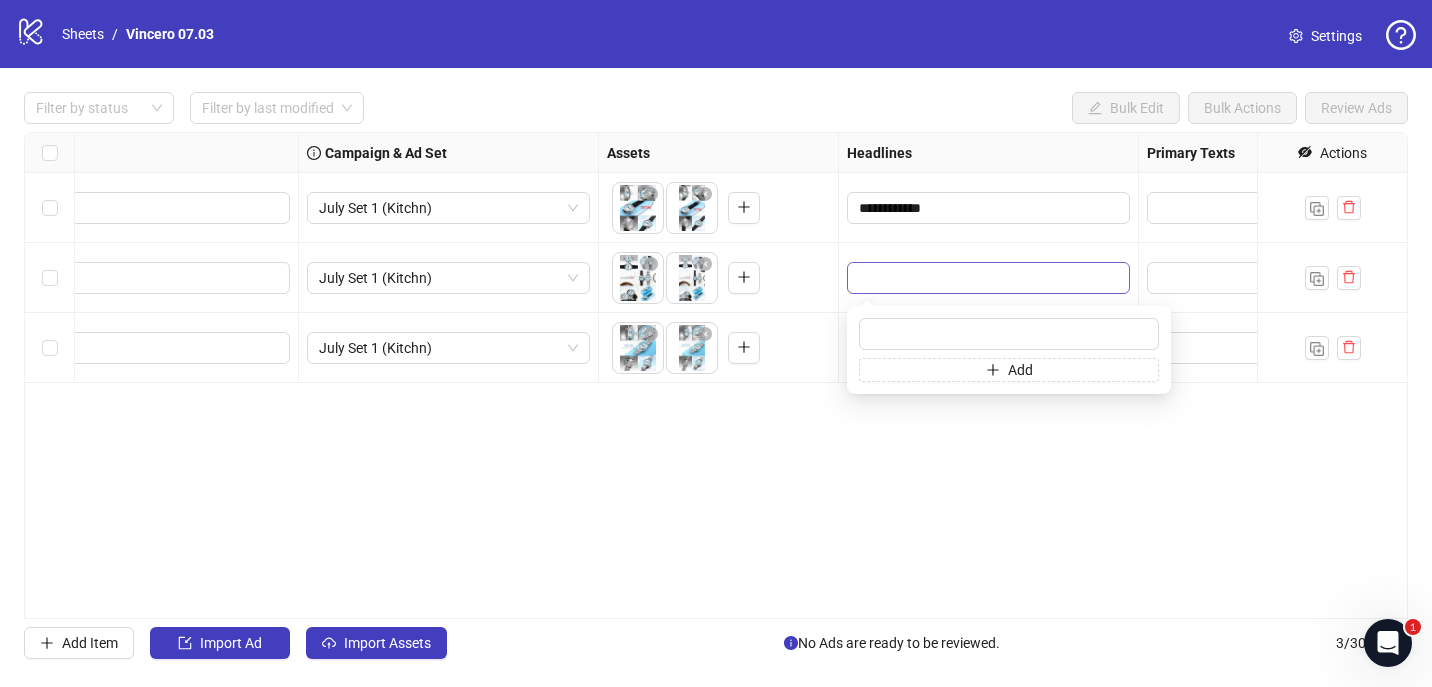 type on "**********" 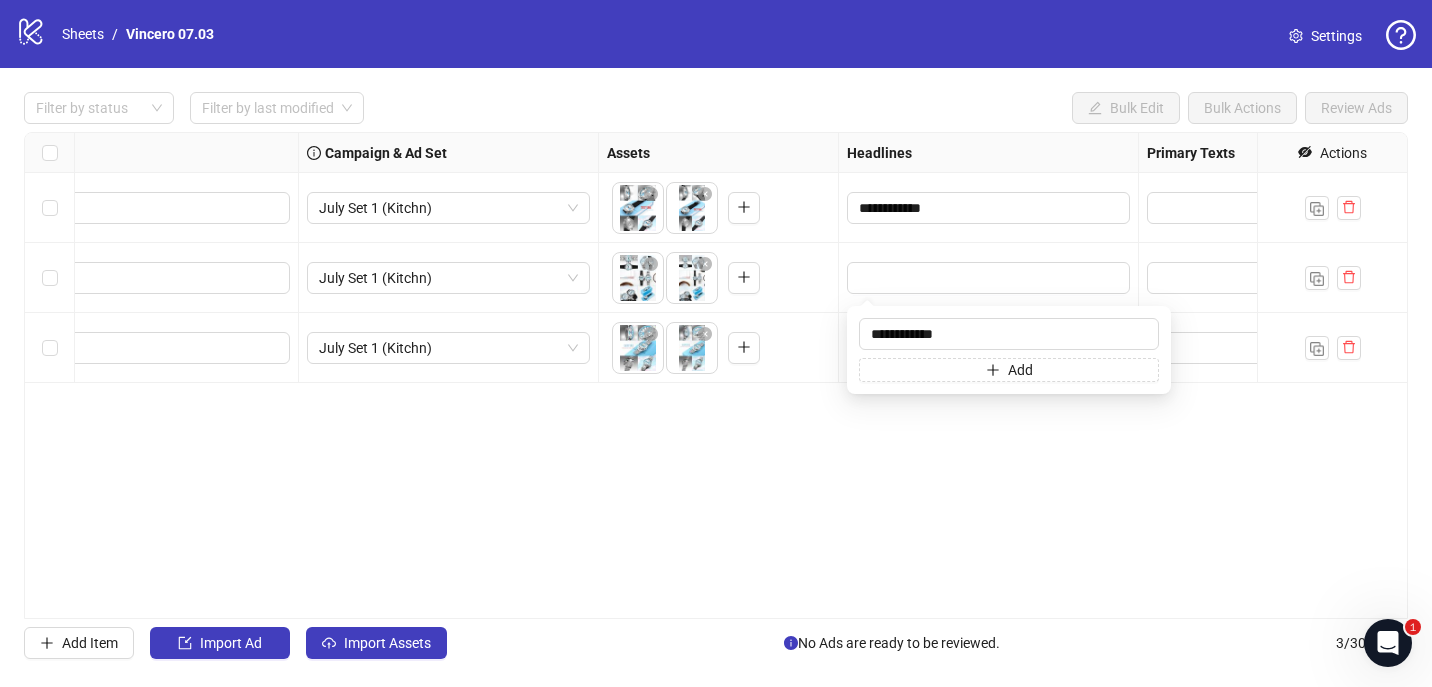 click at bounding box center (989, 278) 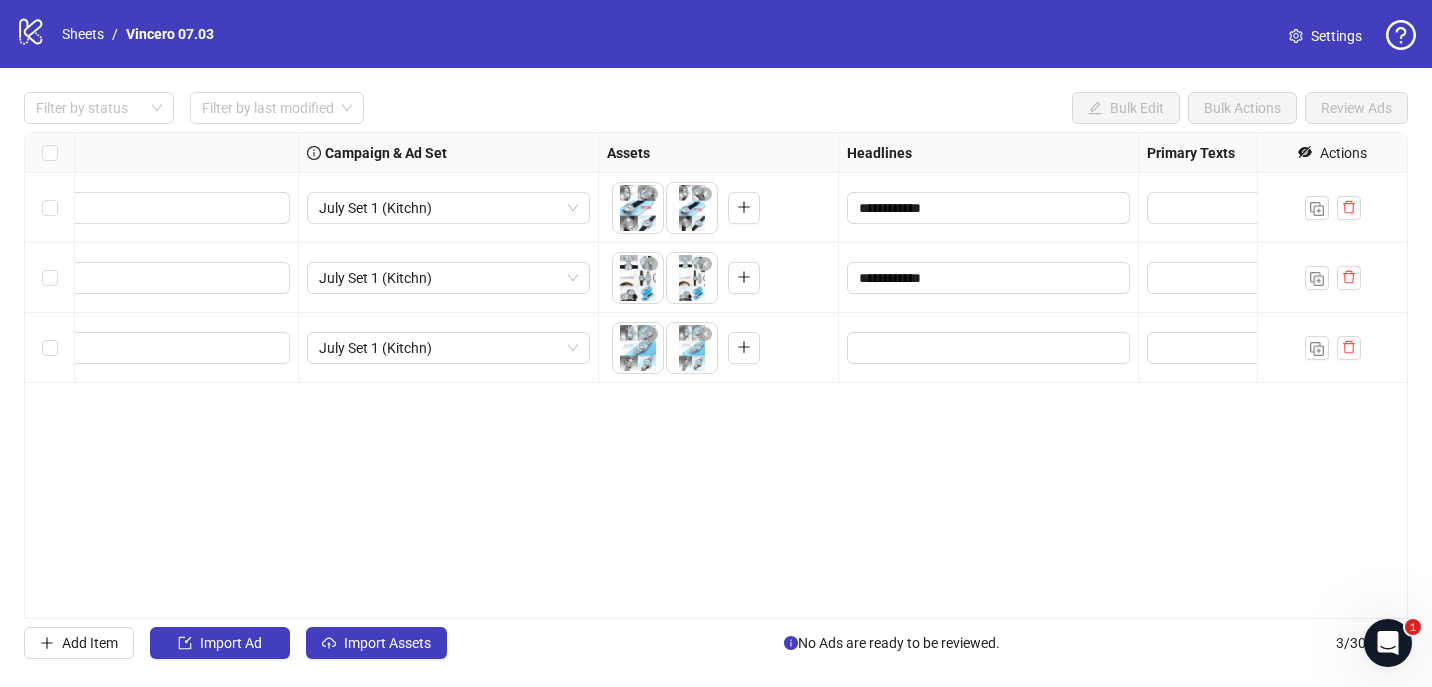 click at bounding box center (989, 348) 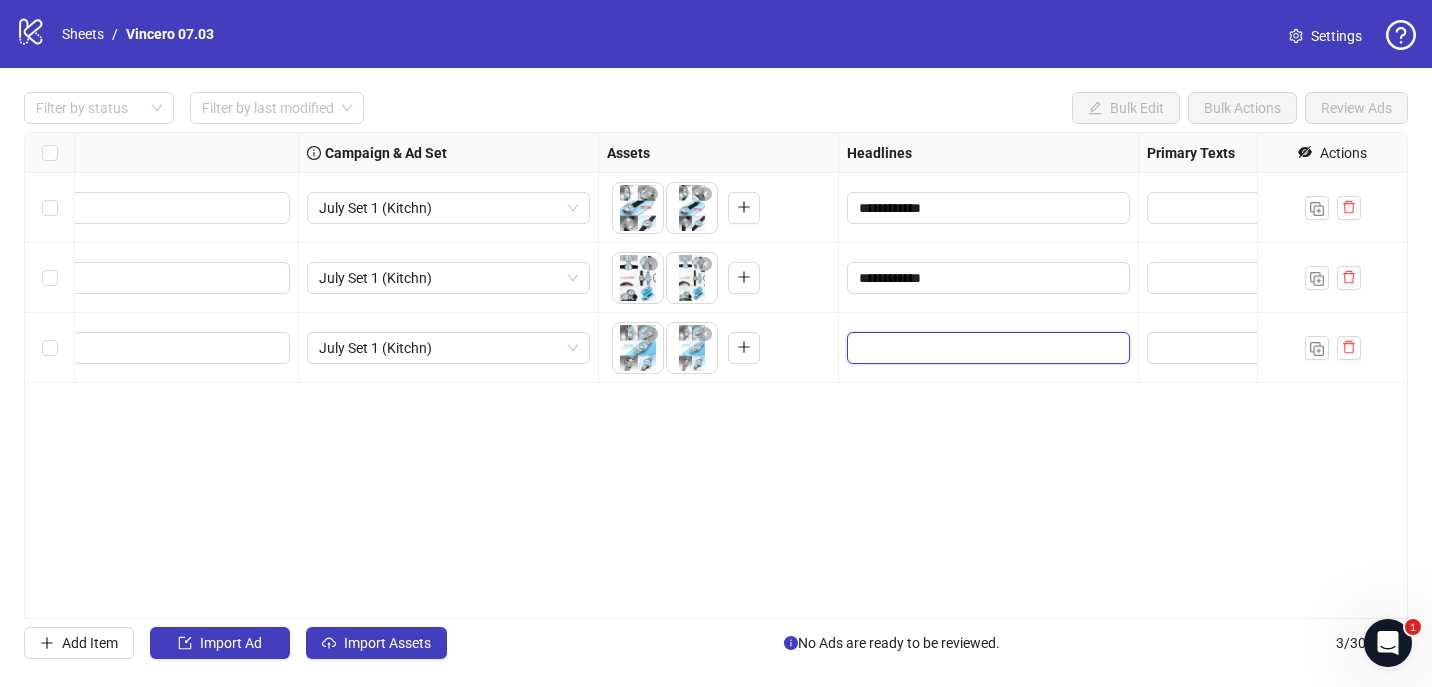 click at bounding box center [986, 348] 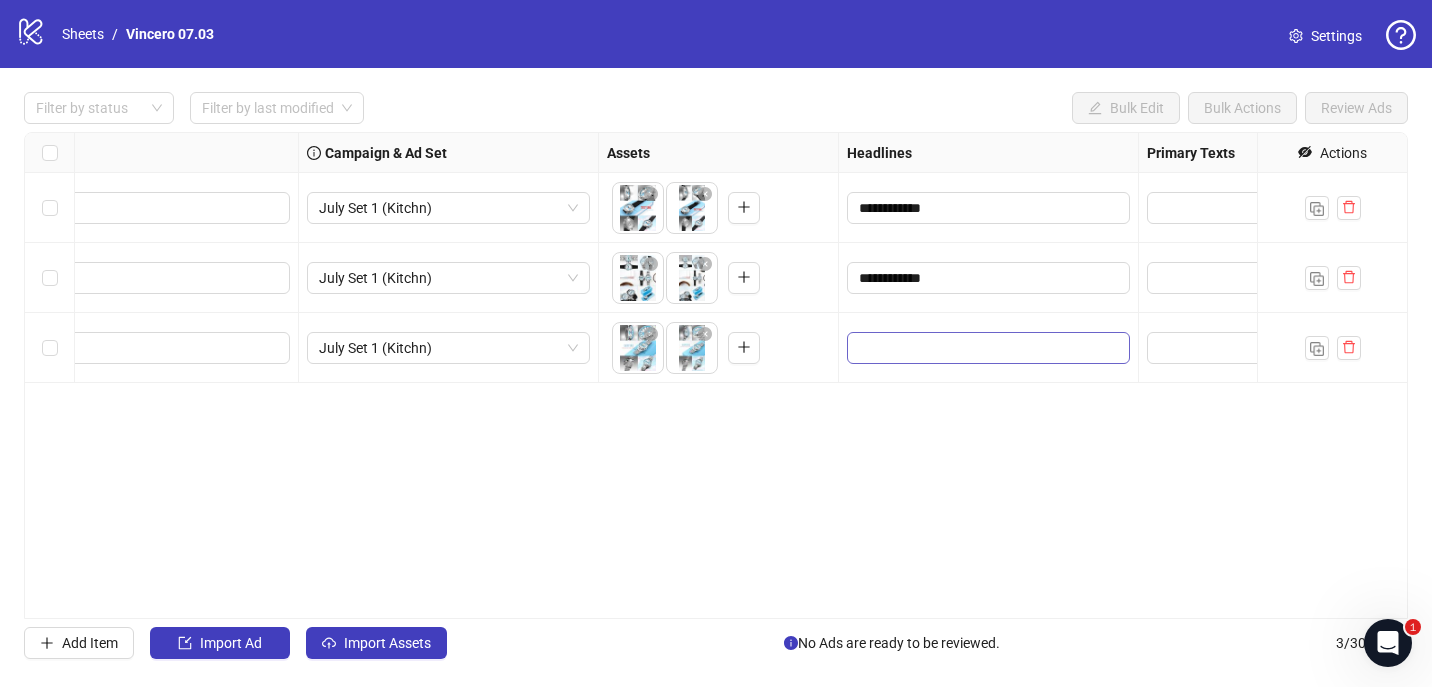 type on "**********" 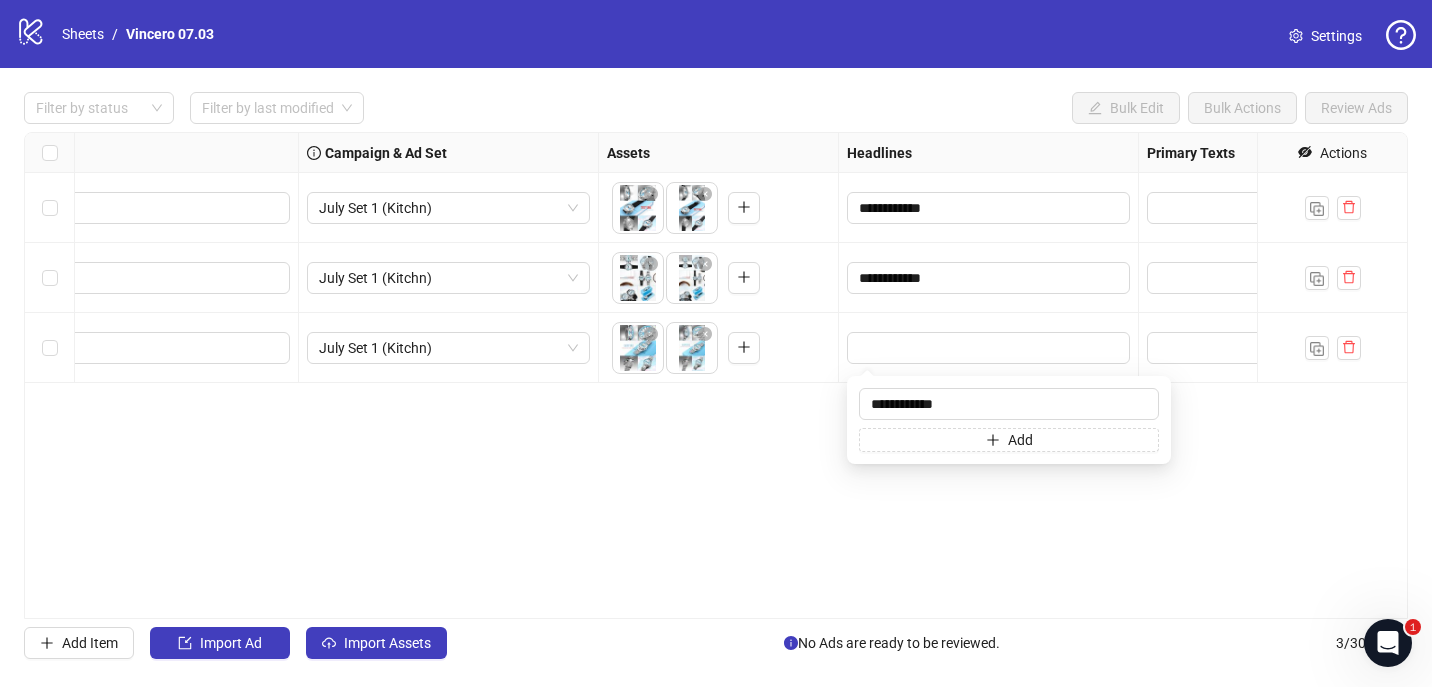 click on "**********" at bounding box center [716, 375] 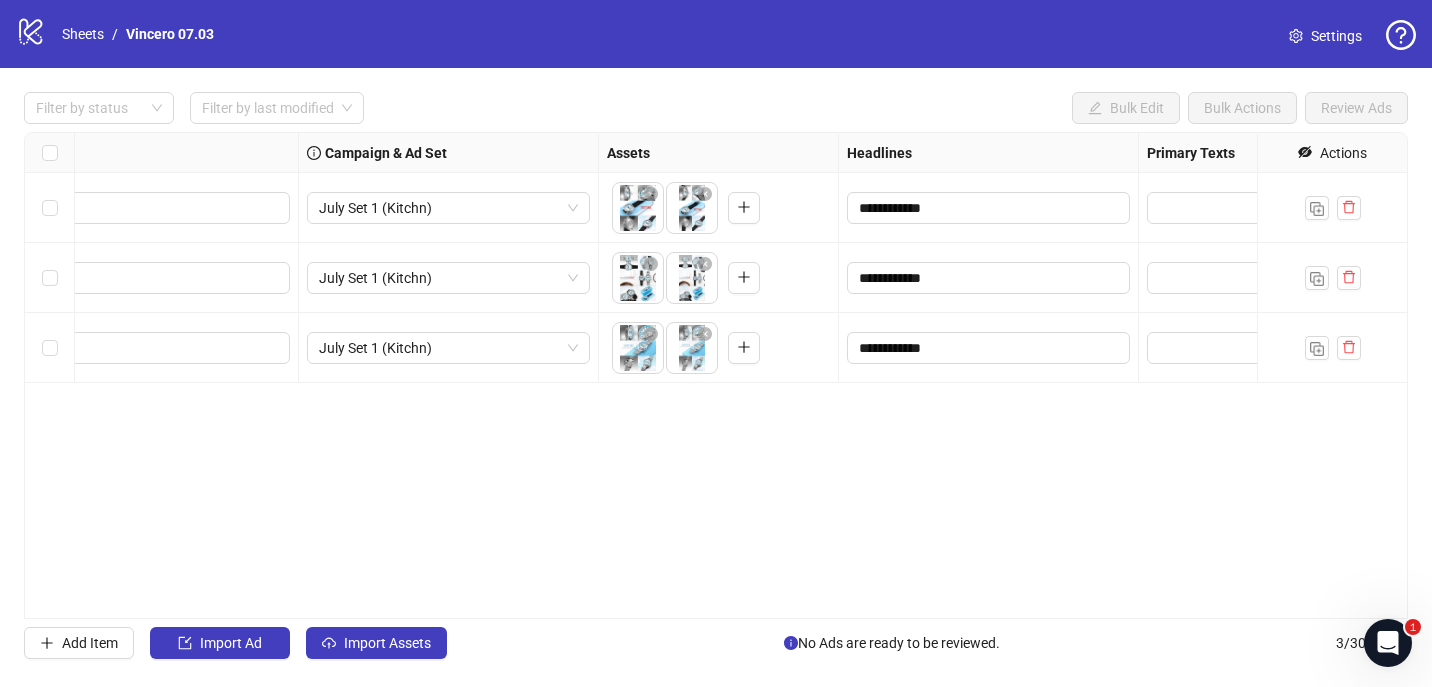 click on "**********" at bounding box center (989, 208) 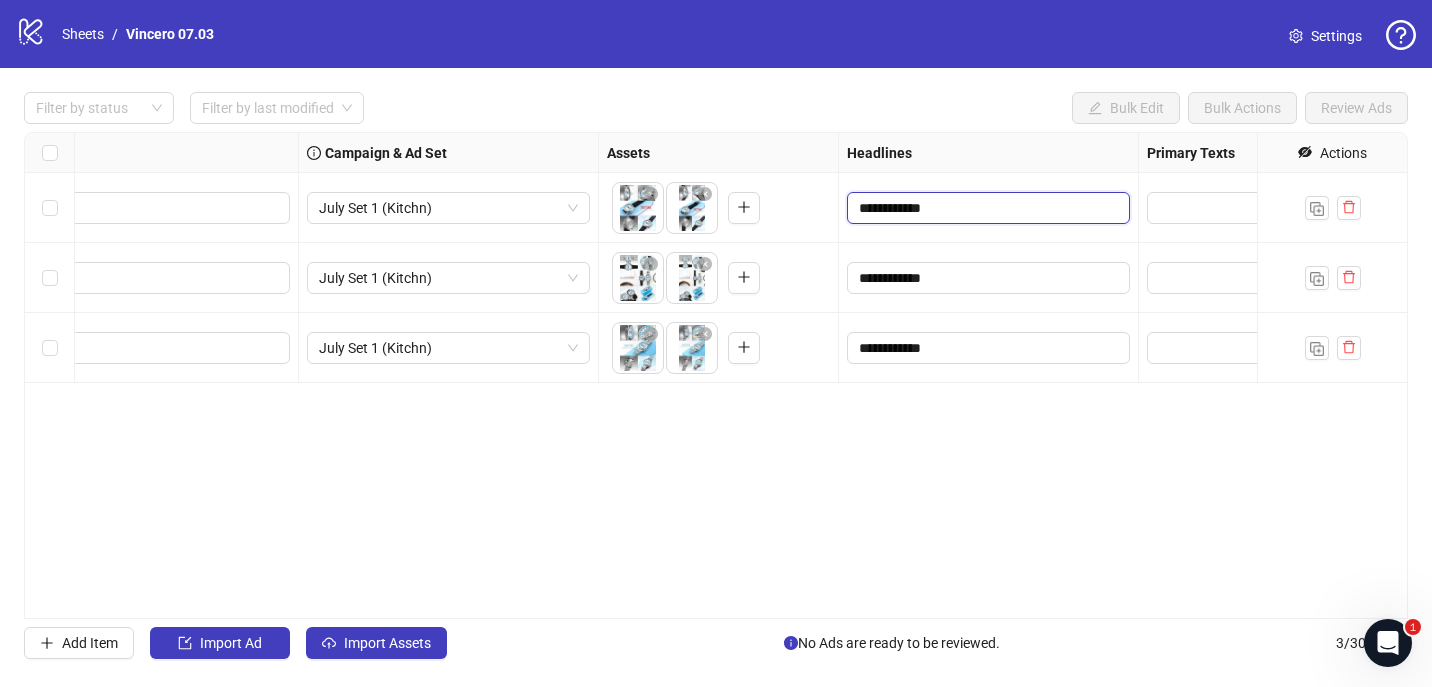 click on "**********" at bounding box center (986, 208) 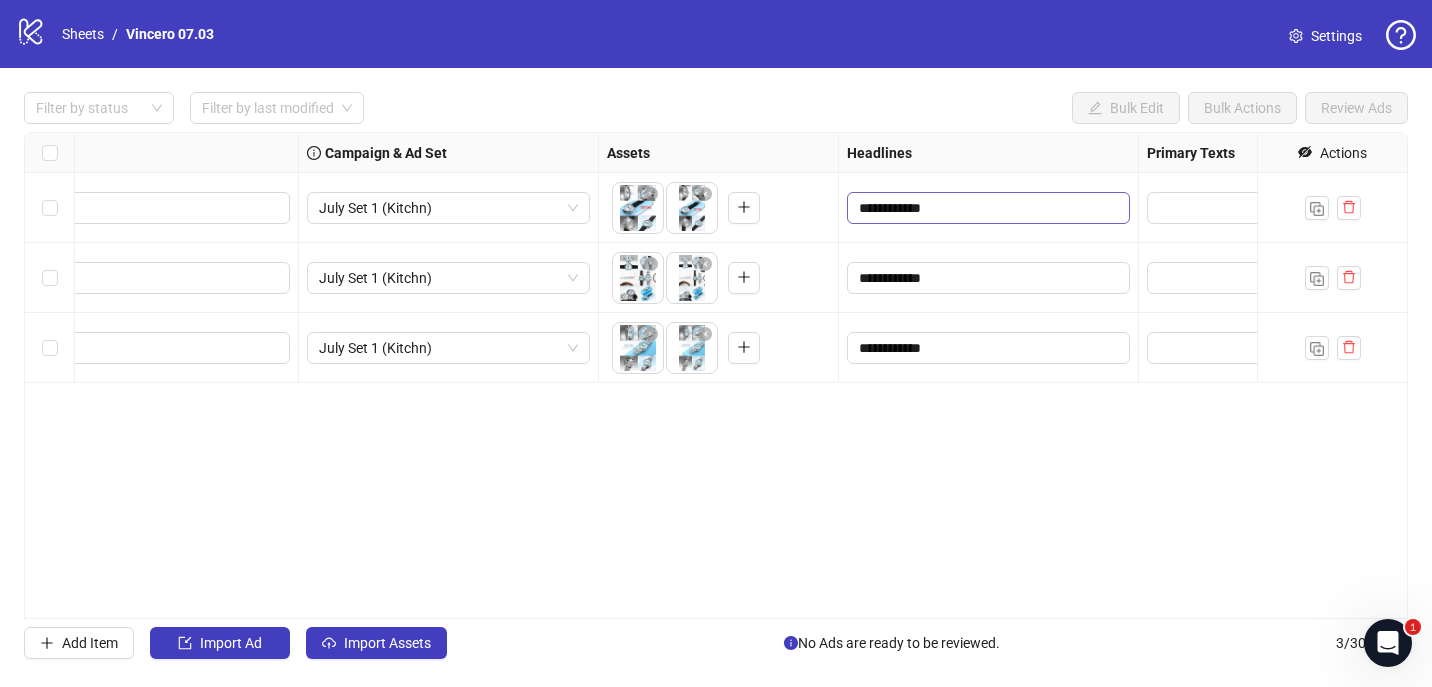 click on "**********" at bounding box center [986, 208] 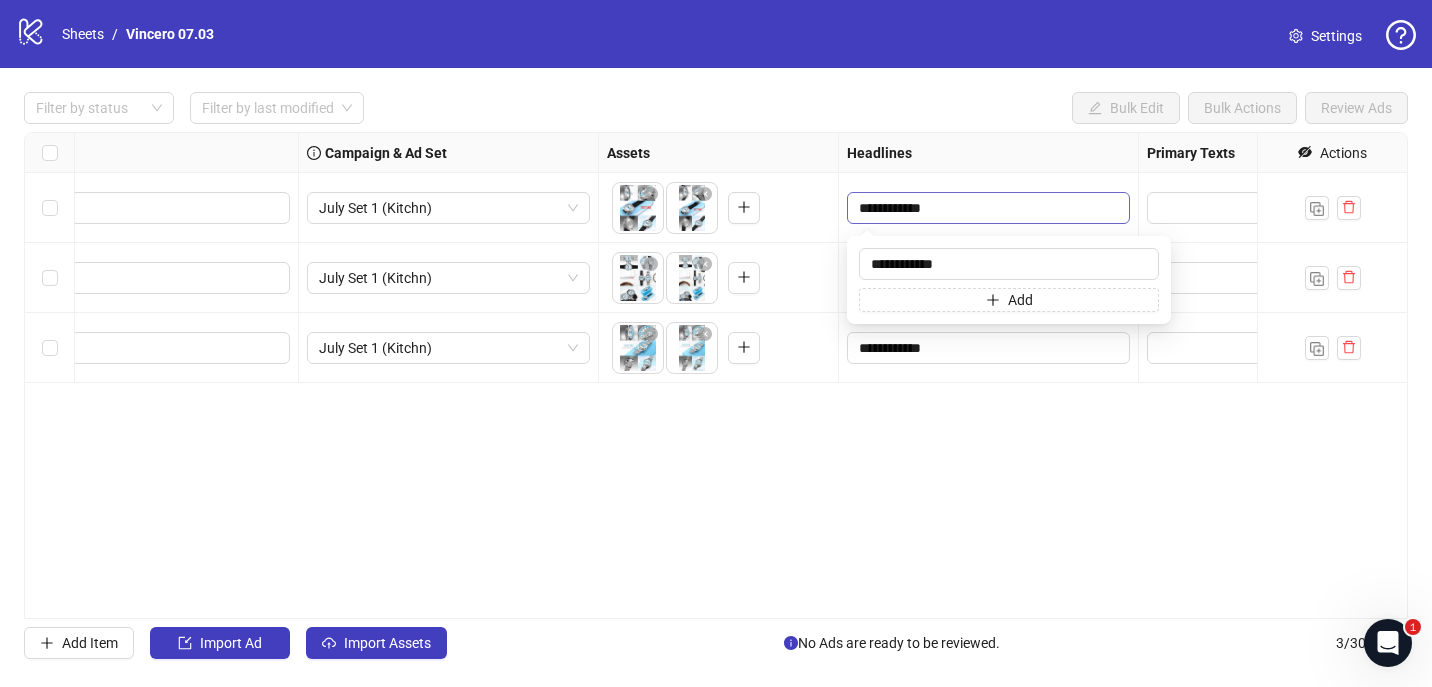 type on "**********" 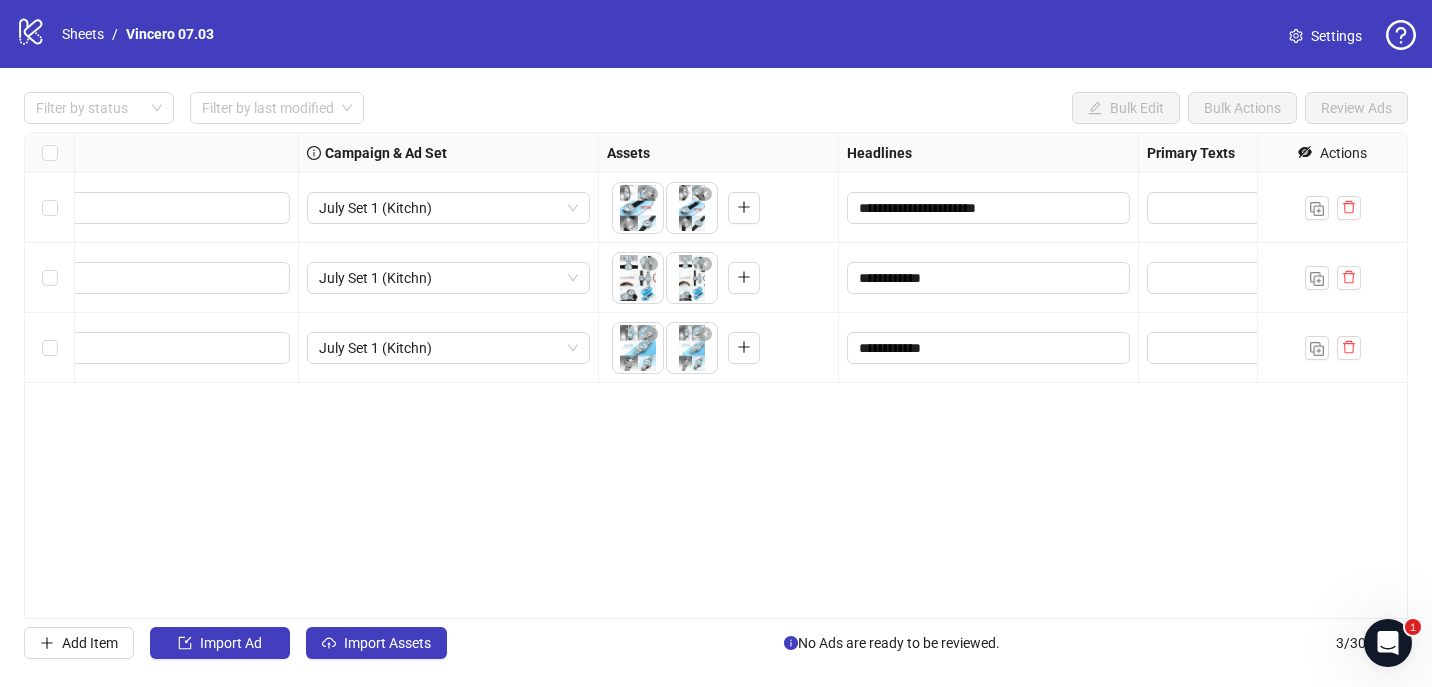 click on "Headlines" at bounding box center [989, 153] 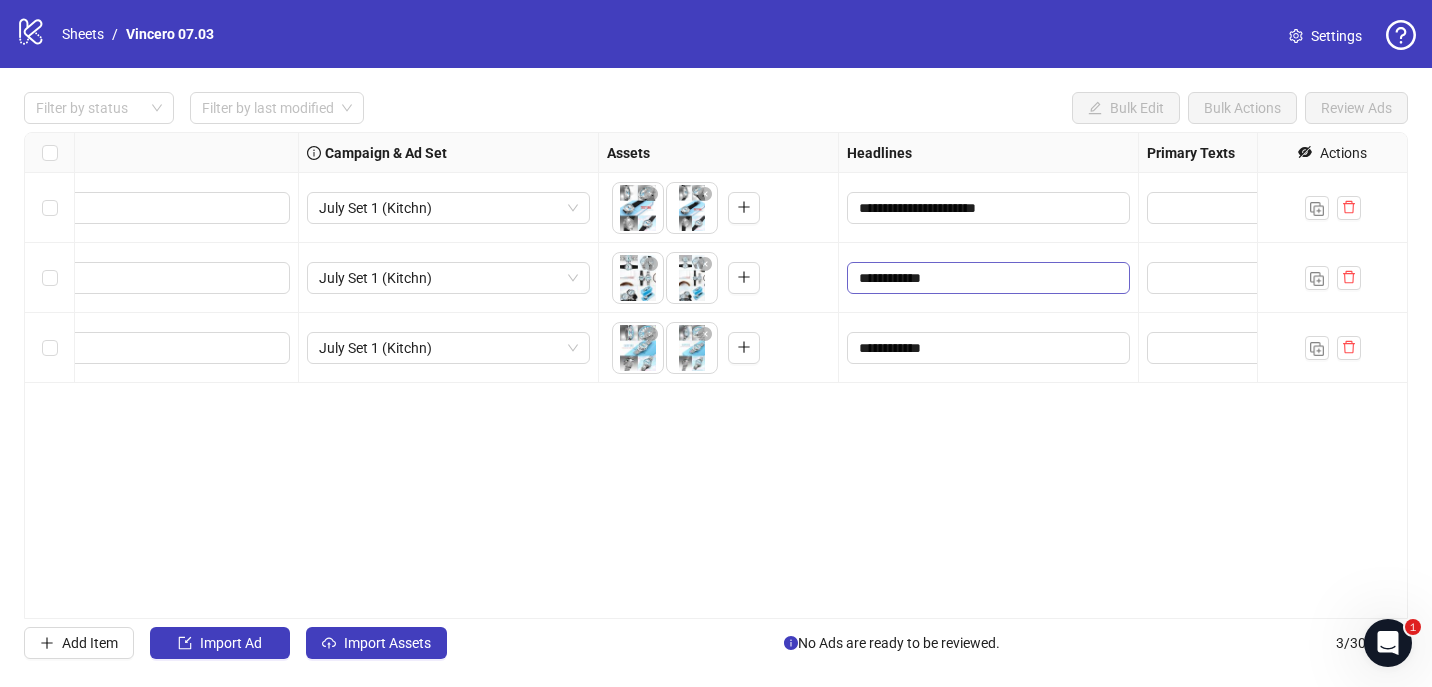 click on "**********" at bounding box center (988, 278) 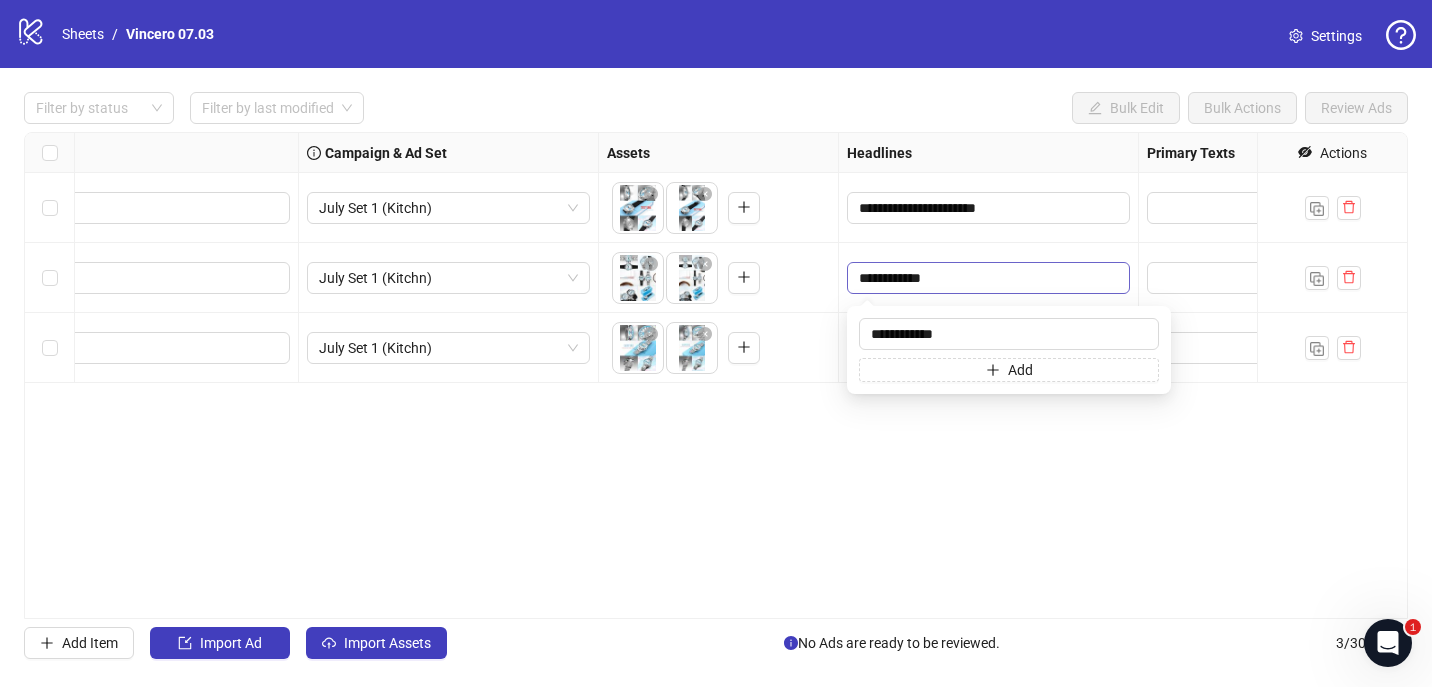 click on "**********" at bounding box center [988, 278] 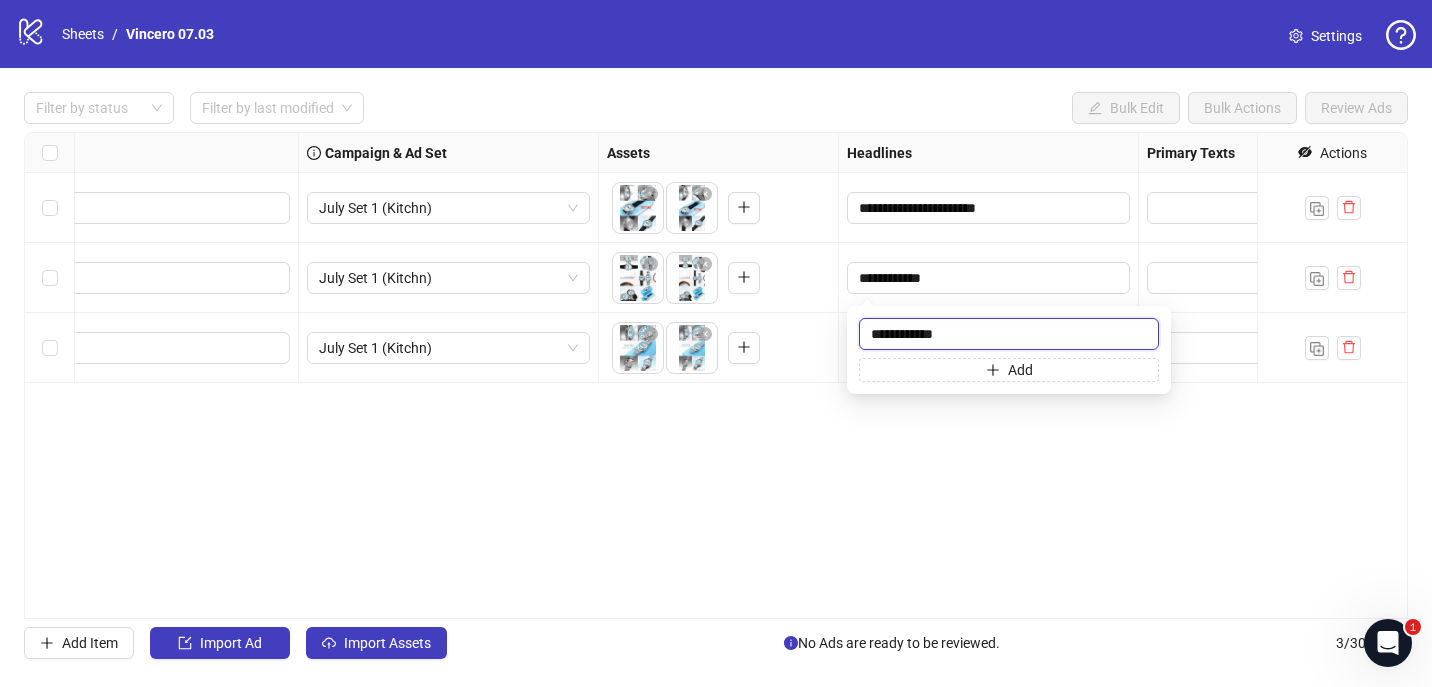 paste on "**********" 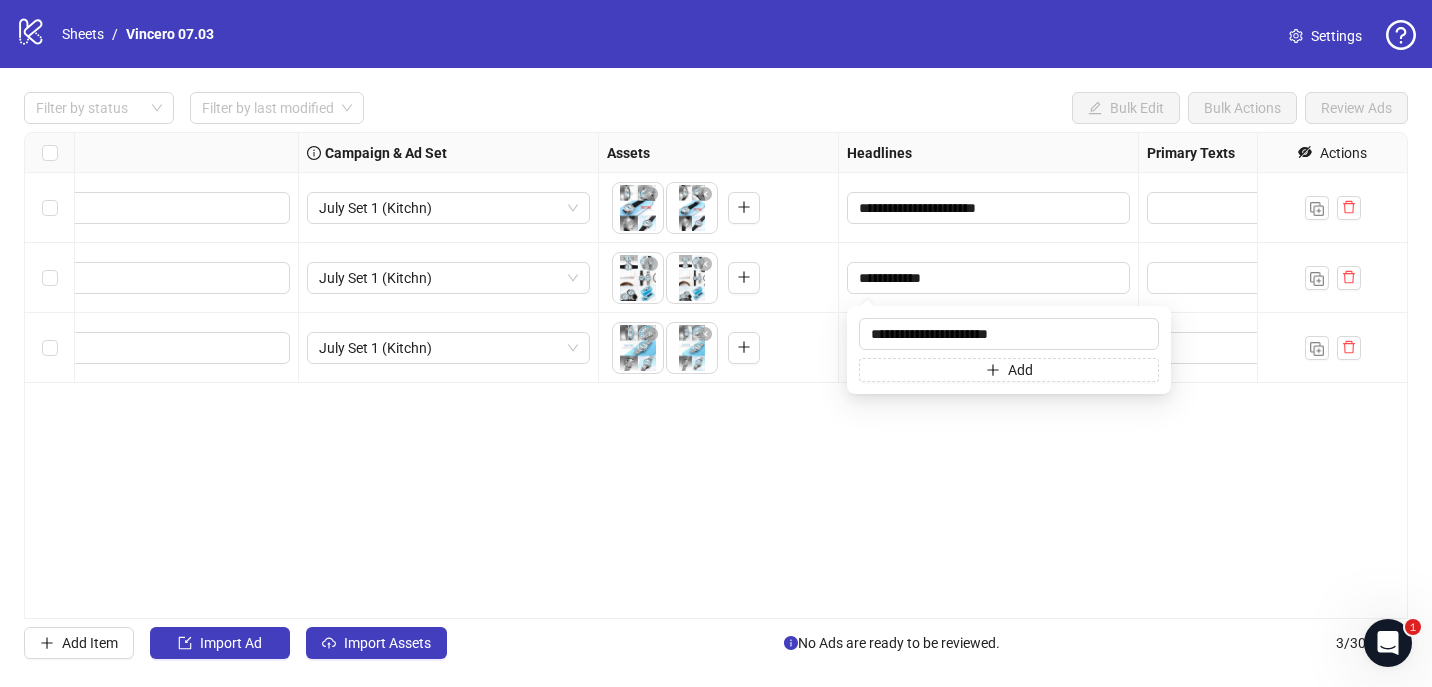 click on "**********" at bounding box center [716, 375] 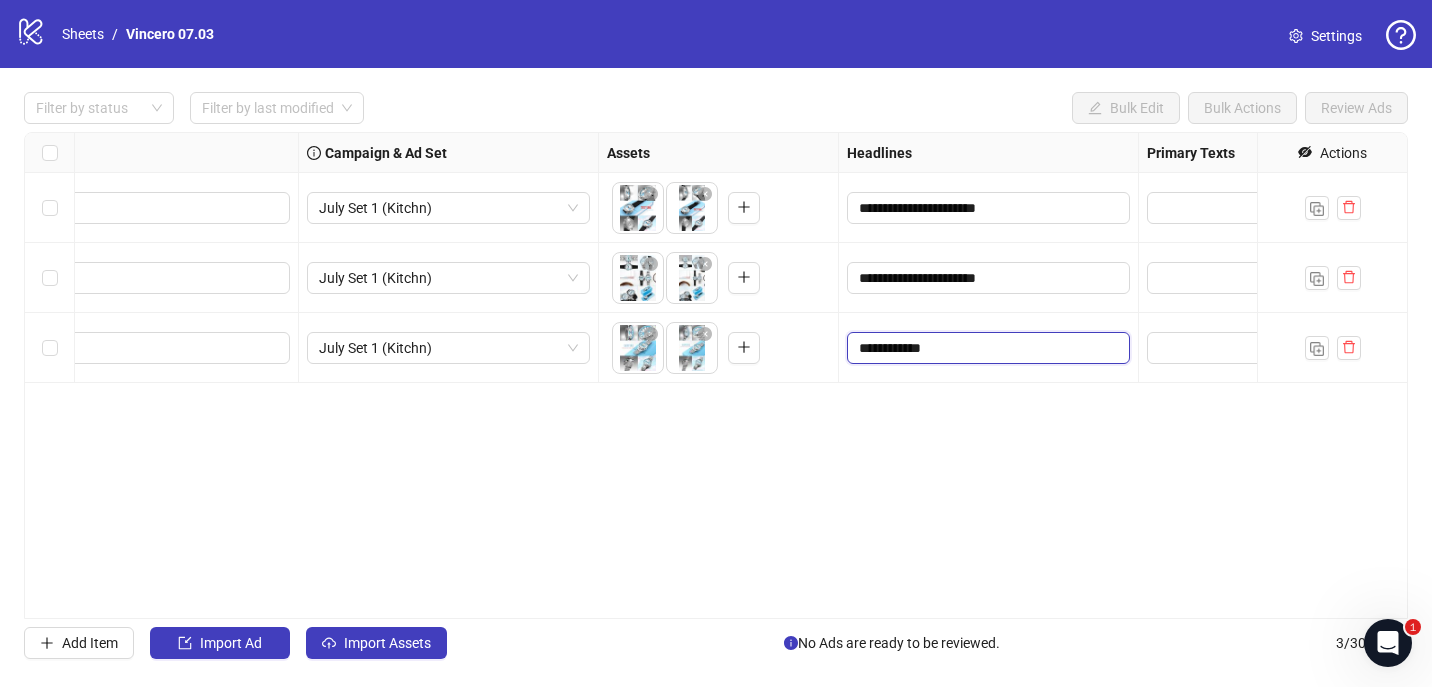 click on "**********" at bounding box center [986, 348] 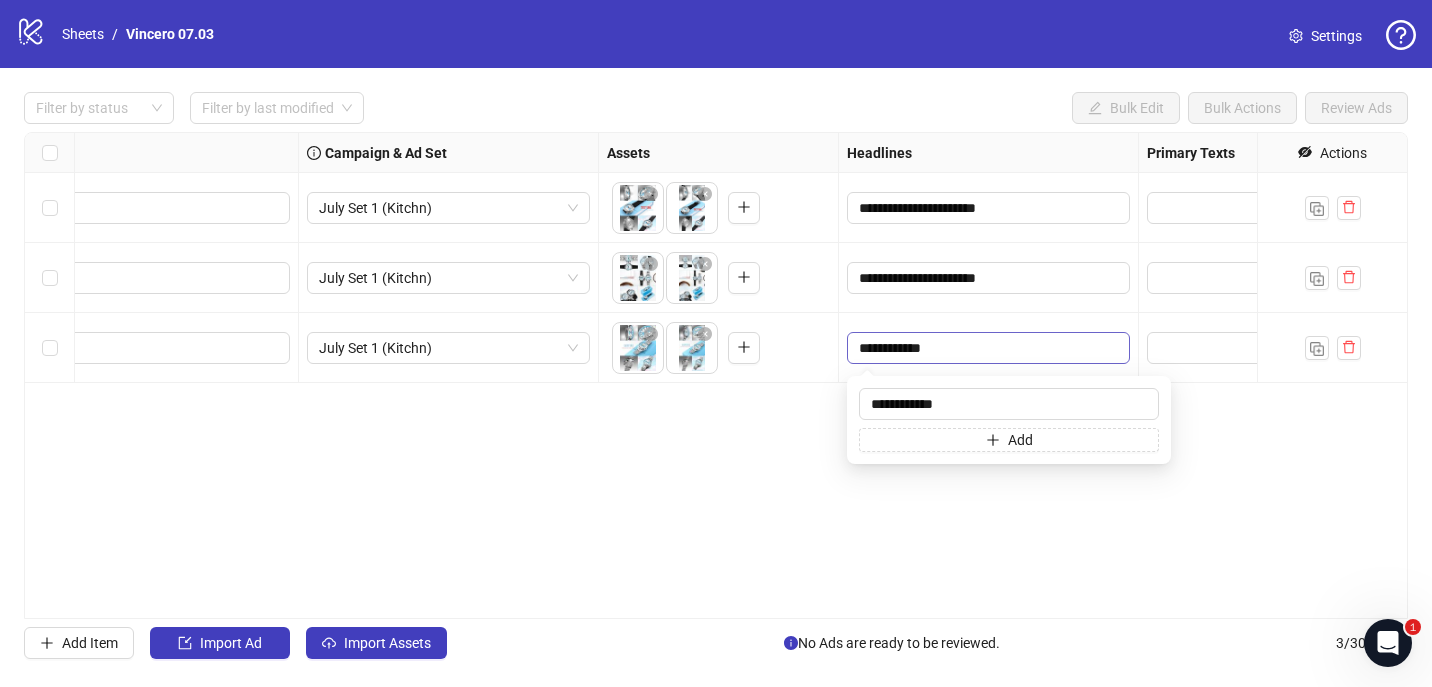 type on "**********" 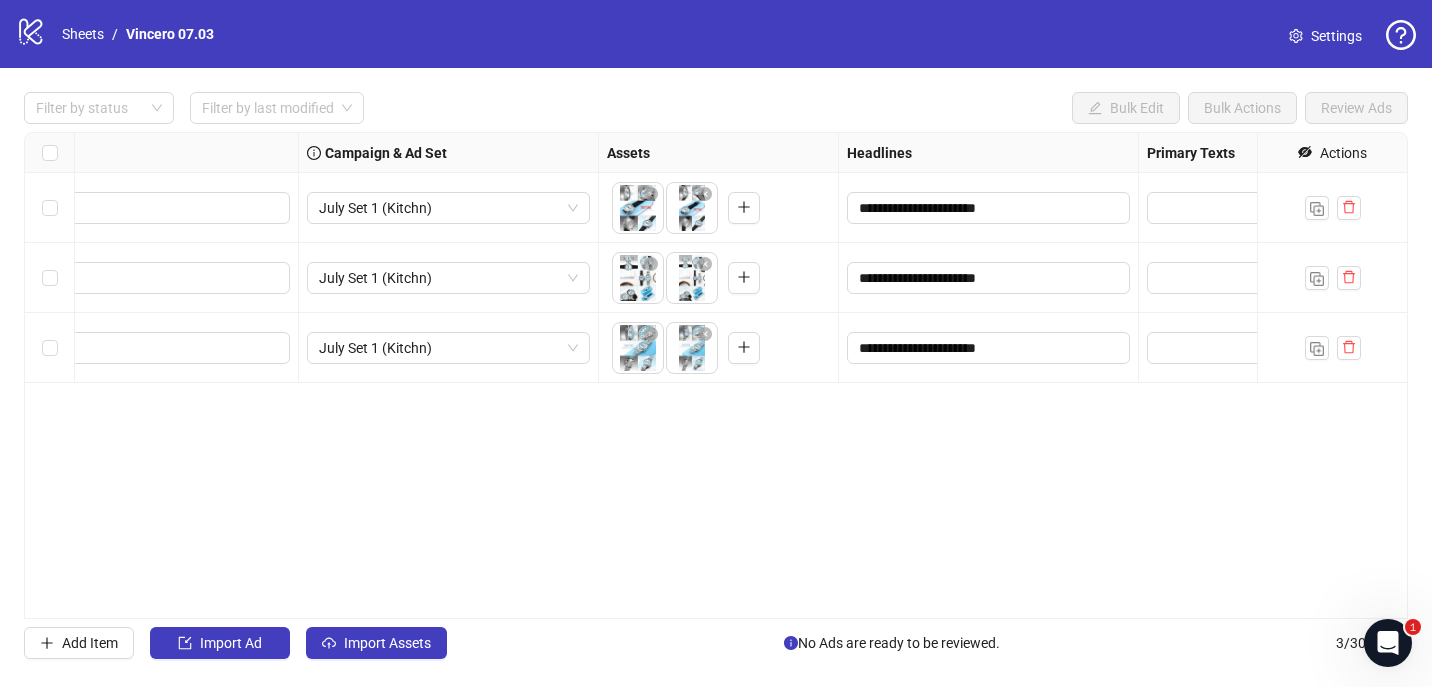 click on "**********" at bounding box center [716, 375] 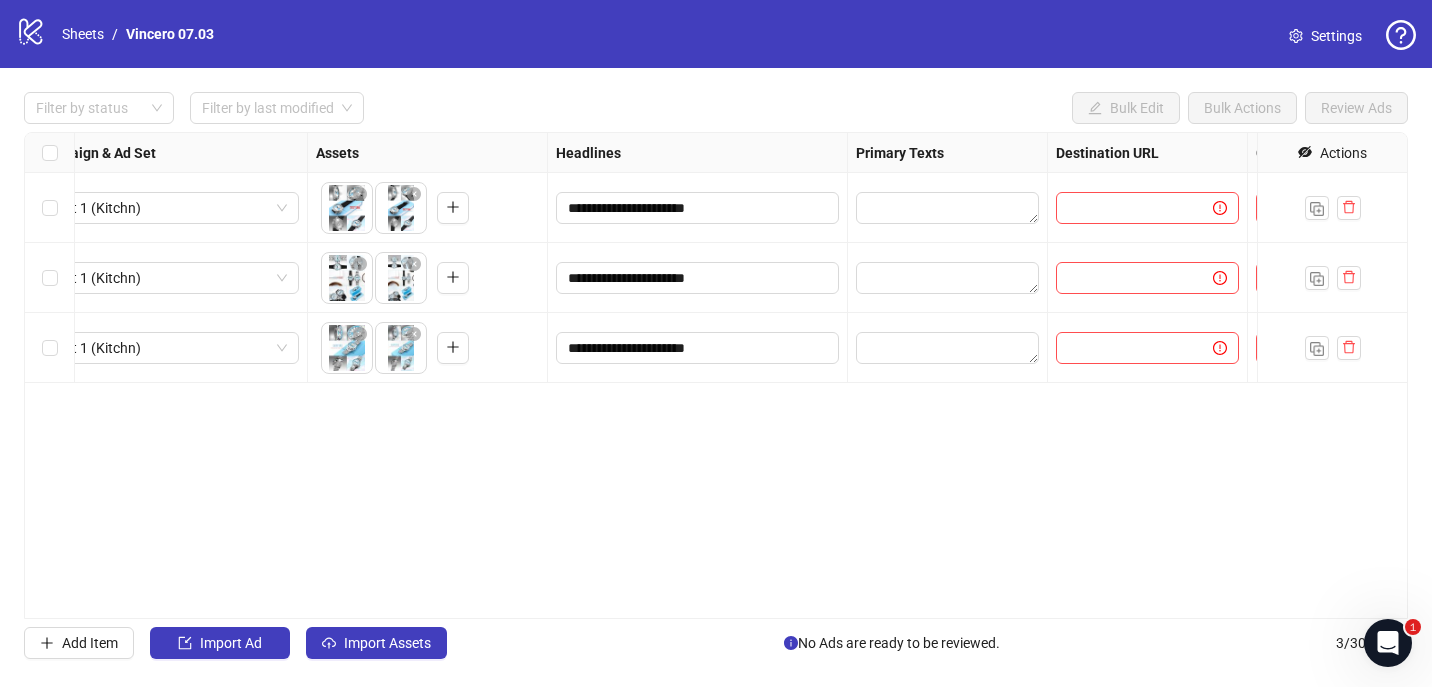 scroll, scrollTop: 0, scrollLeft: 725, axis: horizontal 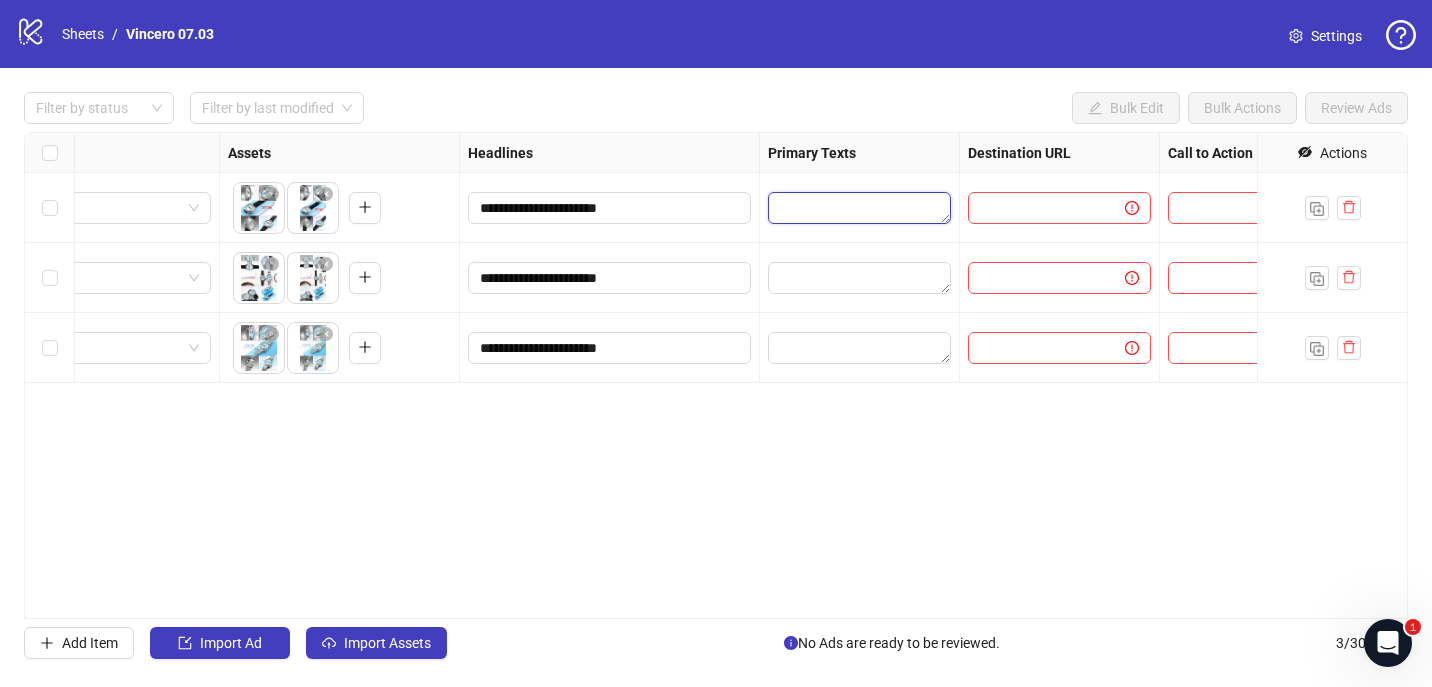 click at bounding box center [859, 208] 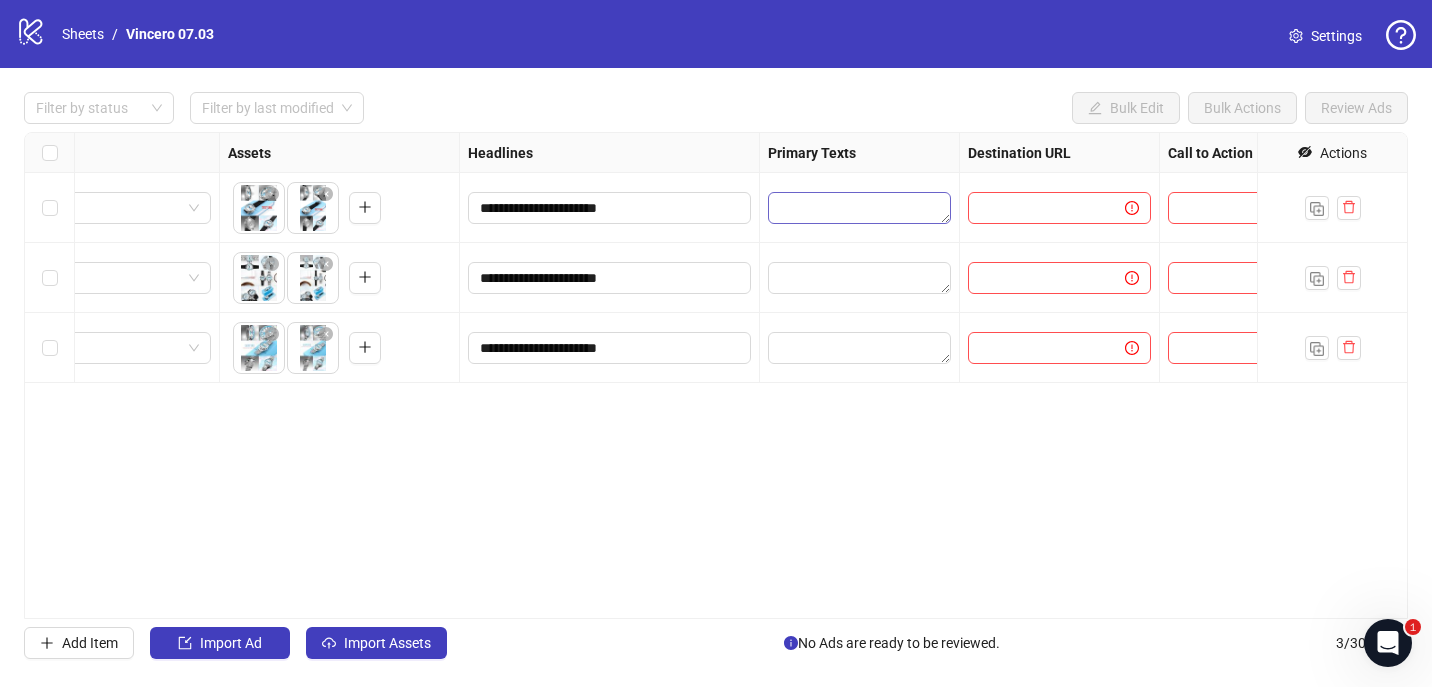 paste on "**********" 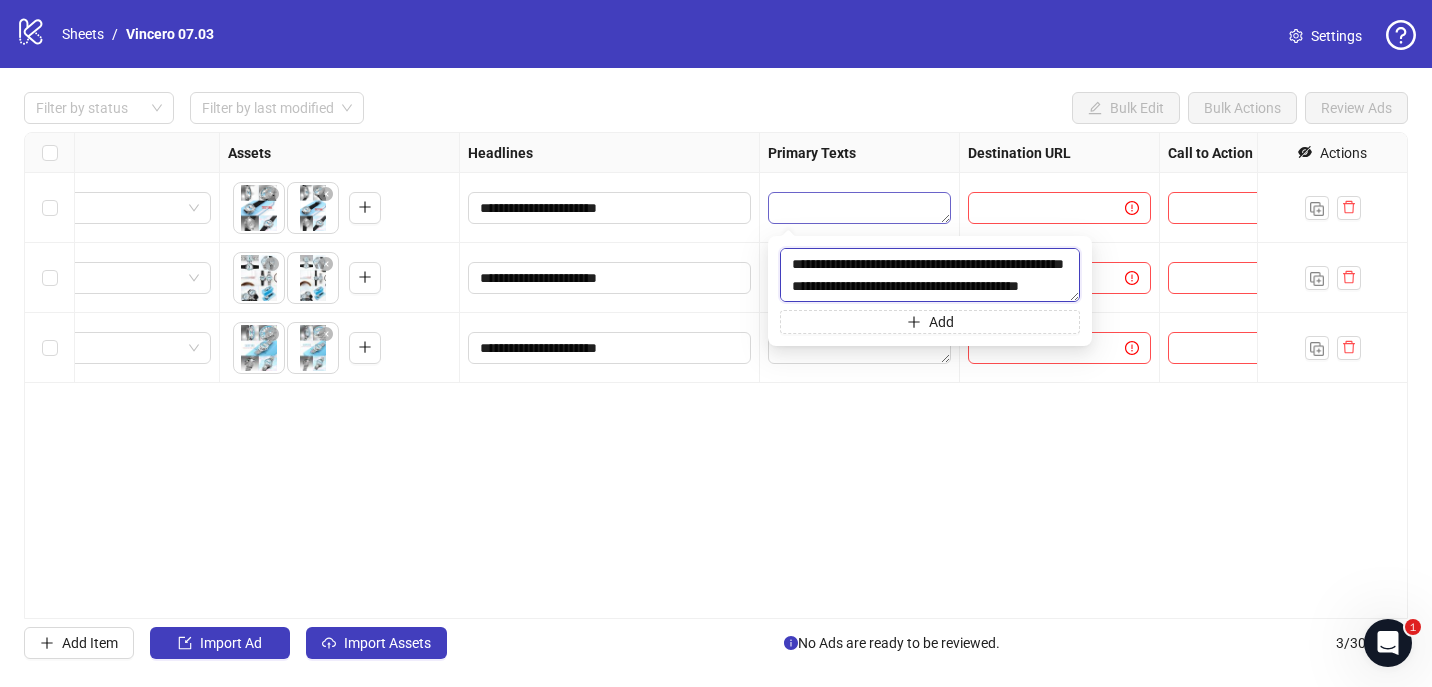 type on "**********" 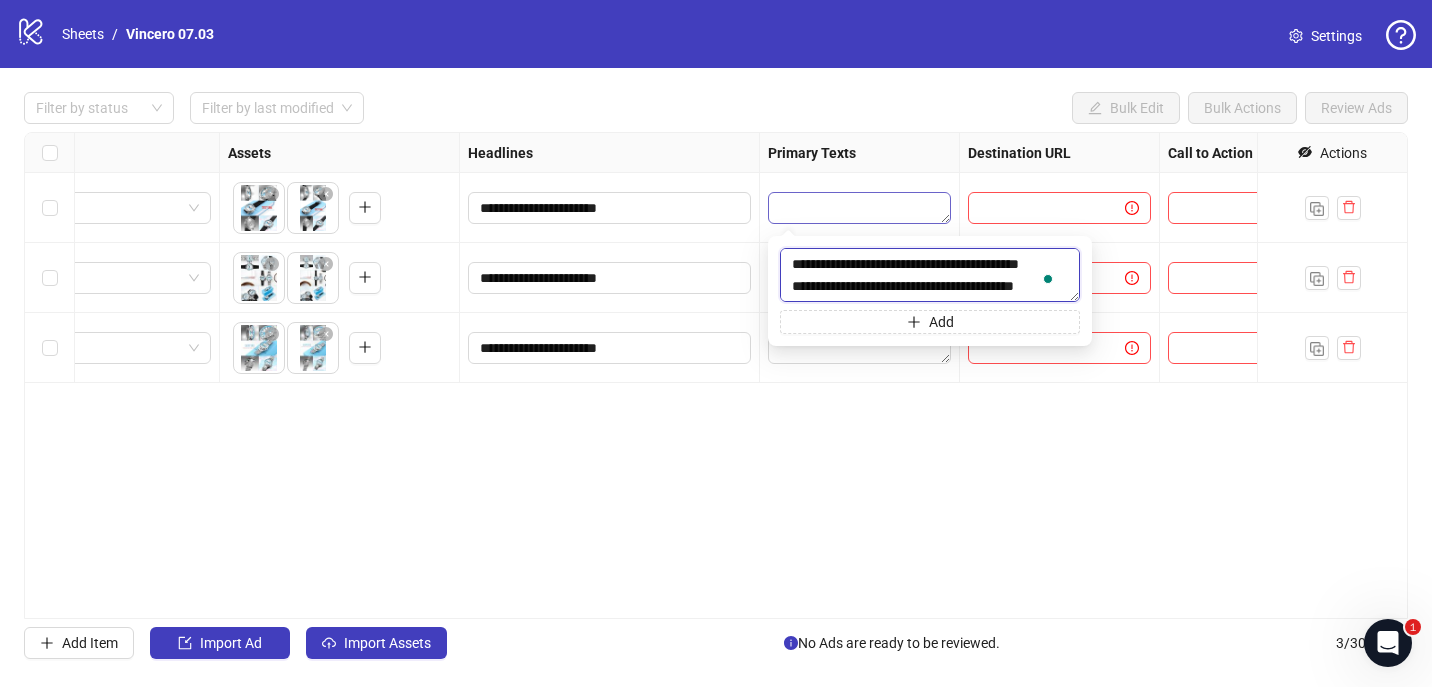 scroll, scrollTop: 37, scrollLeft: 0, axis: vertical 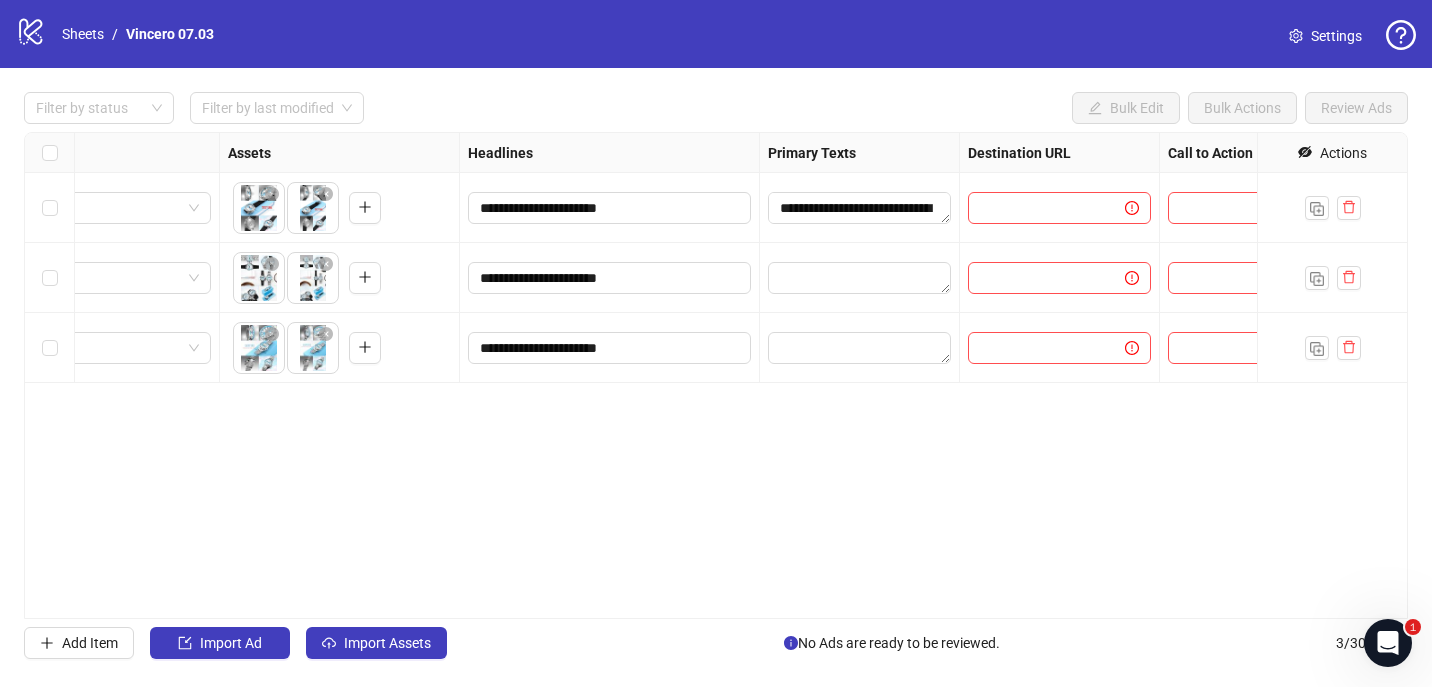 click on "**********" at bounding box center [860, 208] 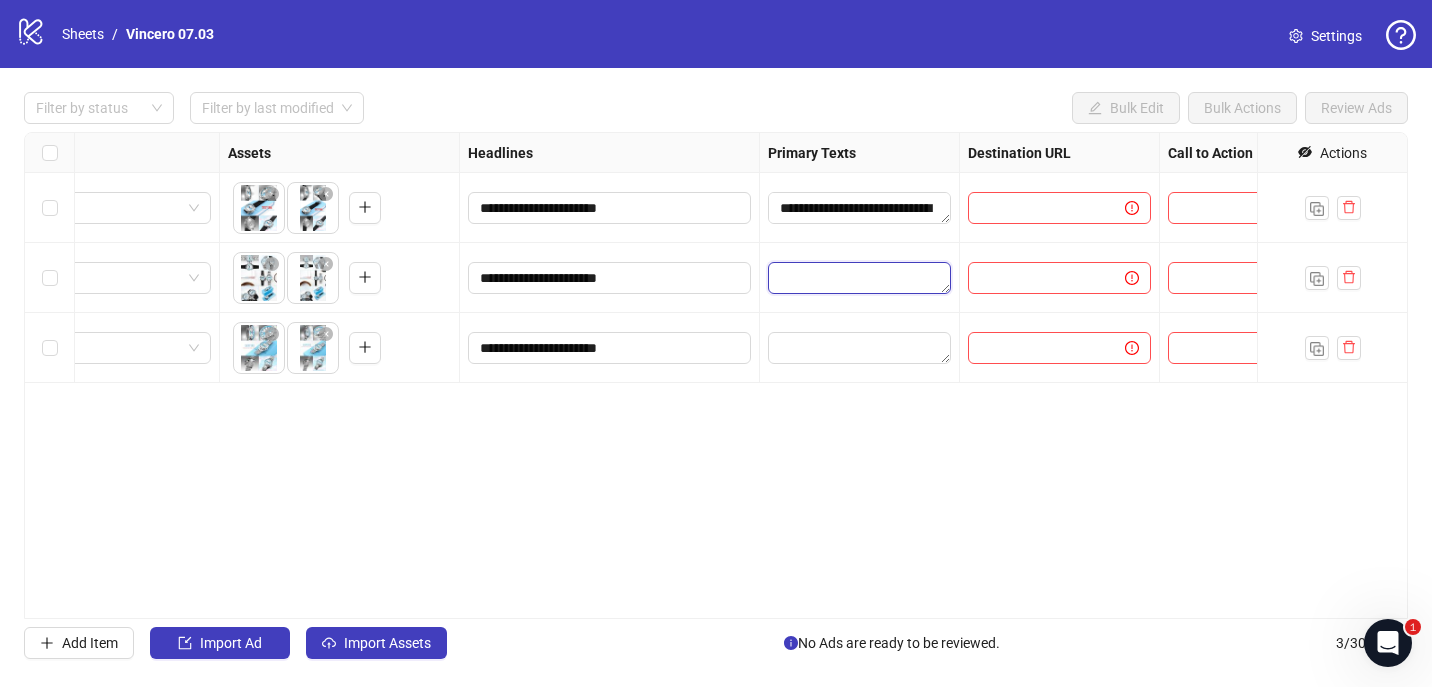 click at bounding box center [859, 278] 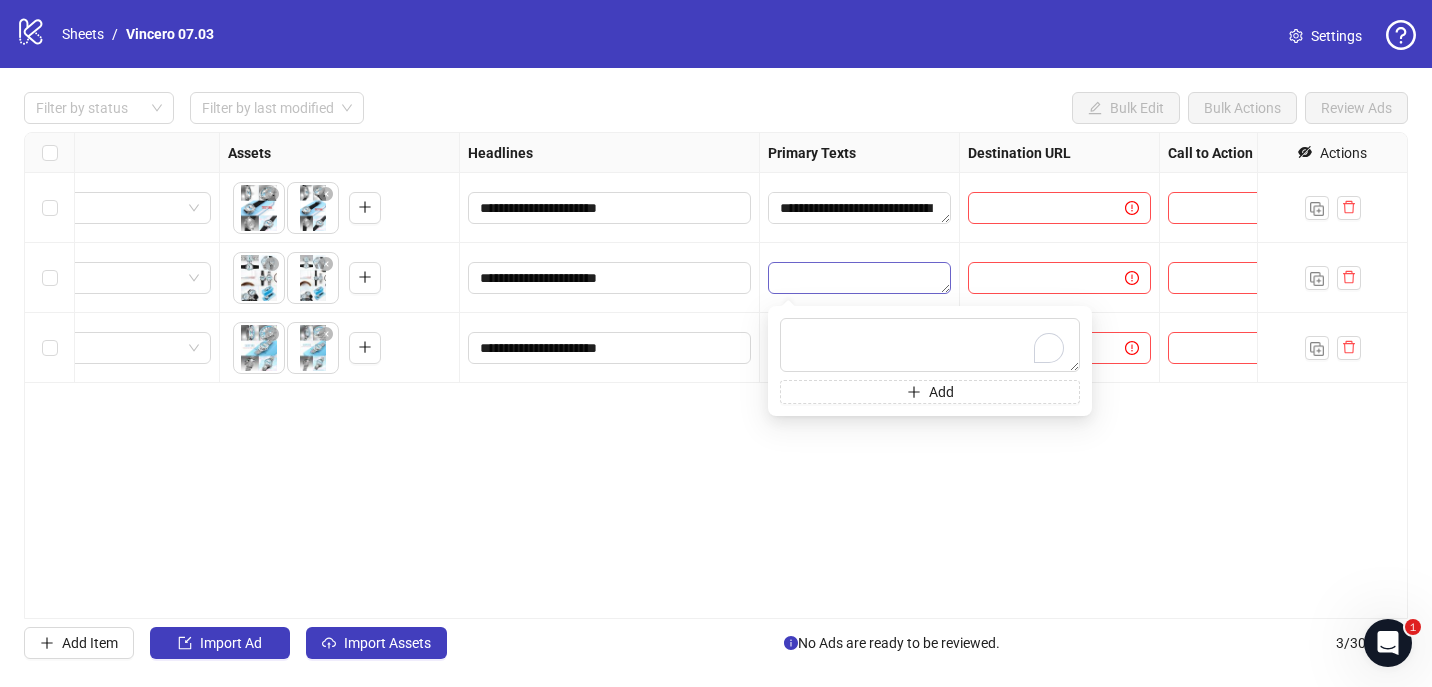 type on "**********" 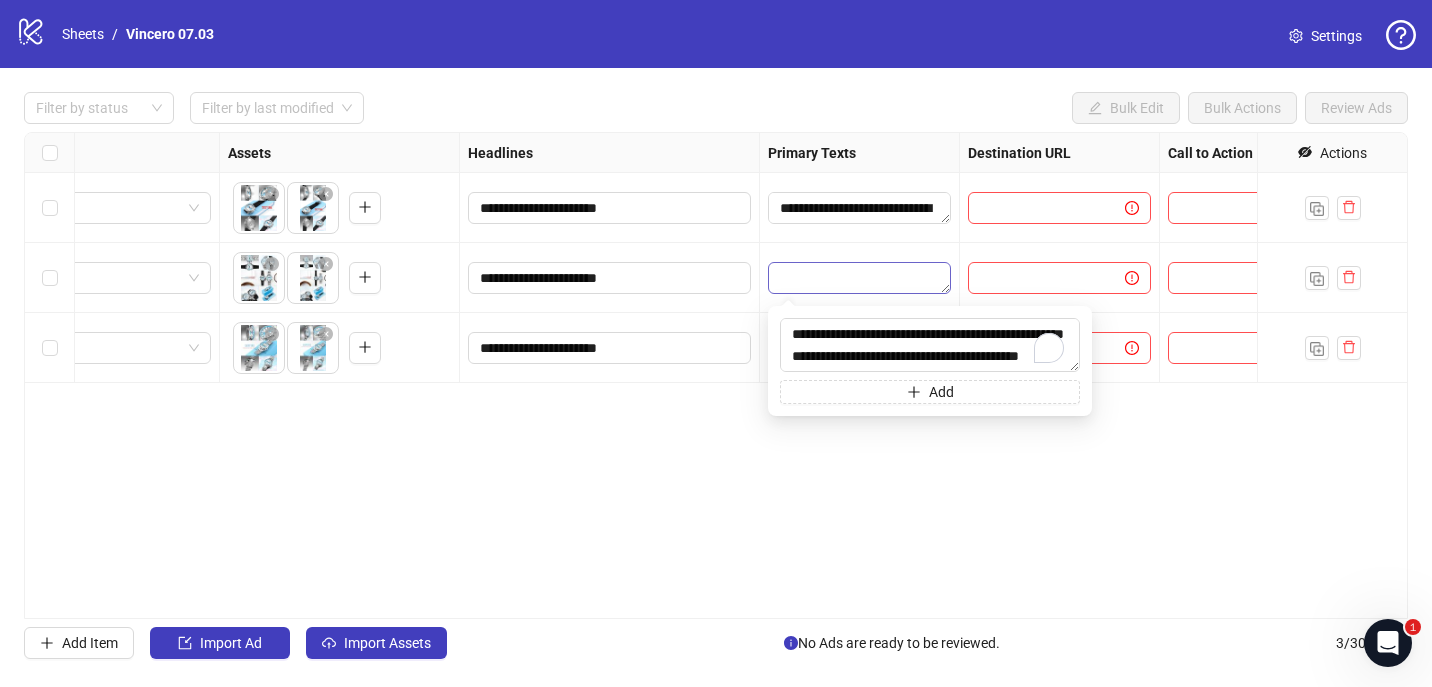 scroll, scrollTop: 37, scrollLeft: 0, axis: vertical 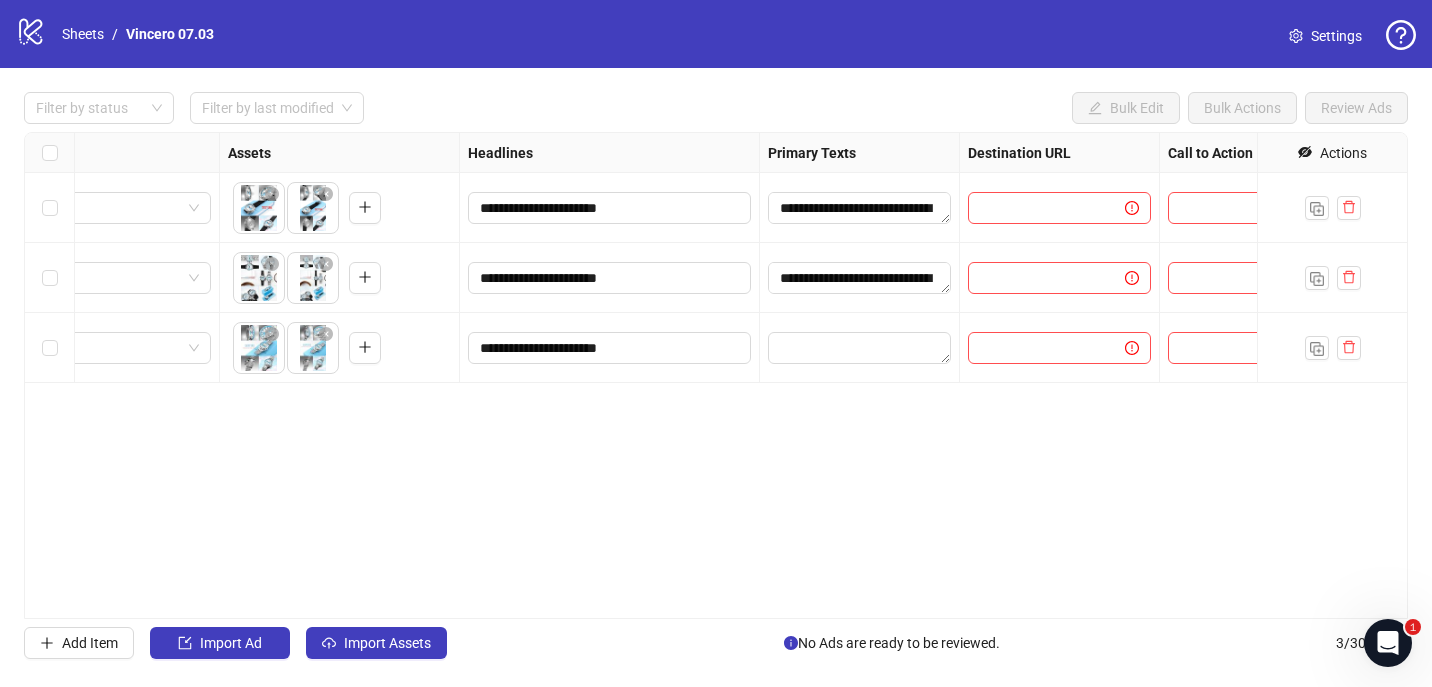 click on "**********" at bounding box center [860, 278] 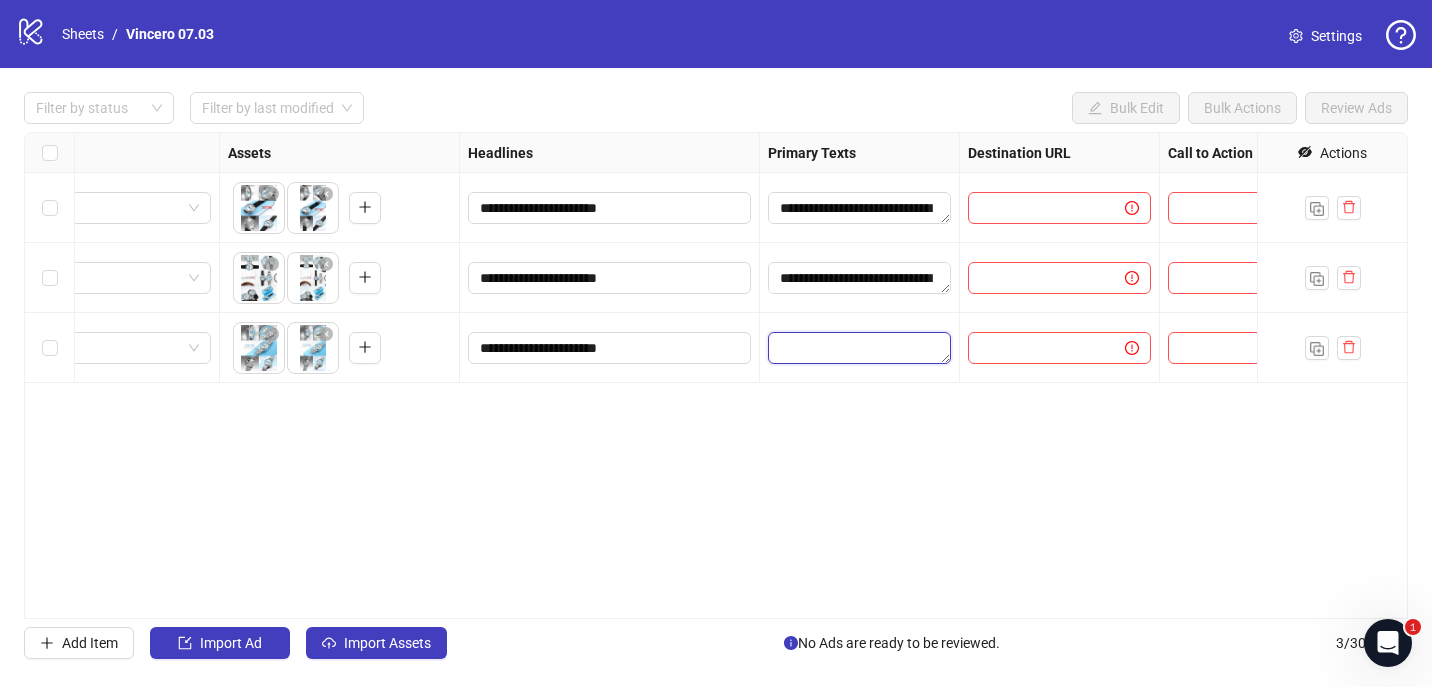 click at bounding box center [859, 348] 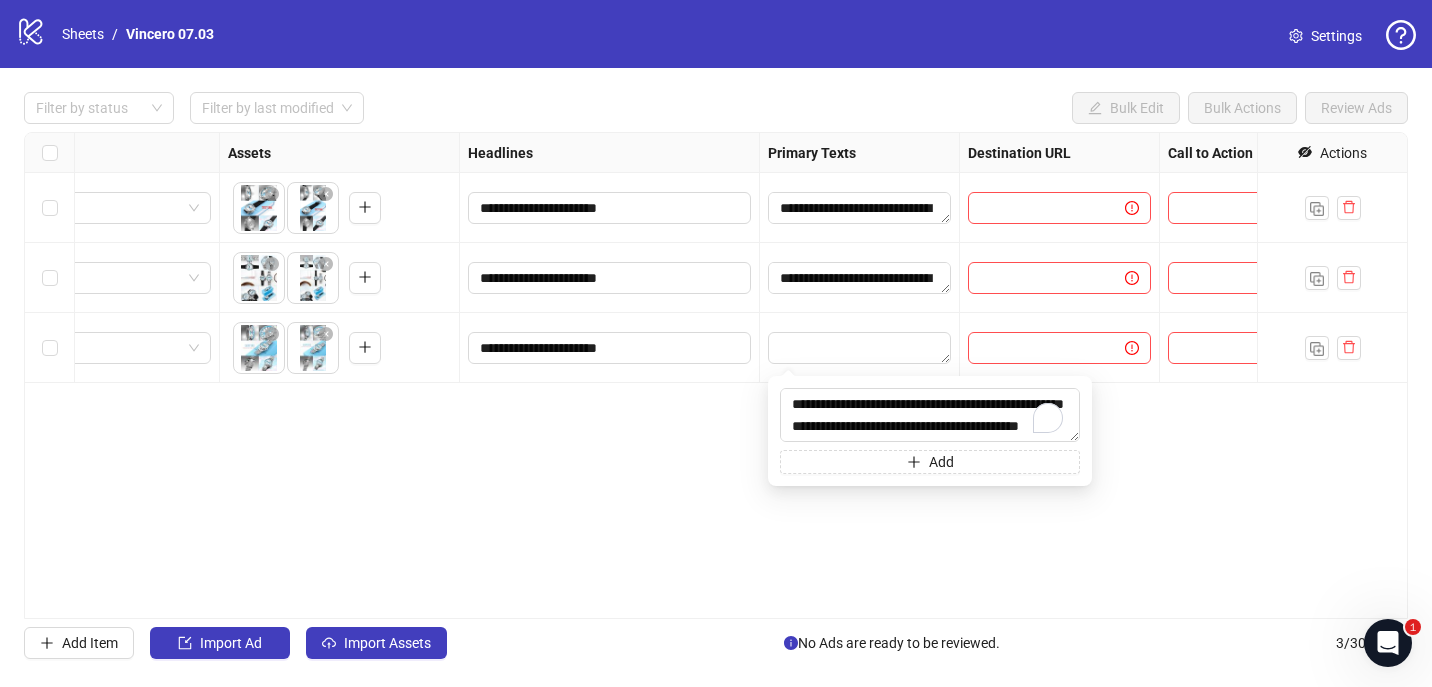 scroll, scrollTop: 37, scrollLeft: 0, axis: vertical 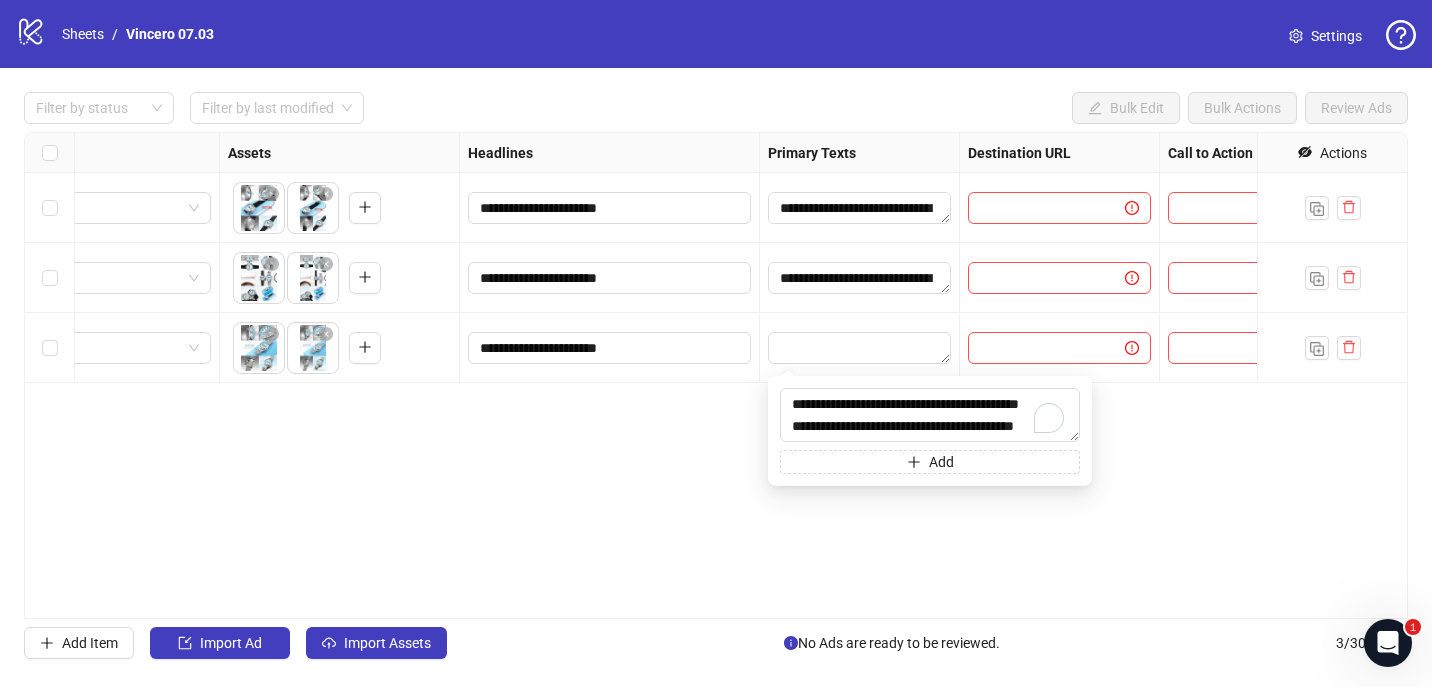 click on "**********" at bounding box center (716, 375) 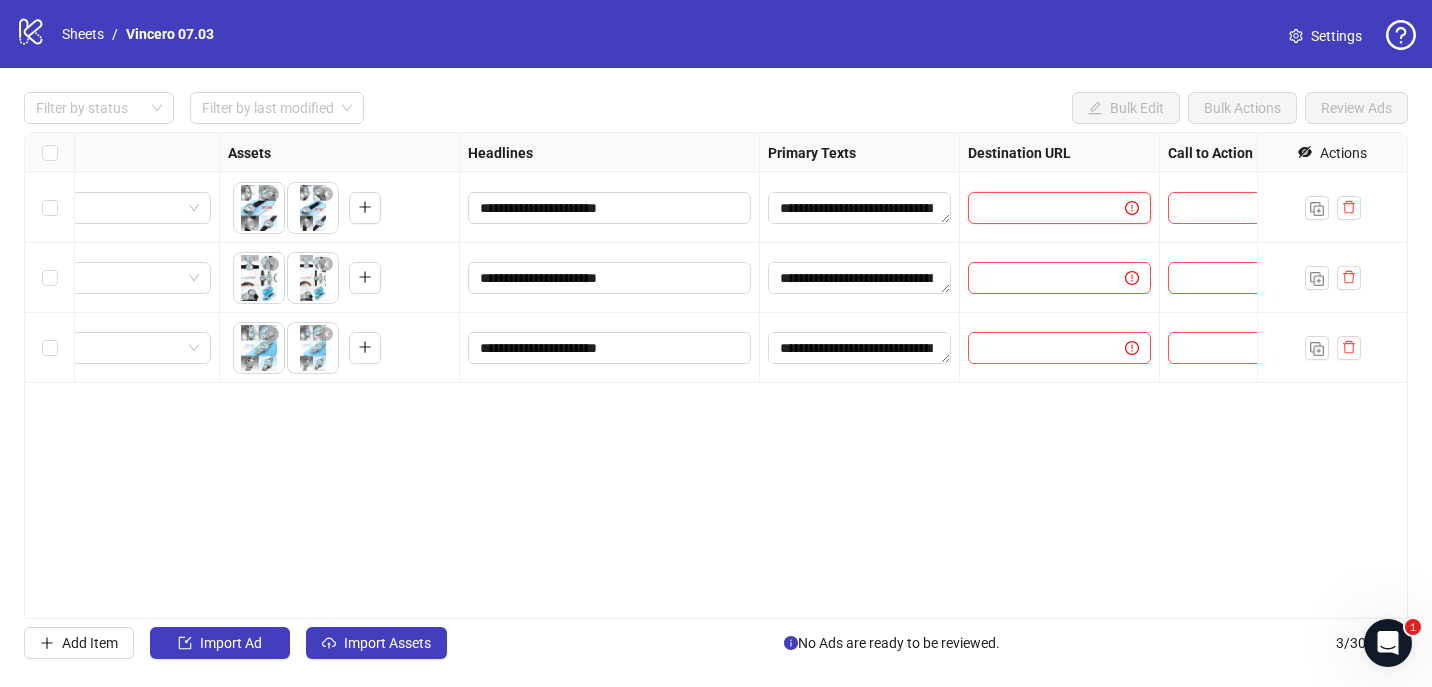 click at bounding box center [1038, 208] 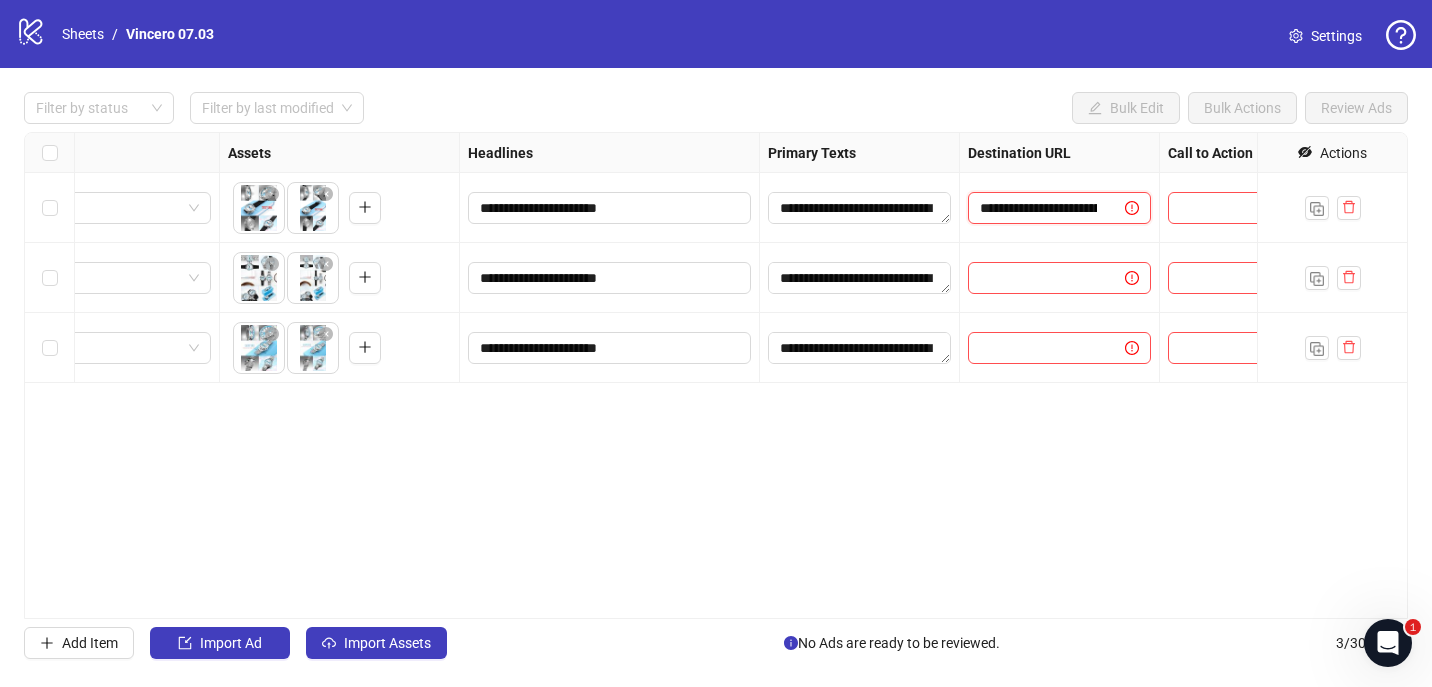 scroll, scrollTop: 0, scrollLeft: 186, axis: horizontal 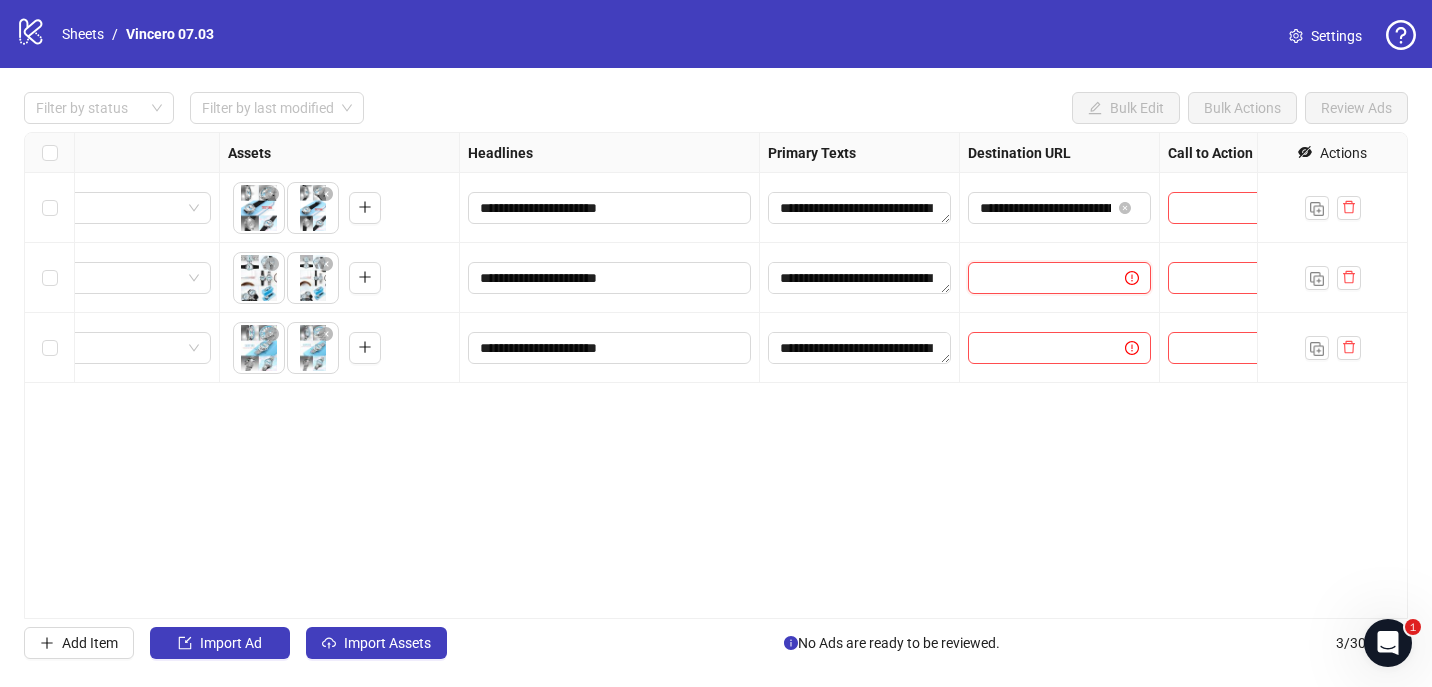 click at bounding box center (1038, 278) 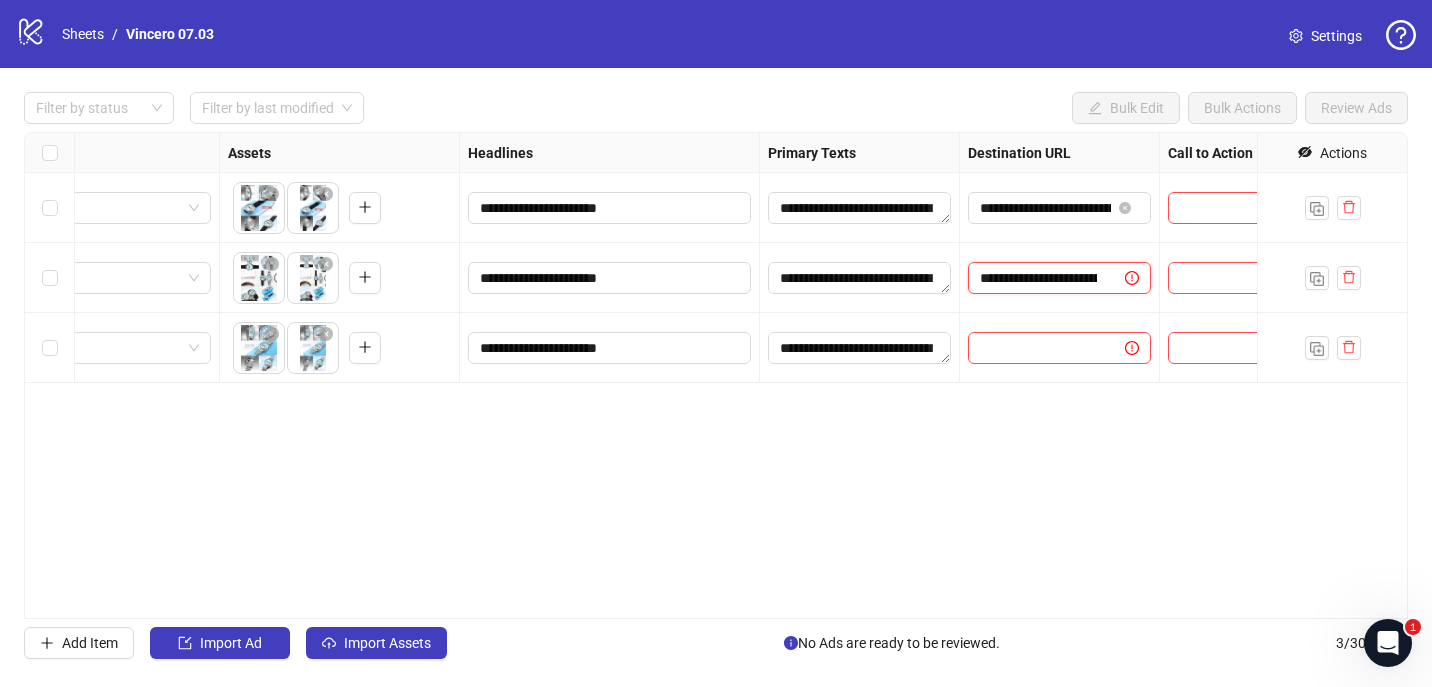 scroll, scrollTop: 0, scrollLeft: 186, axis: horizontal 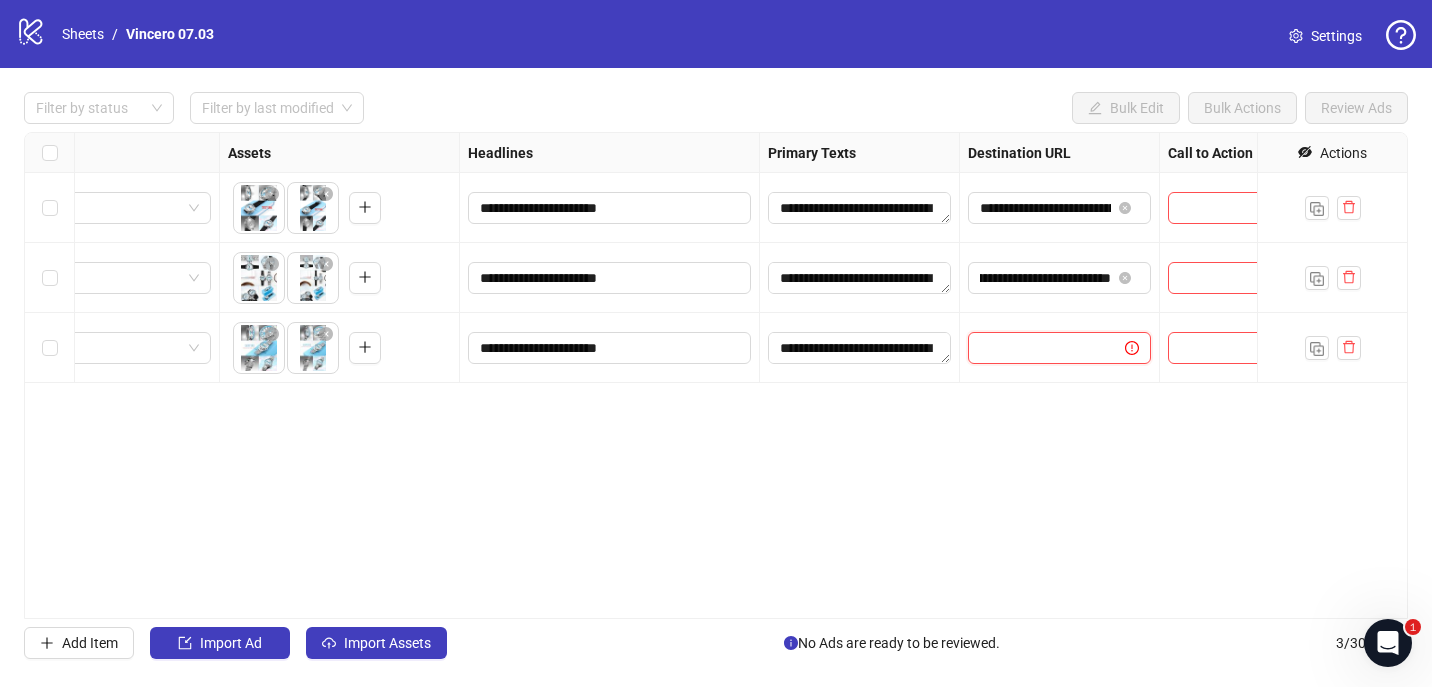 click at bounding box center (1038, 348) 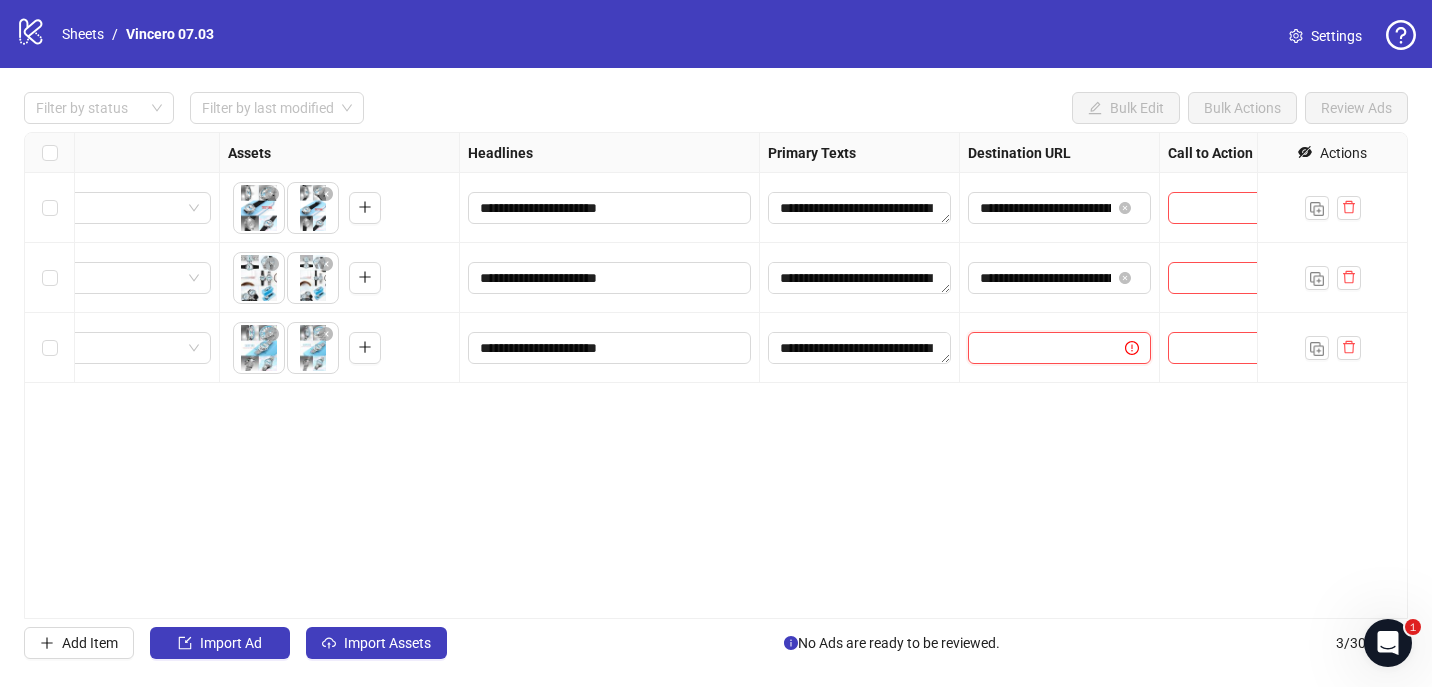 paste on "**********" 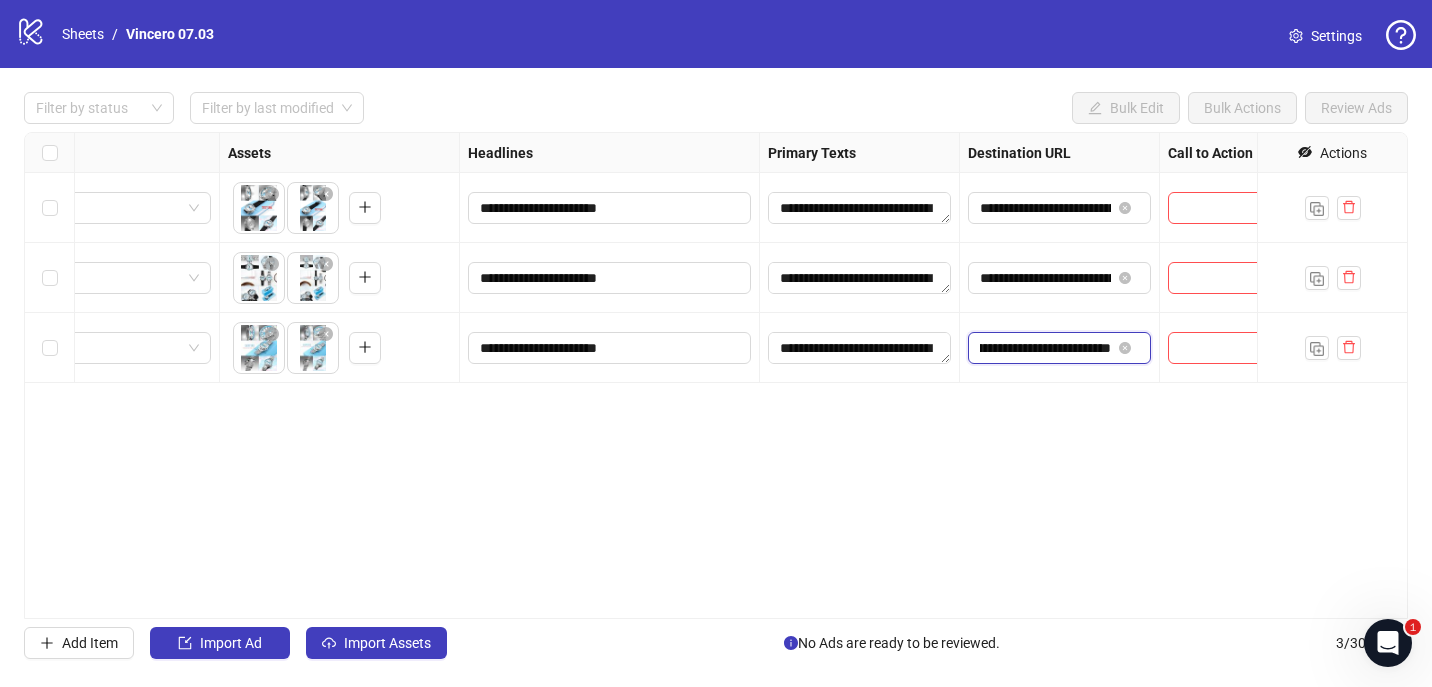 scroll, scrollTop: 0, scrollLeft: 186, axis: horizontal 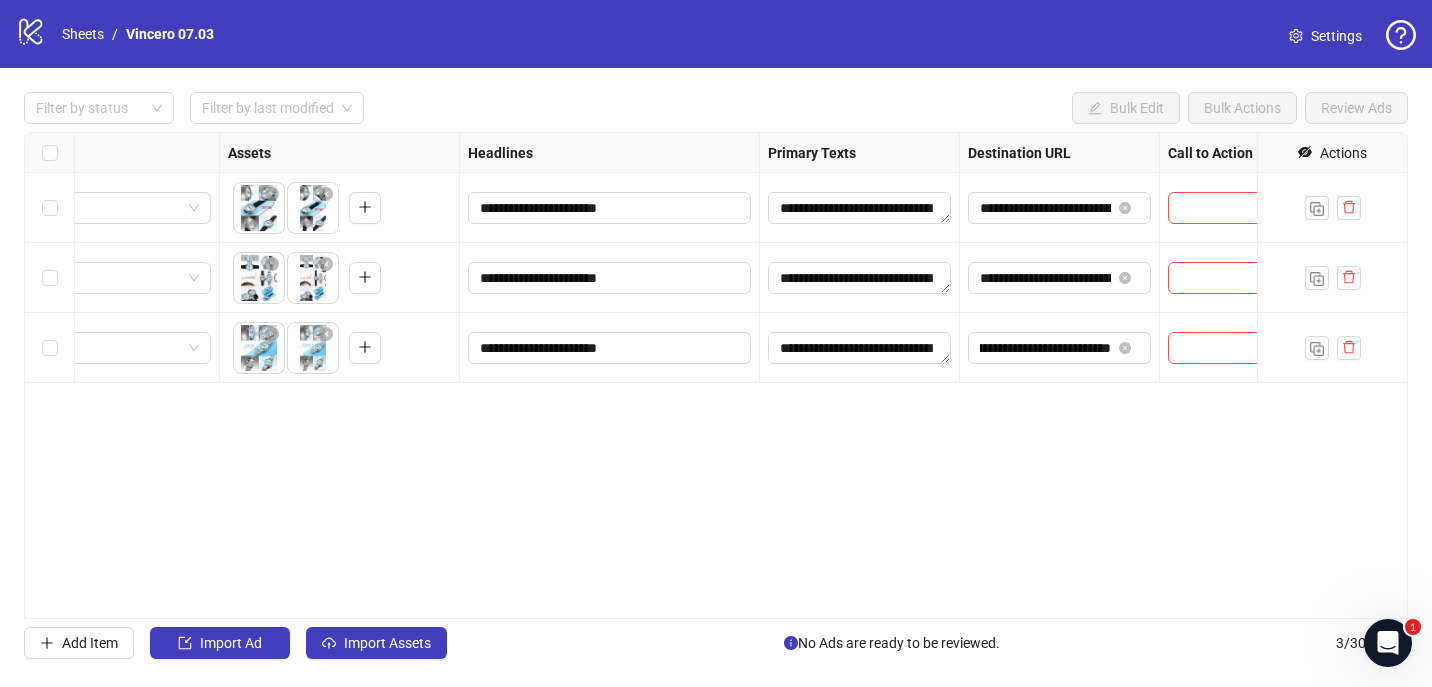 click on "**********" at bounding box center [1060, 278] 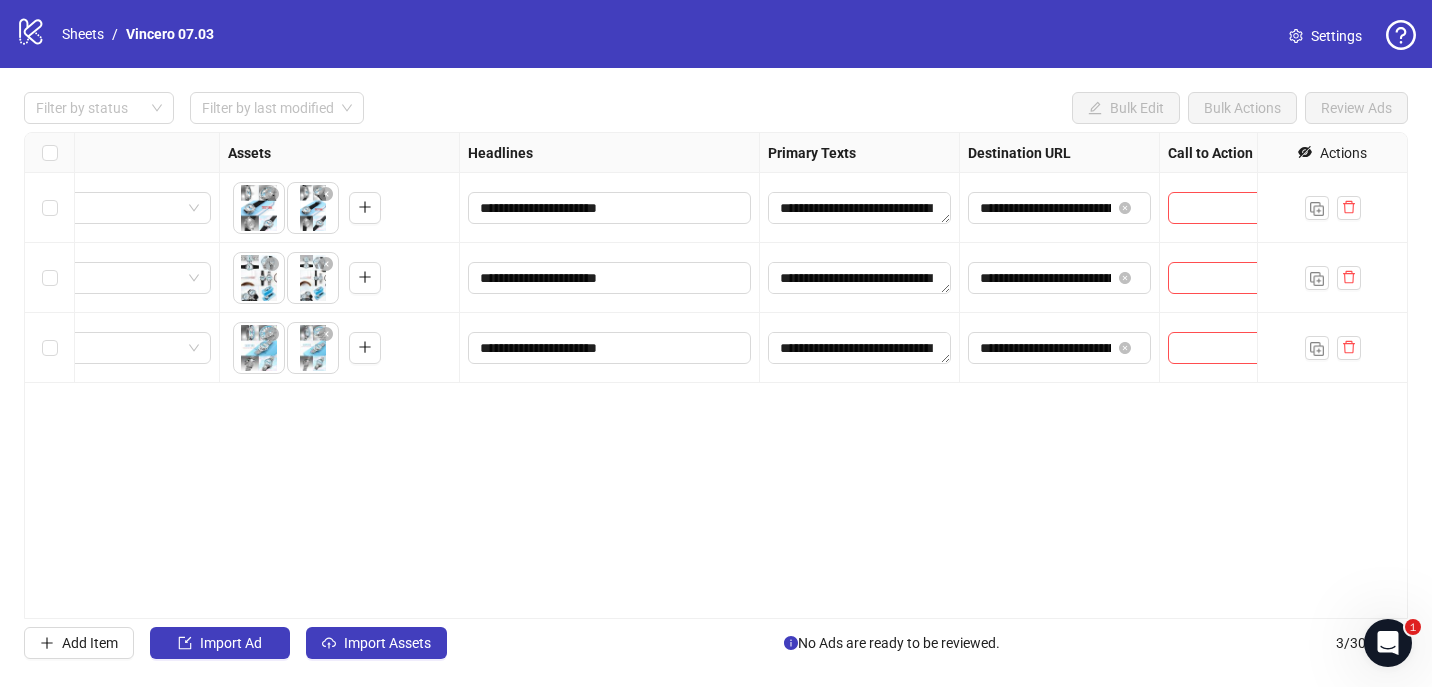 scroll, scrollTop: 0, scrollLeft: 788, axis: horizontal 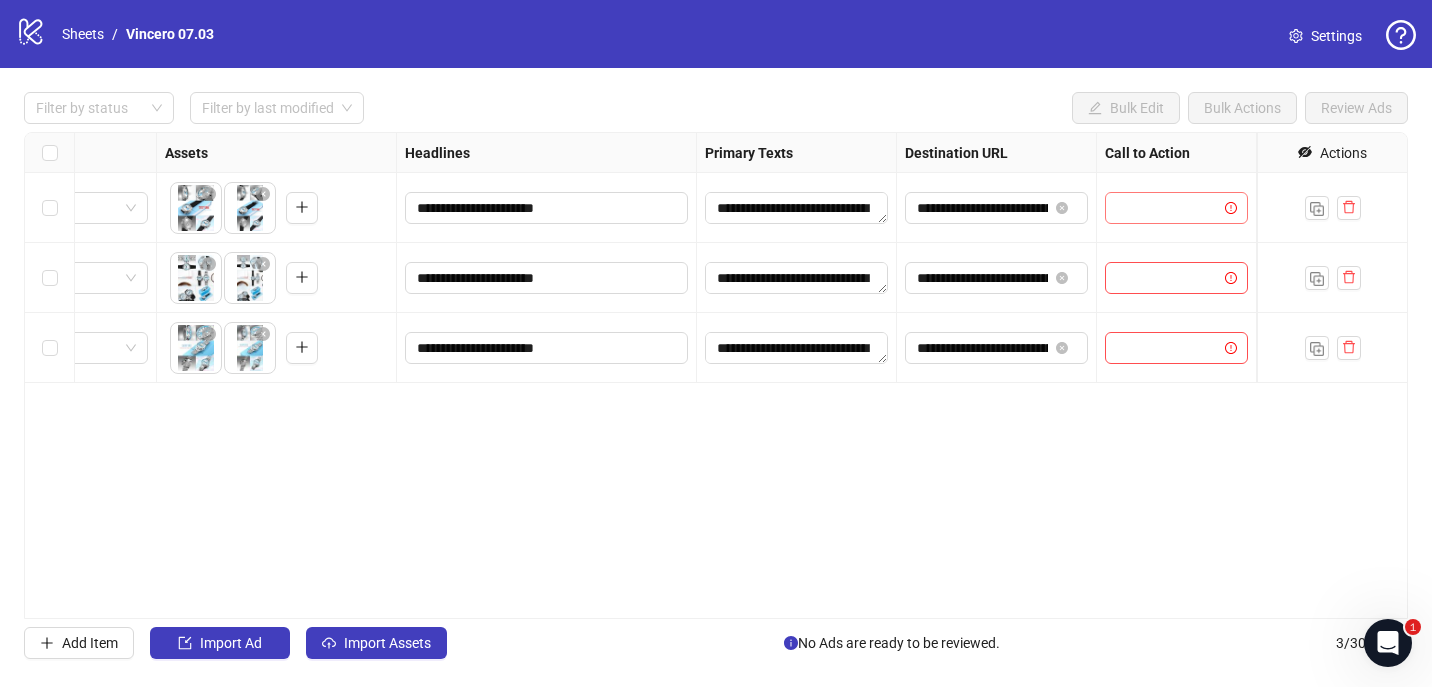 click at bounding box center (1167, 208) 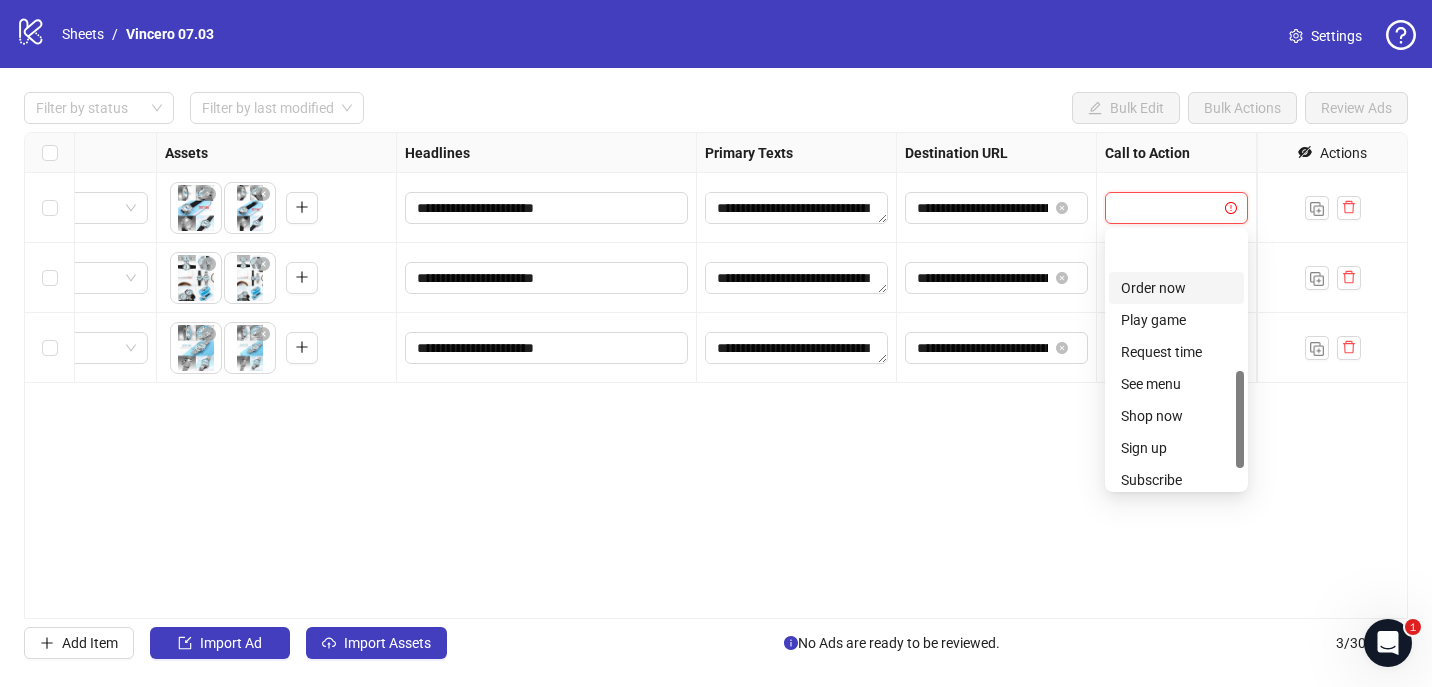scroll, scrollTop: 364, scrollLeft: 0, axis: vertical 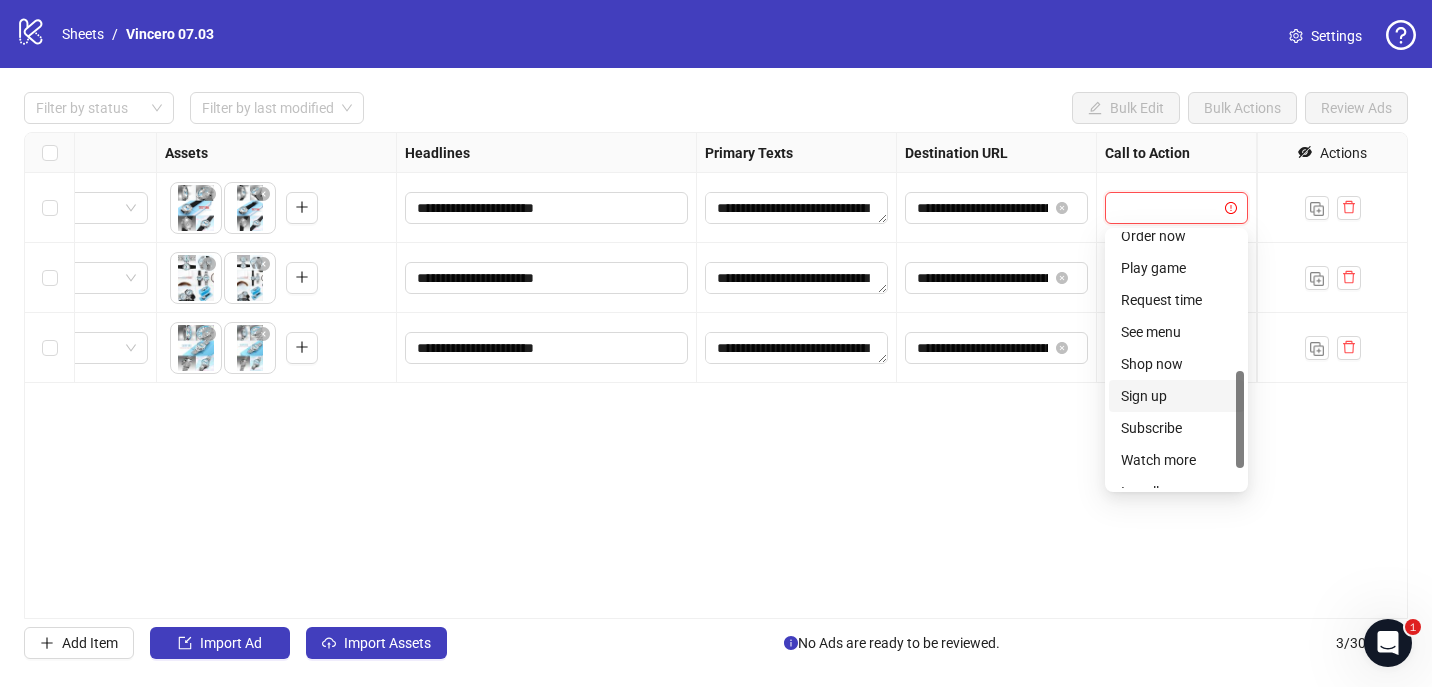 click on "Shop now" at bounding box center [1176, 364] 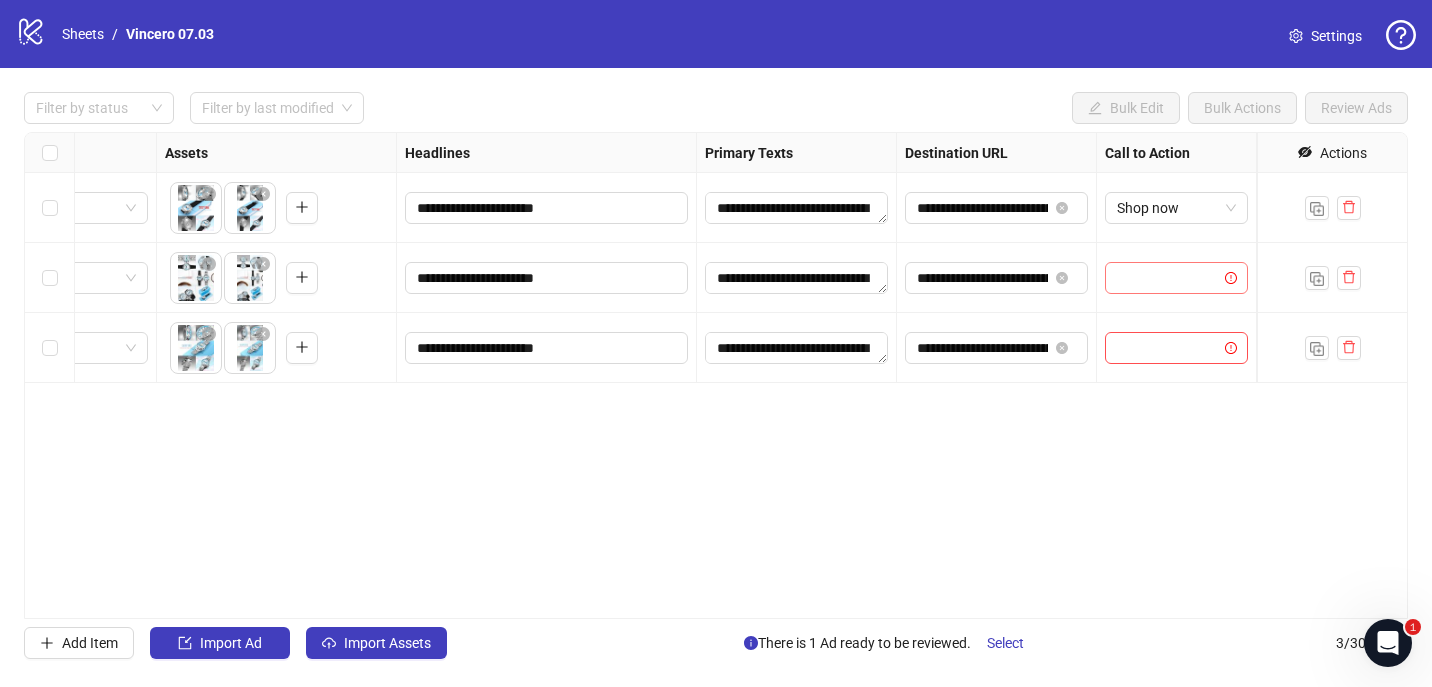 click at bounding box center [1167, 278] 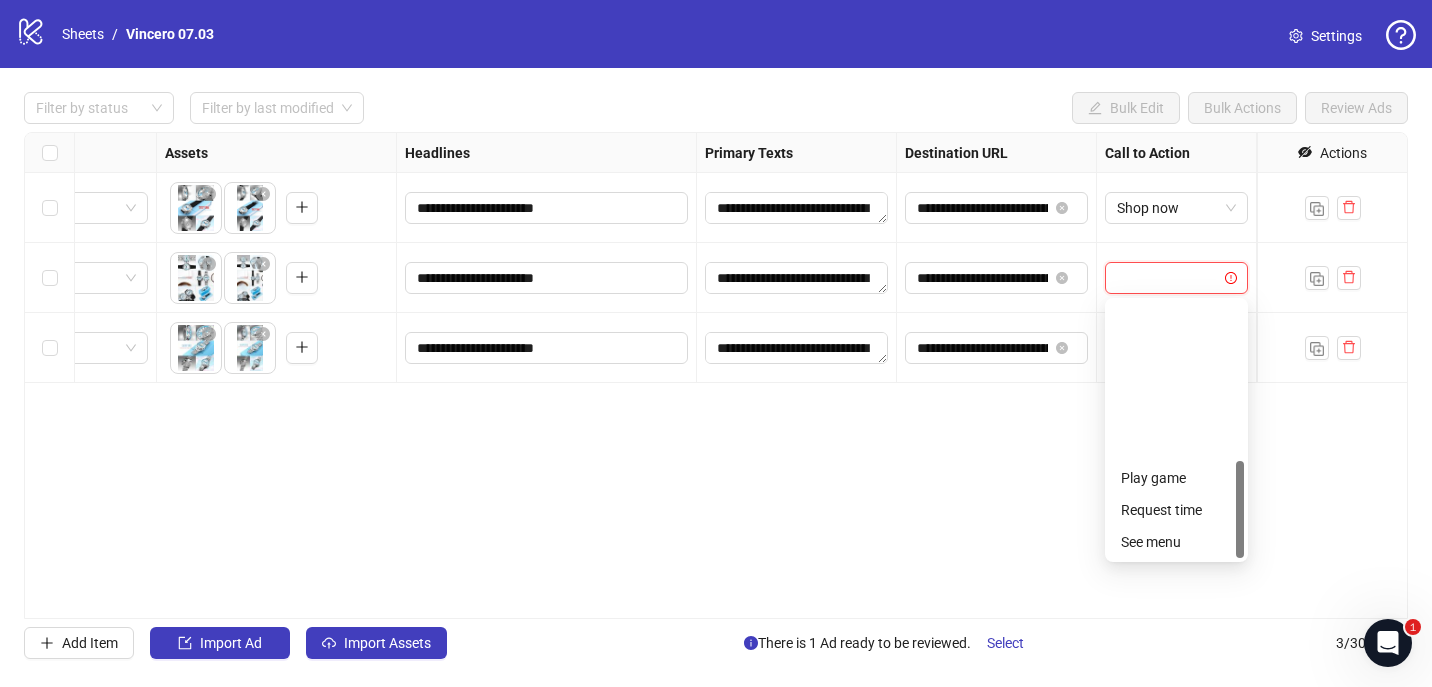 scroll, scrollTop: 416, scrollLeft: 0, axis: vertical 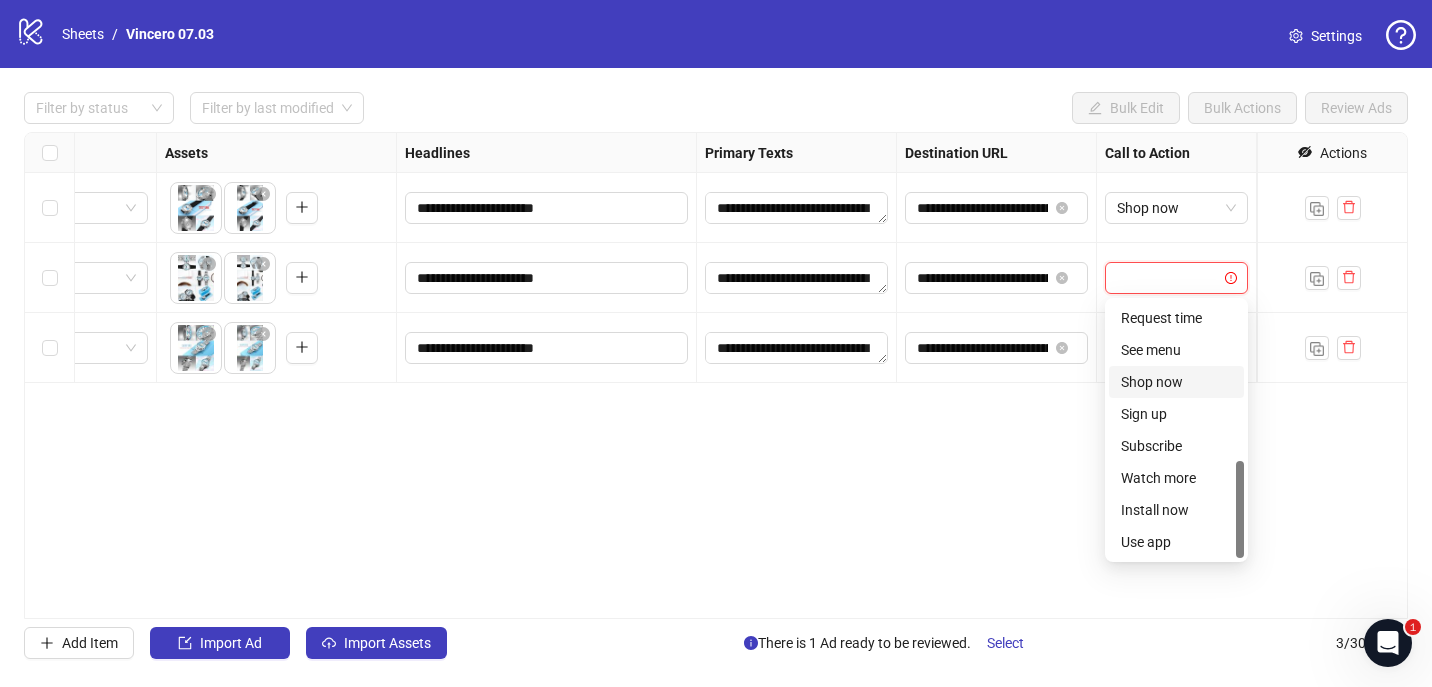 click on "Shop now" at bounding box center (1176, 382) 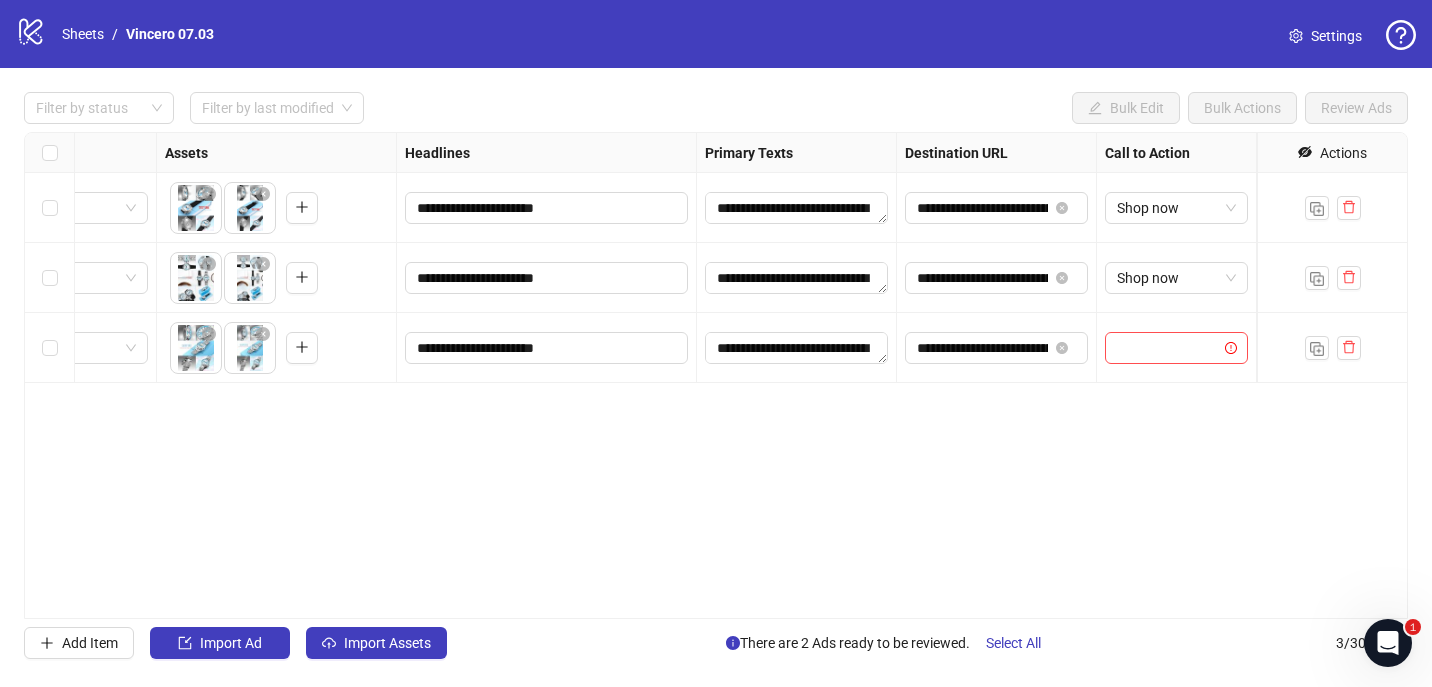 click at bounding box center [1177, 348] 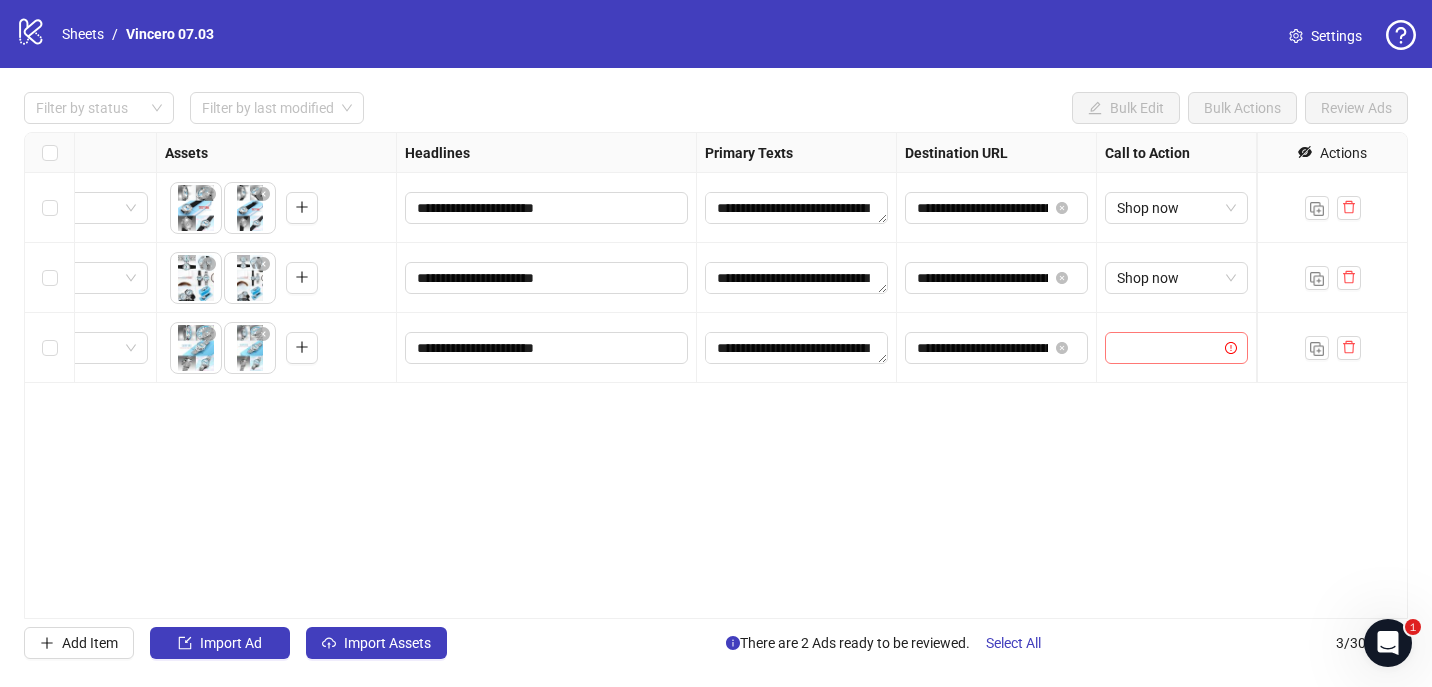 click at bounding box center [1167, 348] 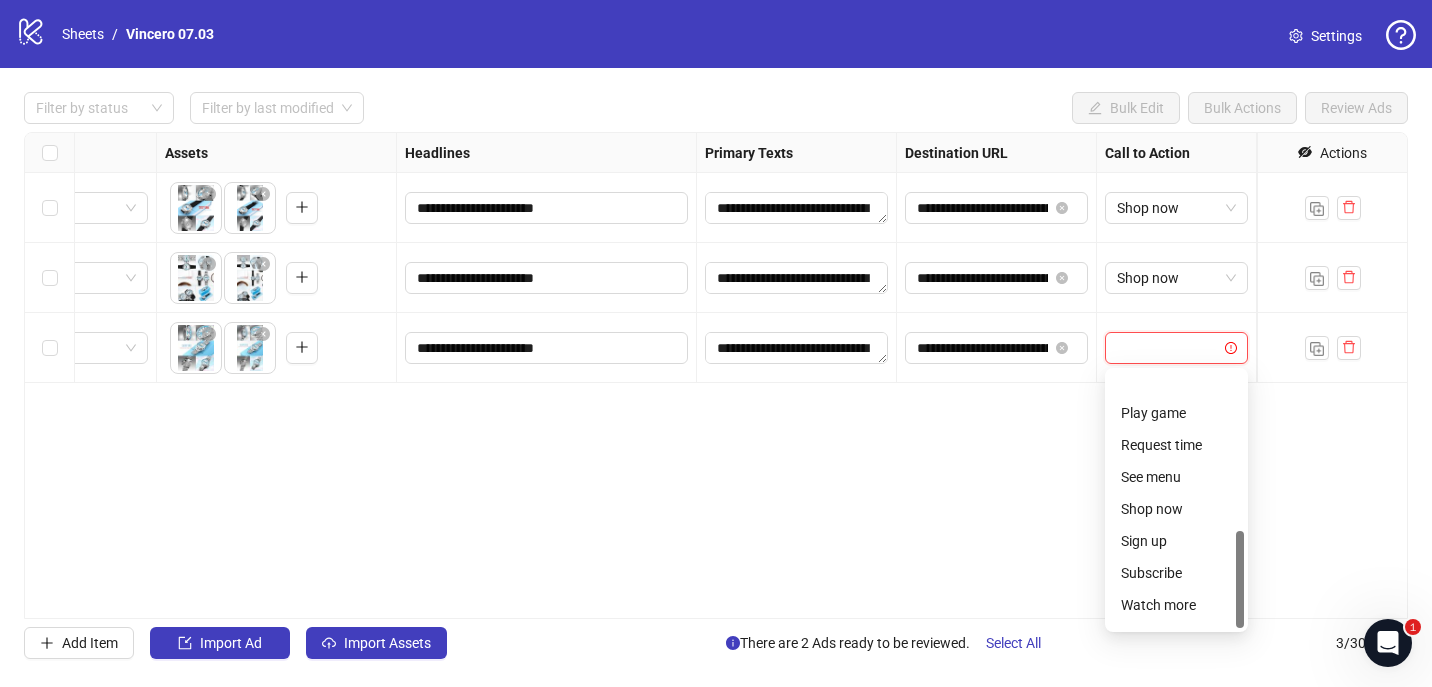 scroll, scrollTop: 416, scrollLeft: 0, axis: vertical 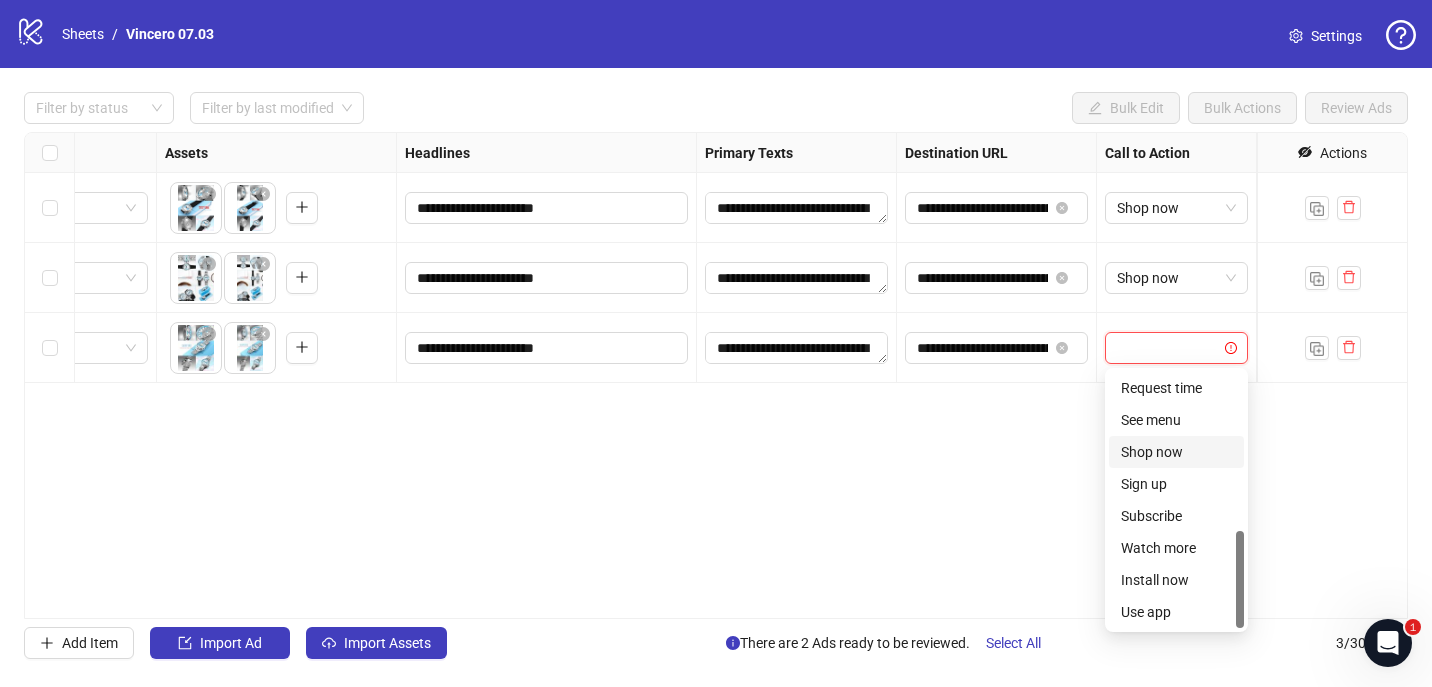 click on "Shop now" at bounding box center (1176, 452) 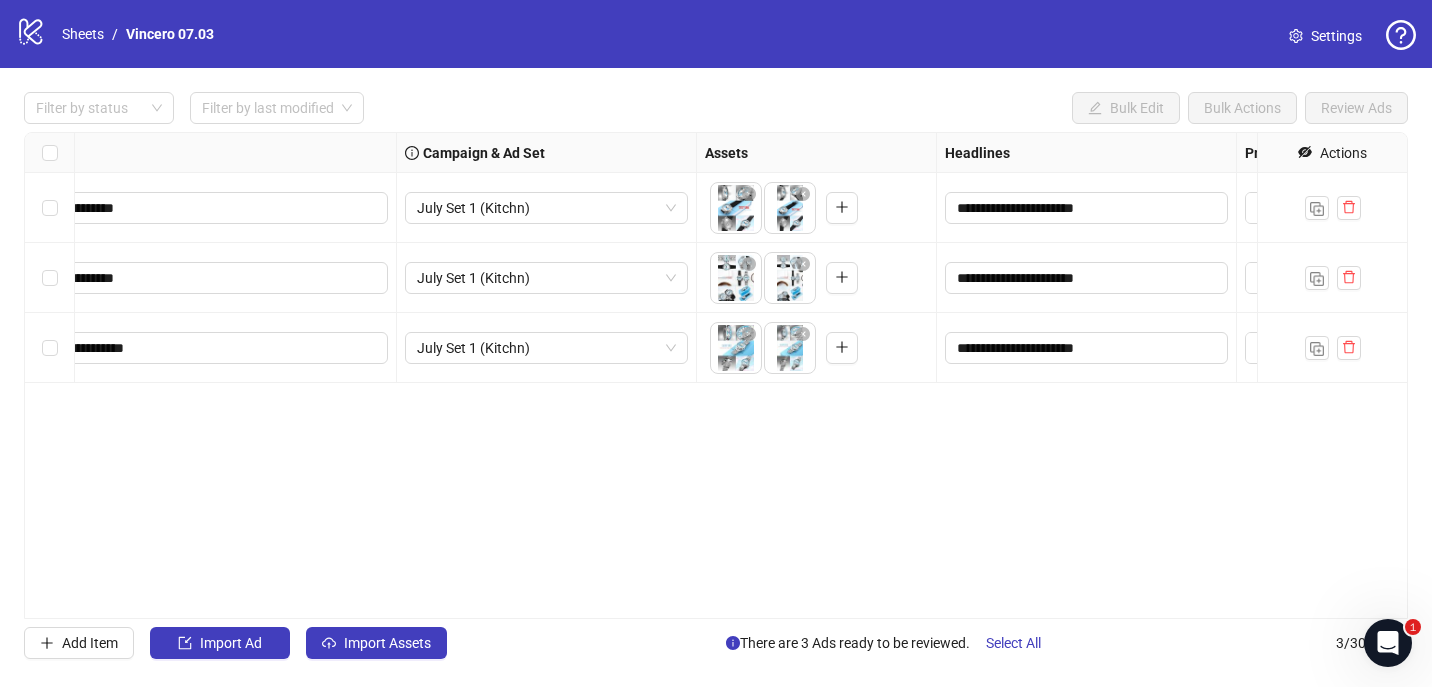 scroll, scrollTop: 0, scrollLeft: 0, axis: both 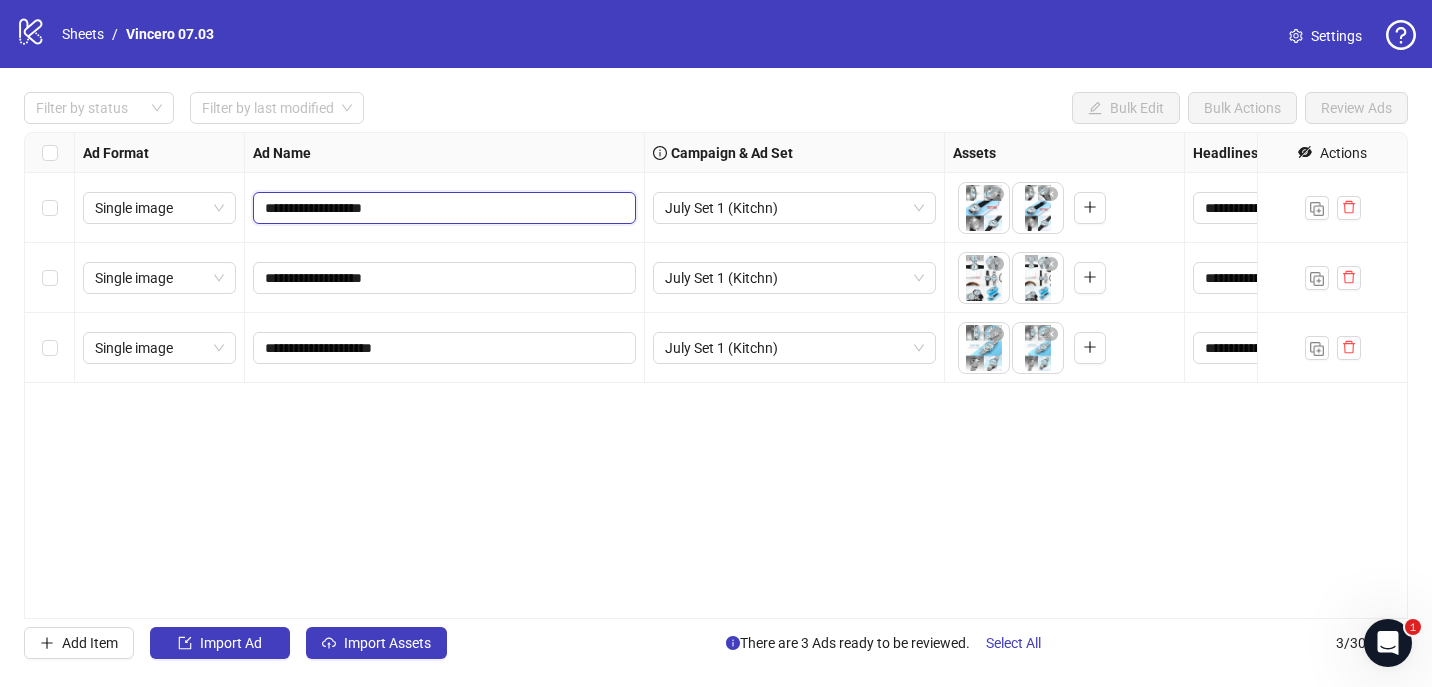 click on "**********" at bounding box center [442, 208] 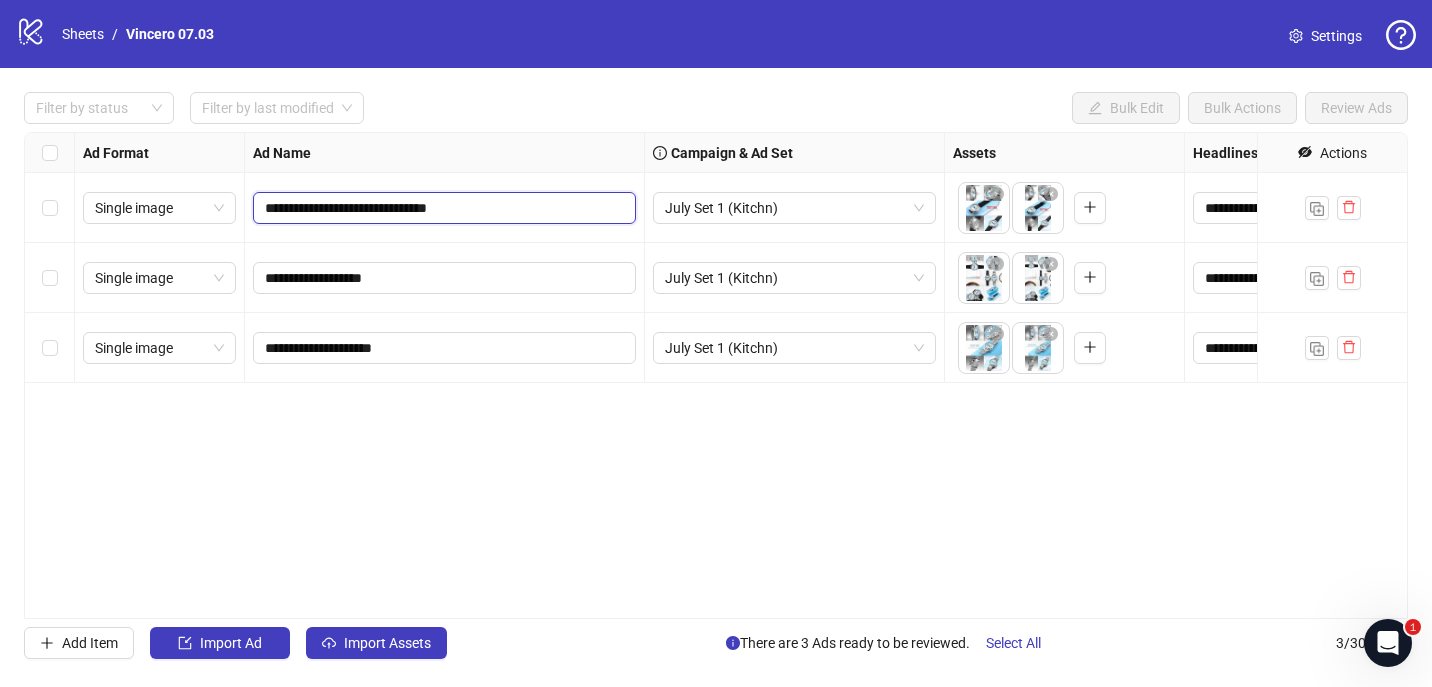 type on "**********" 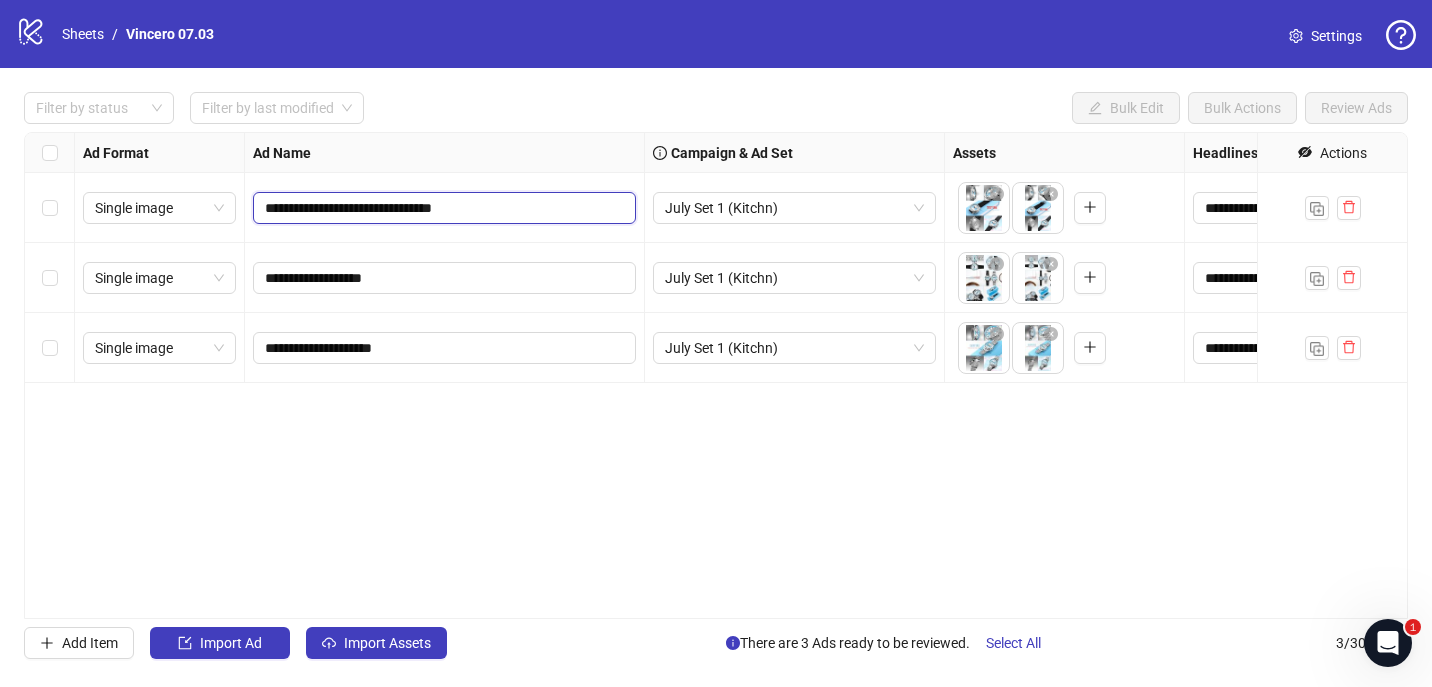 click on "**********" at bounding box center [442, 208] 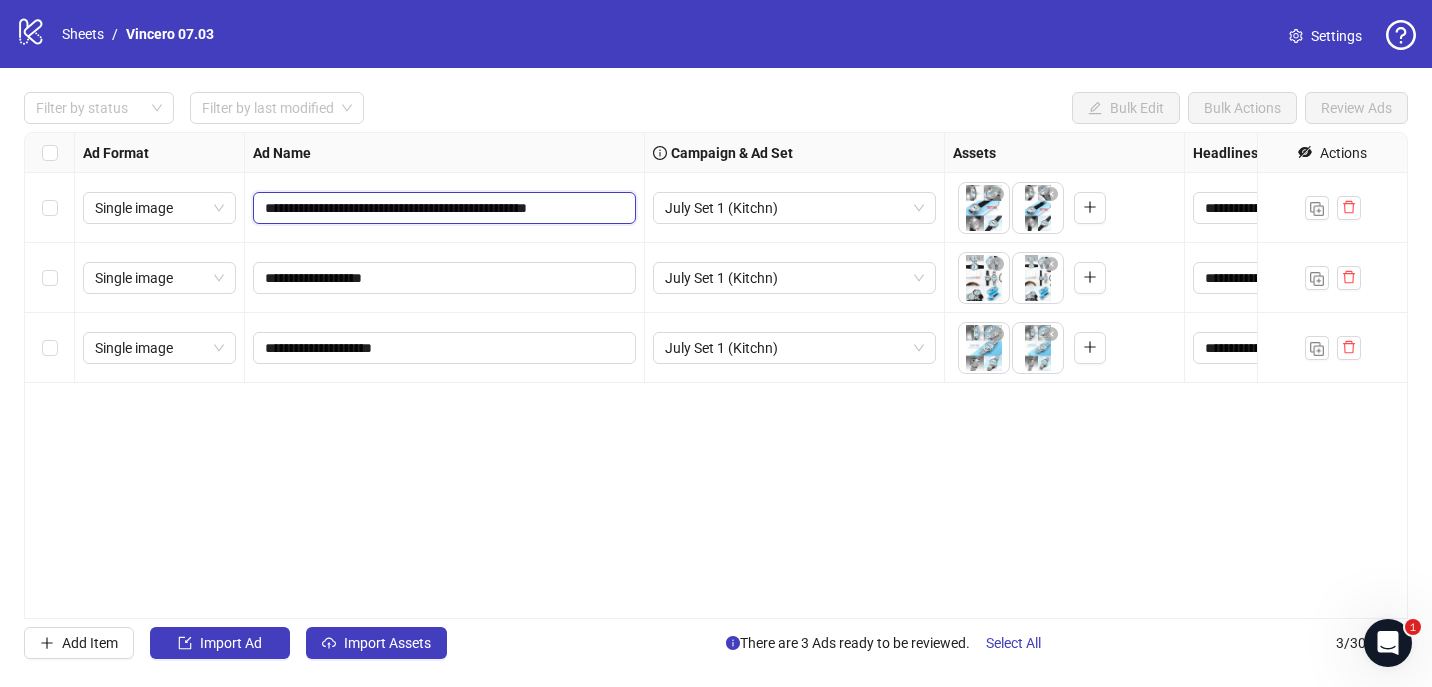 click on "**********" at bounding box center (442, 208) 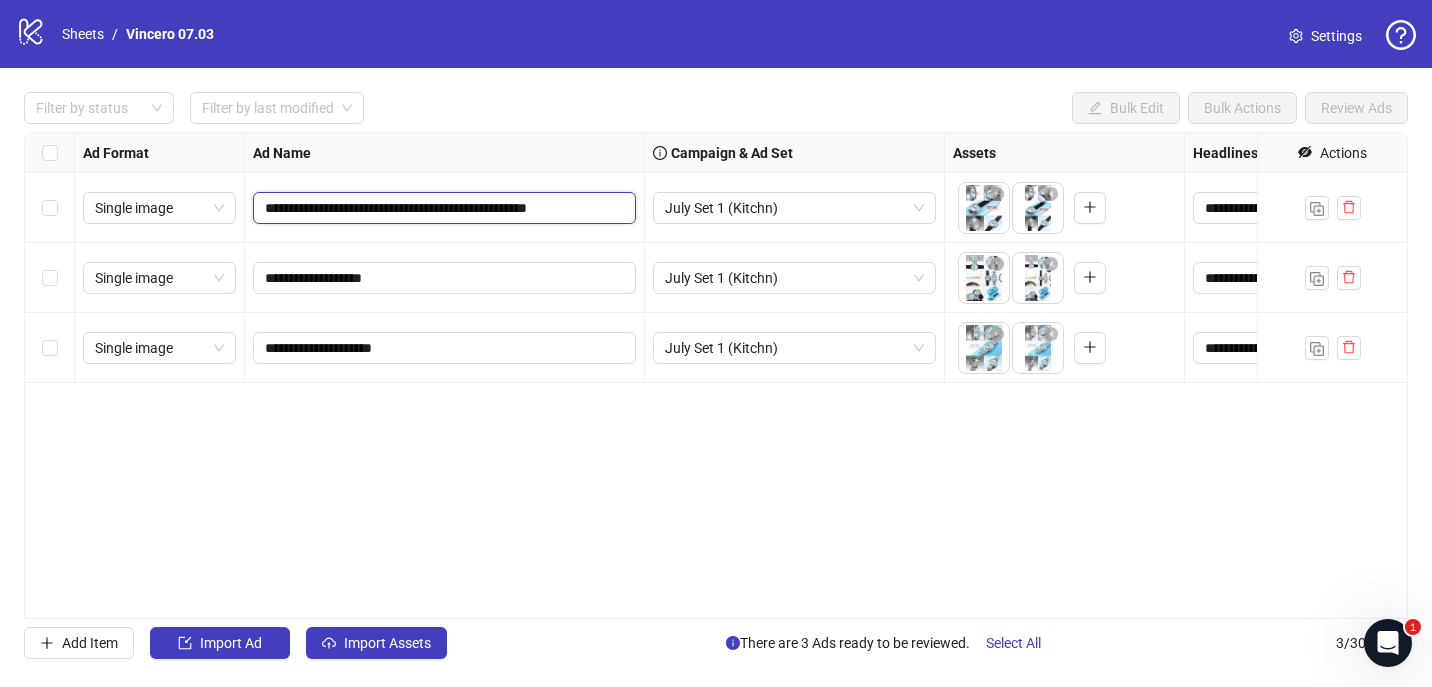 click on "**********" at bounding box center [442, 208] 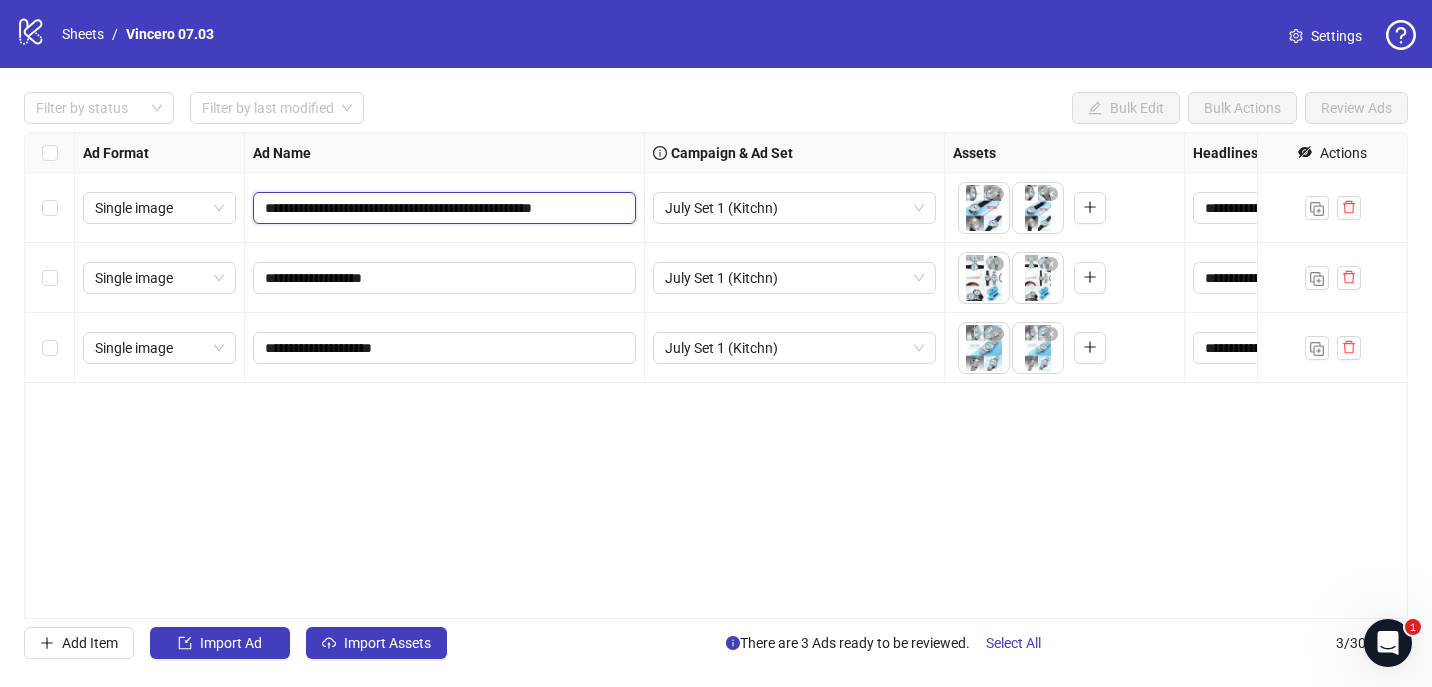 click on "**********" at bounding box center [442, 208] 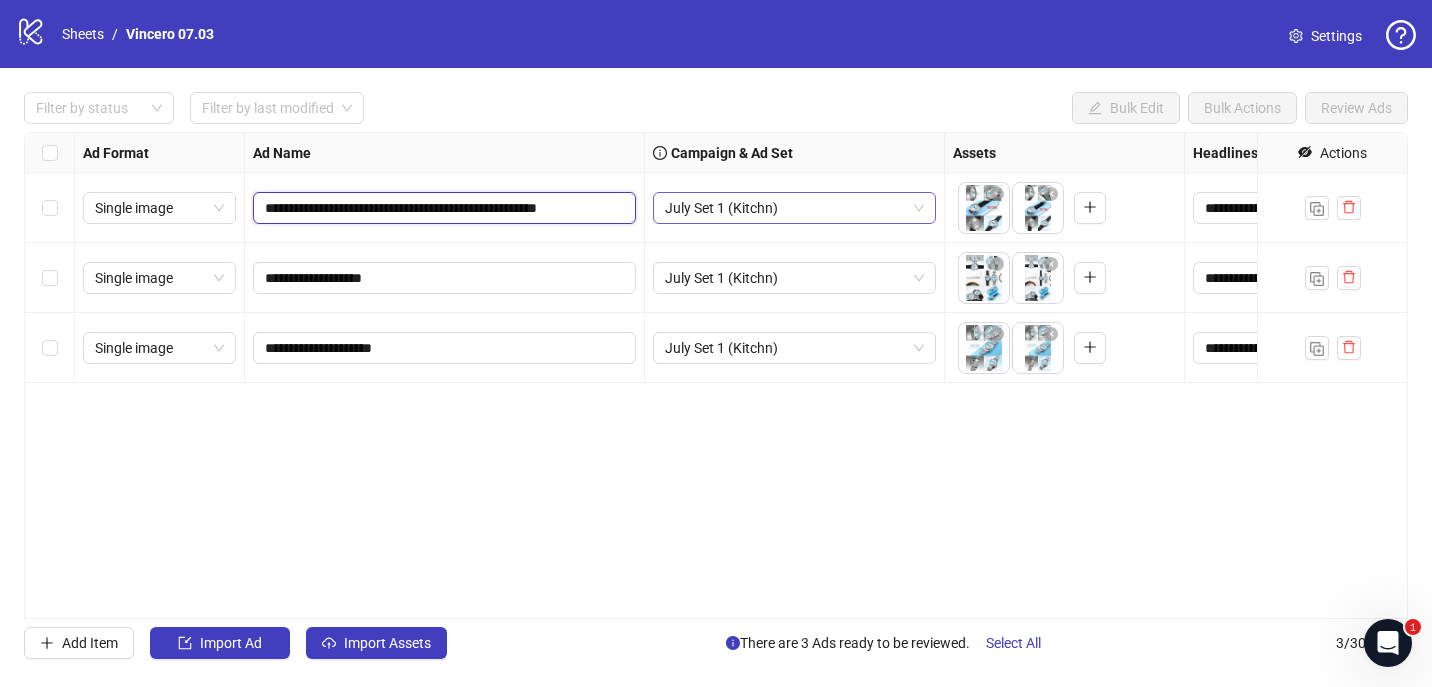 scroll, scrollTop: 0, scrollLeft: 5, axis: horizontal 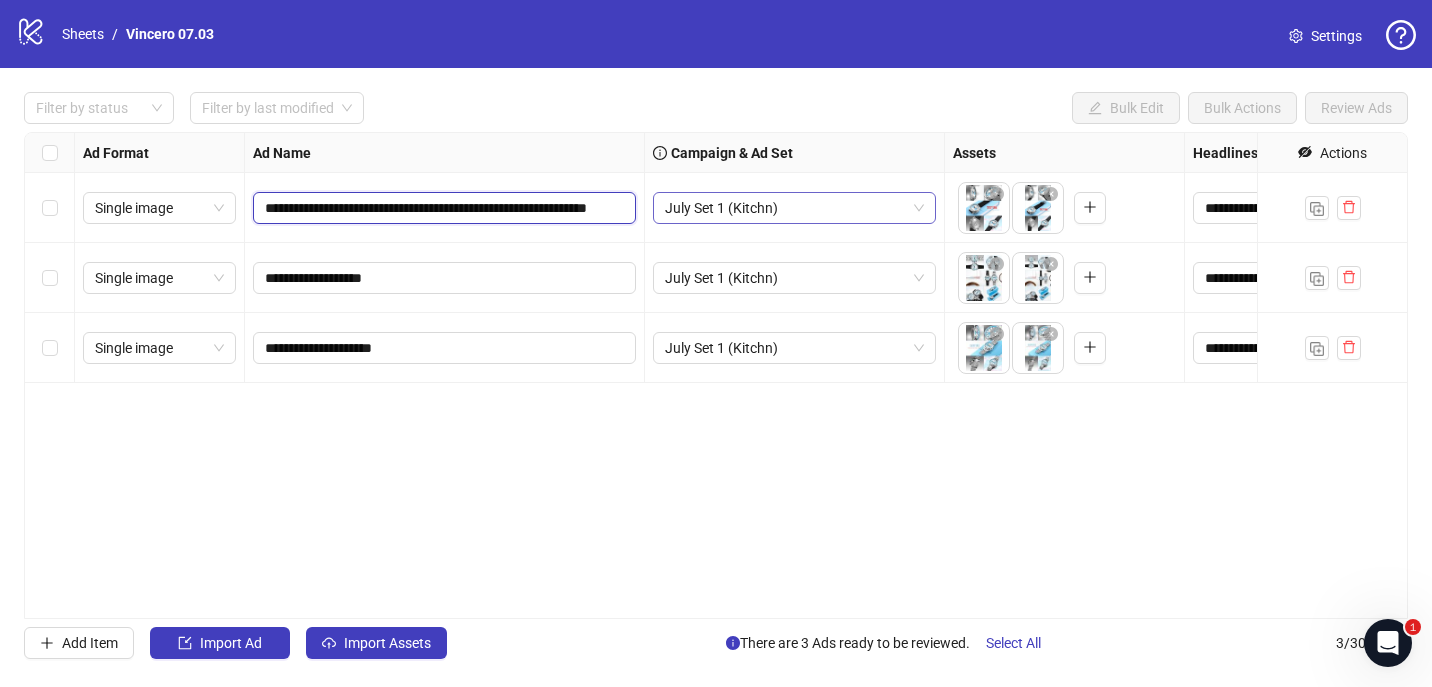 type on "**********" 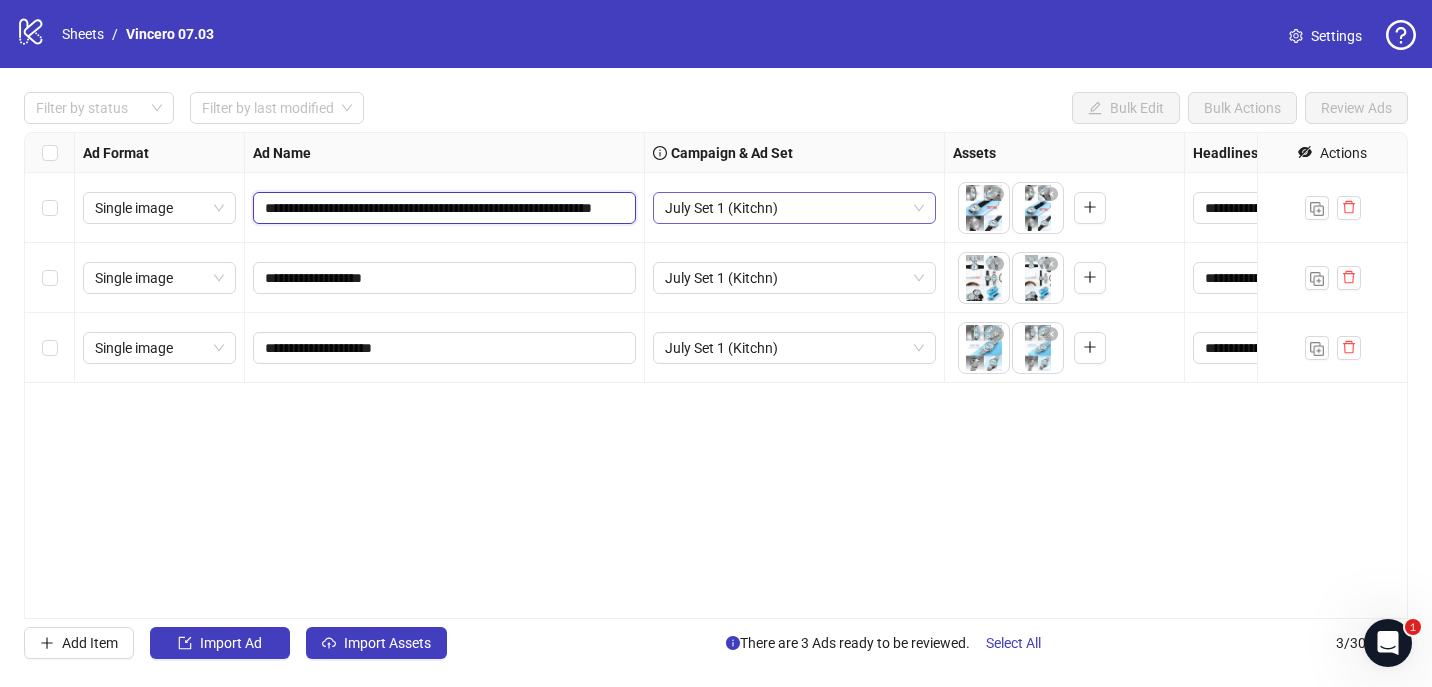 scroll, scrollTop: 0, scrollLeft: 82, axis: horizontal 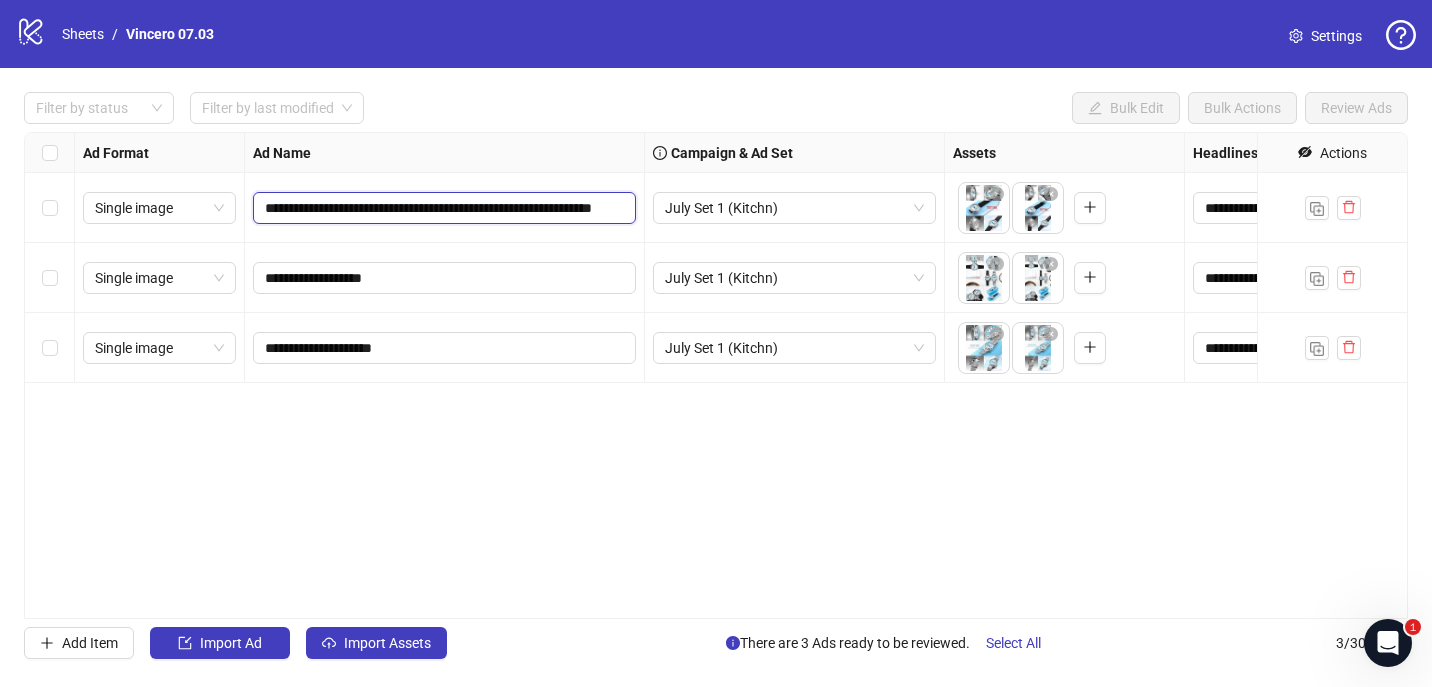 drag, startPoint x: 297, startPoint y: 216, endPoint x: 769, endPoint y: 240, distance: 472.60977 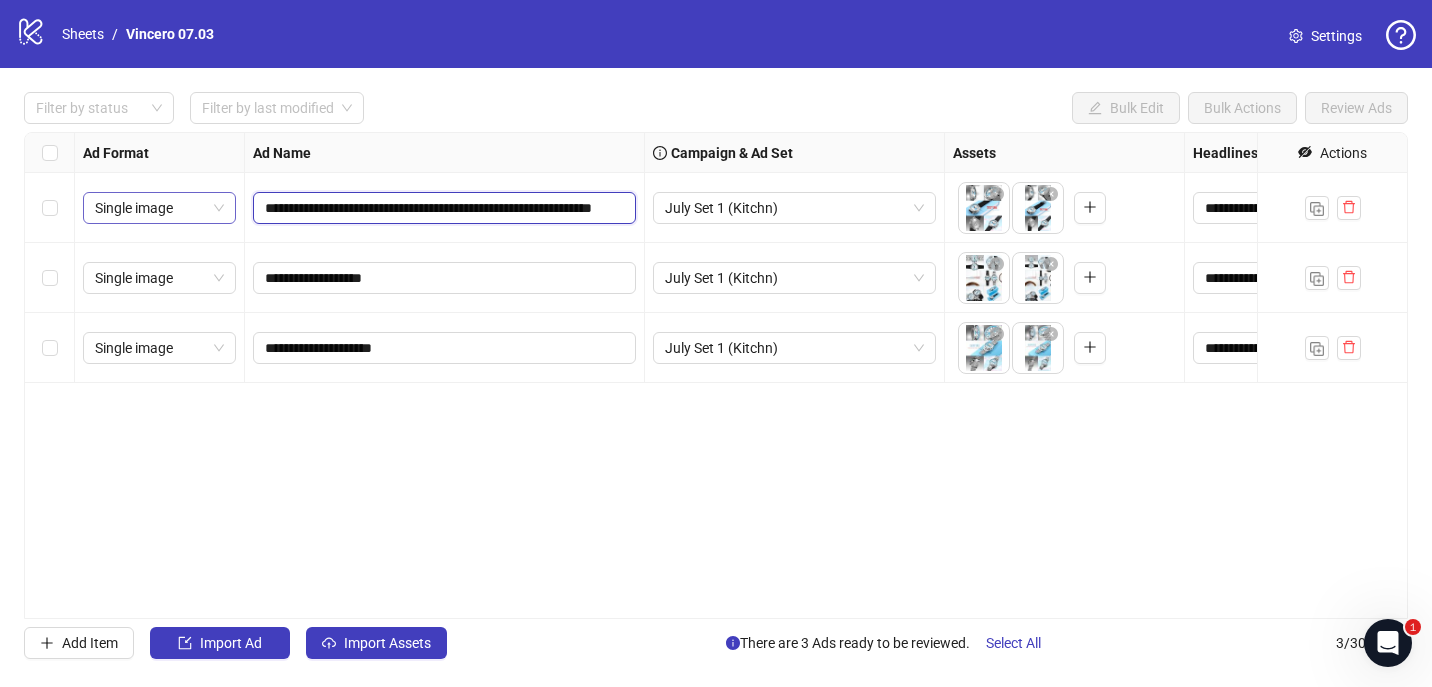 drag, startPoint x: 304, startPoint y: 206, endPoint x: 215, endPoint y: 206, distance: 89 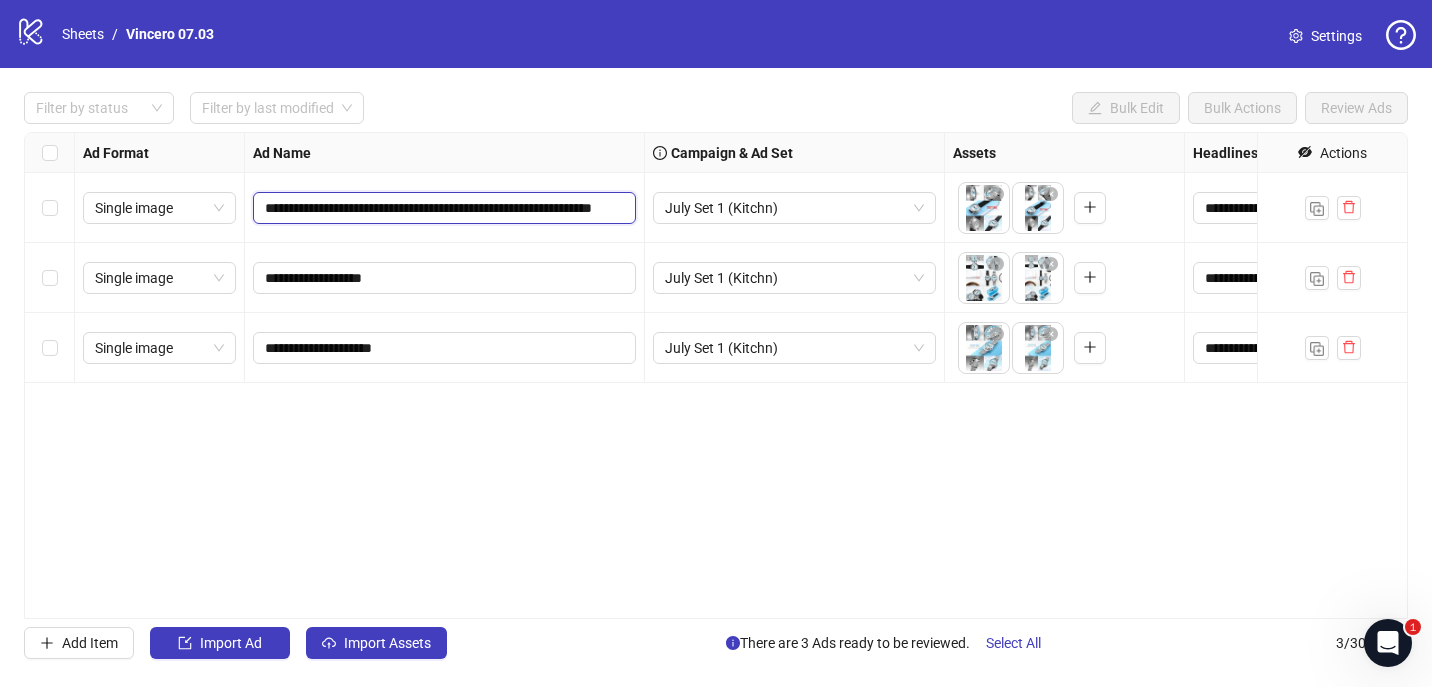 click on "**********" at bounding box center (442, 208) 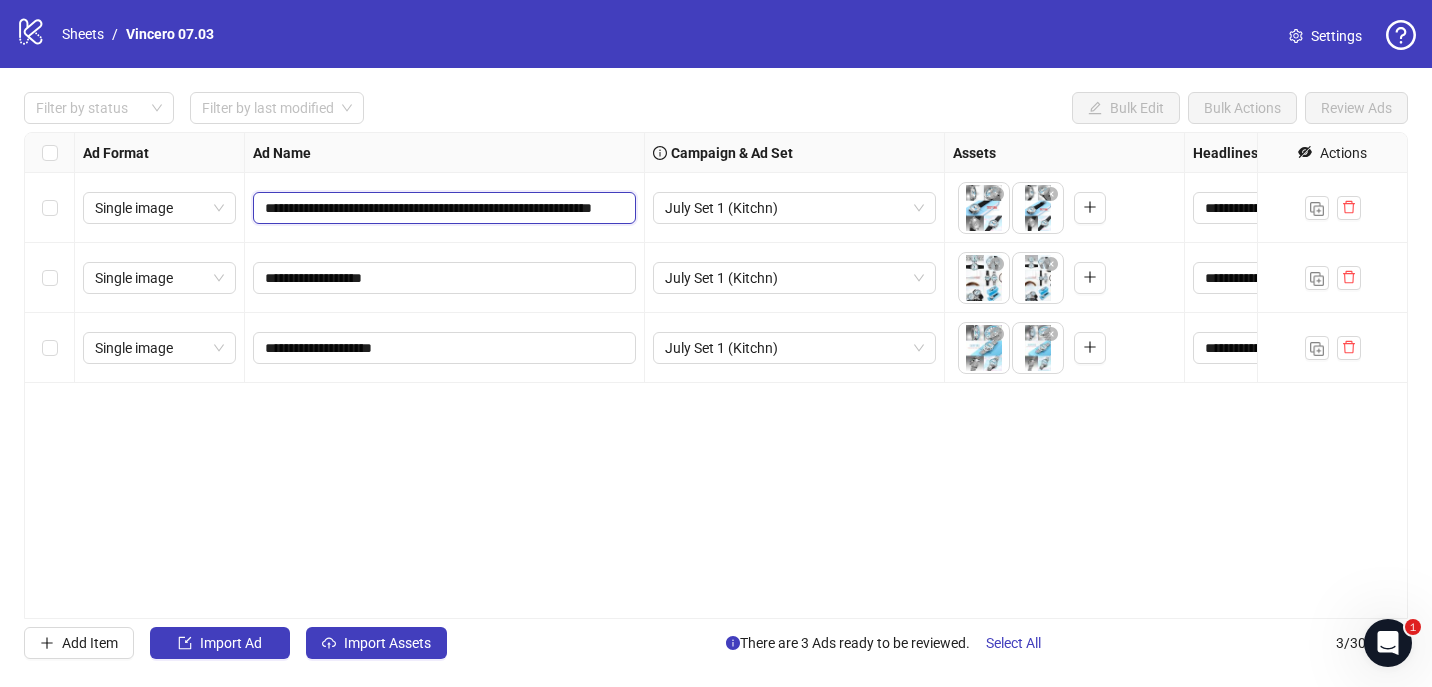 scroll, scrollTop: 0, scrollLeft: 82, axis: horizontal 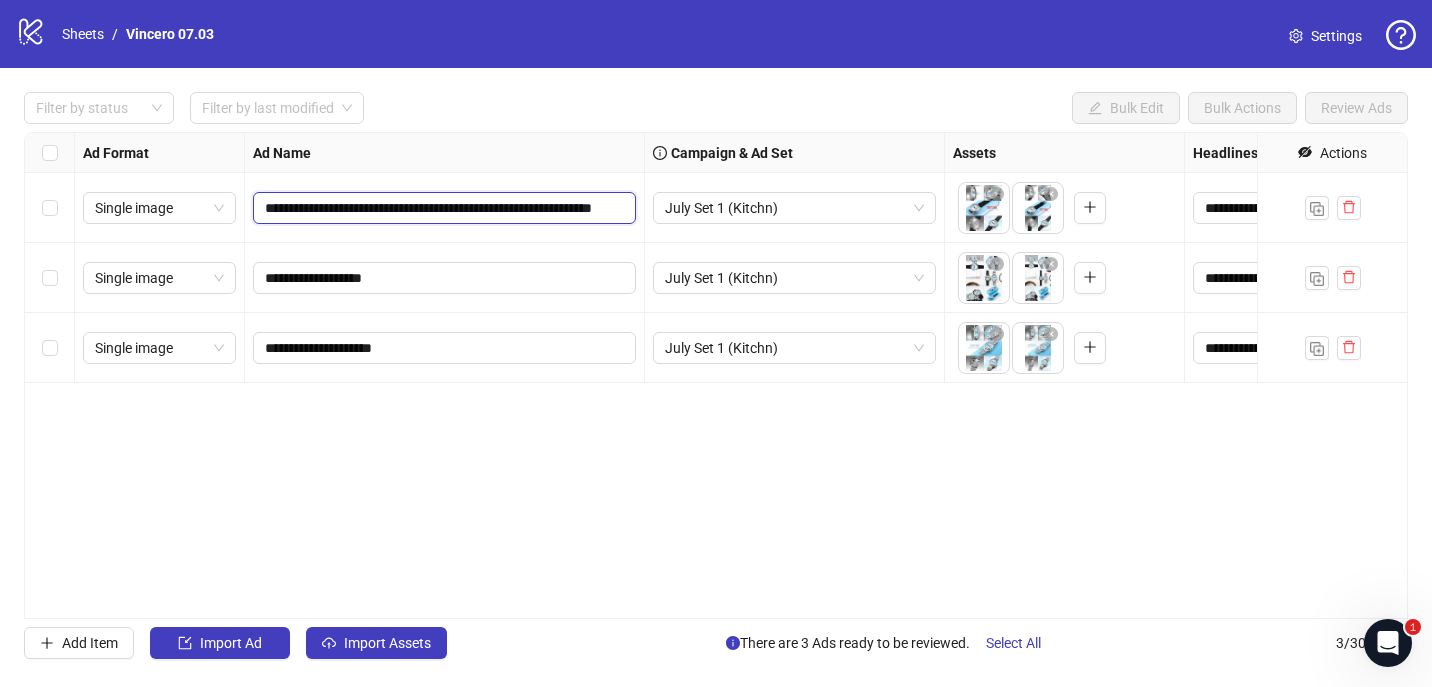 drag, startPoint x: 335, startPoint y: 209, endPoint x: 375, endPoint y: 208, distance: 40.012497 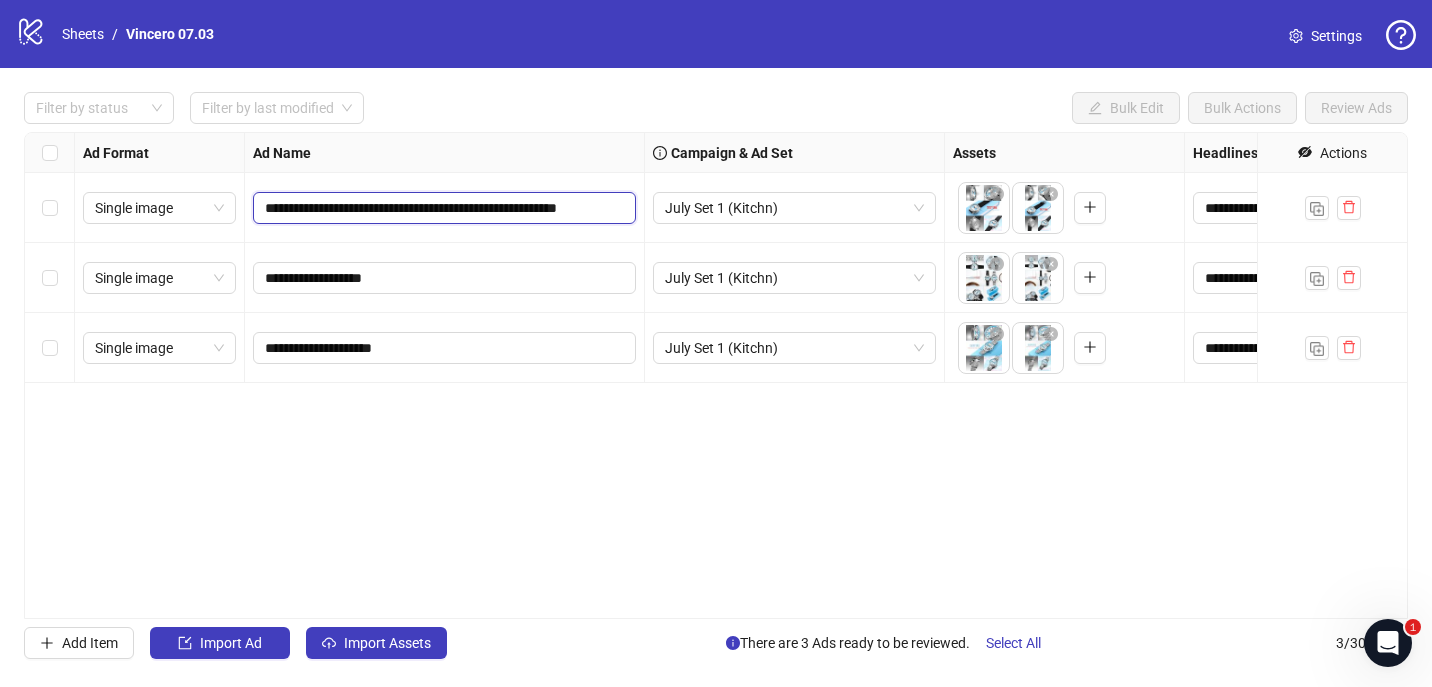 scroll, scrollTop: 0, scrollLeft: 40, axis: horizontal 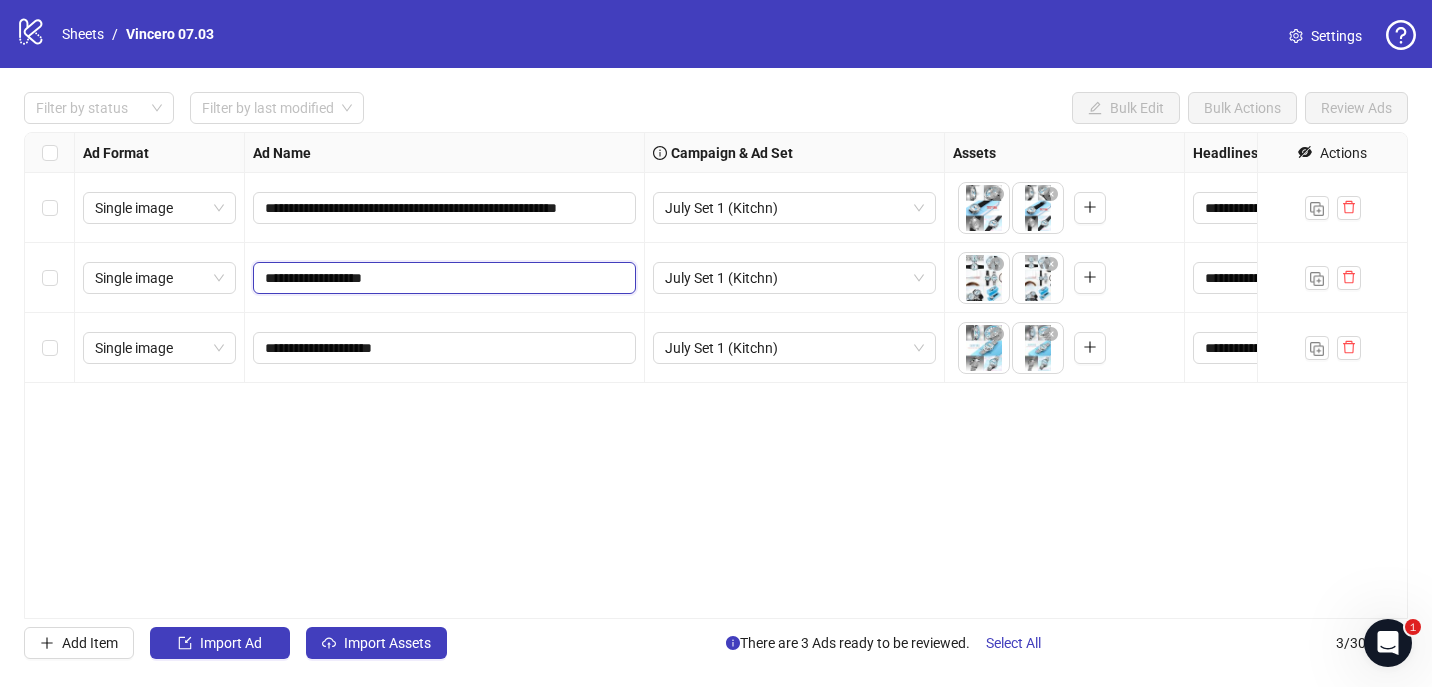 click on "**********" at bounding box center [442, 278] 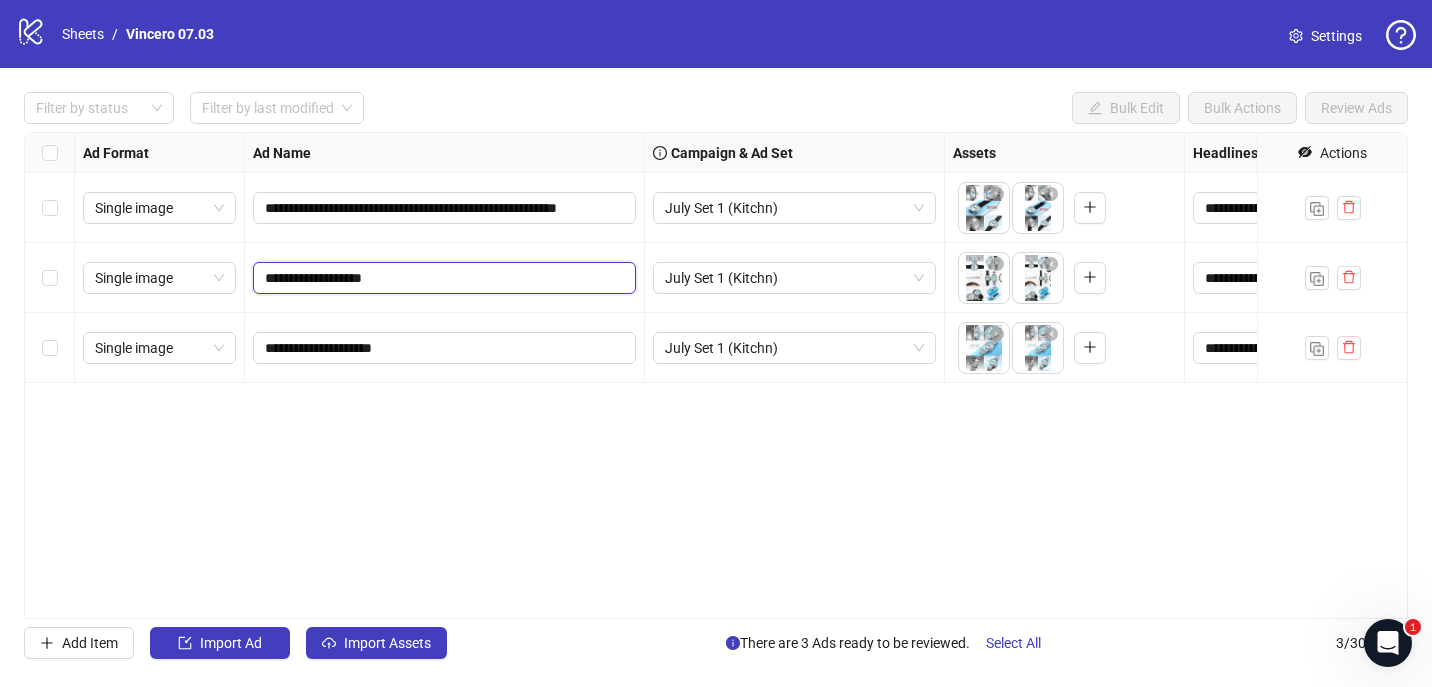 paste on "**********" 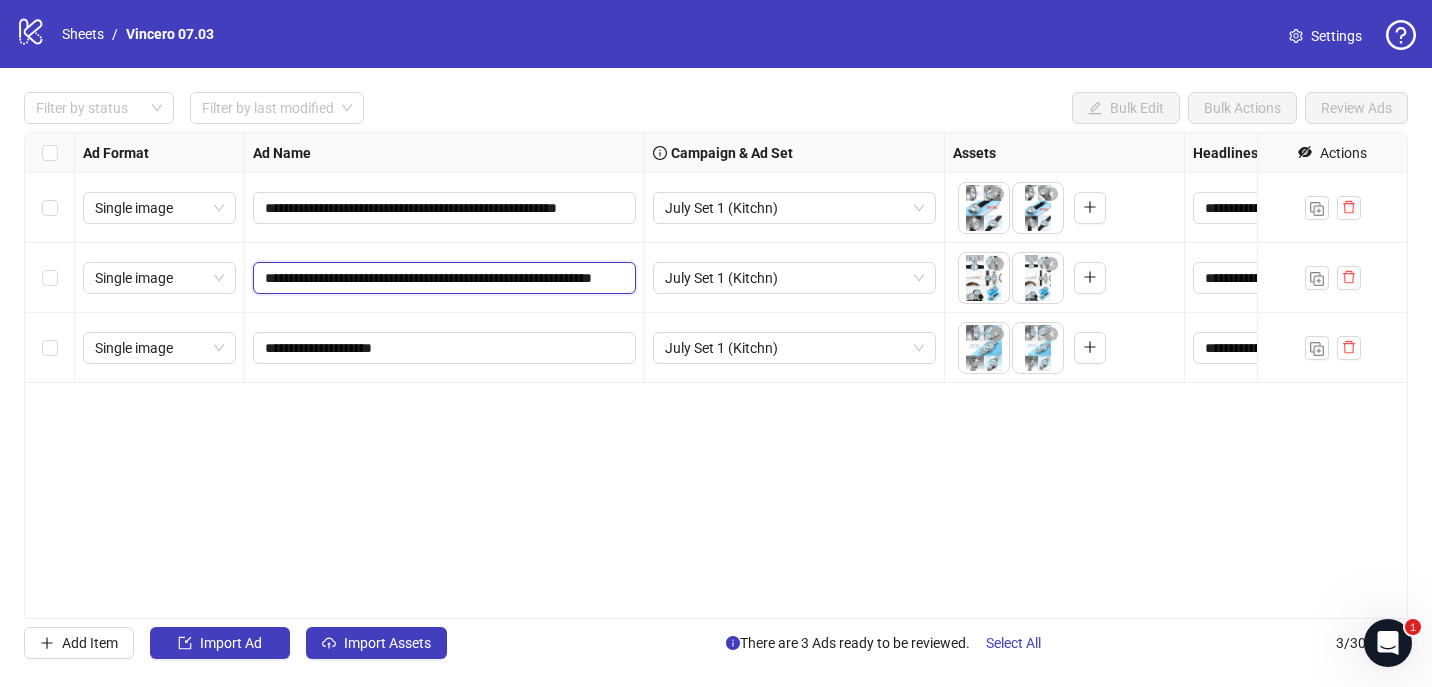 scroll, scrollTop: 0, scrollLeft: 80, axis: horizontal 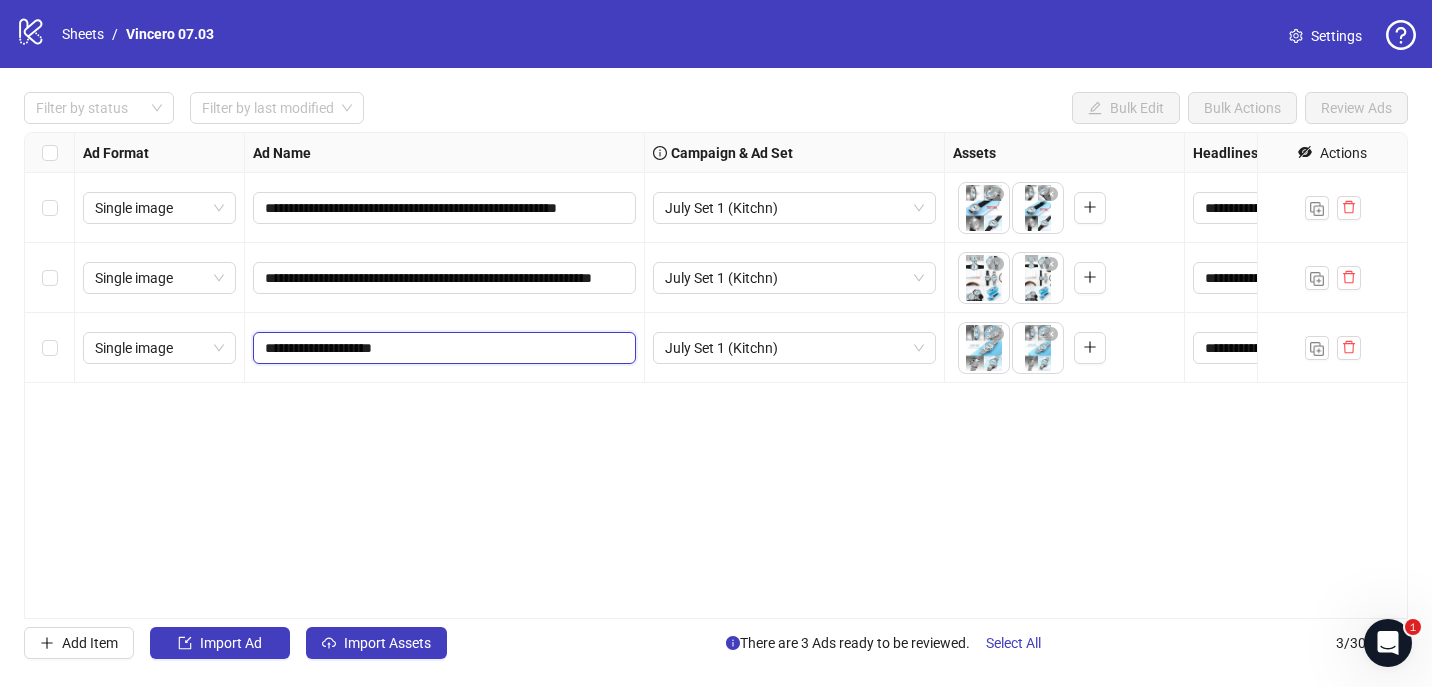click on "**********" at bounding box center [442, 348] 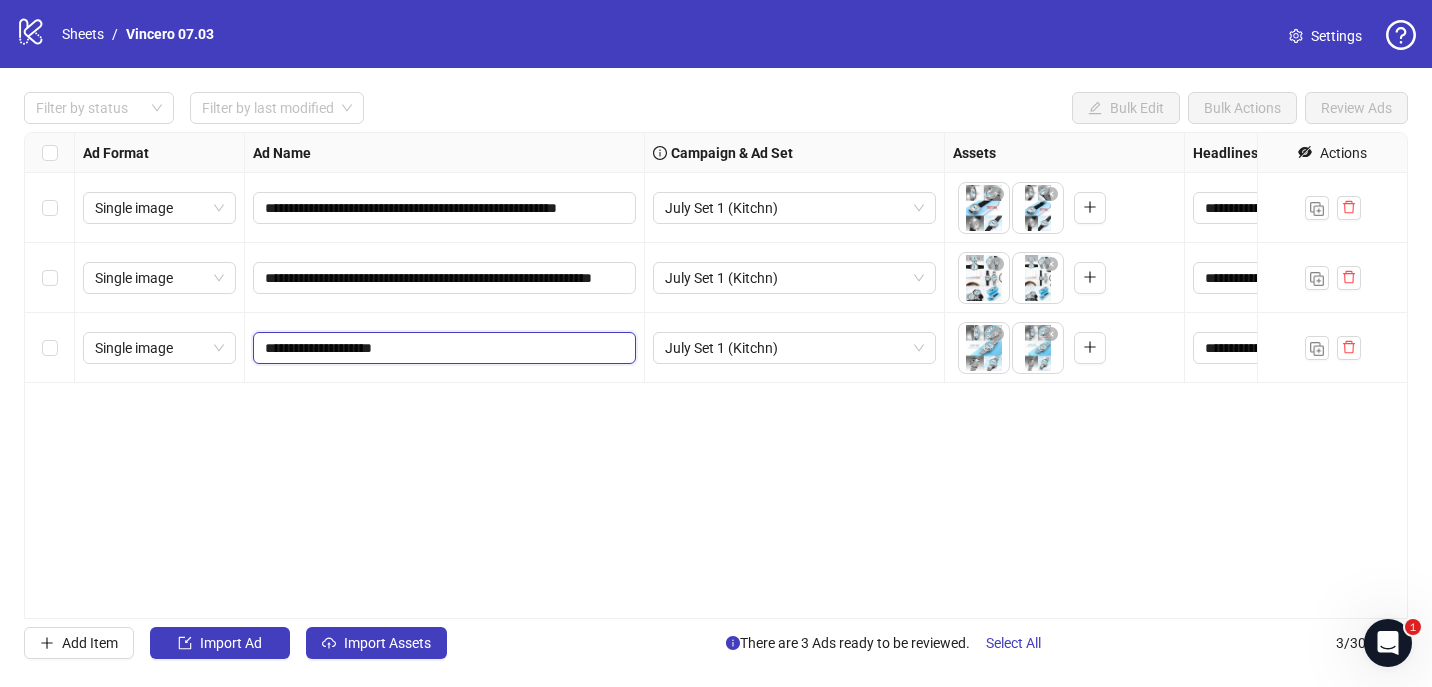 paste on "**********" 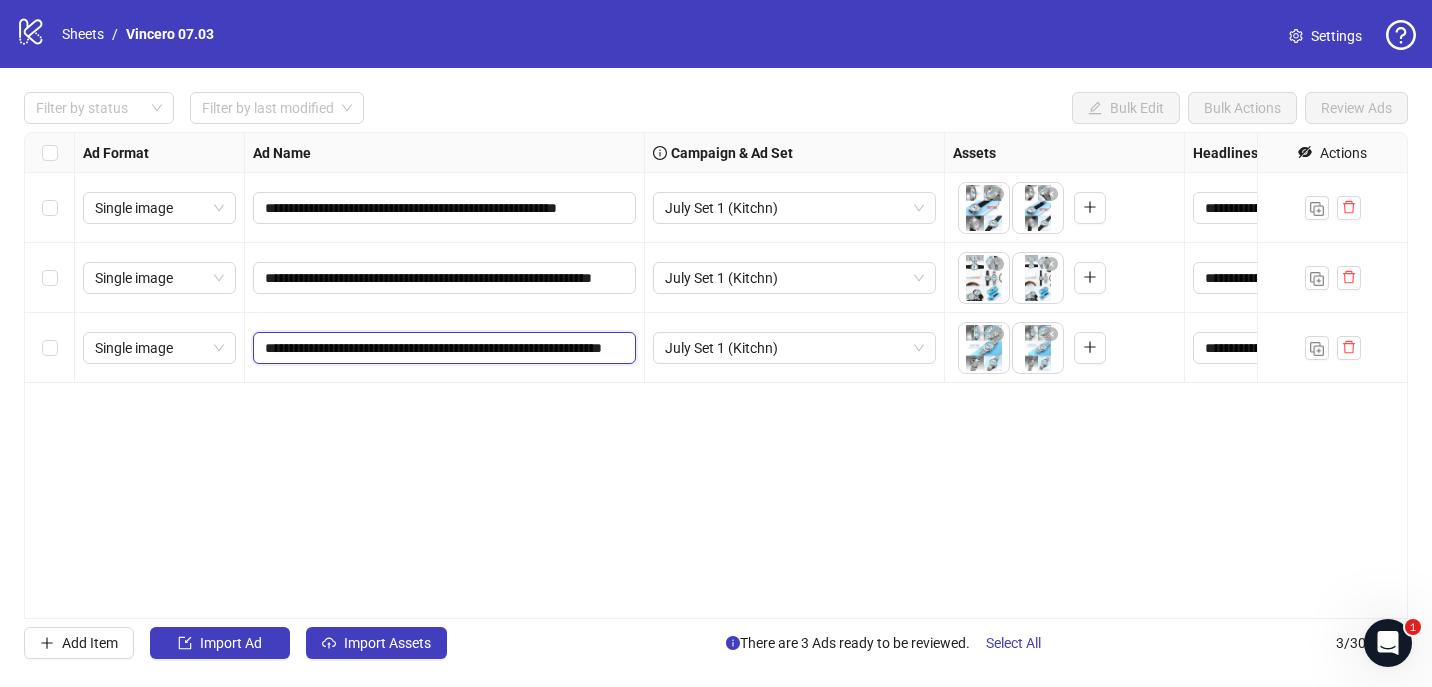 scroll, scrollTop: 0, scrollLeft: 96, axis: horizontal 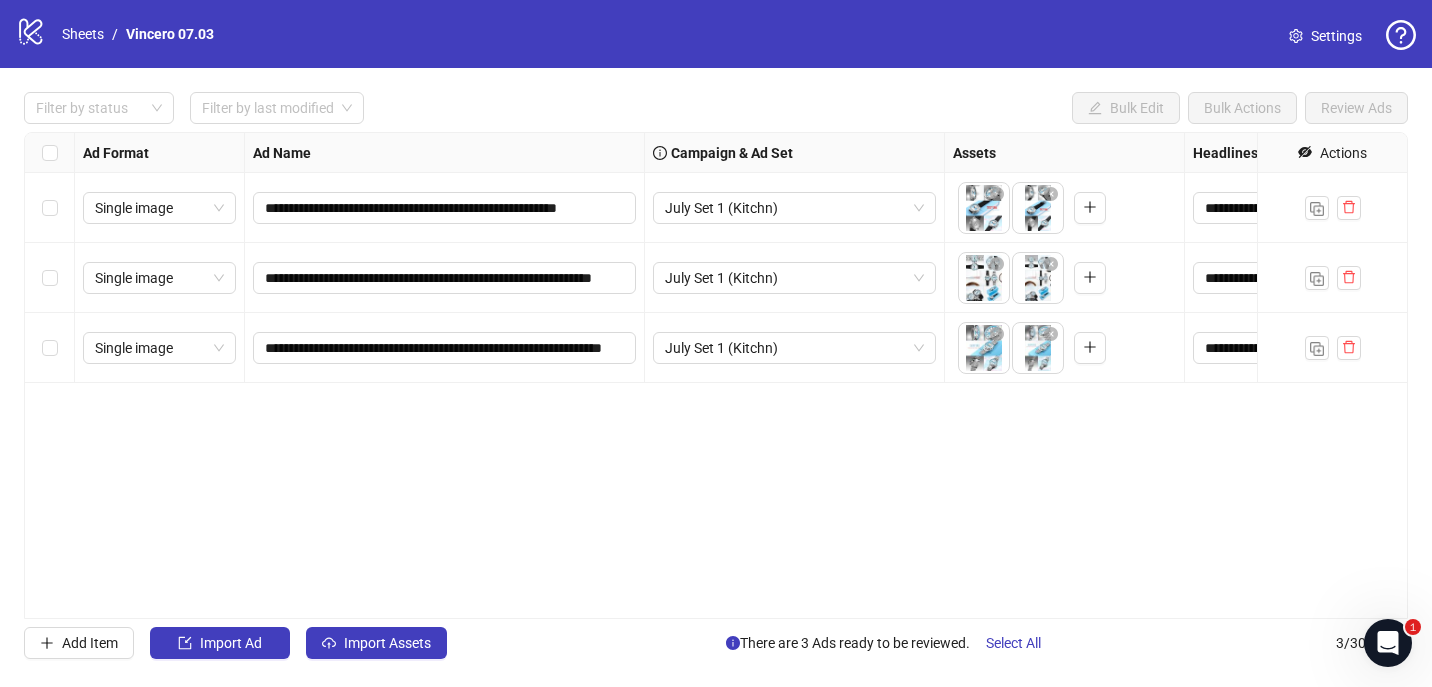 click on "**********" at bounding box center (716, 375) 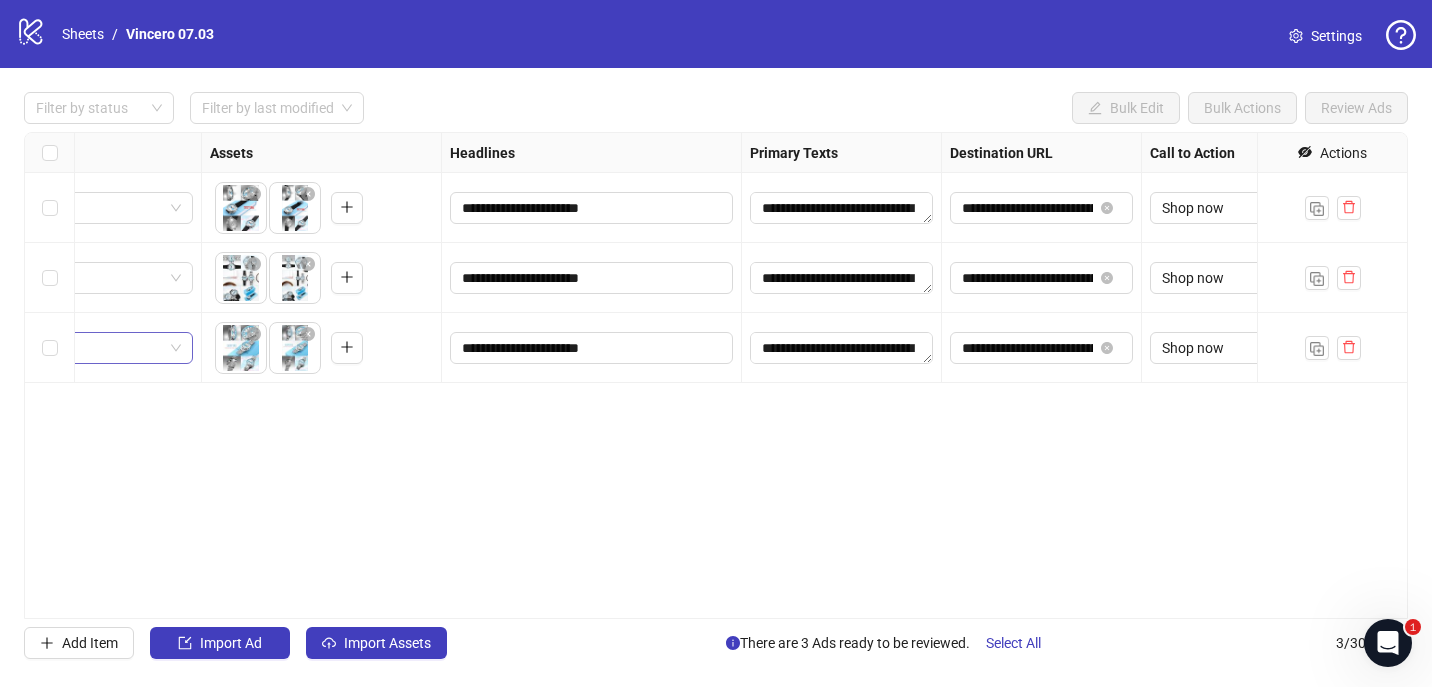 scroll, scrollTop: 0, scrollLeft: 788, axis: horizontal 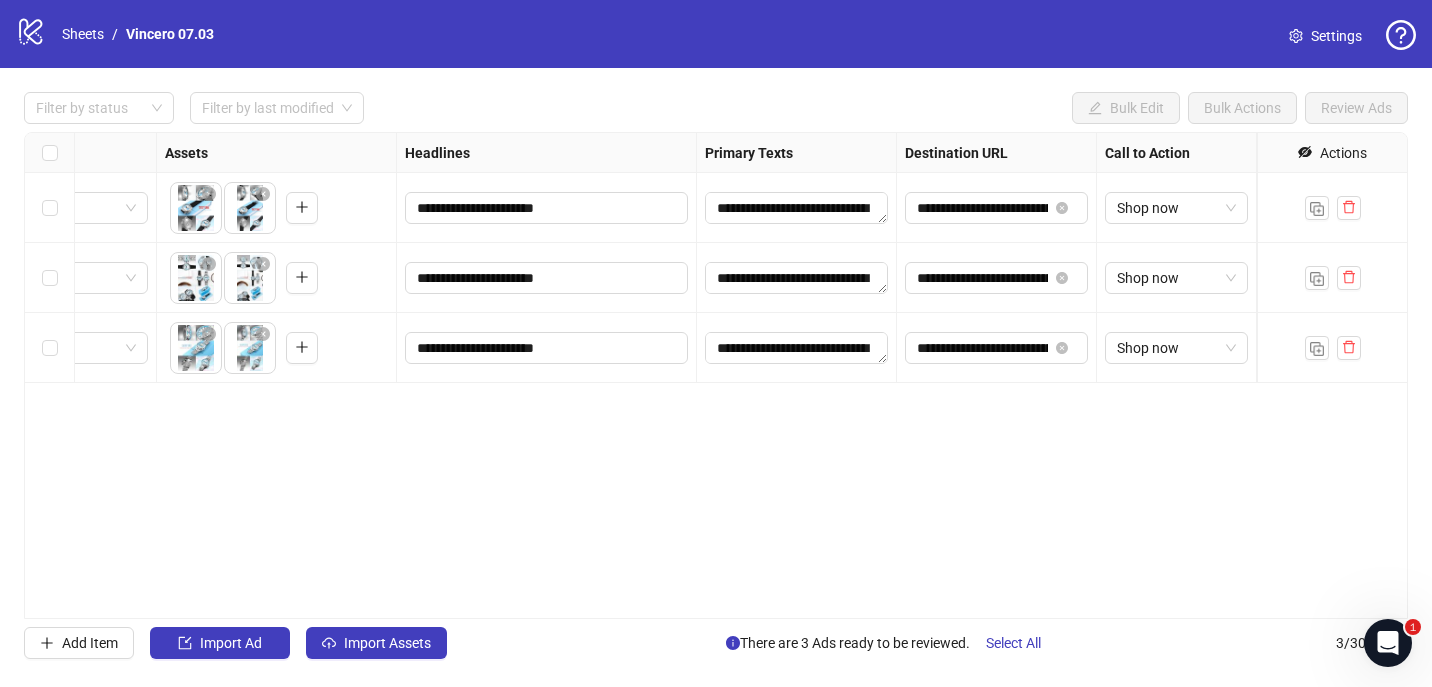 click on "**********" at bounding box center (716, 375) 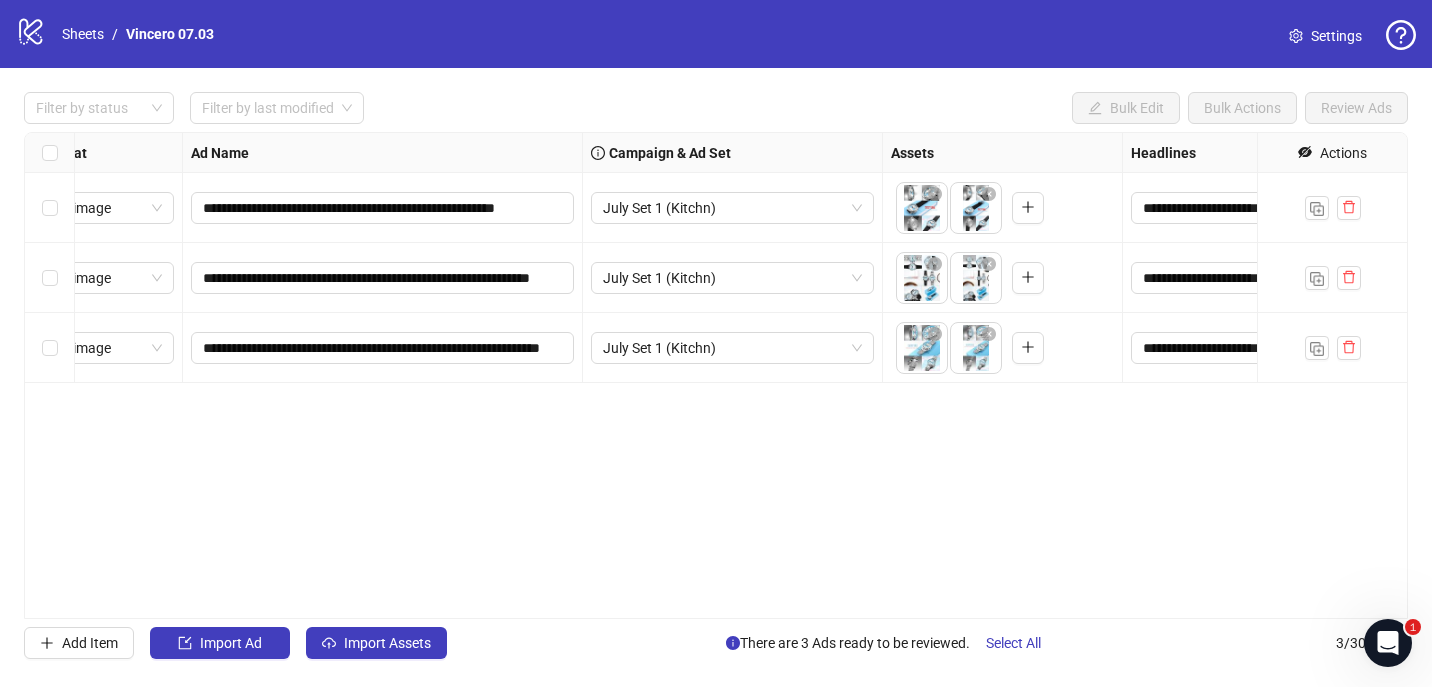 scroll, scrollTop: 0, scrollLeft: 0, axis: both 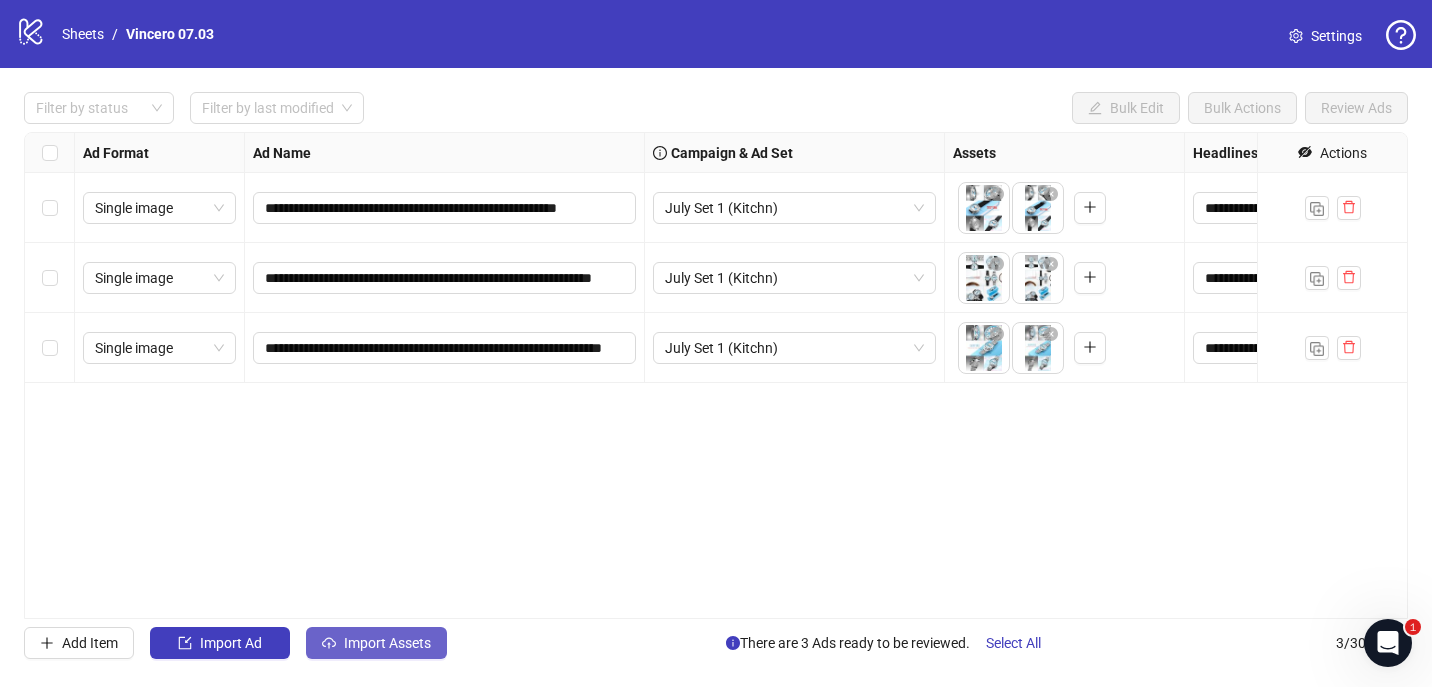 click on "Import Assets" at bounding box center (387, 643) 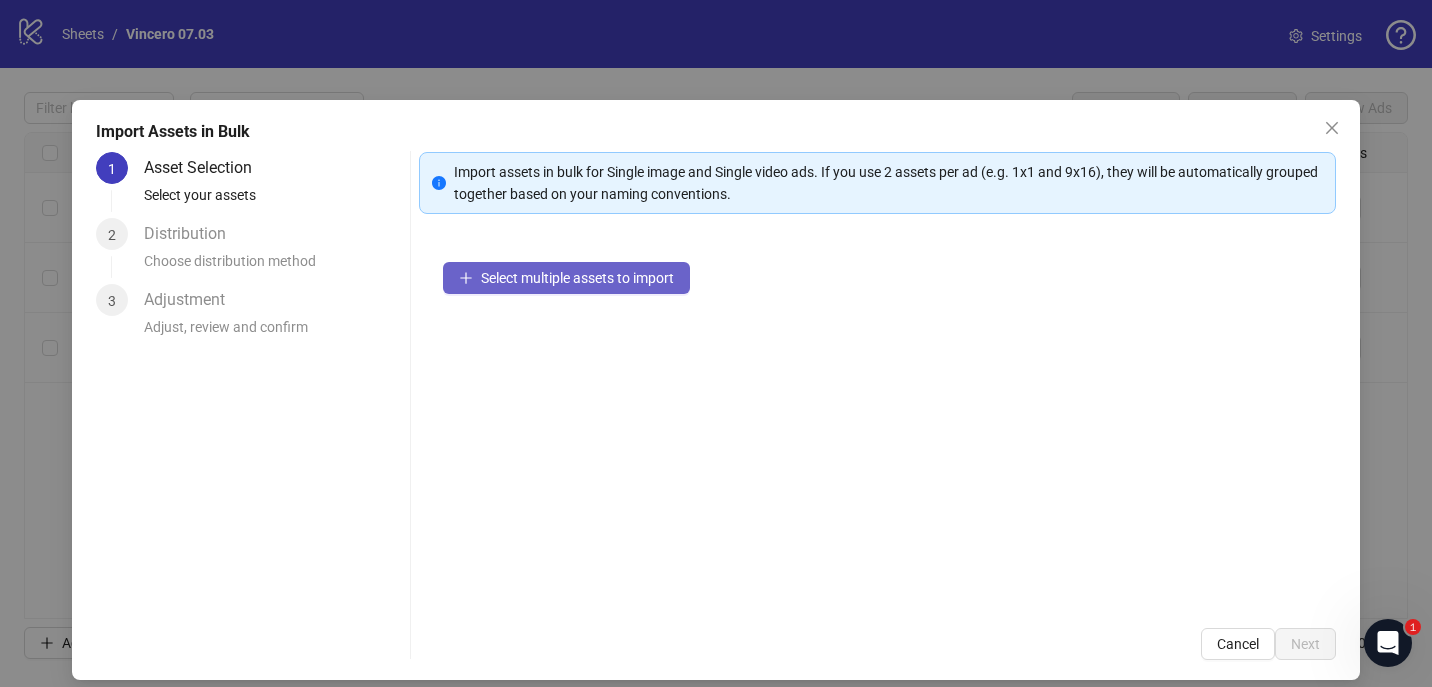 click on "Select multiple assets to import" at bounding box center (577, 278) 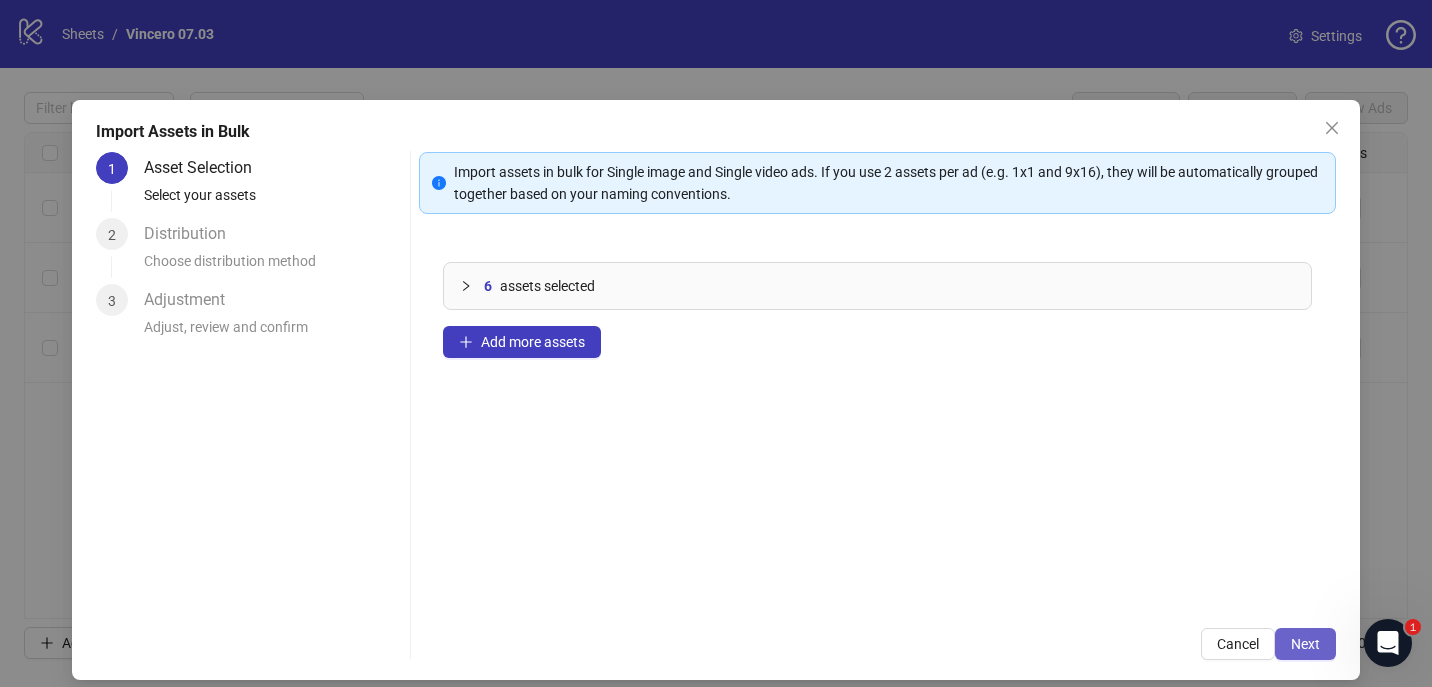 click on "Next" at bounding box center [1305, 644] 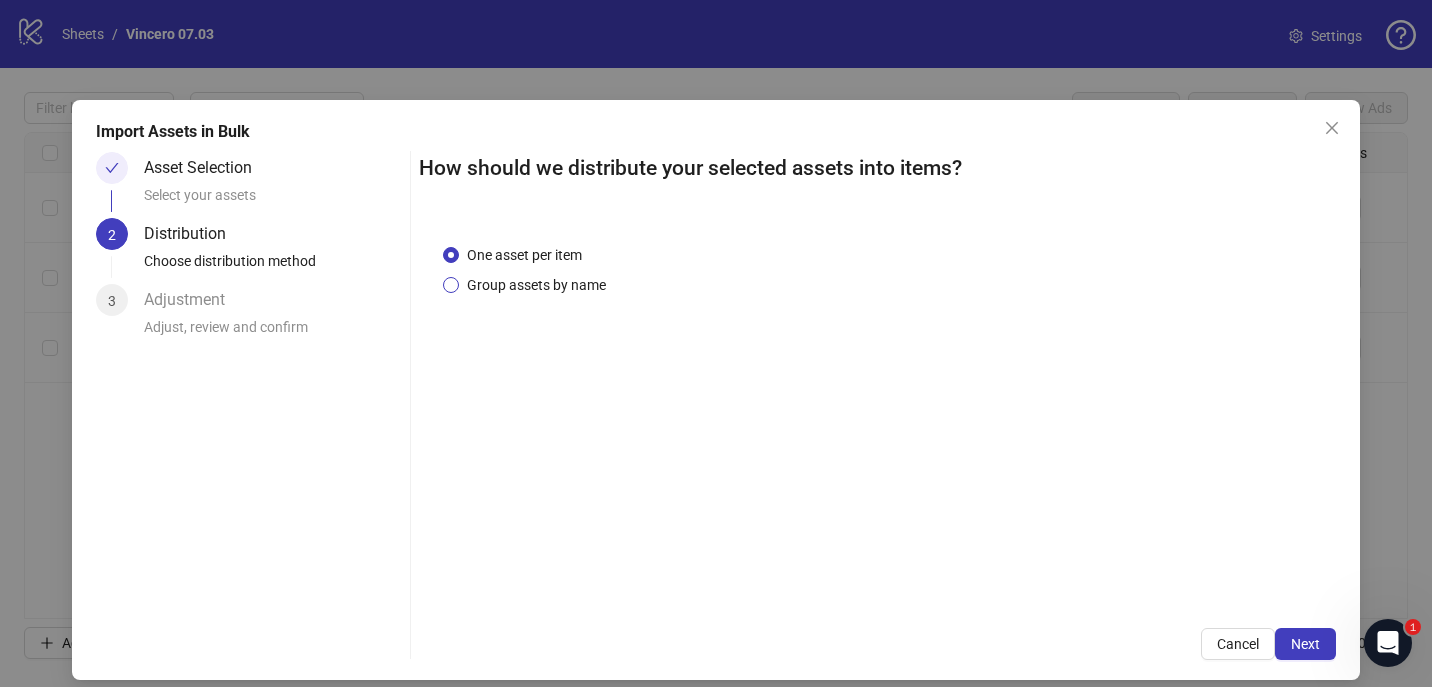 click on "Group assets by name" at bounding box center (536, 285) 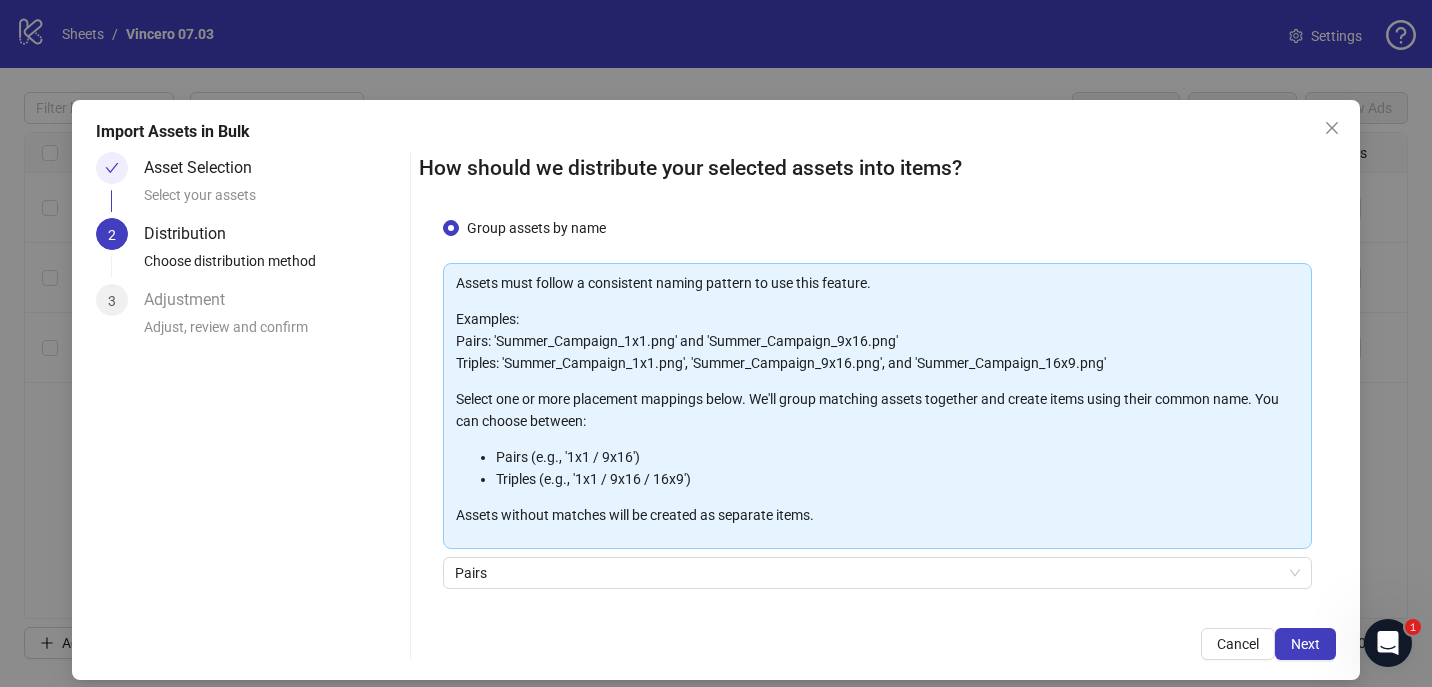 scroll, scrollTop: 201, scrollLeft: 0, axis: vertical 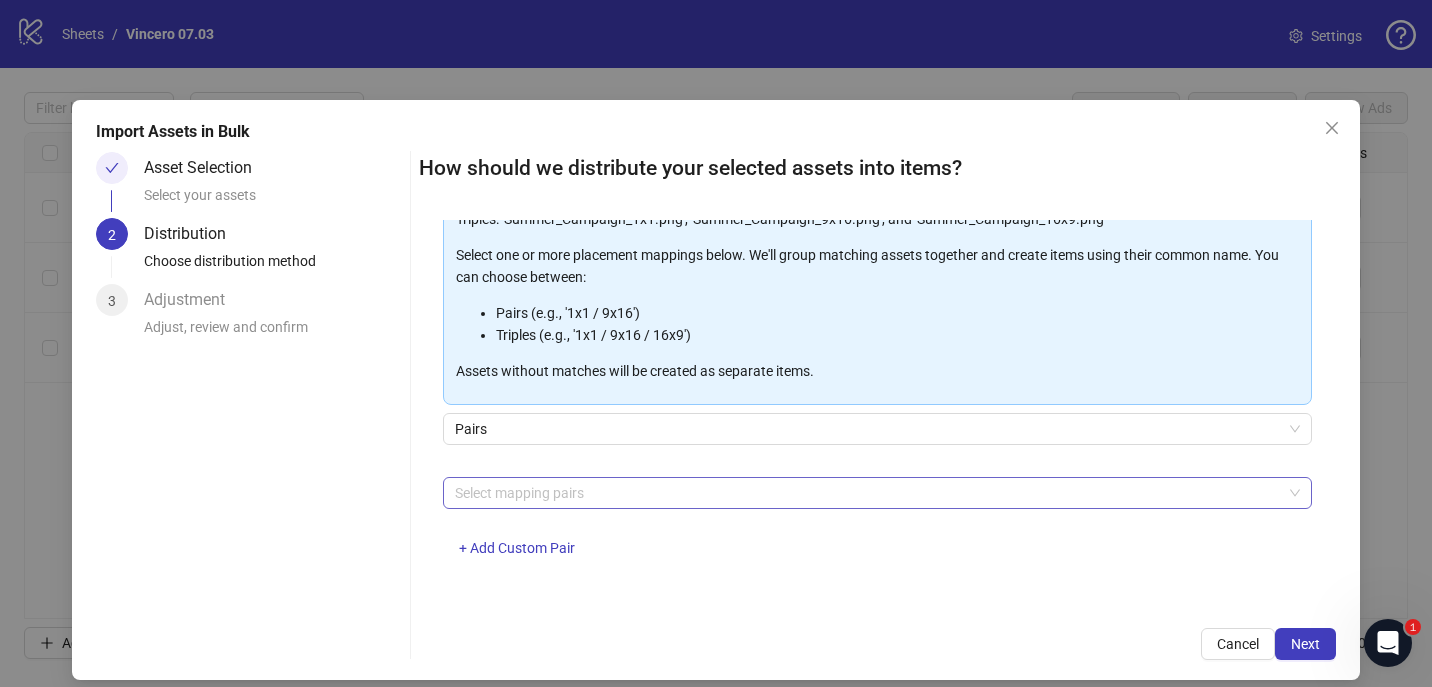 click at bounding box center (867, 493) 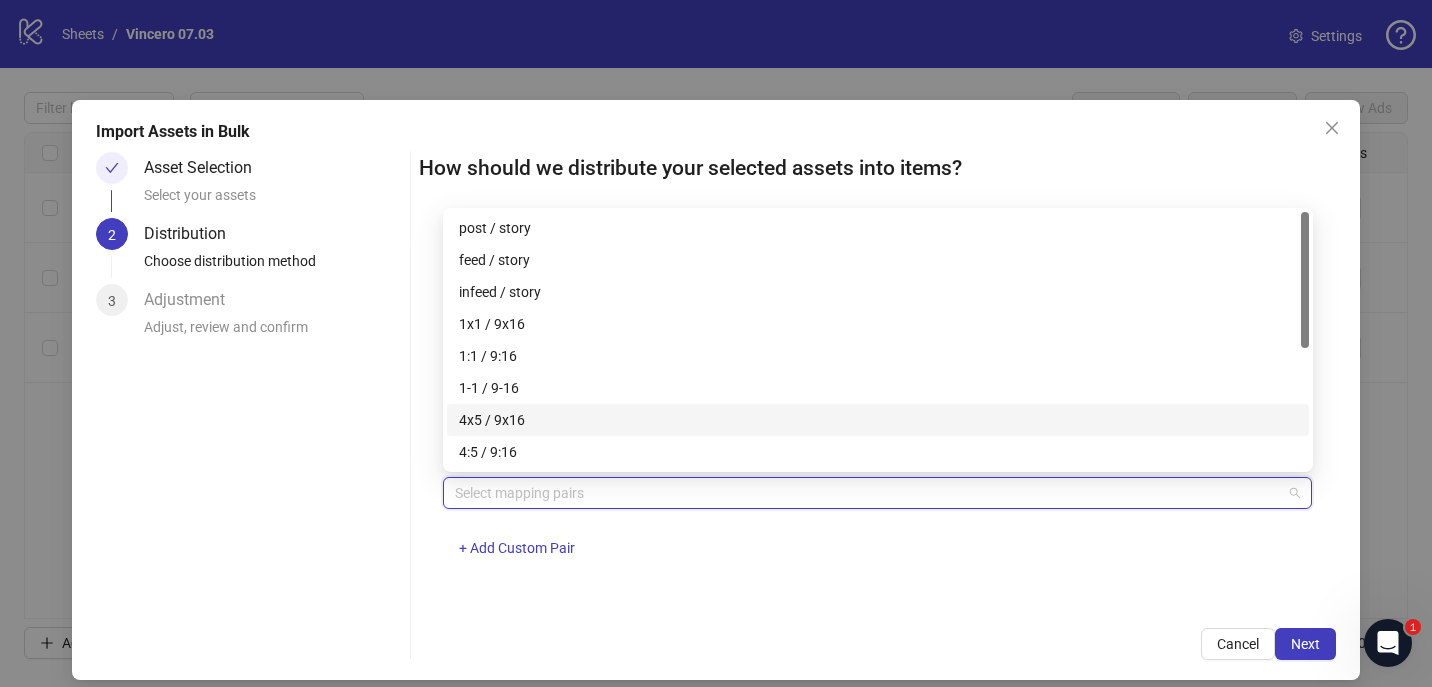 click on "4x5 / 9x16" at bounding box center (878, 420) 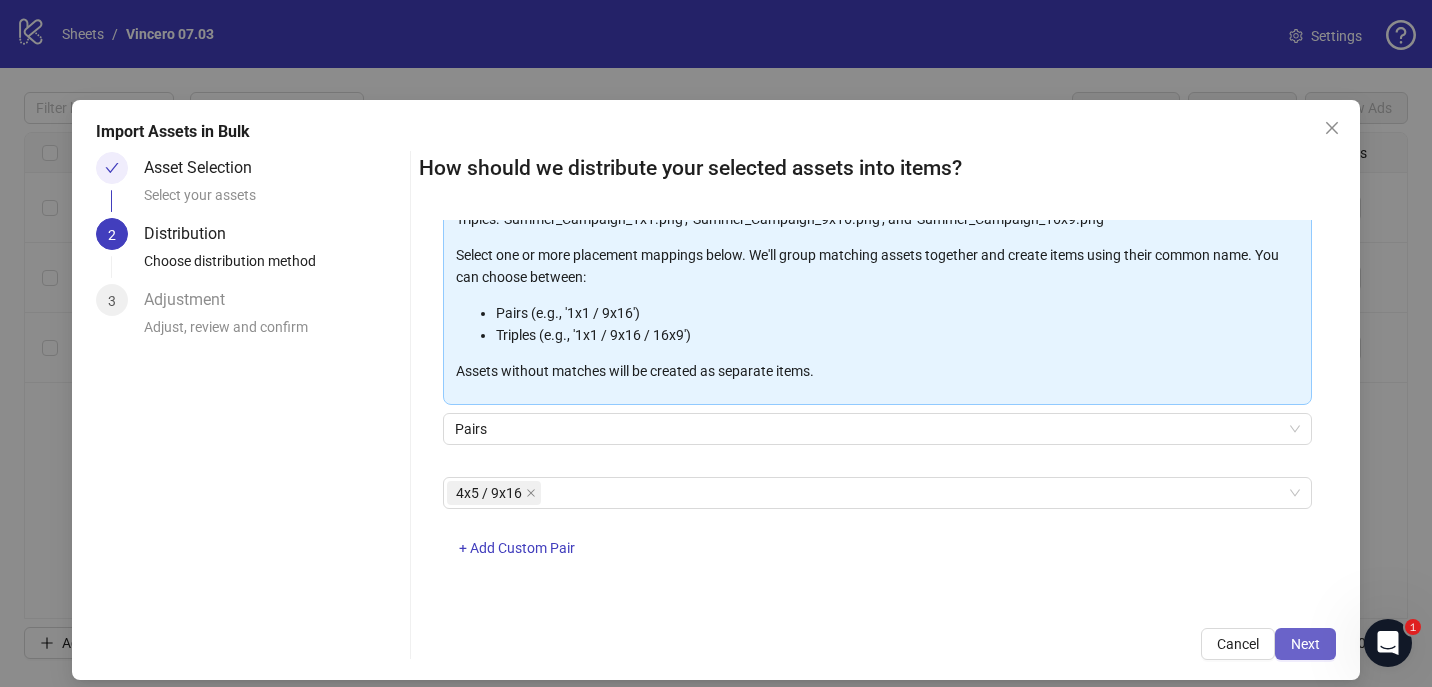 click on "Next" at bounding box center (1305, 644) 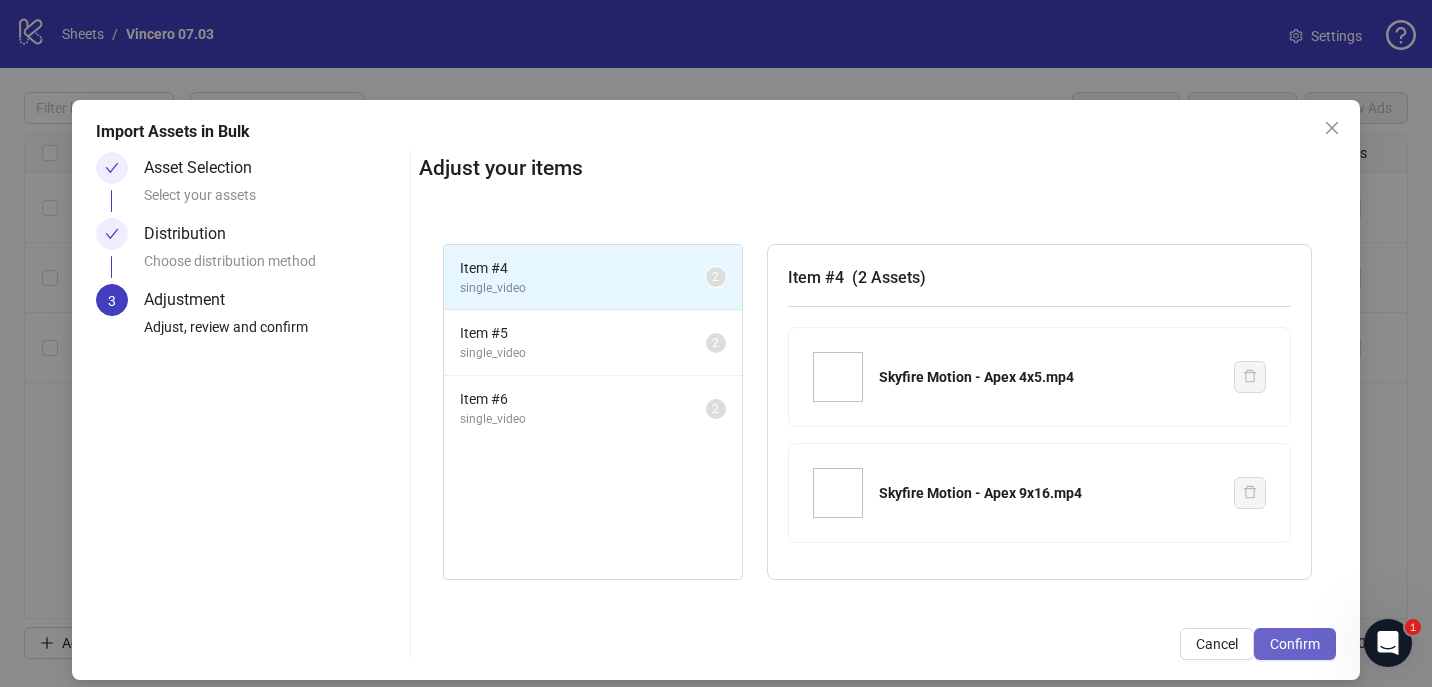 click on "Confirm" at bounding box center [1295, 644] 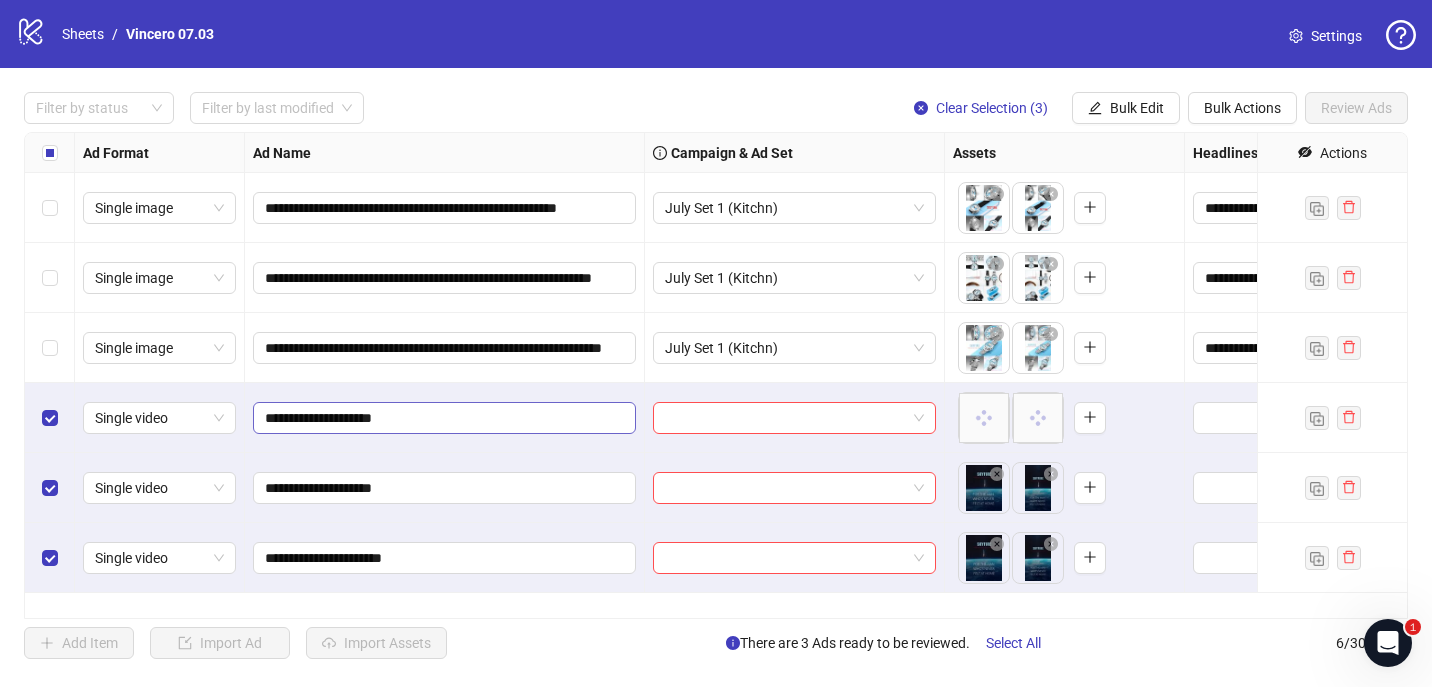 click on "**********" at bounding box center (444, 418) 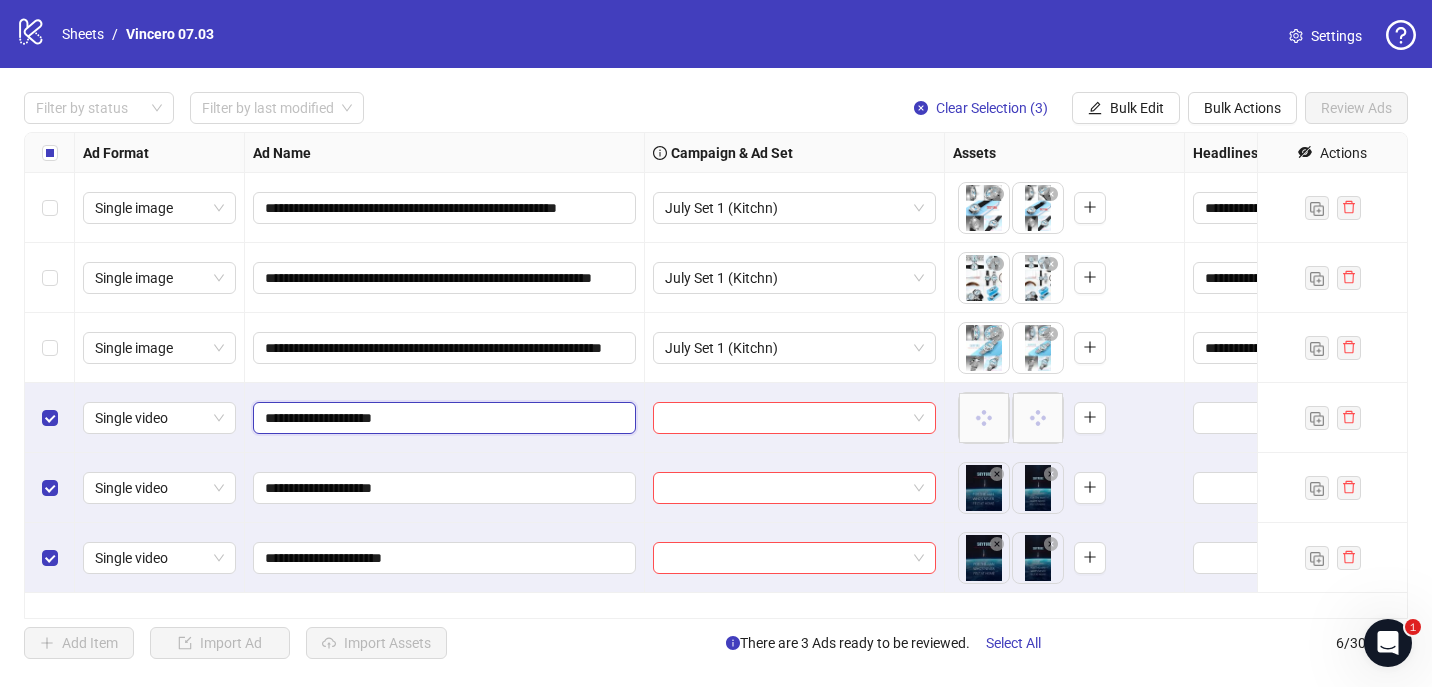 paste on "**********" 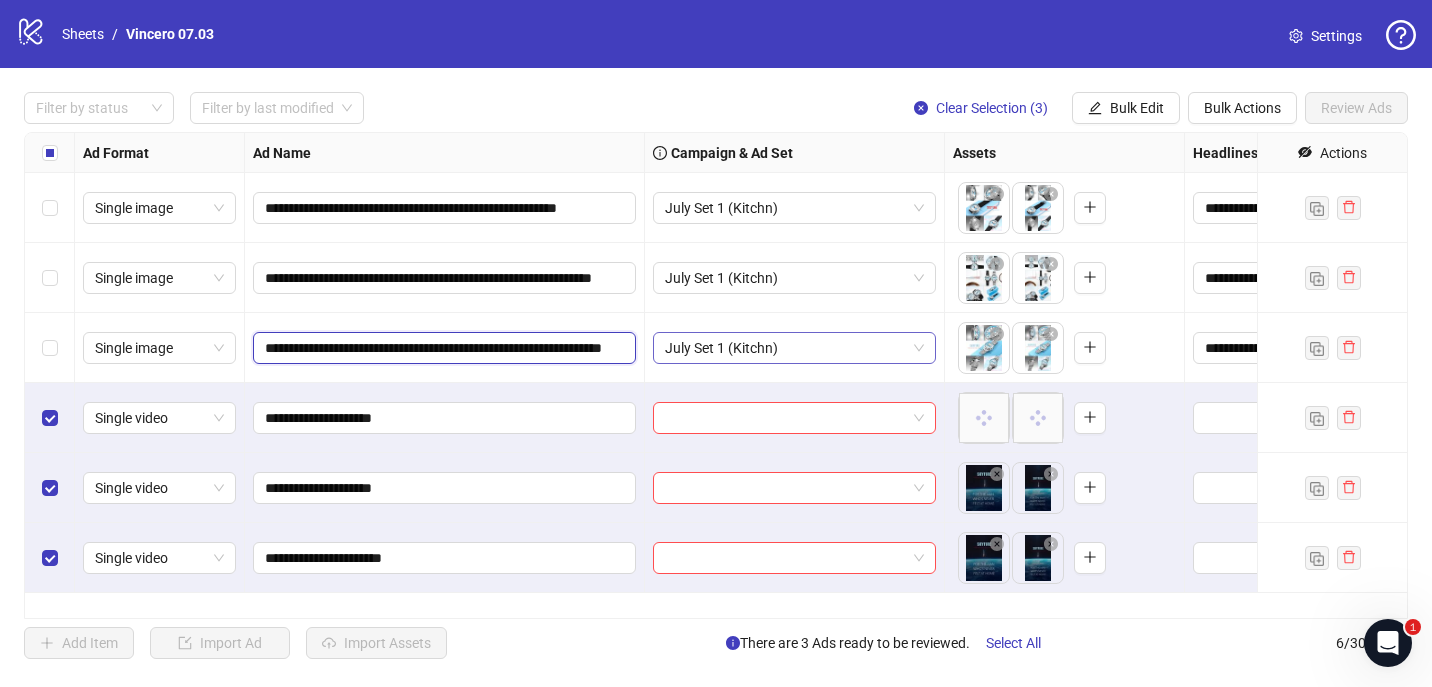 scroll, scrollTop: 0, scrollLeft: 96, axis: horizontal 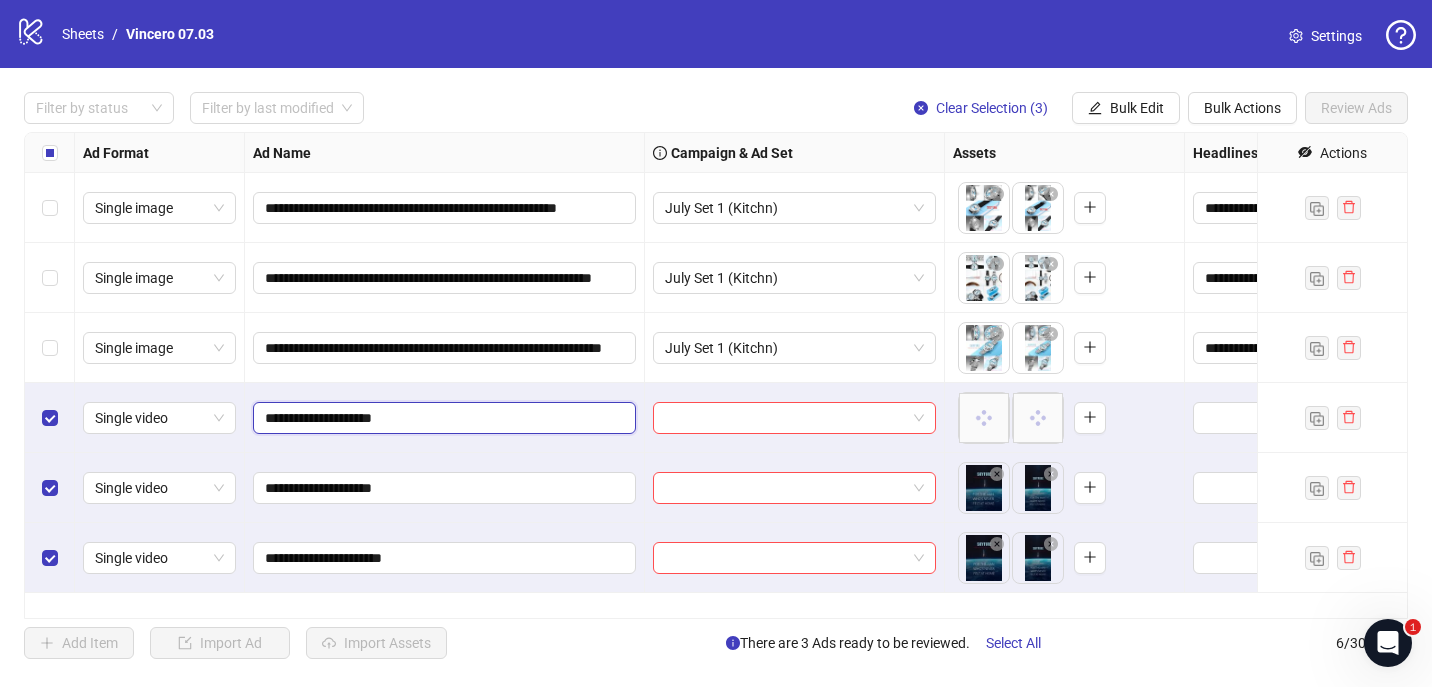 click on "**********" at bounding box center (442, 418) 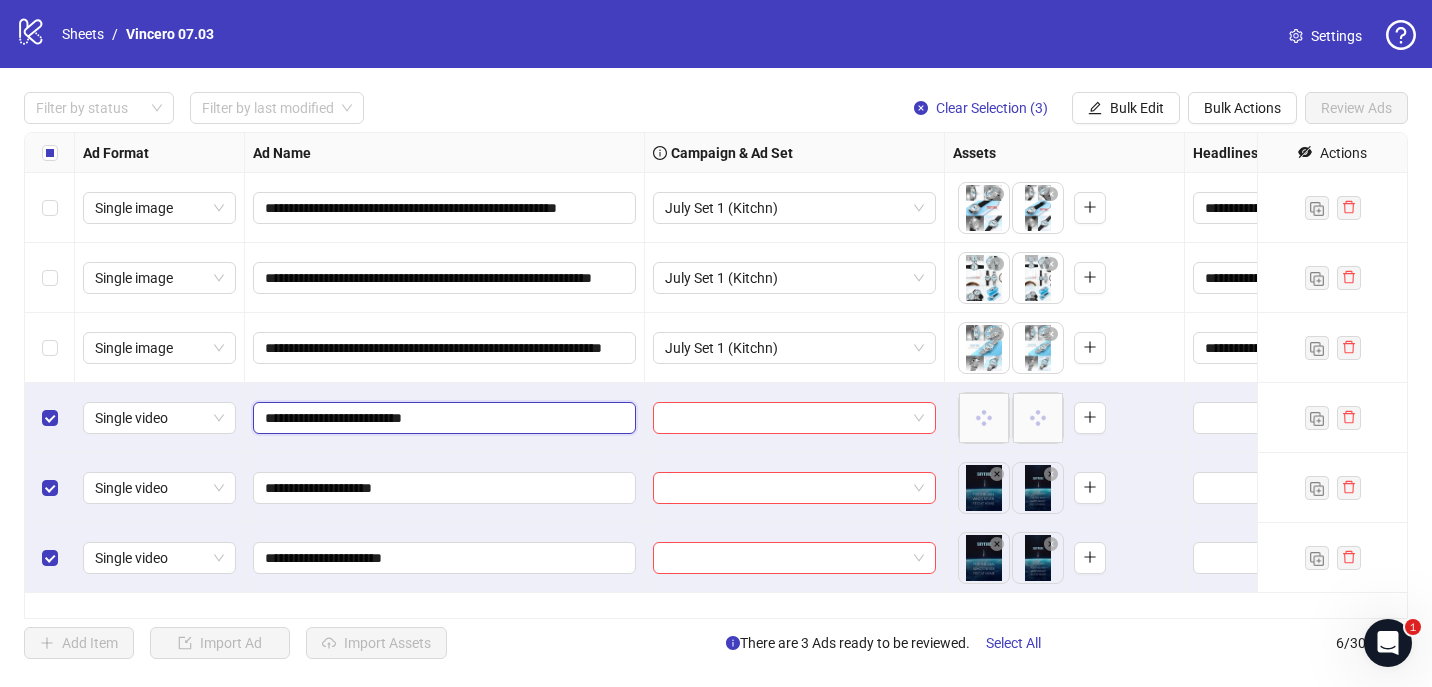 paste on "**********" 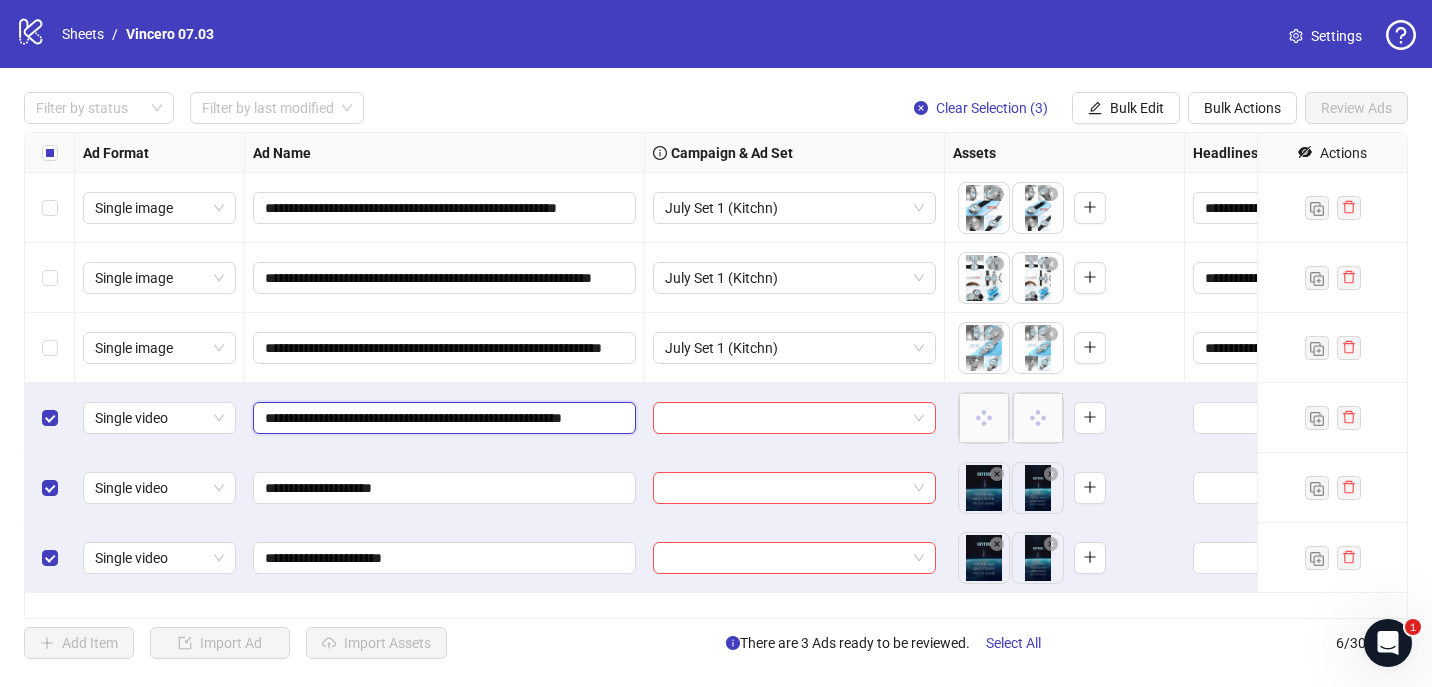 scroll, scrollTop: 0, scrollLeft: 49, axis: horizontal 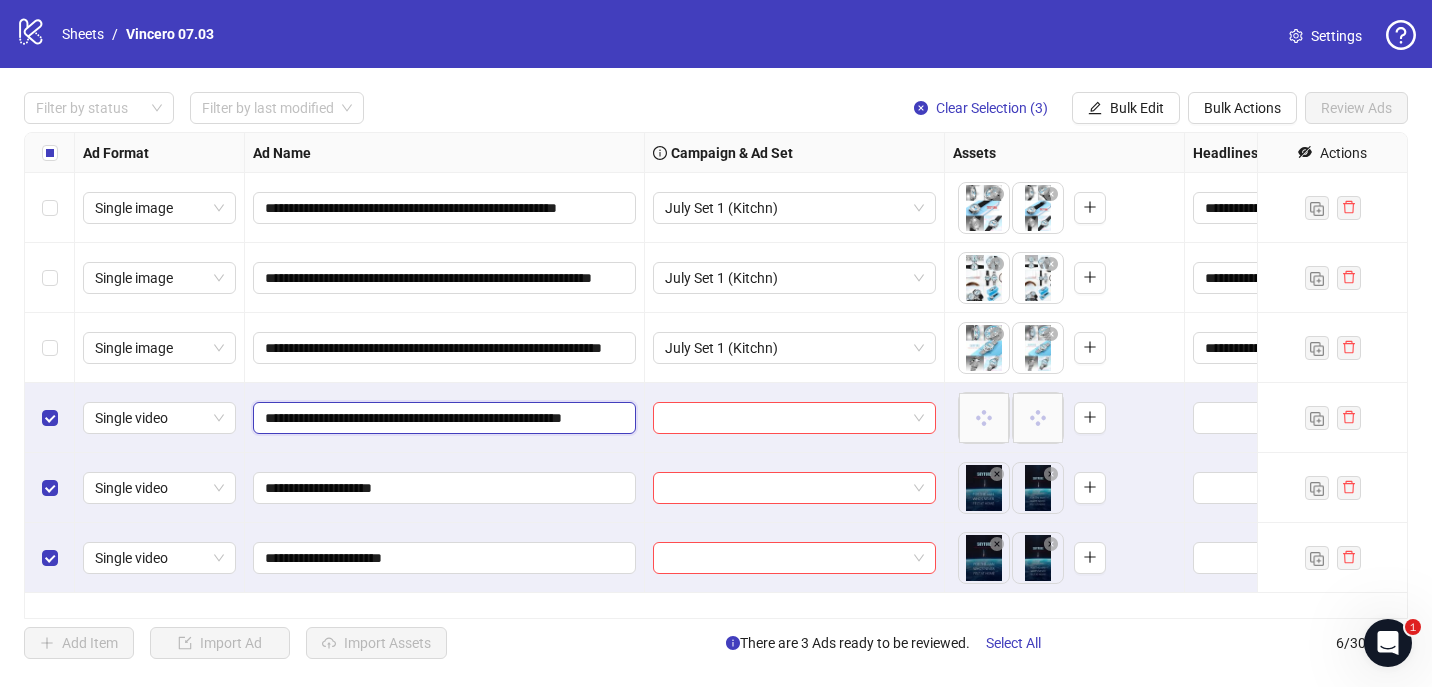 click on "**********" at bounding box center (442, 418) 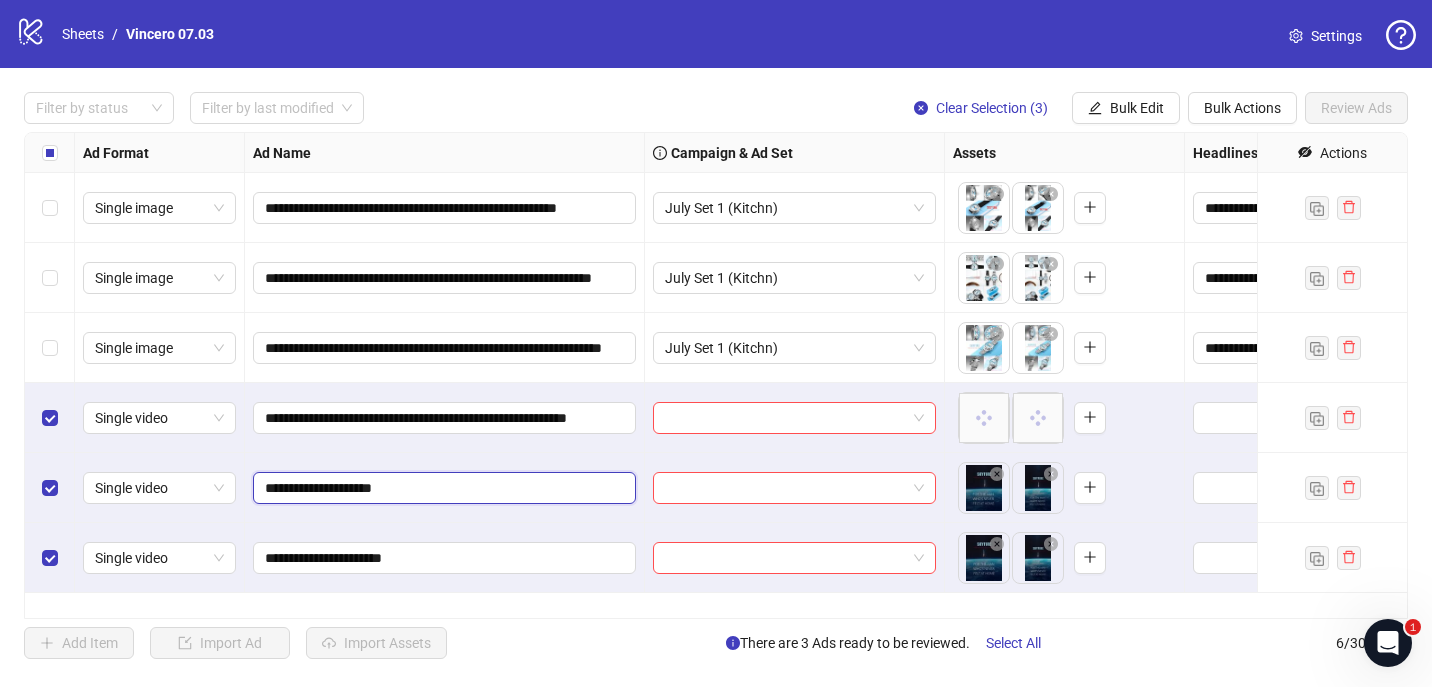 click on "**********" at bounding box center [442, 488] 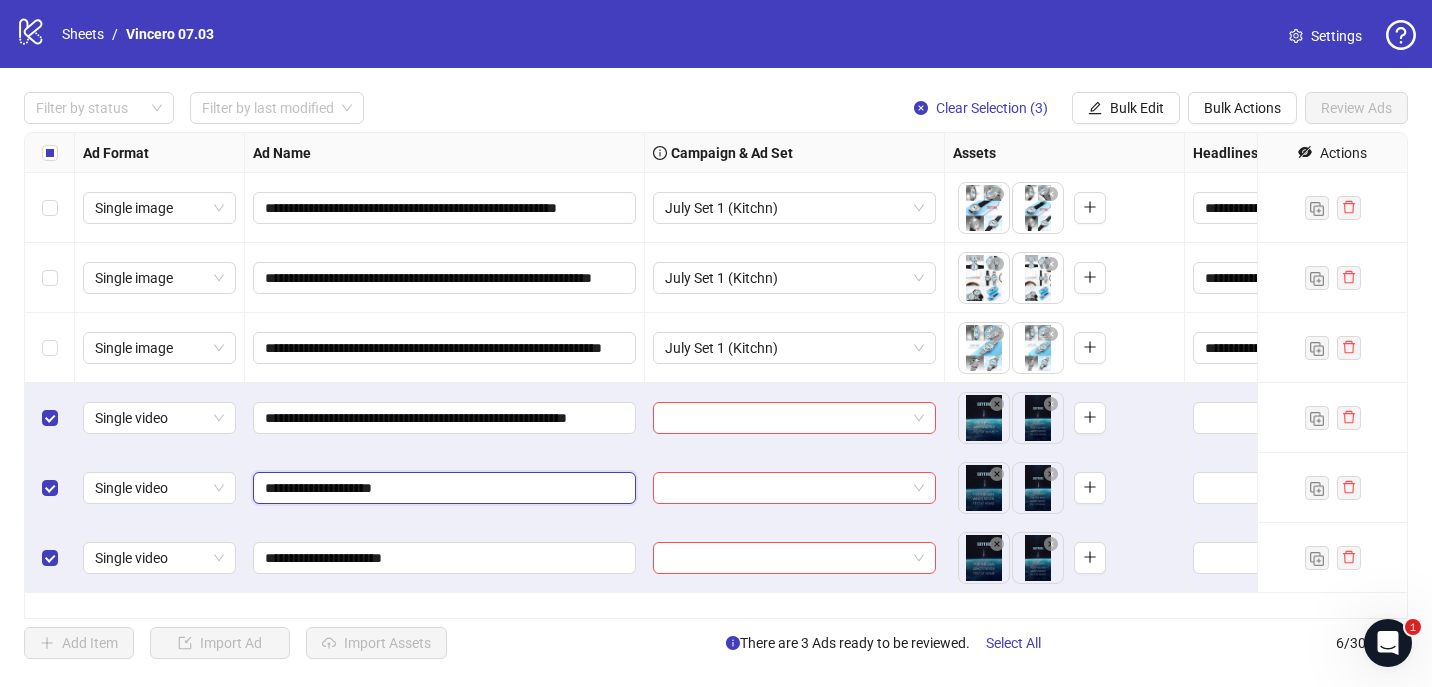 paste on "**********" 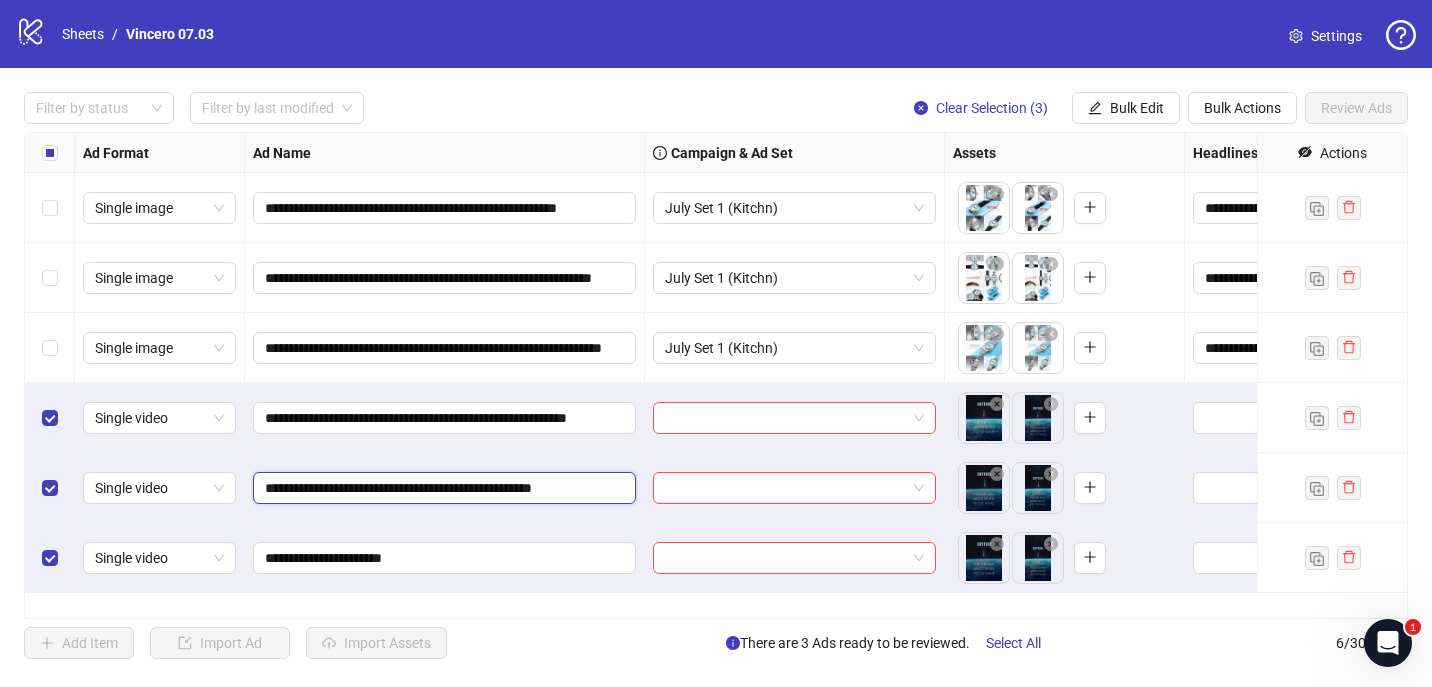 scroll, scrollTop: 0, scrollLeft: 5, axis: horizontal 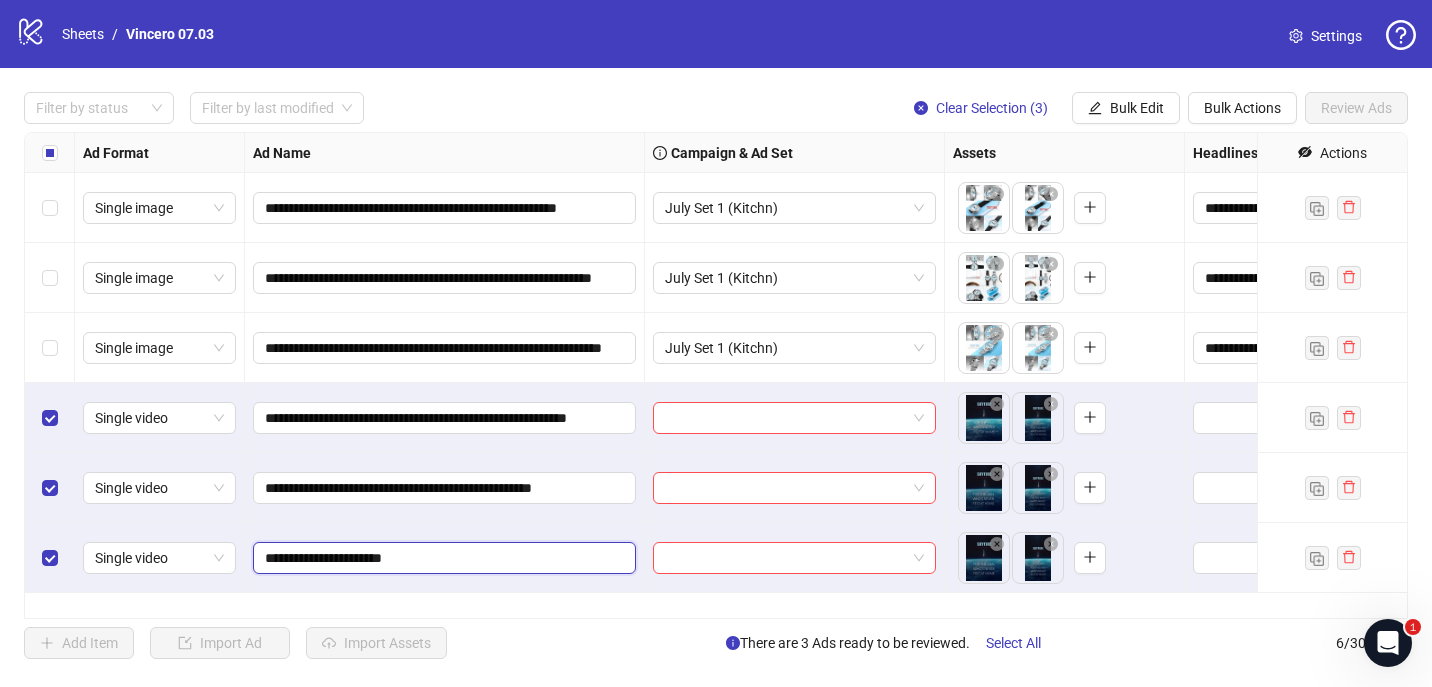 click on "**********" at bounding box center (442, 558) 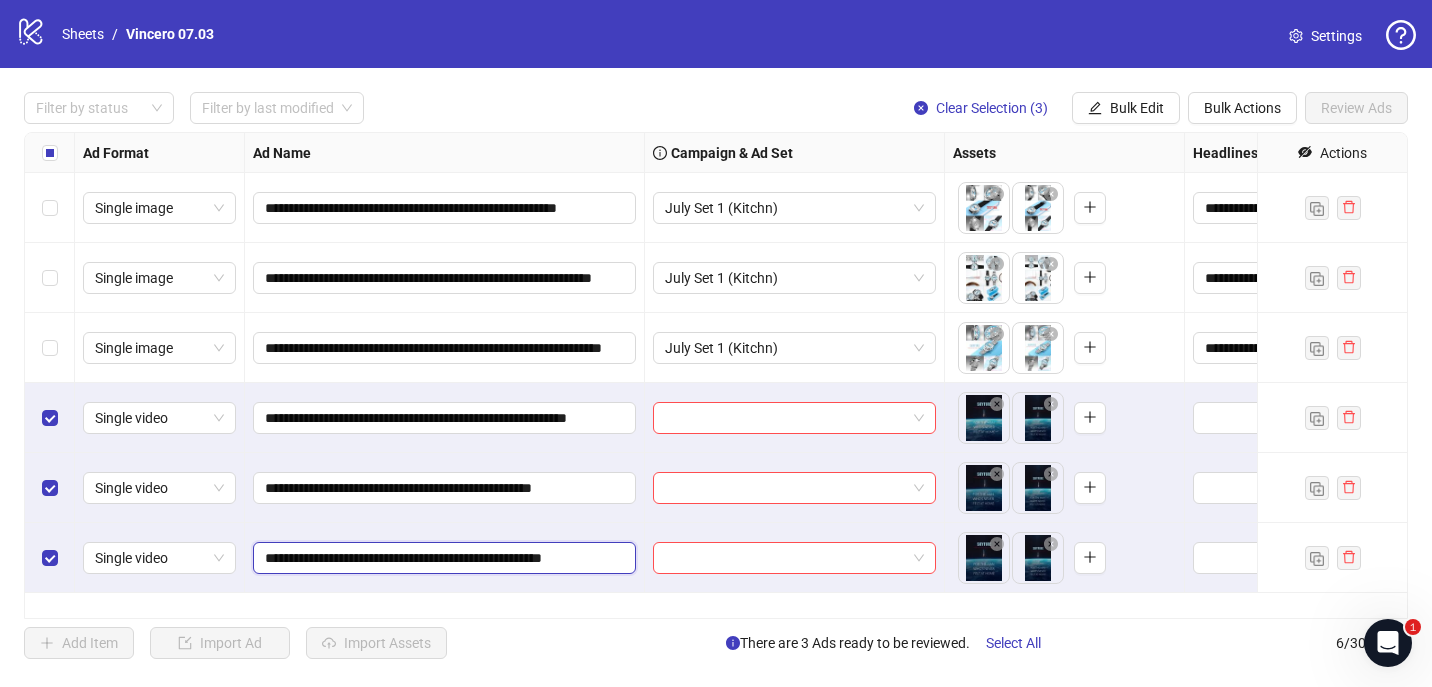 scroll, scrollTop: 0, scrollLeft: 21, axis: horizontal 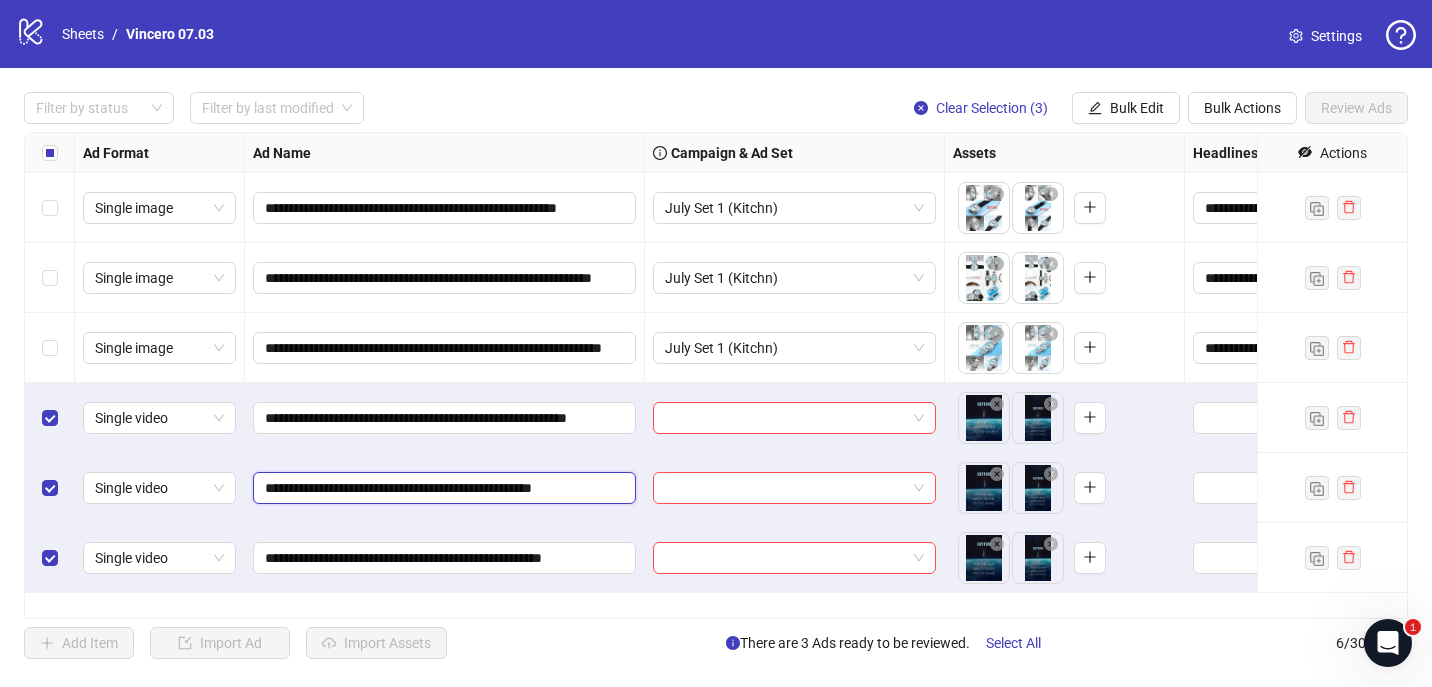 click on "**********" at bounding box center [442, 488] 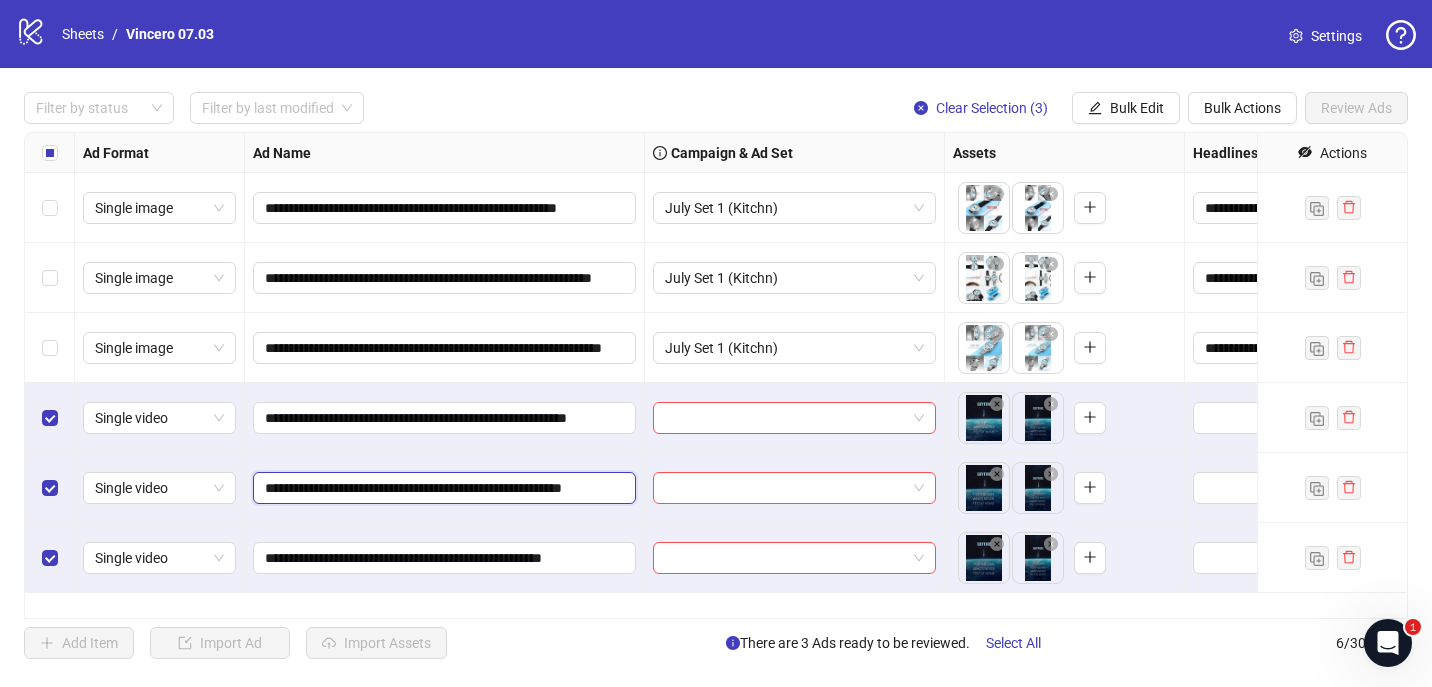 type on "**********" 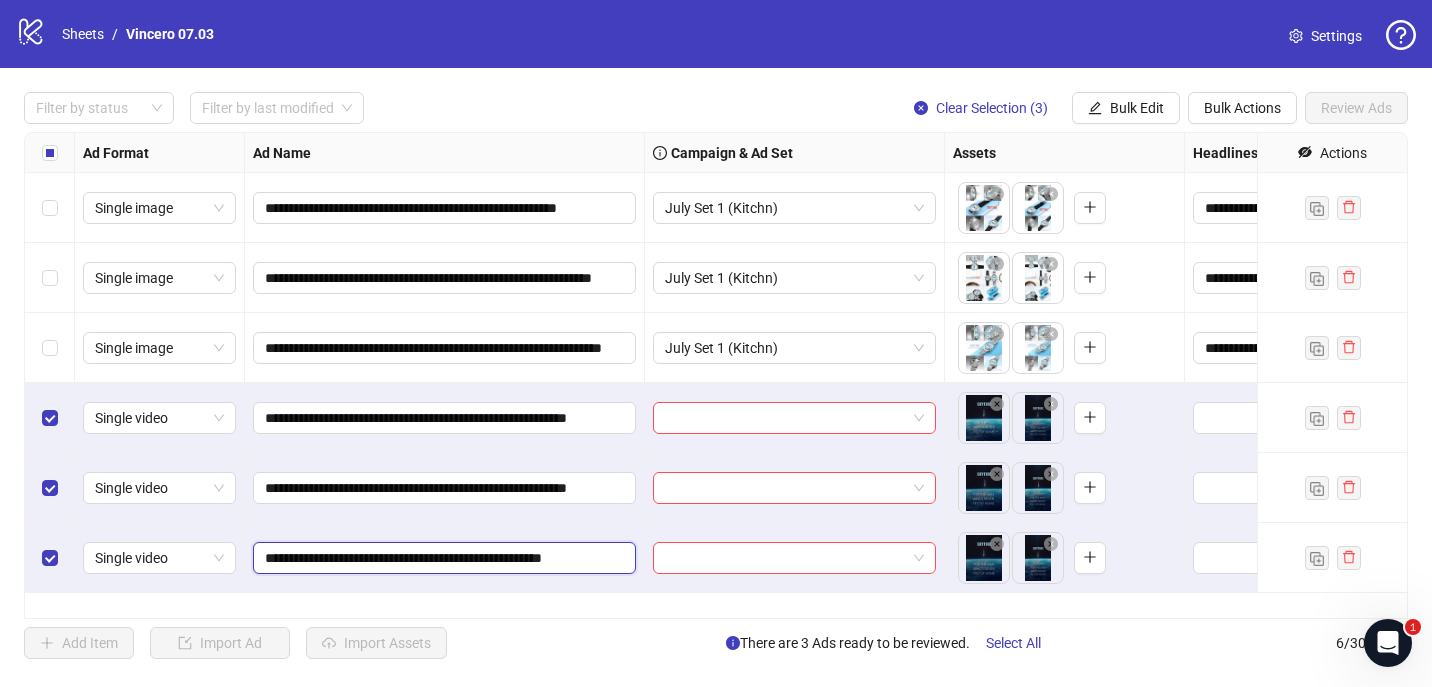 click on "**********" at bounding box center [442, 558] 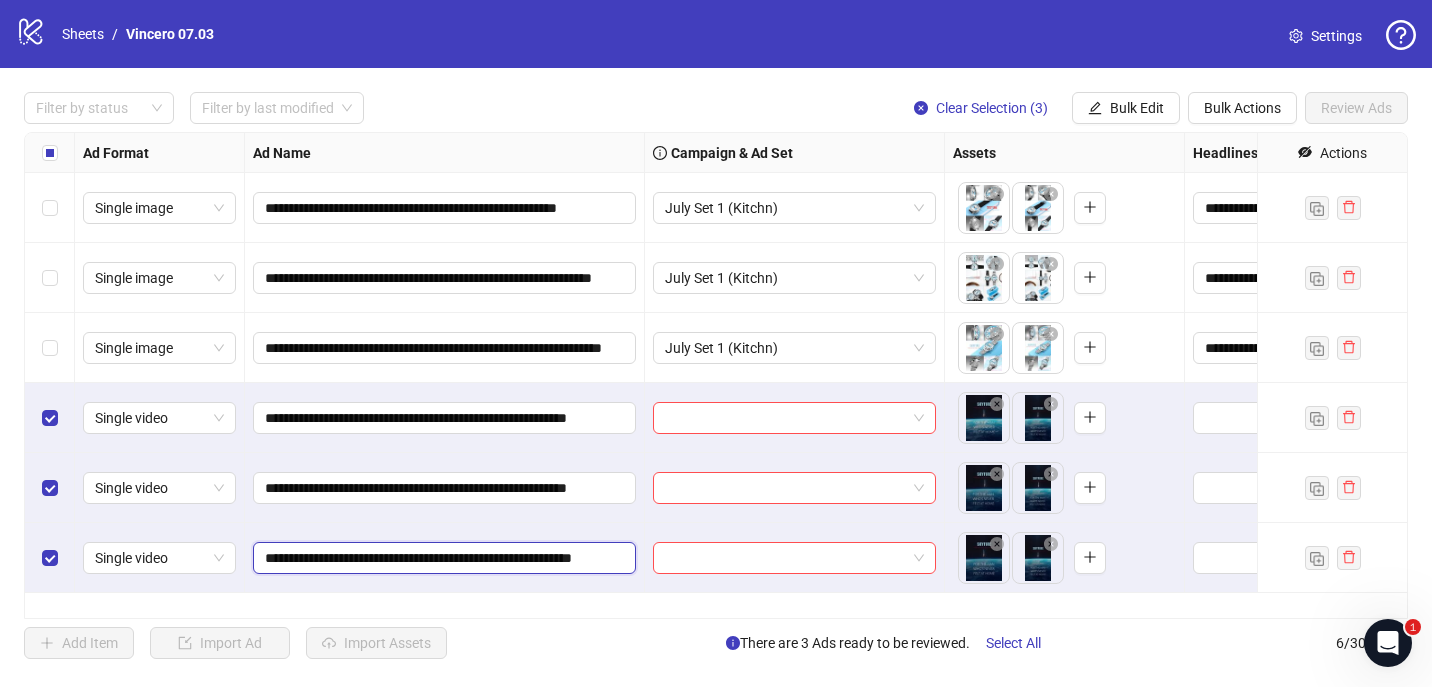 type on "**********" 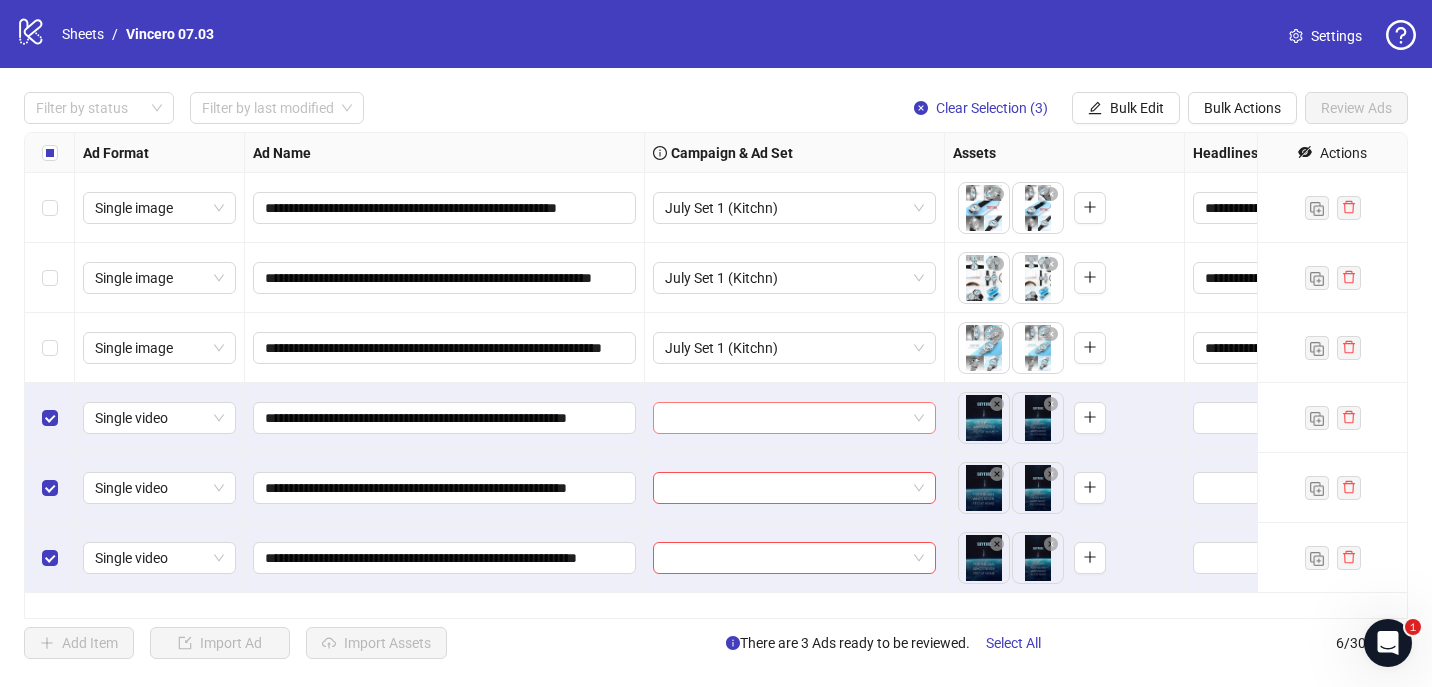 click at bounding box center [785, 418] 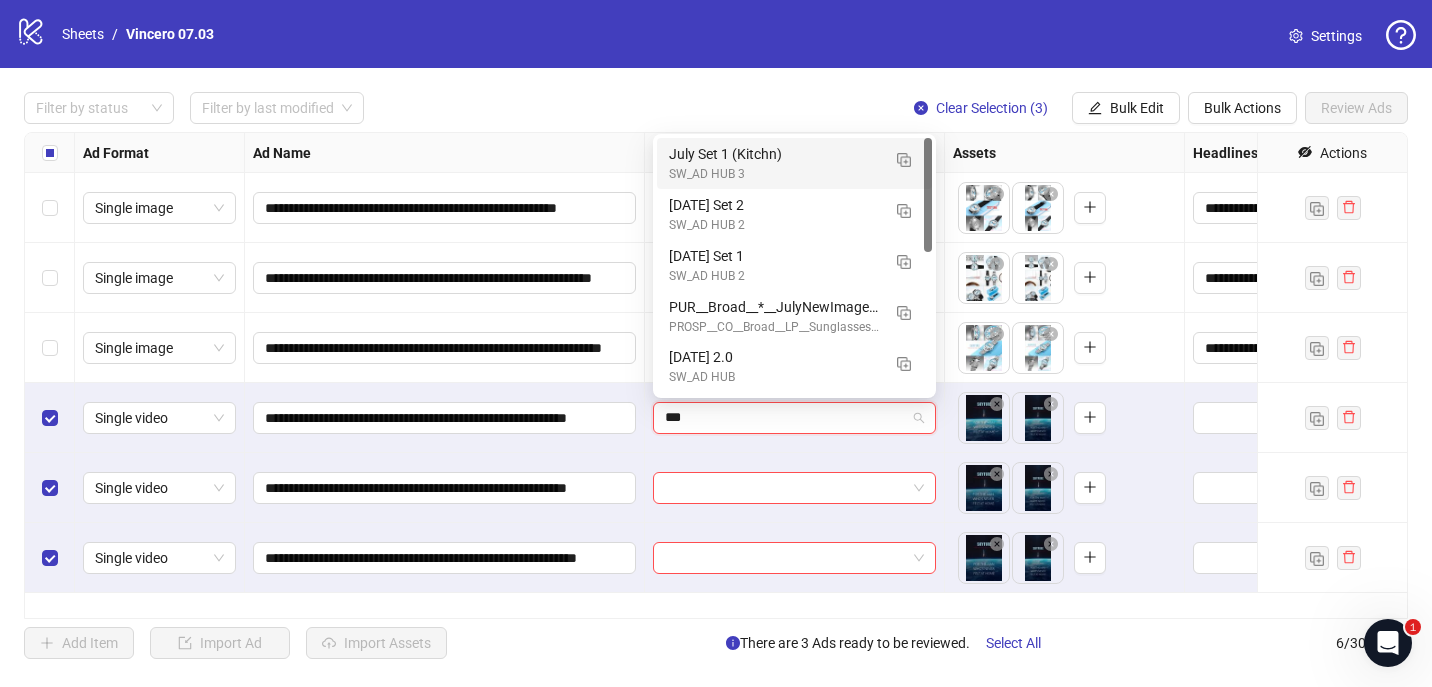 type on "****" 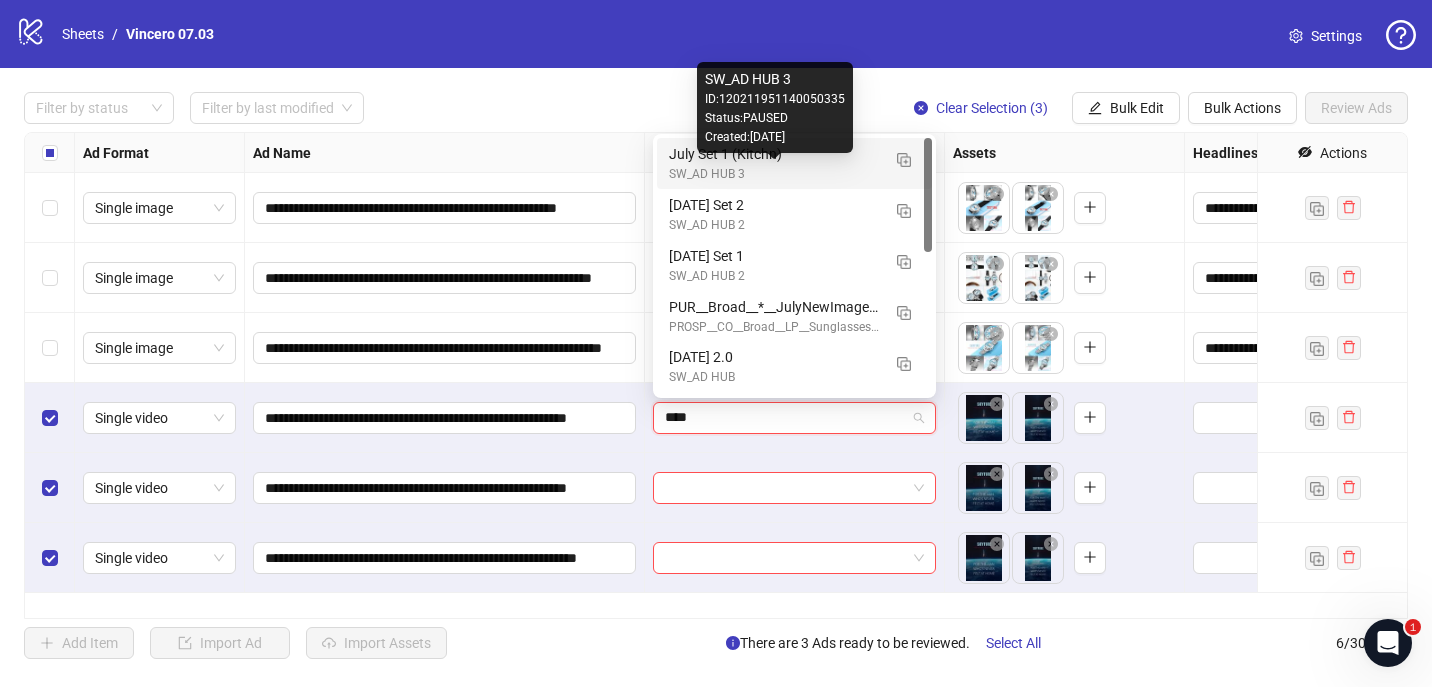 click on "SW_AD HUB 3" at bounding box center (774, 174) 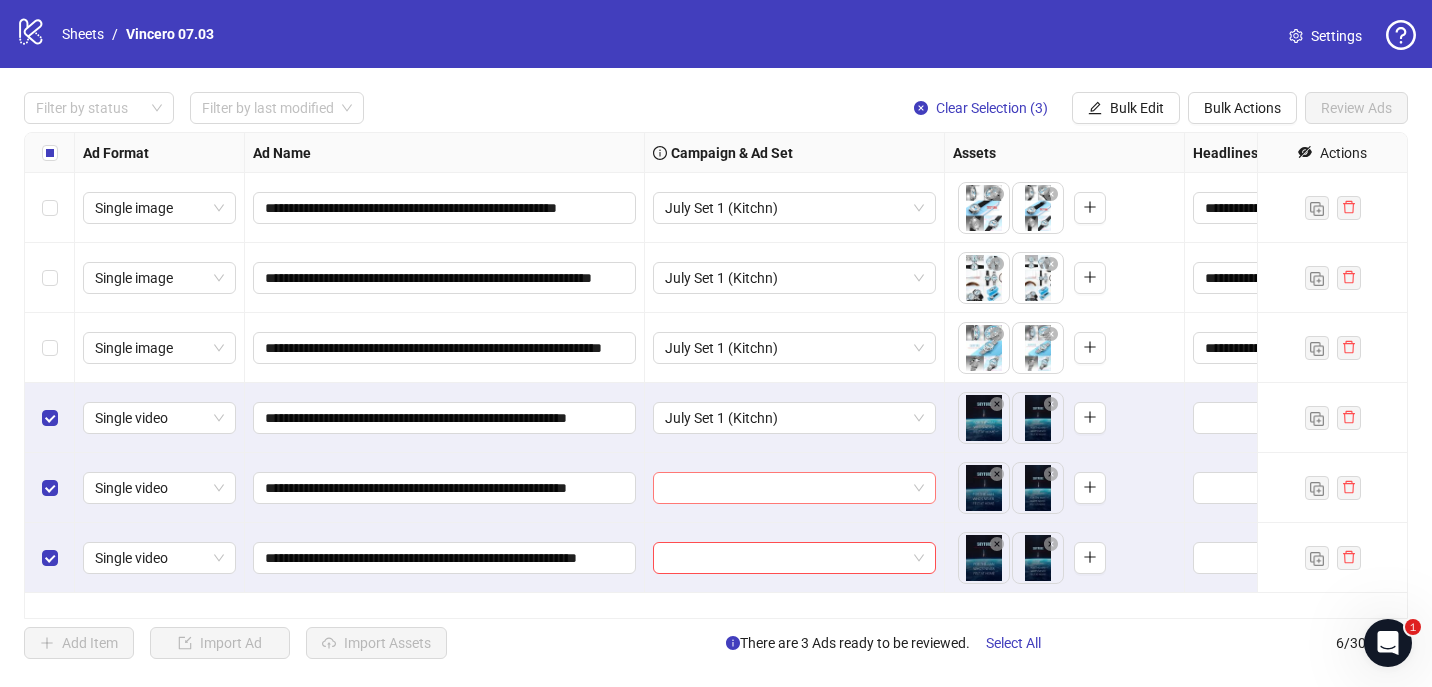 click at bounding box center [785, 488] 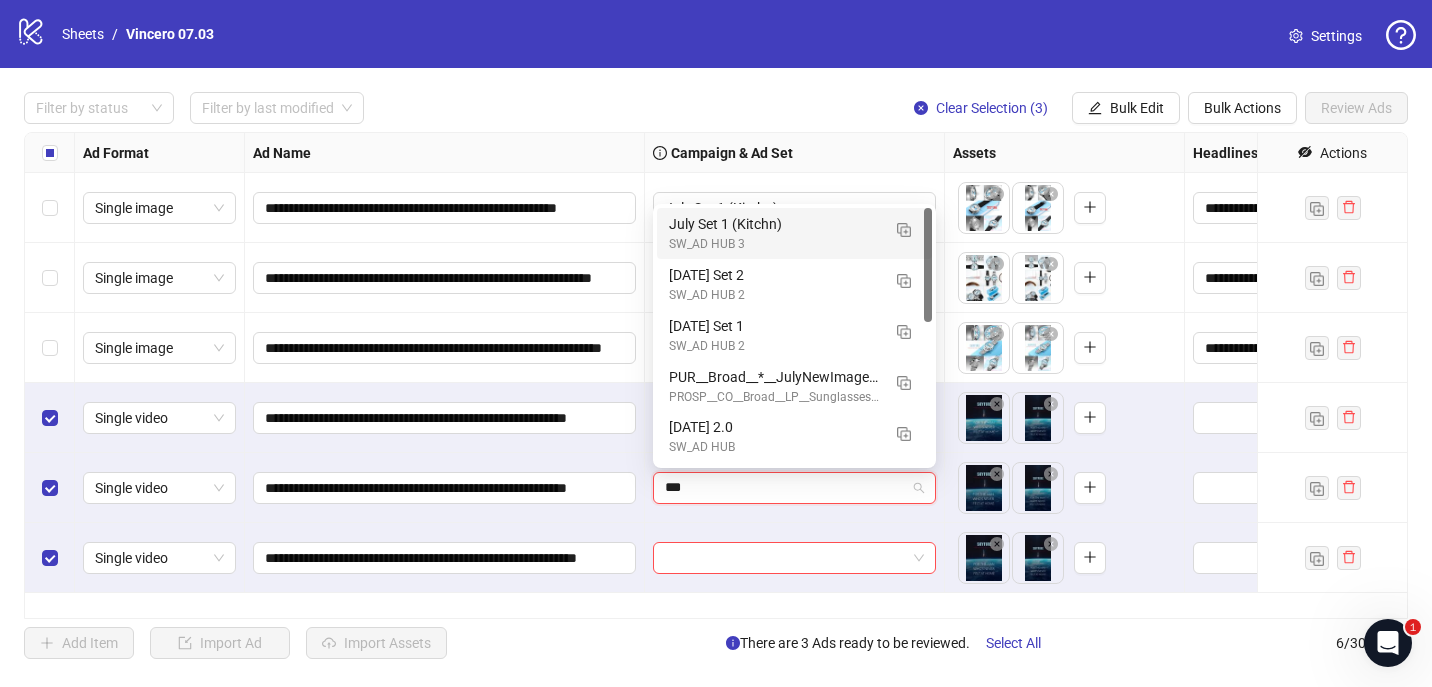 type on "****" 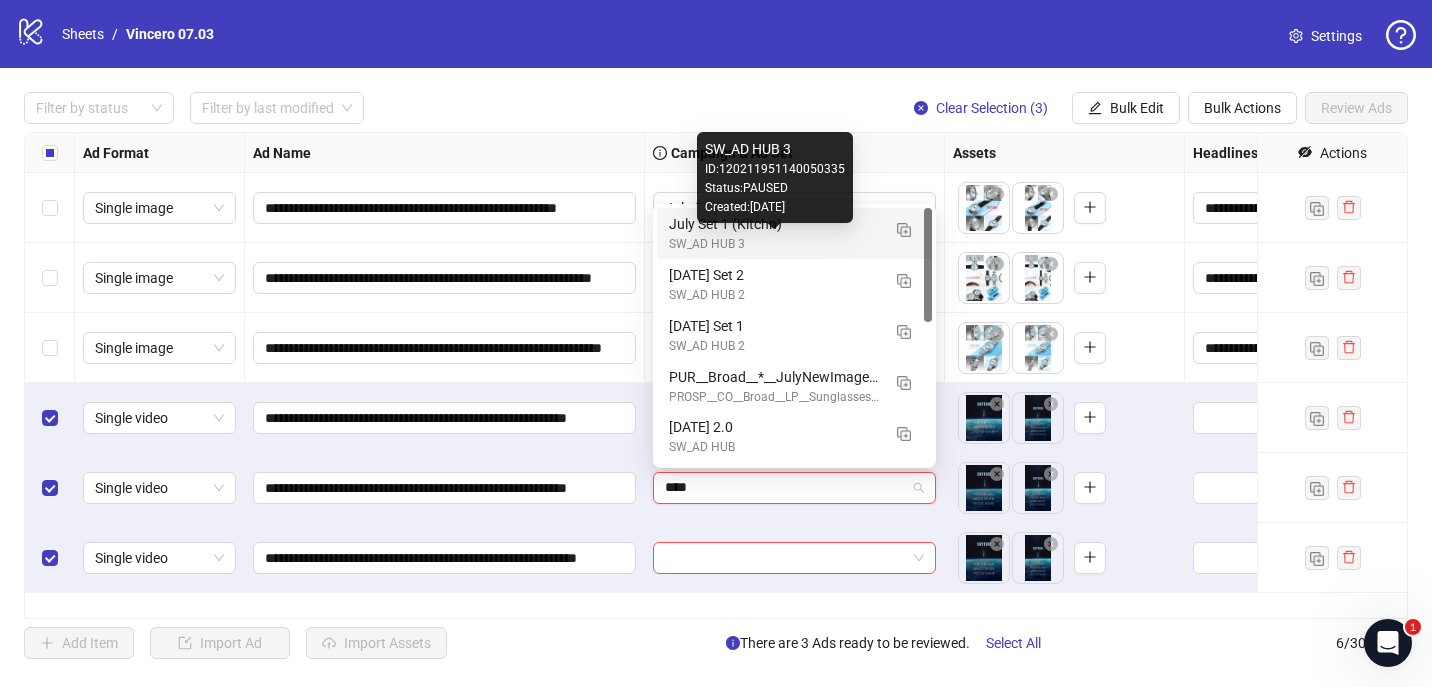 click on "SW_AD HUB 3" at bounding box center [774, 244] 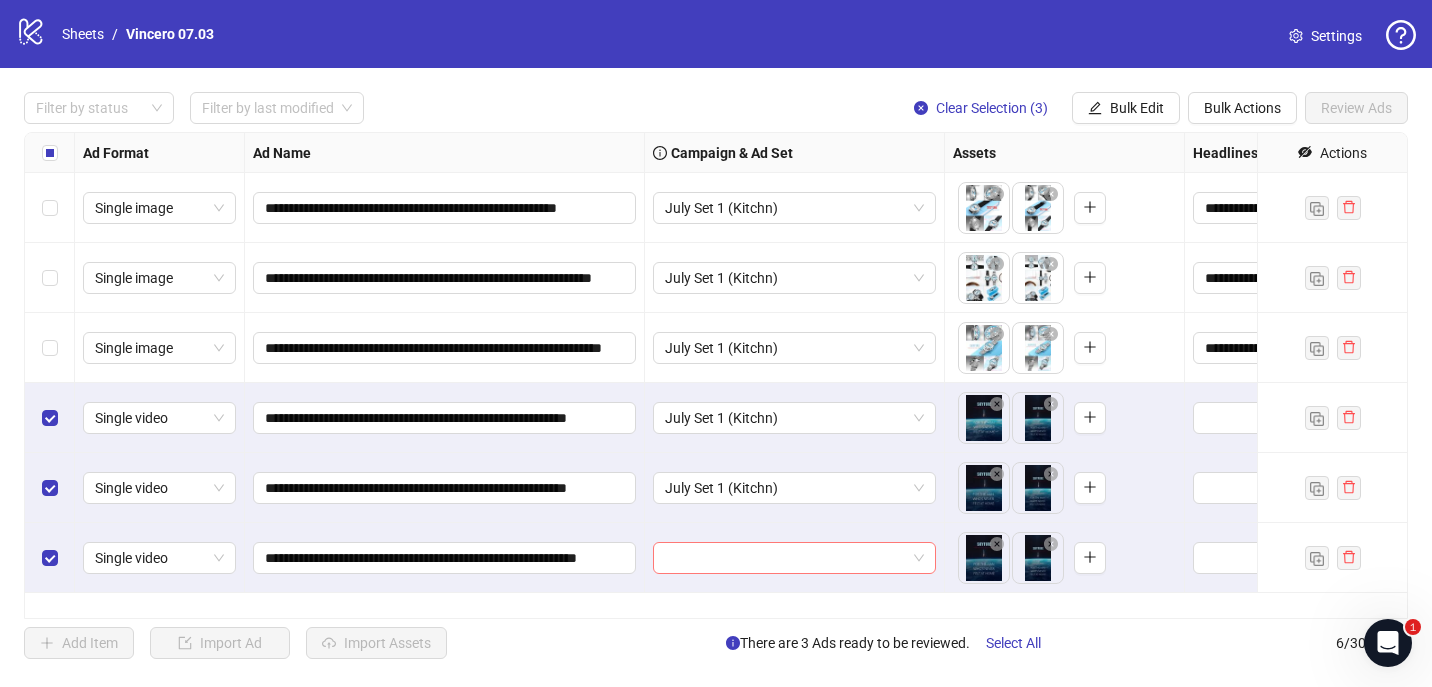 click at bounding box center [785, 558] 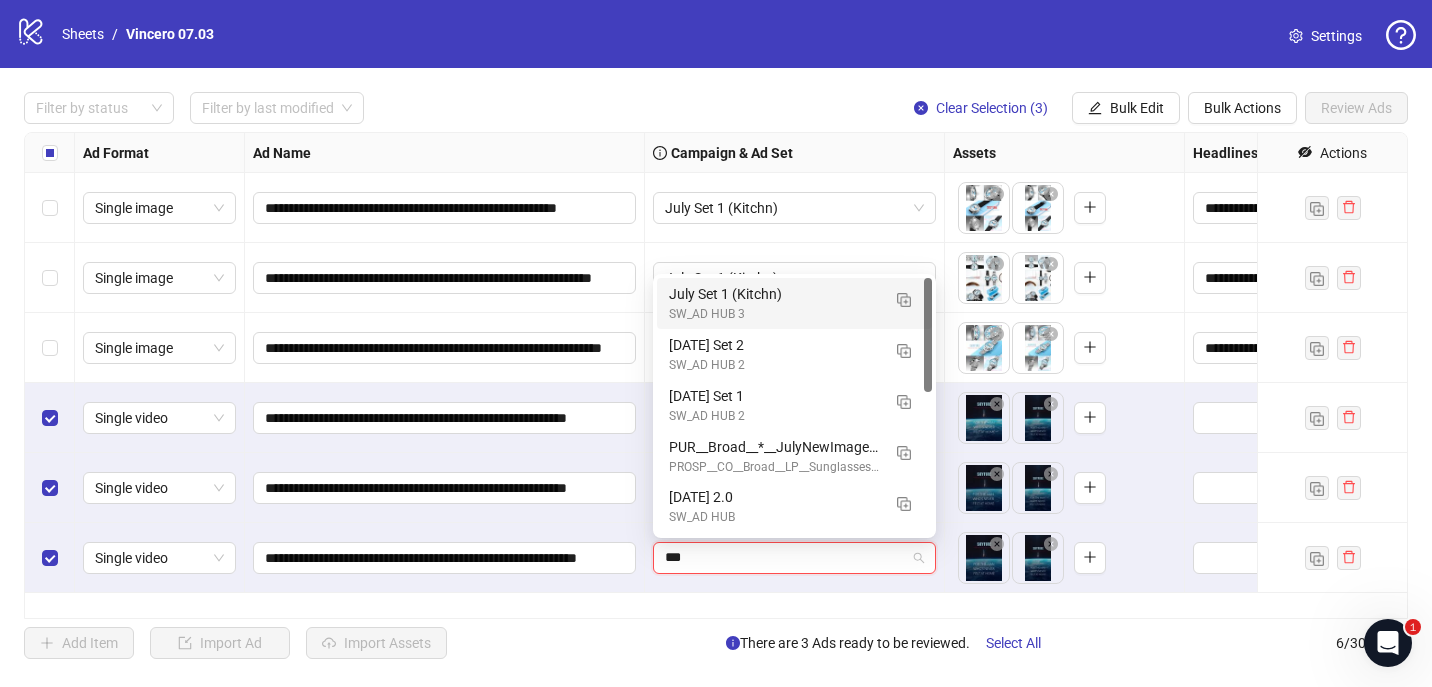 type on "****" 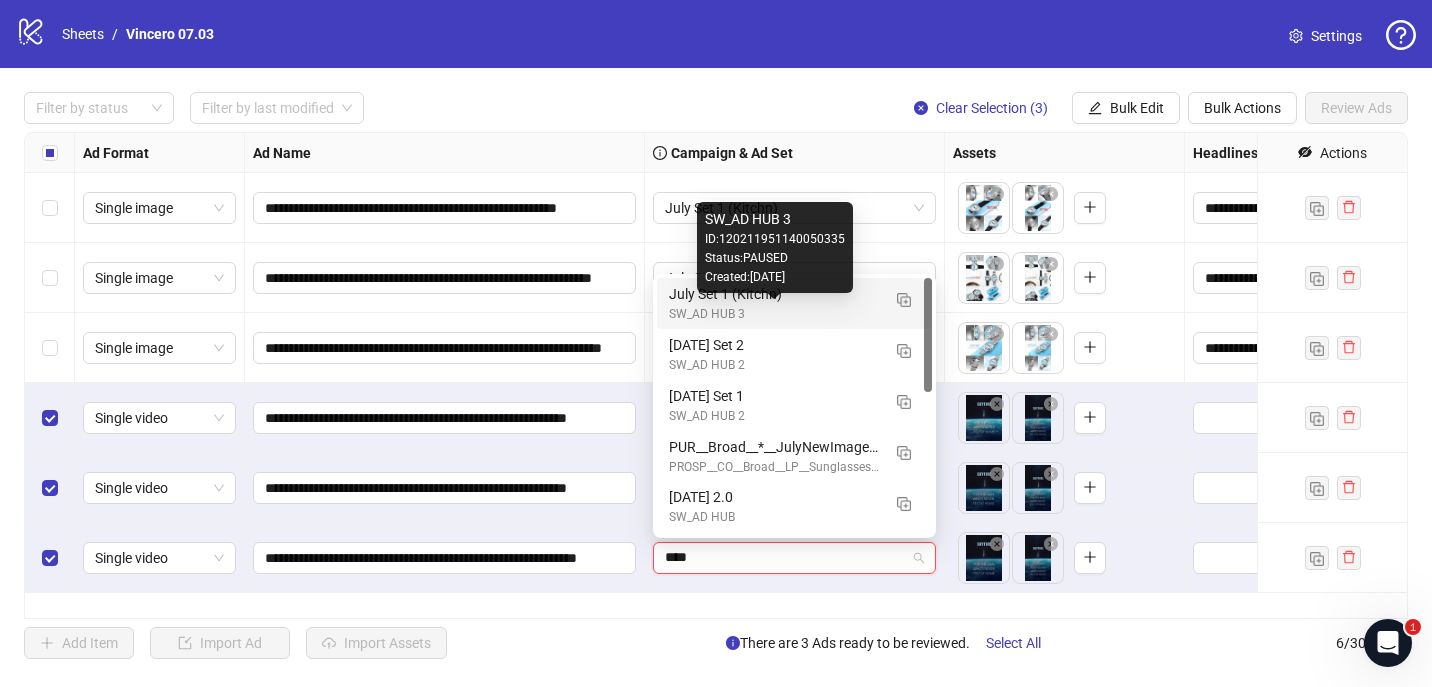 click on "SW_AD HUB 3" at bounding box center (774, 314) 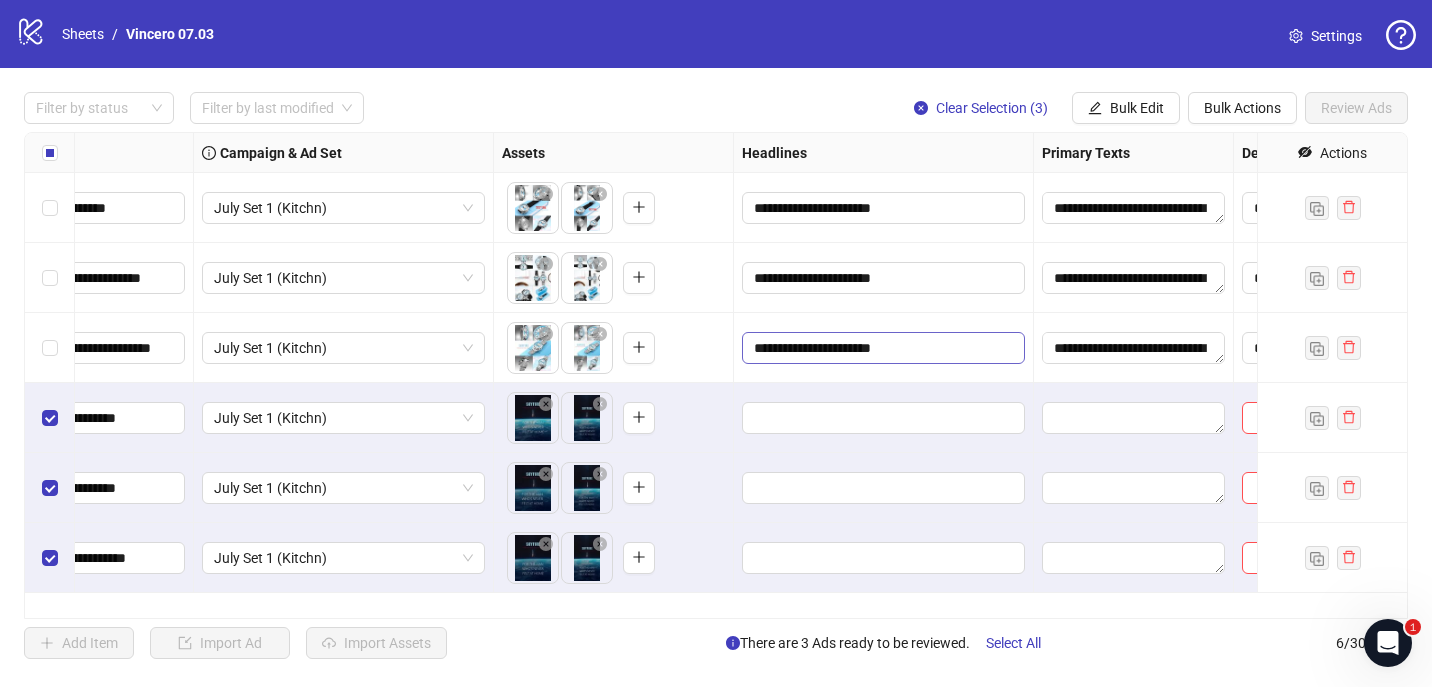 scroll, scrollTop: 0, scrollLeft: 542, axis: horizontal 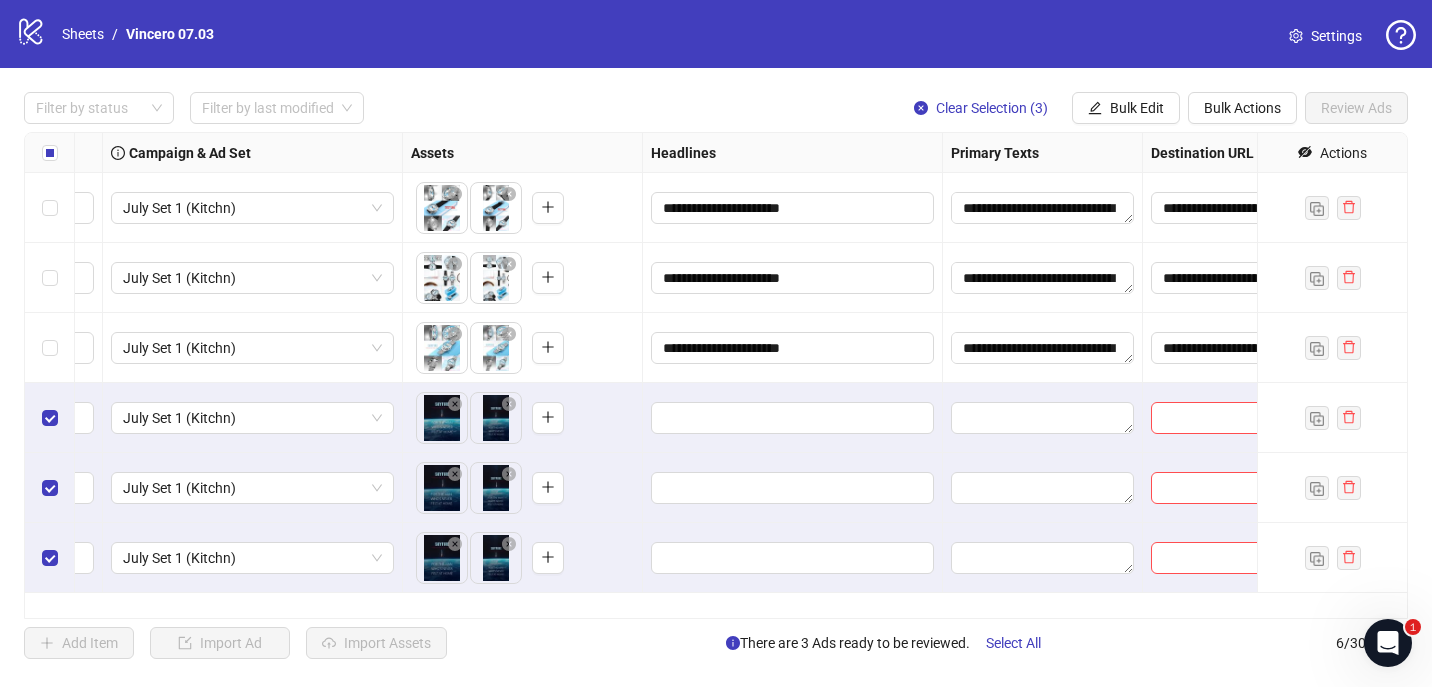 click on "**********" at bounding box center (716, 375) 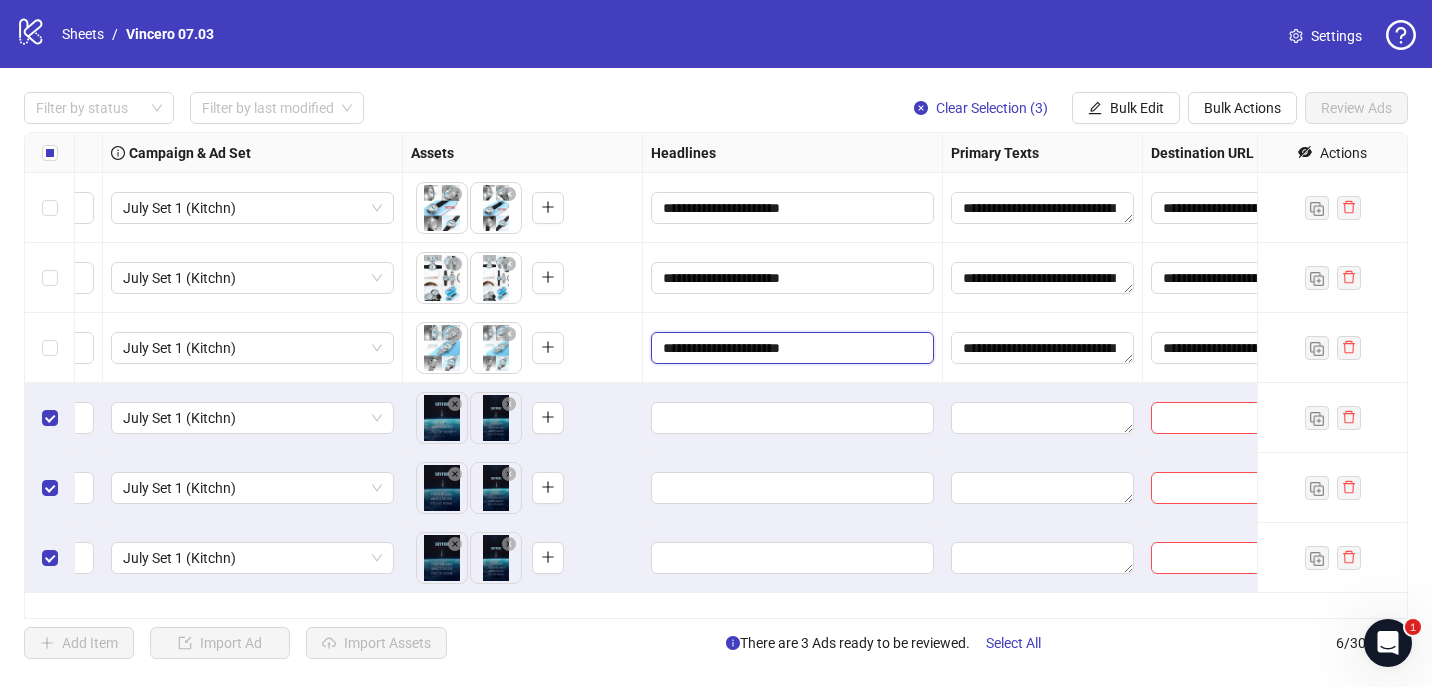 click on "**********" at bounding box center [790, 348] 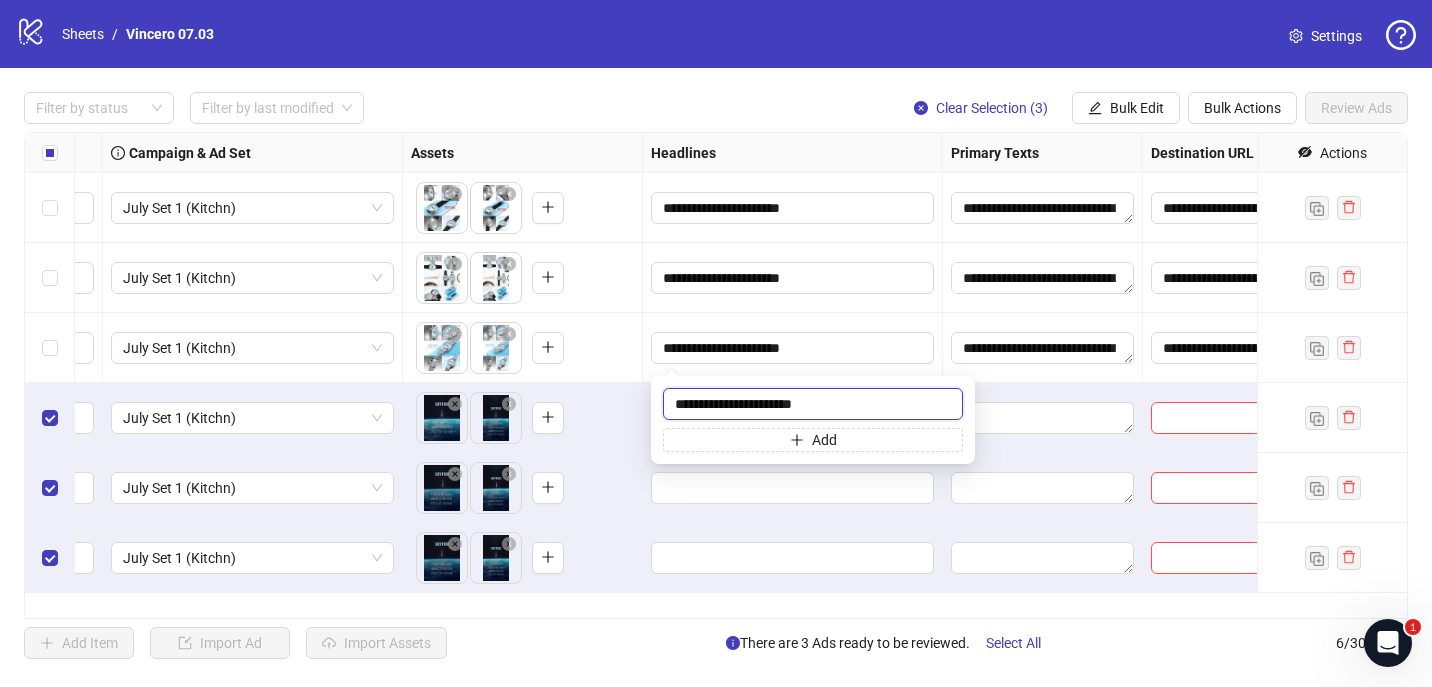click on "**********" at bounding box center (813, 404) 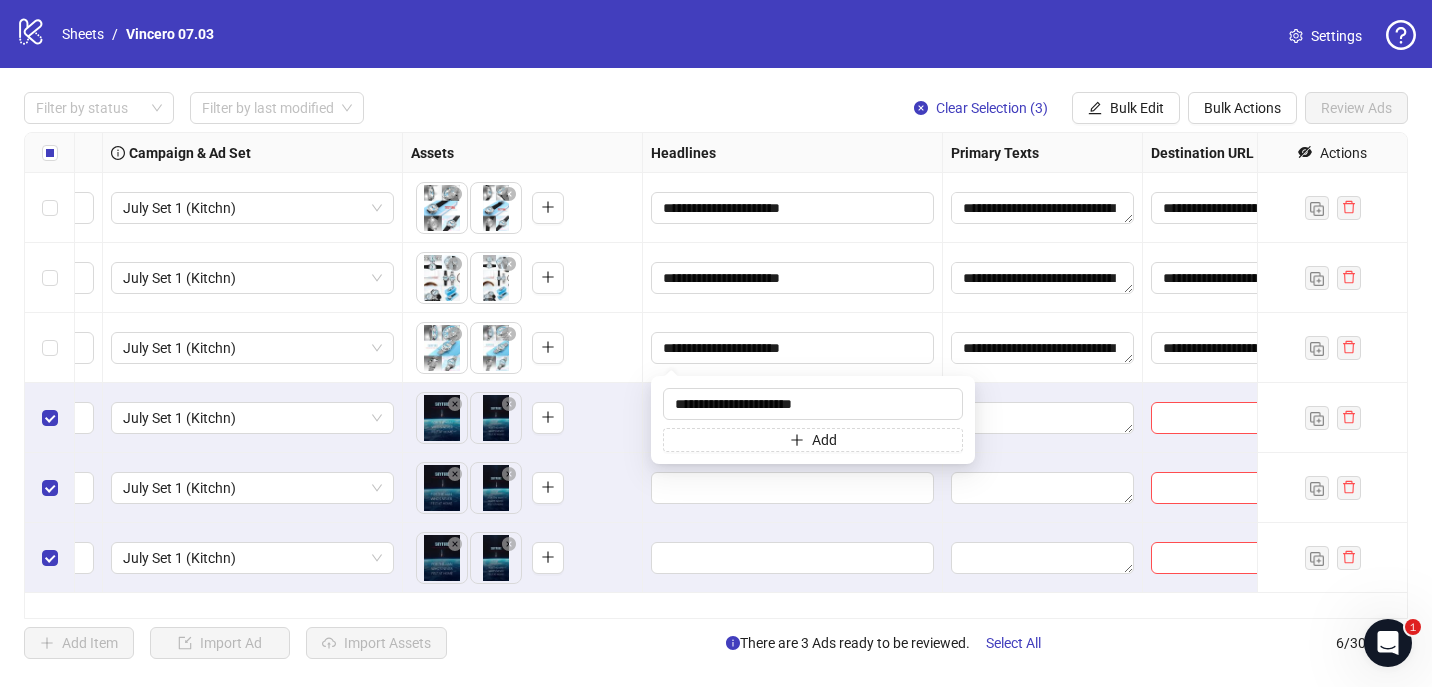click on "To pick up a draggable item, press the space bar.
While dragging, use the arrow keys to move the item.
Press space again to drop the item in its new position, or press escape to cancel." at bounding box center [522, 418] 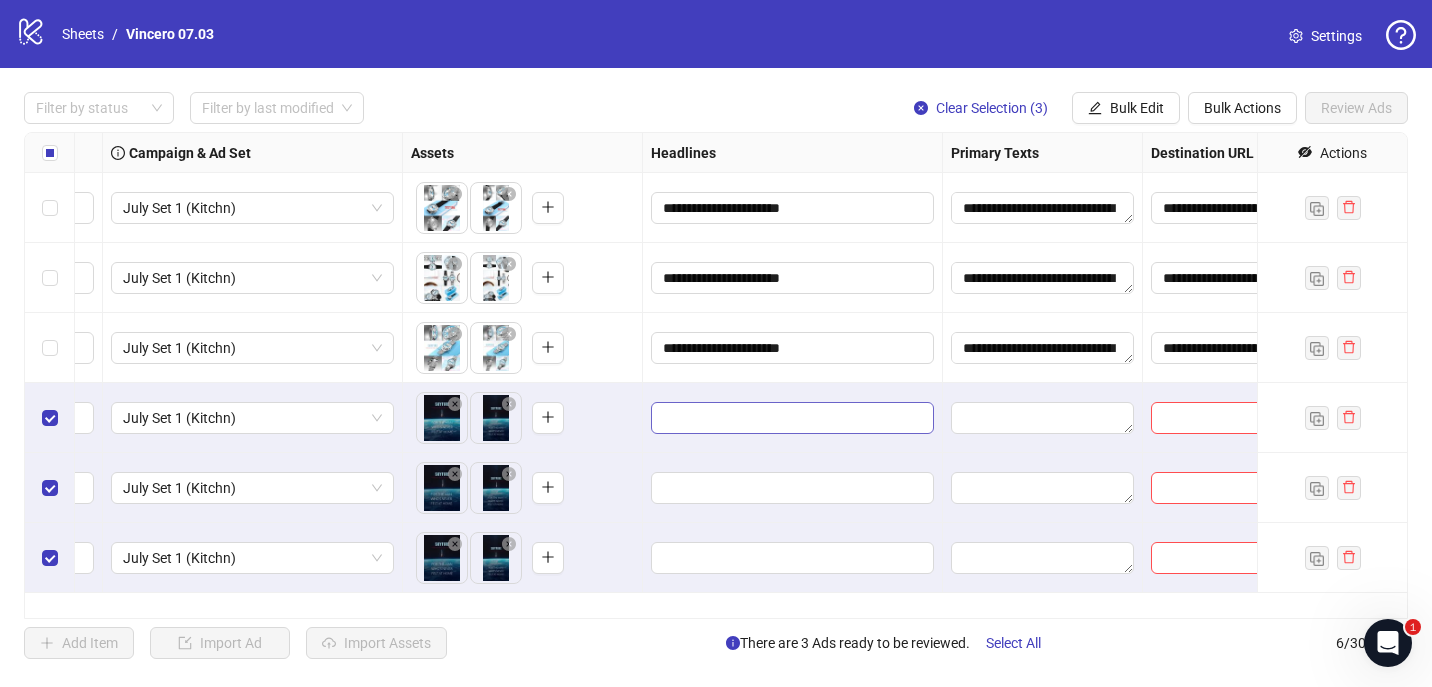 click at bounding box center [792, 418] 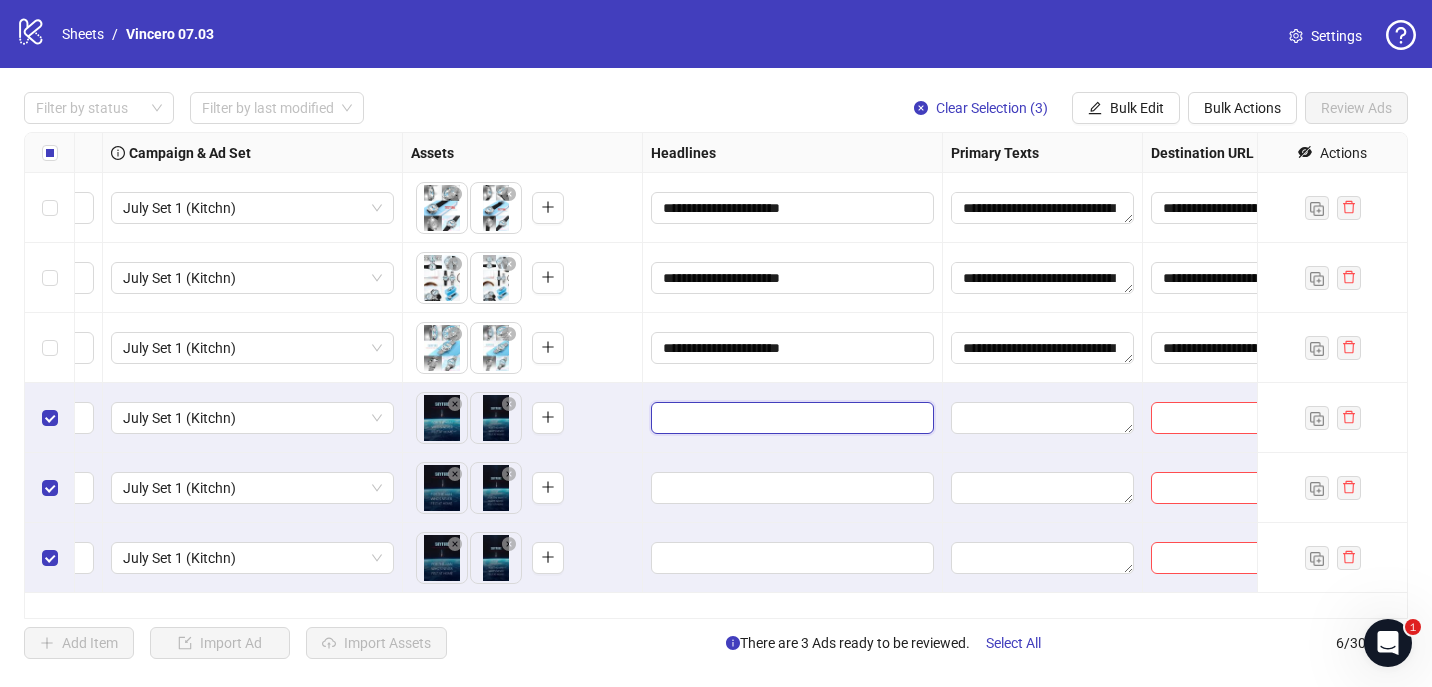 click at bounding box center [790, 418] 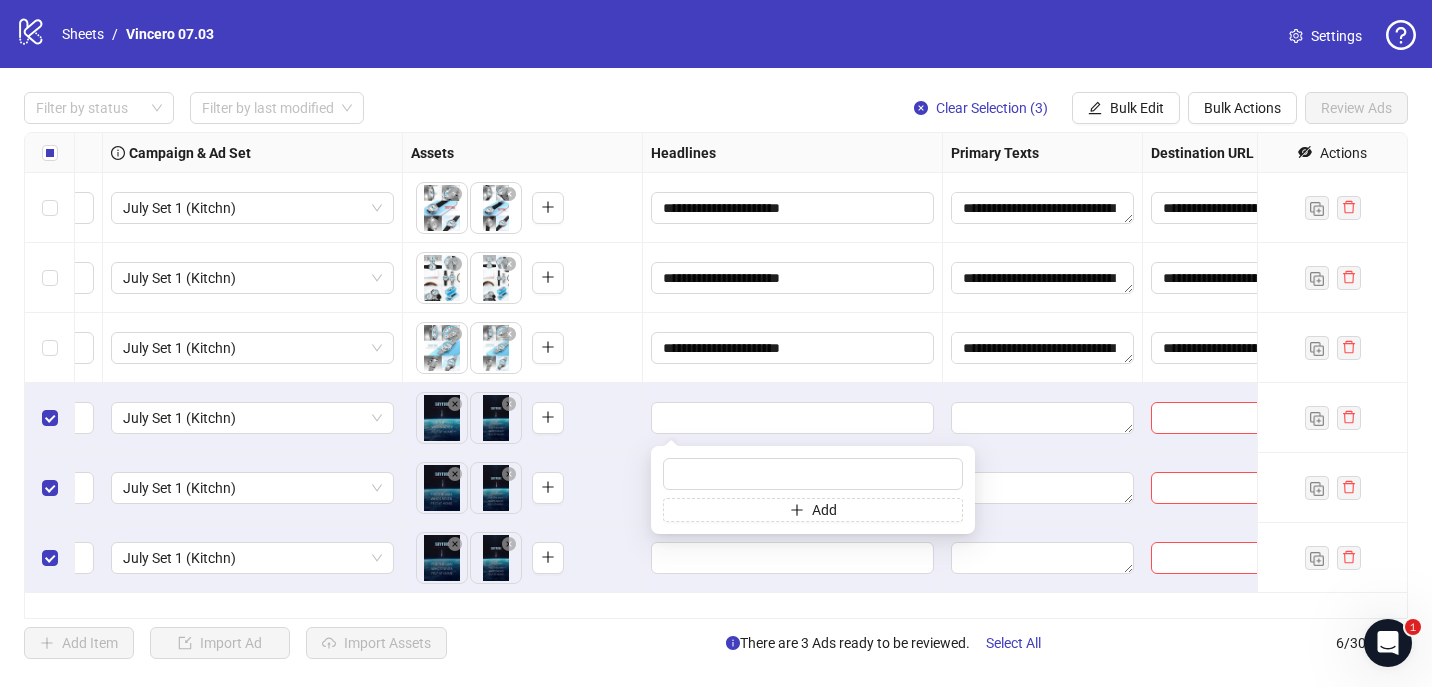 type on "**********" 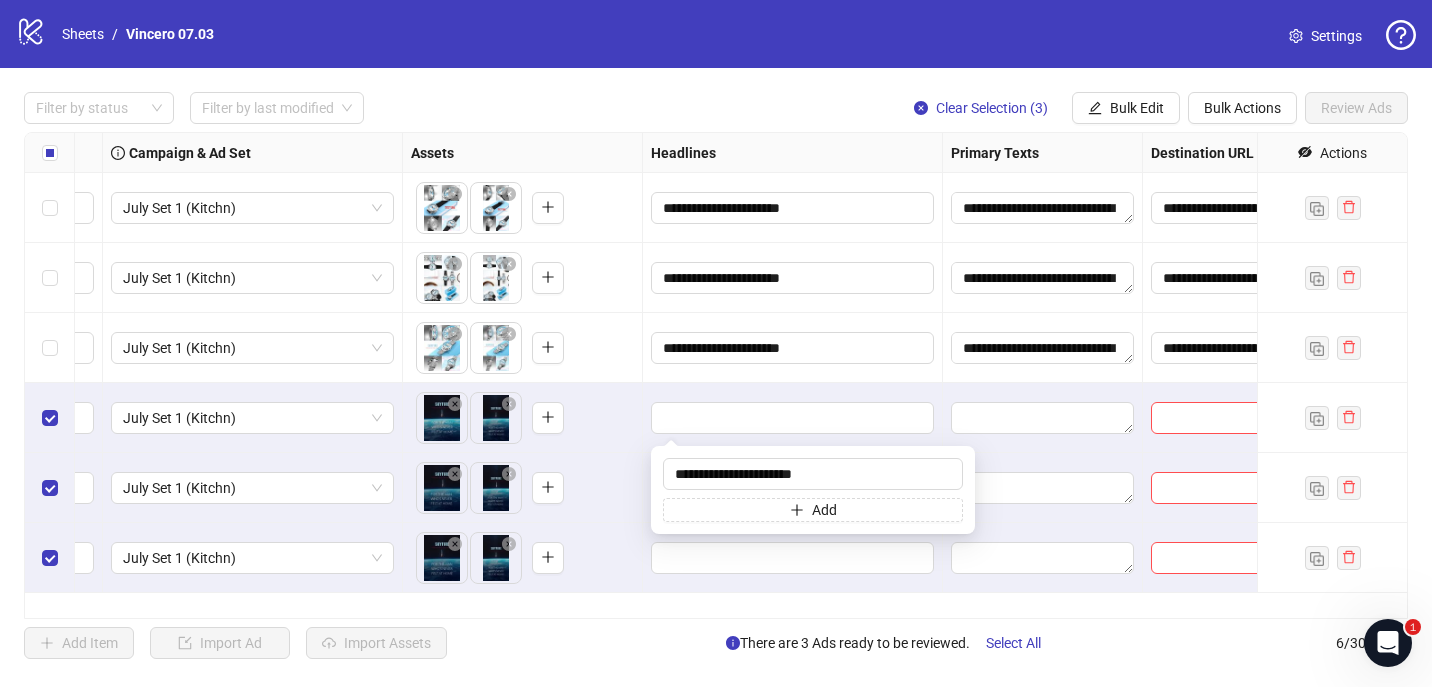 click at bounding box center (793, 418) 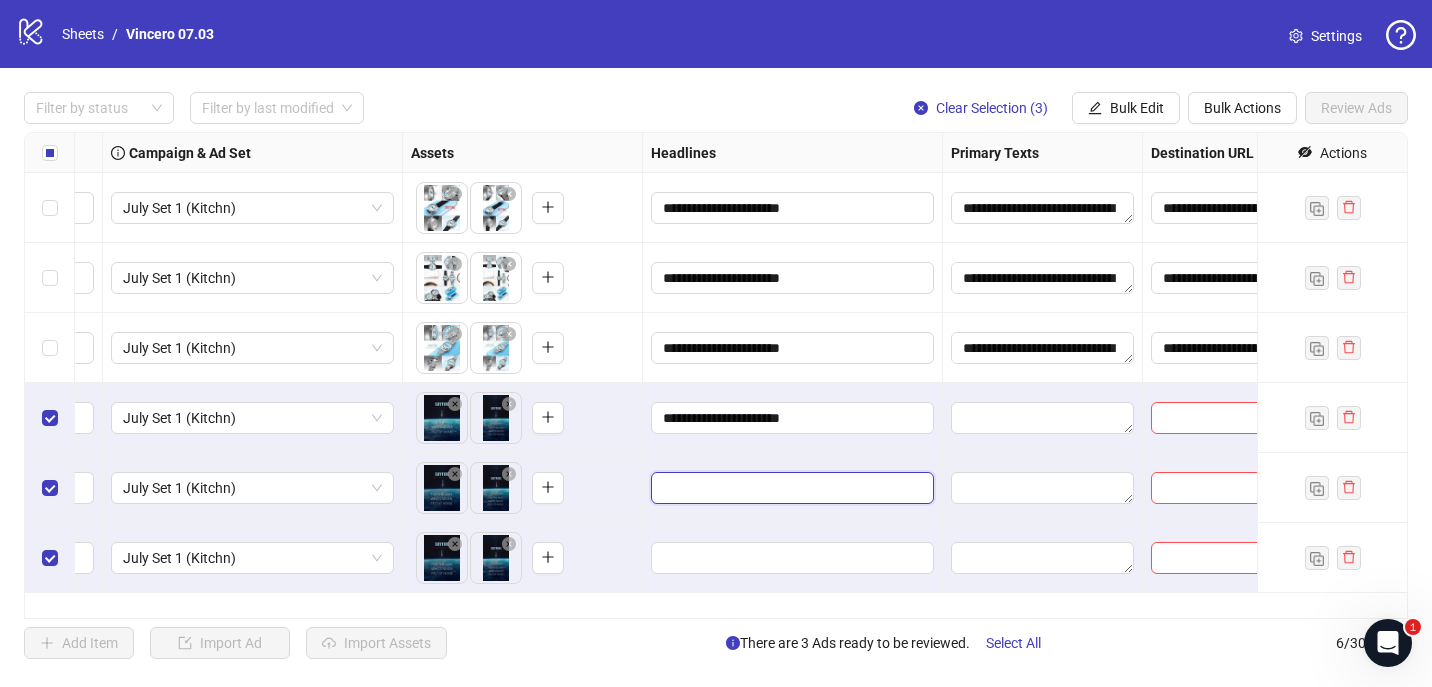 click at bounding box center [790, 488] 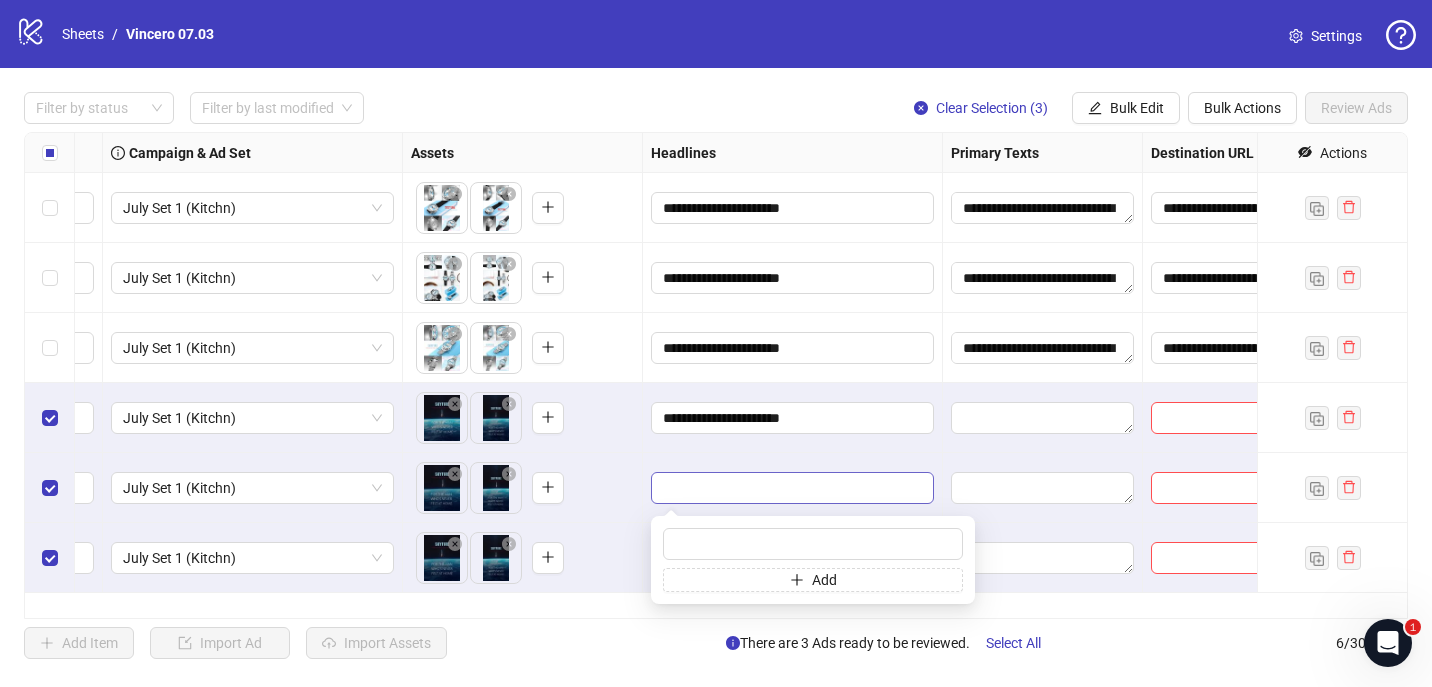 type on "**********" 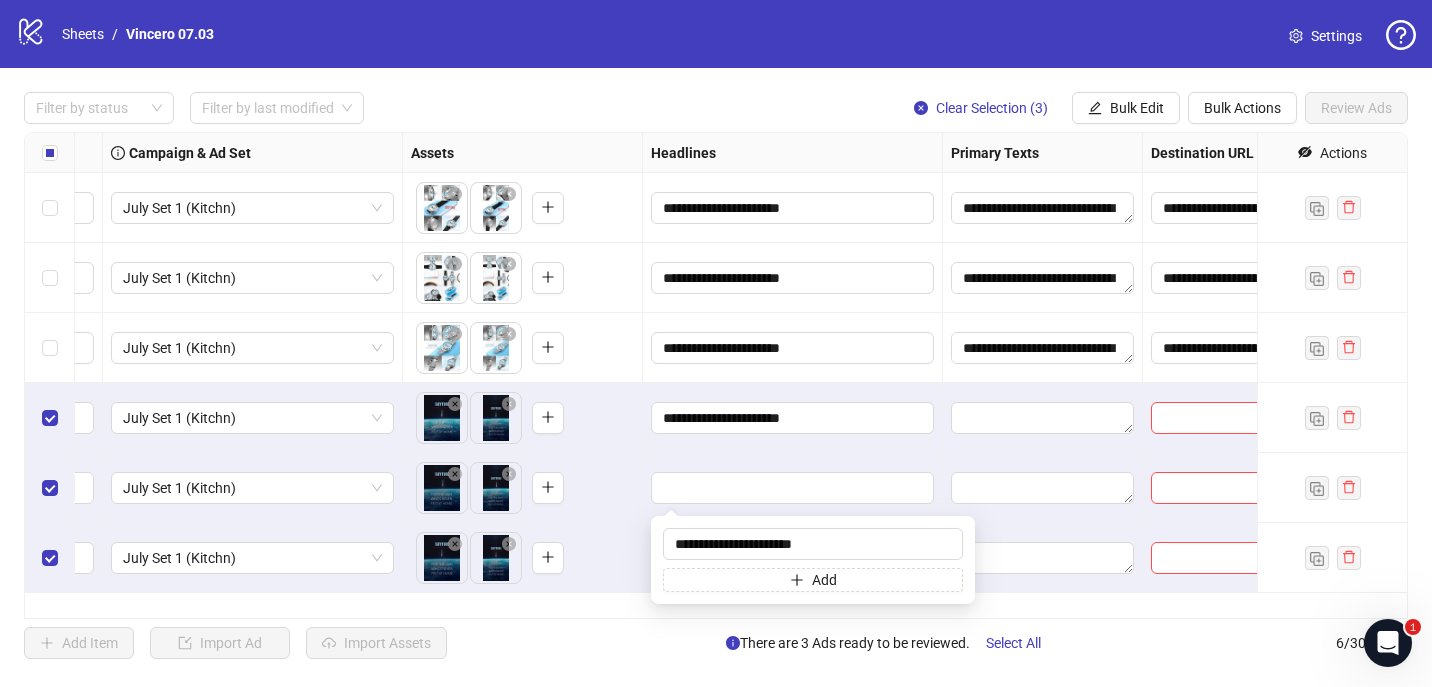 click on "**********" at bounding box center [793, 418] 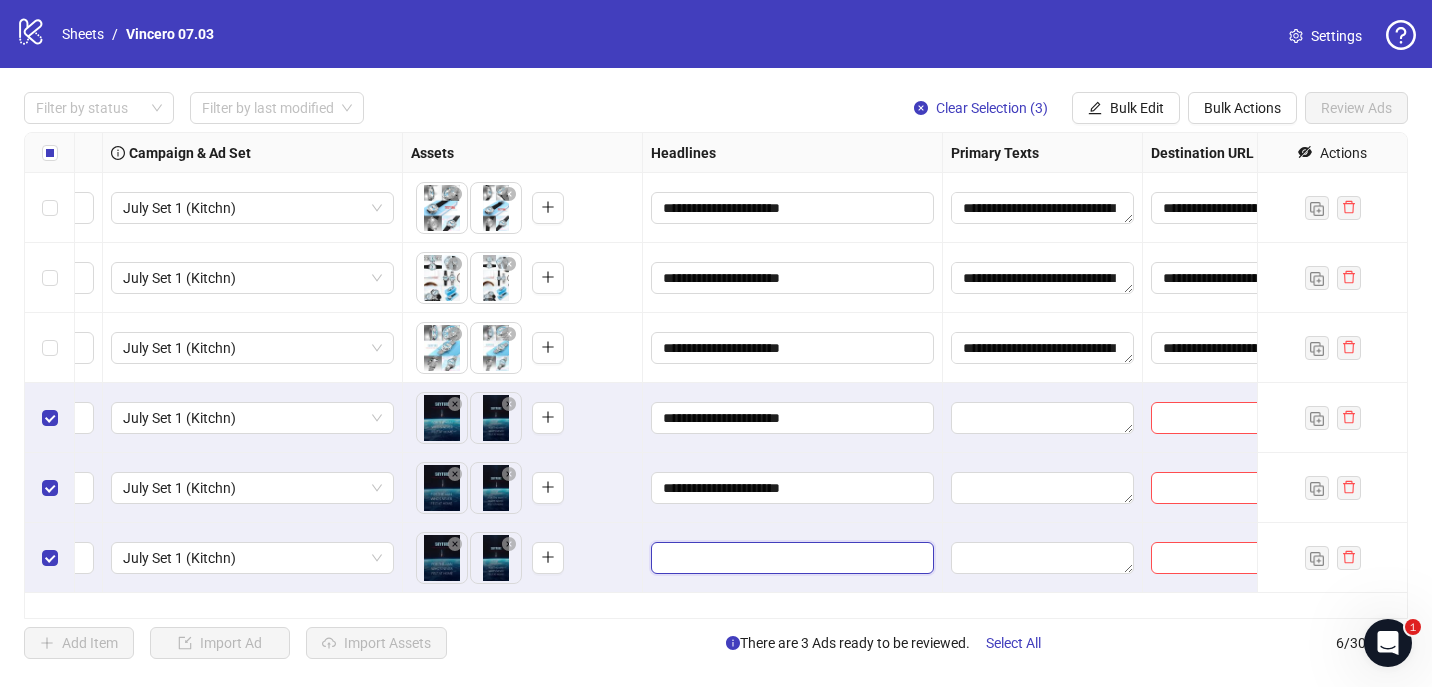 click at bounding box center (790, 558) 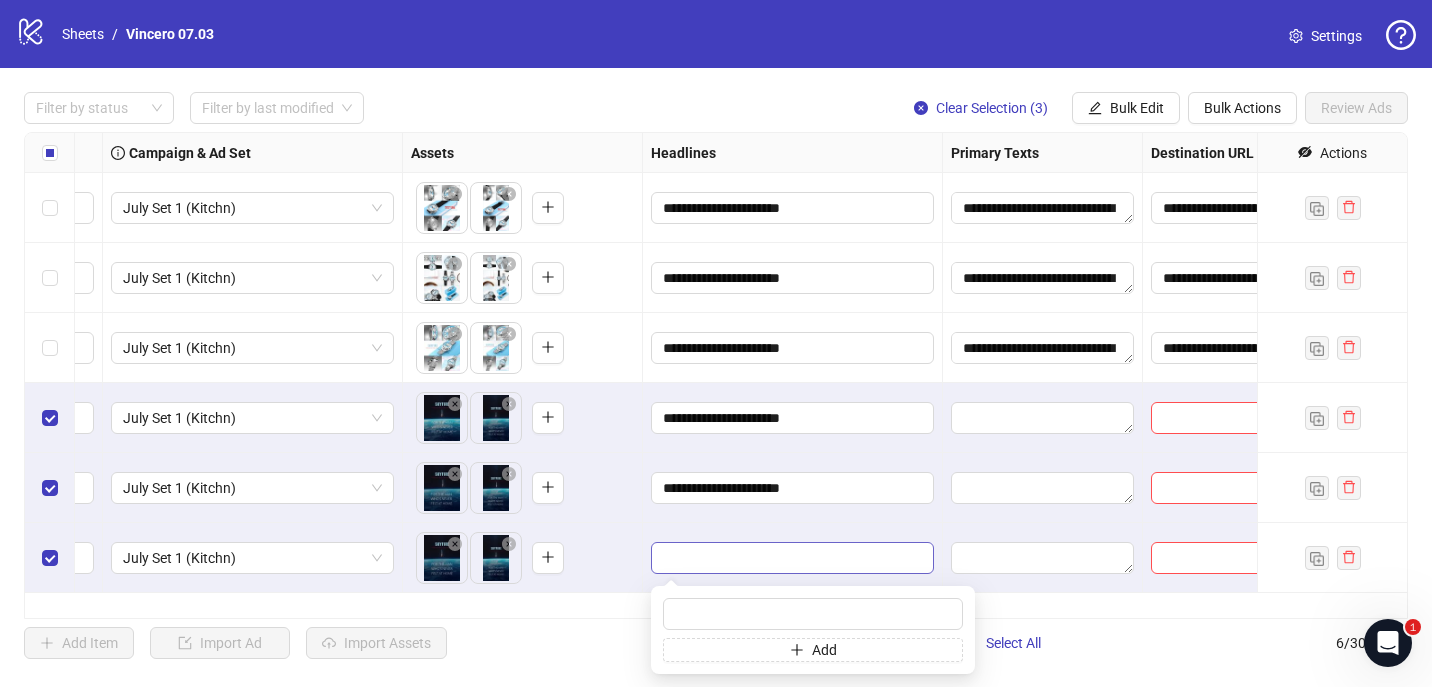 type on "**********" 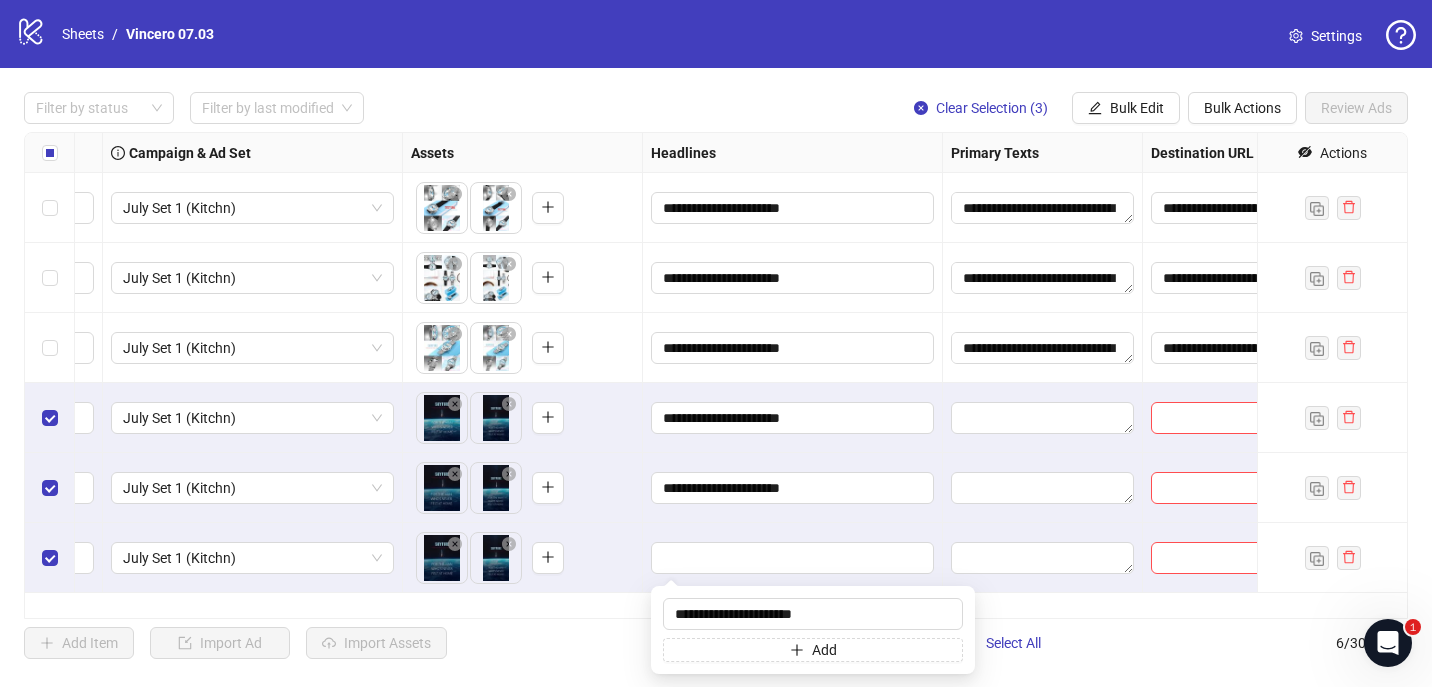 click at bounding box center (793, 558) 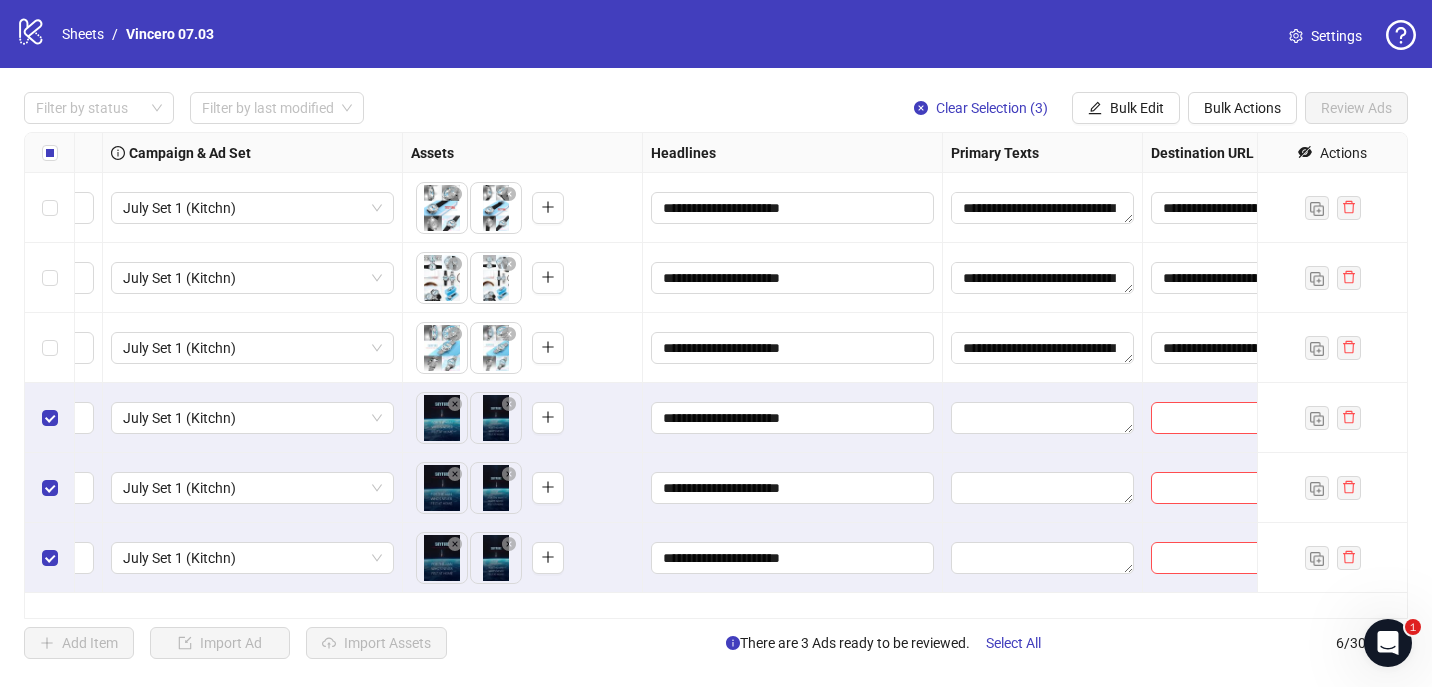 scroll, scrollTop: 0, scrollLeft: 788, axis: horizontal 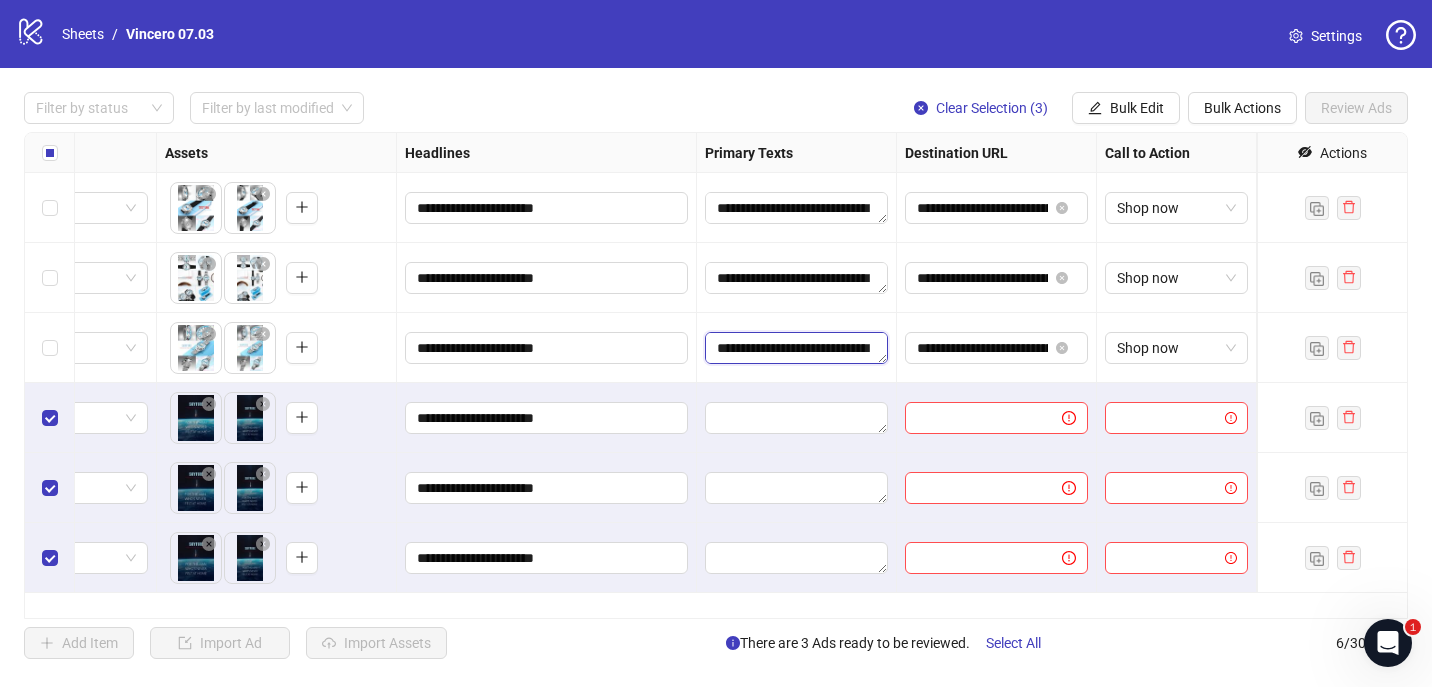 click on "**********" at bounding box center (796, 348) 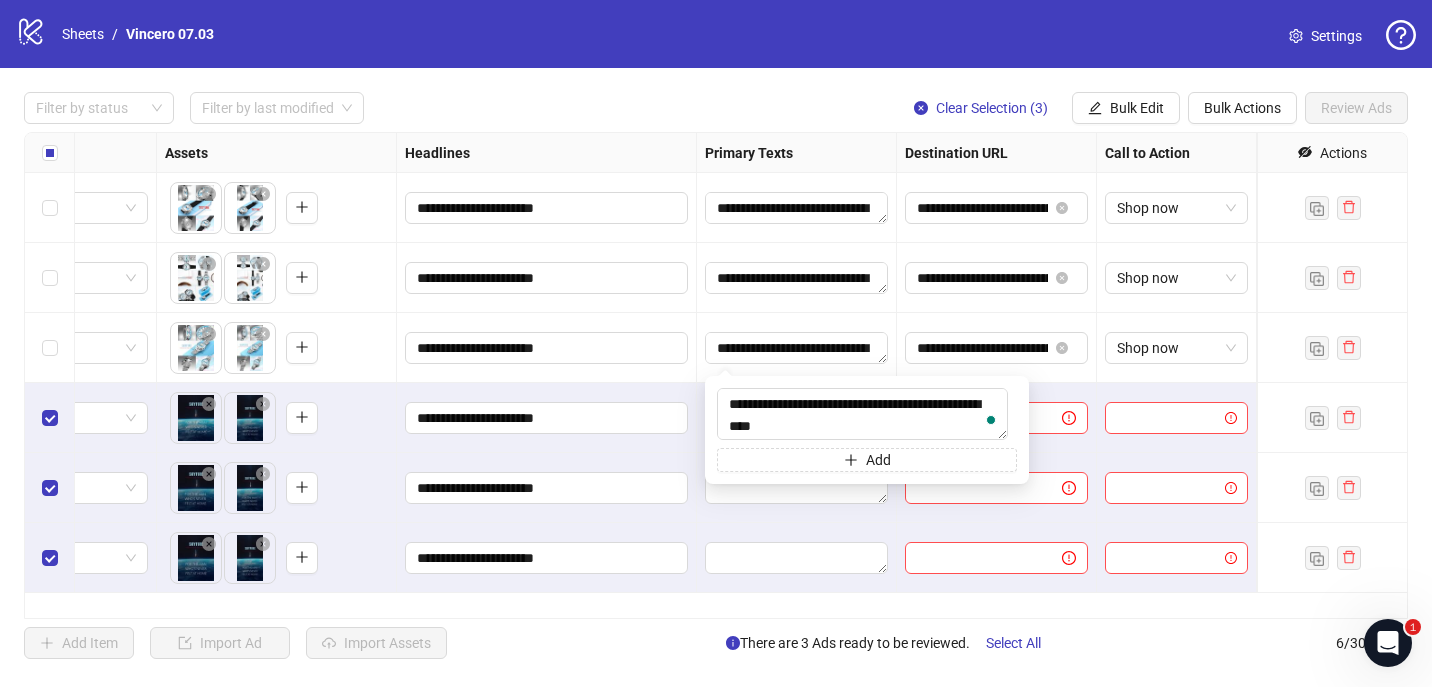 click on "**********" at bounding box center (797, 348) 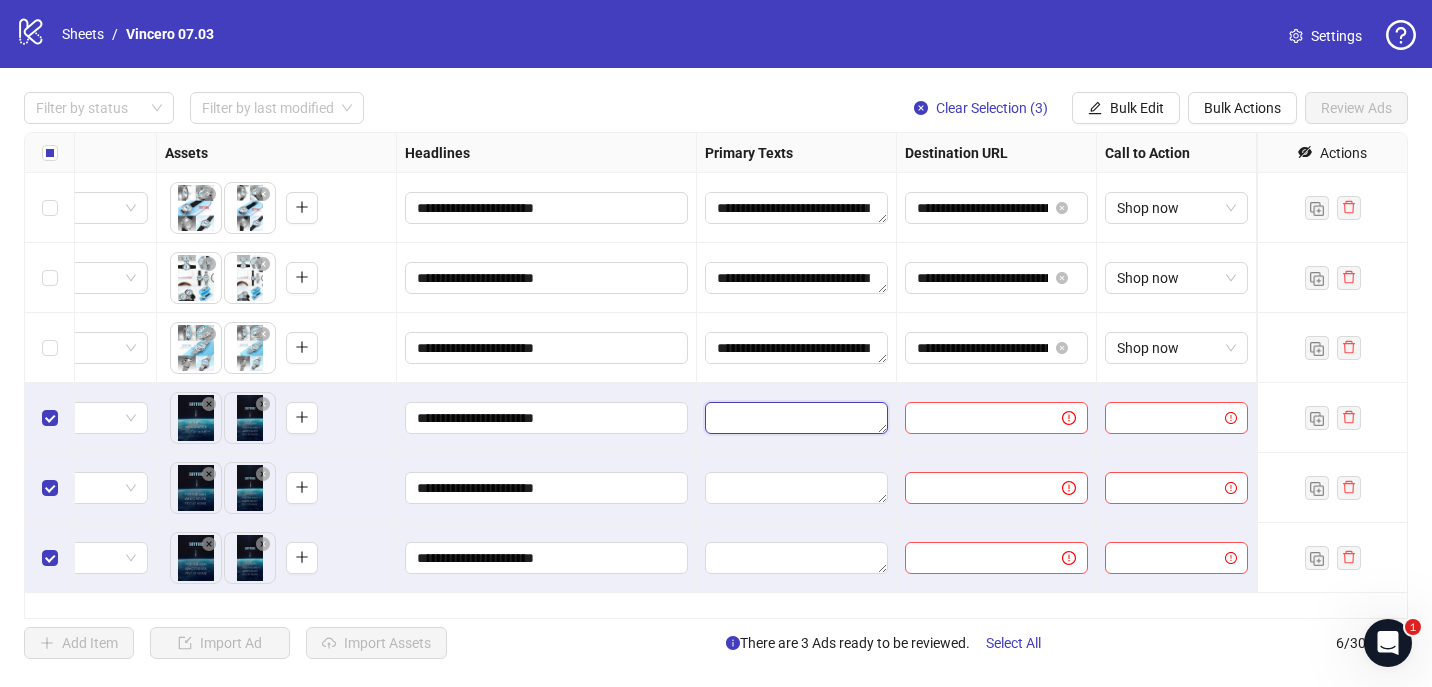 click at bounding box center [796, 418] 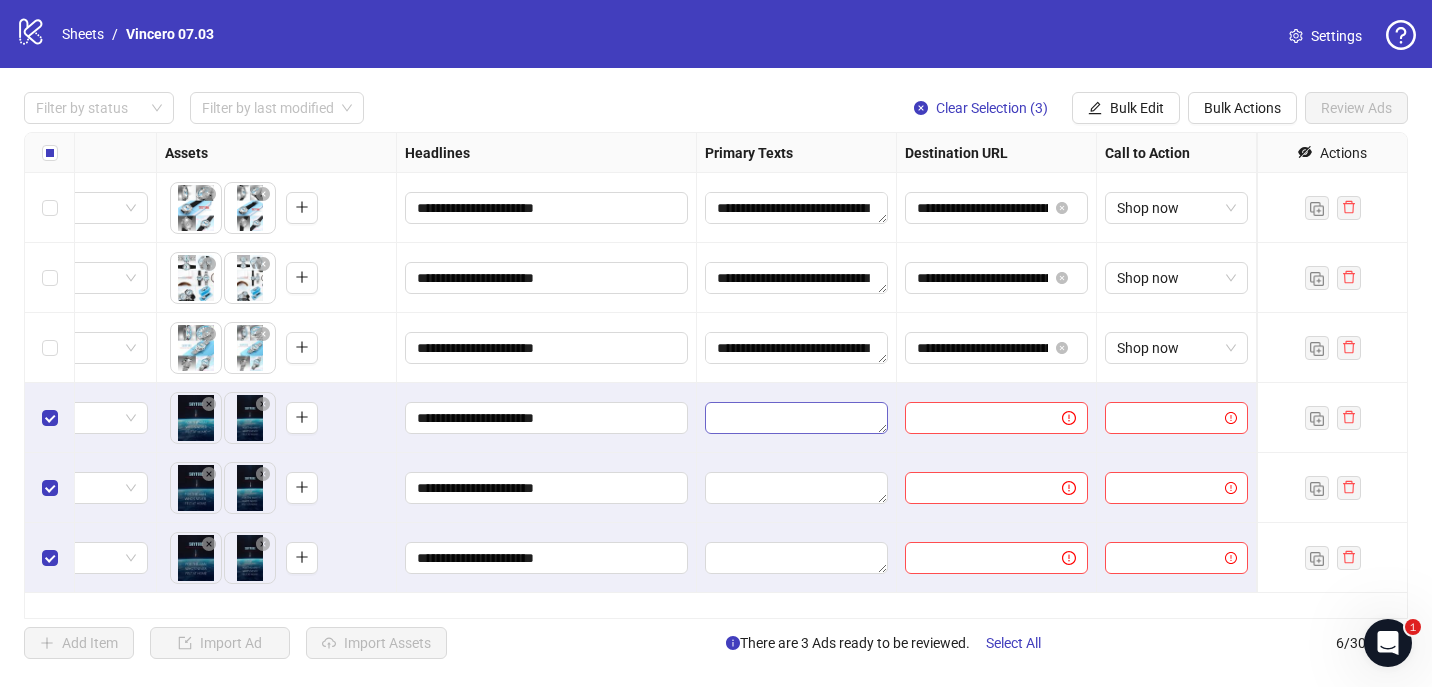 type on "**********" 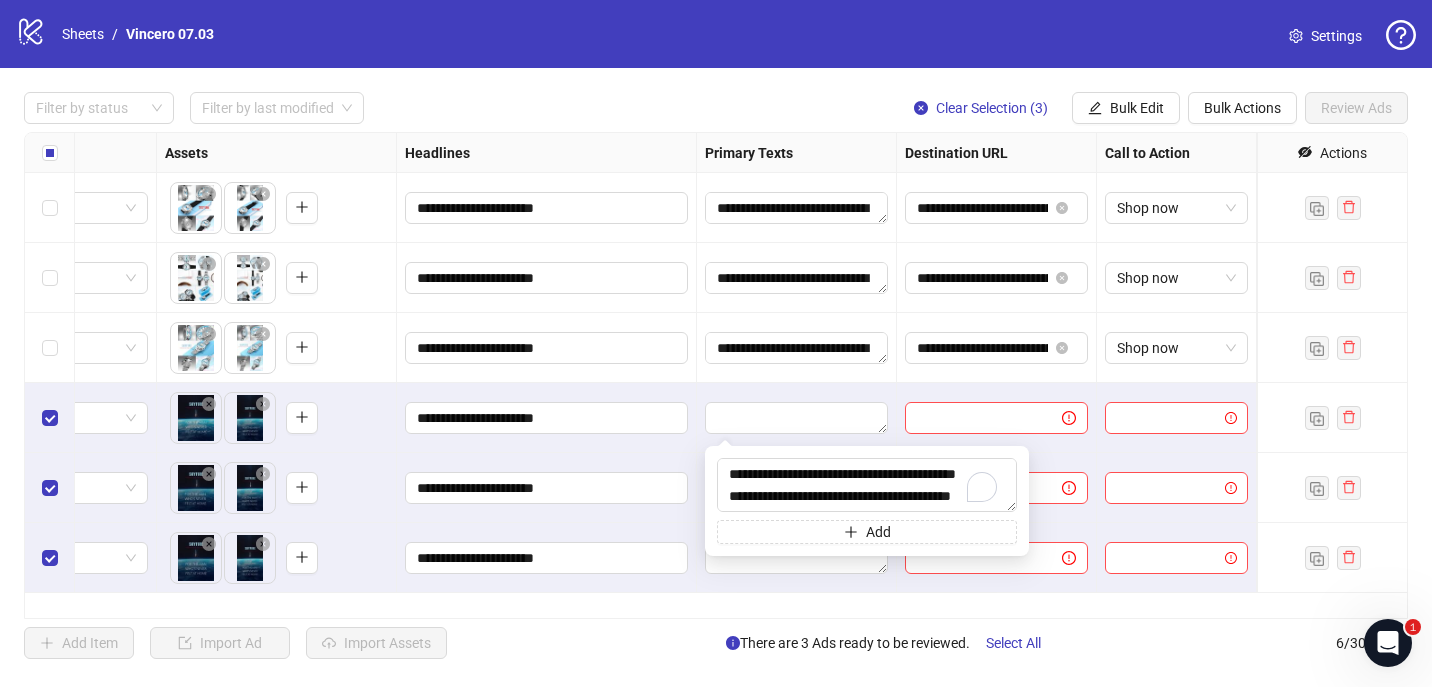 click at bounding box center (797, 418) 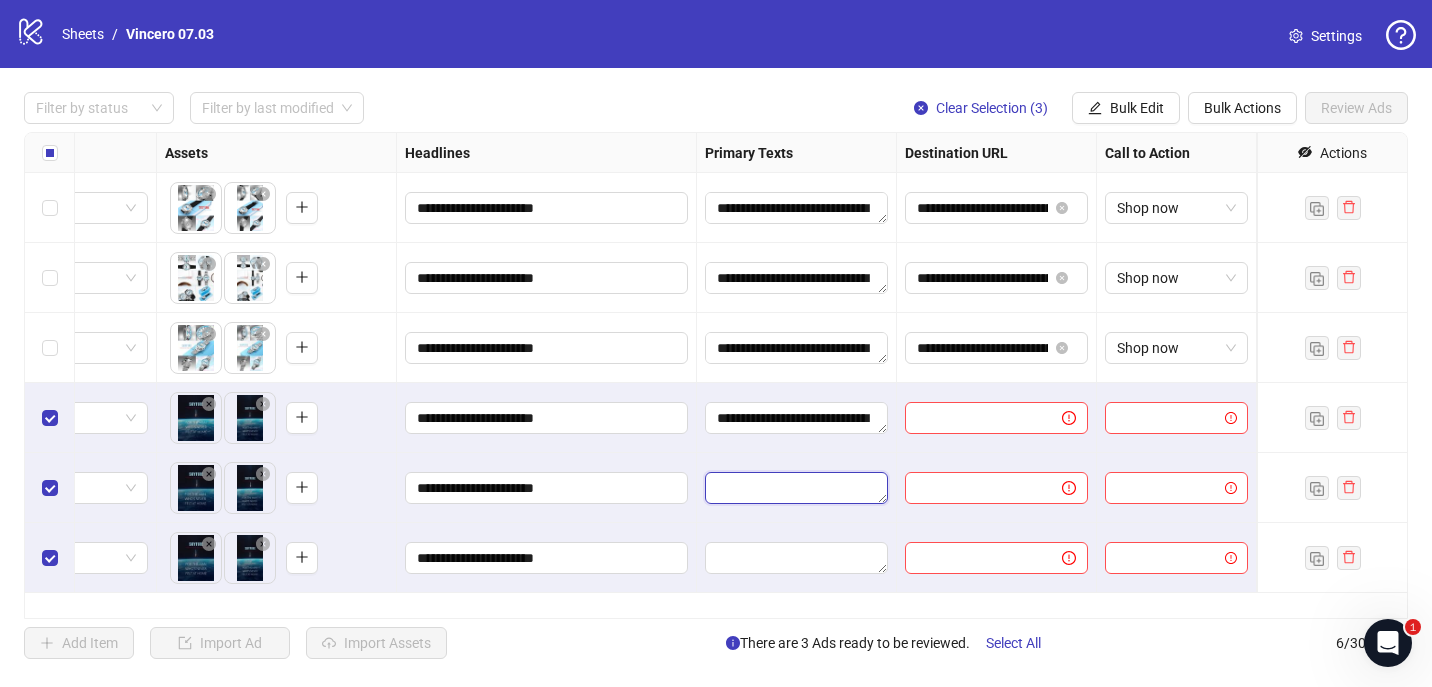 click at bounding box center [796, 488] 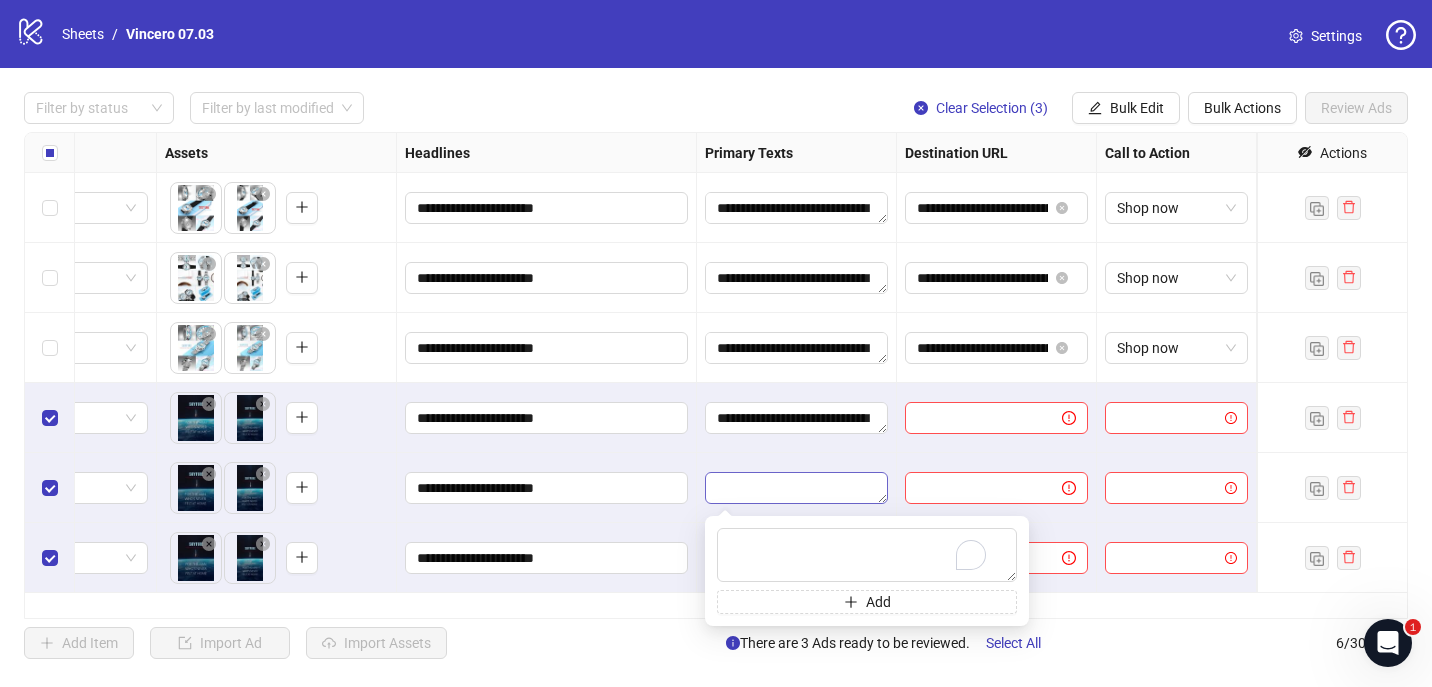 type on "**********" 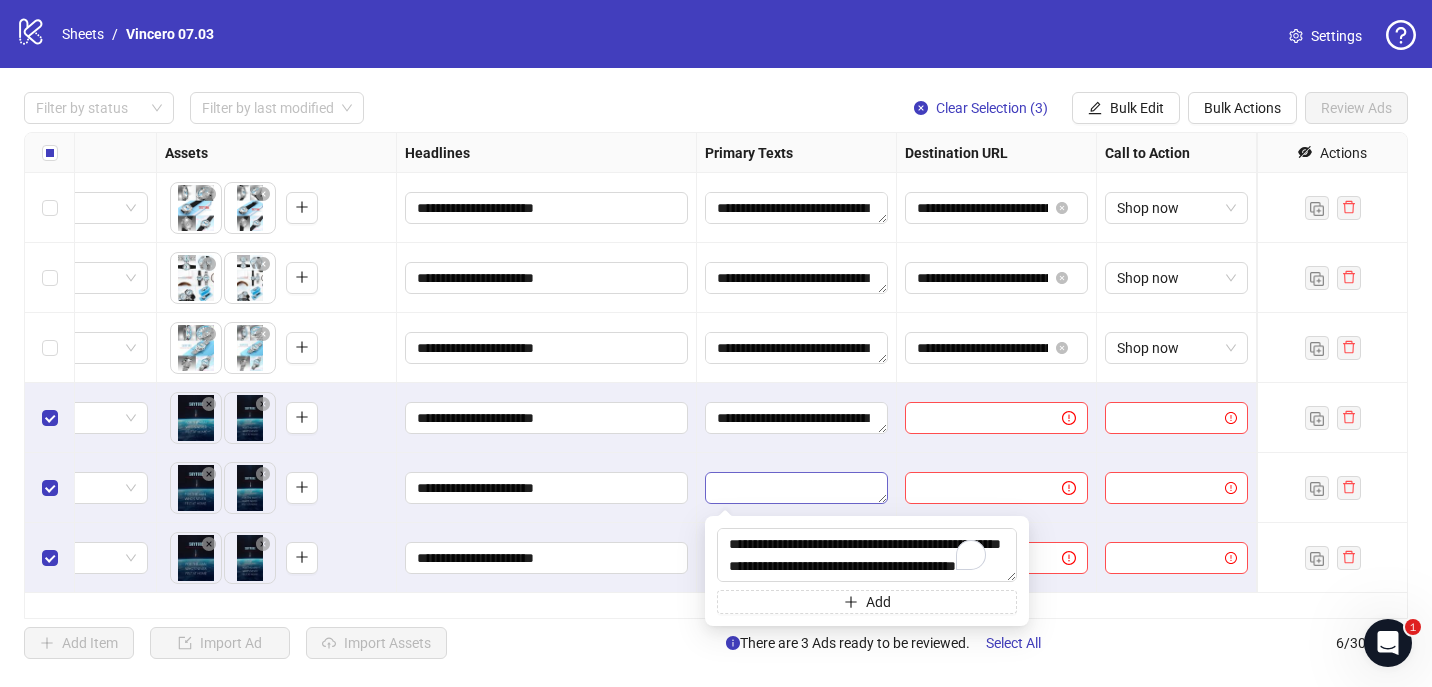 scroll, scrollTop: 37, scrollLeft: 0, axis: vertical 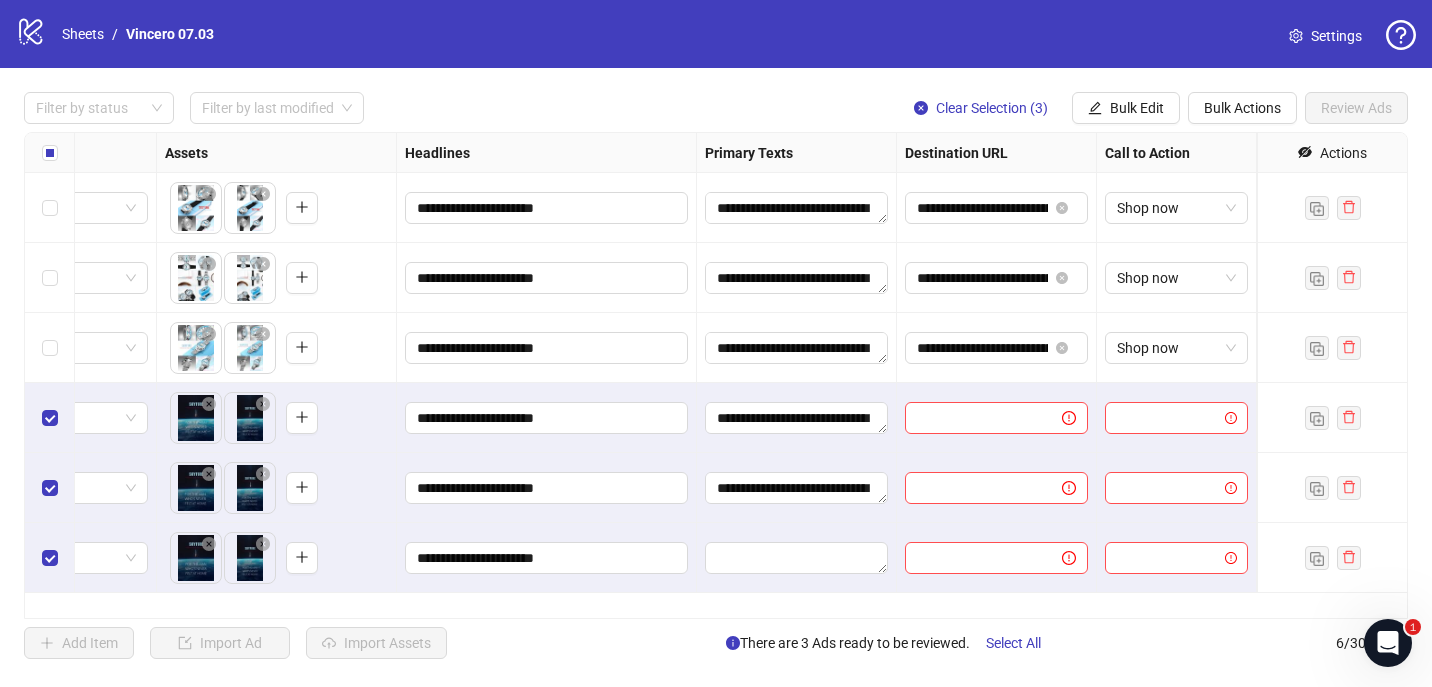 click at bounding box center (797, 558) 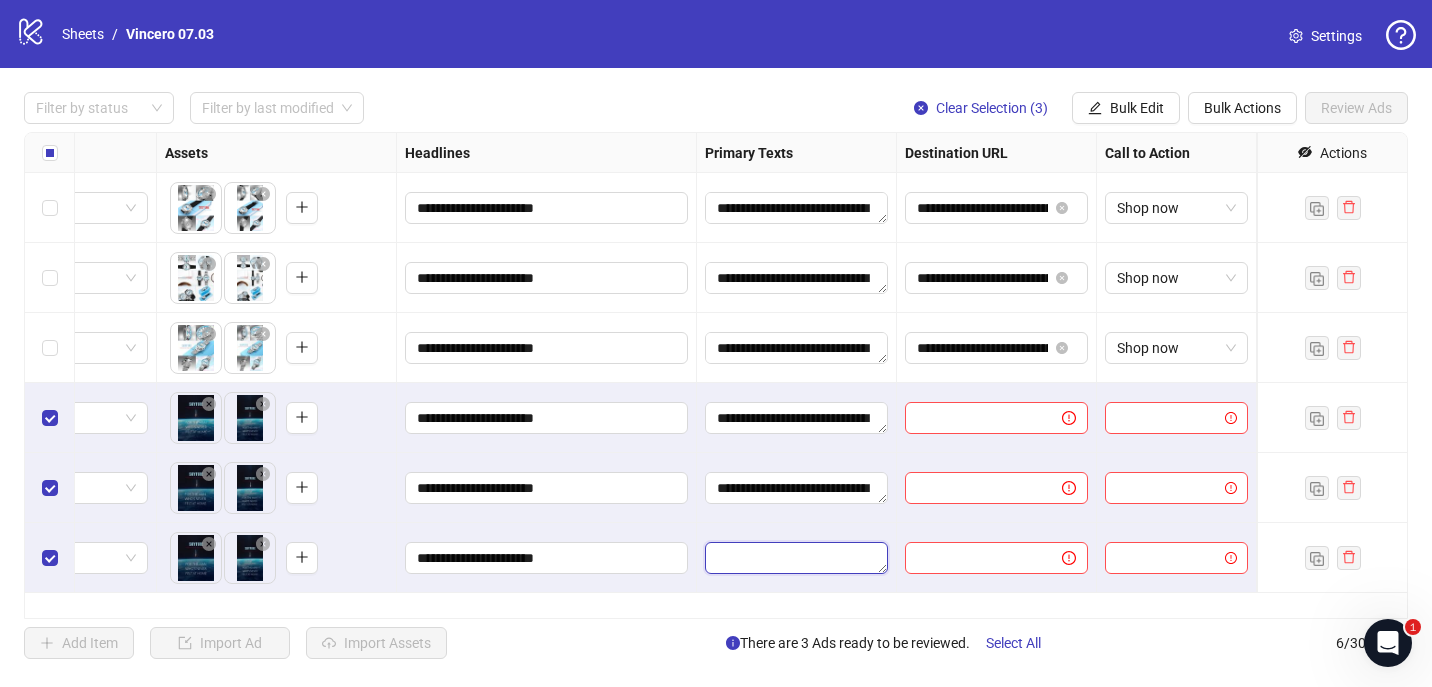 click at bounding box center (796, 558) 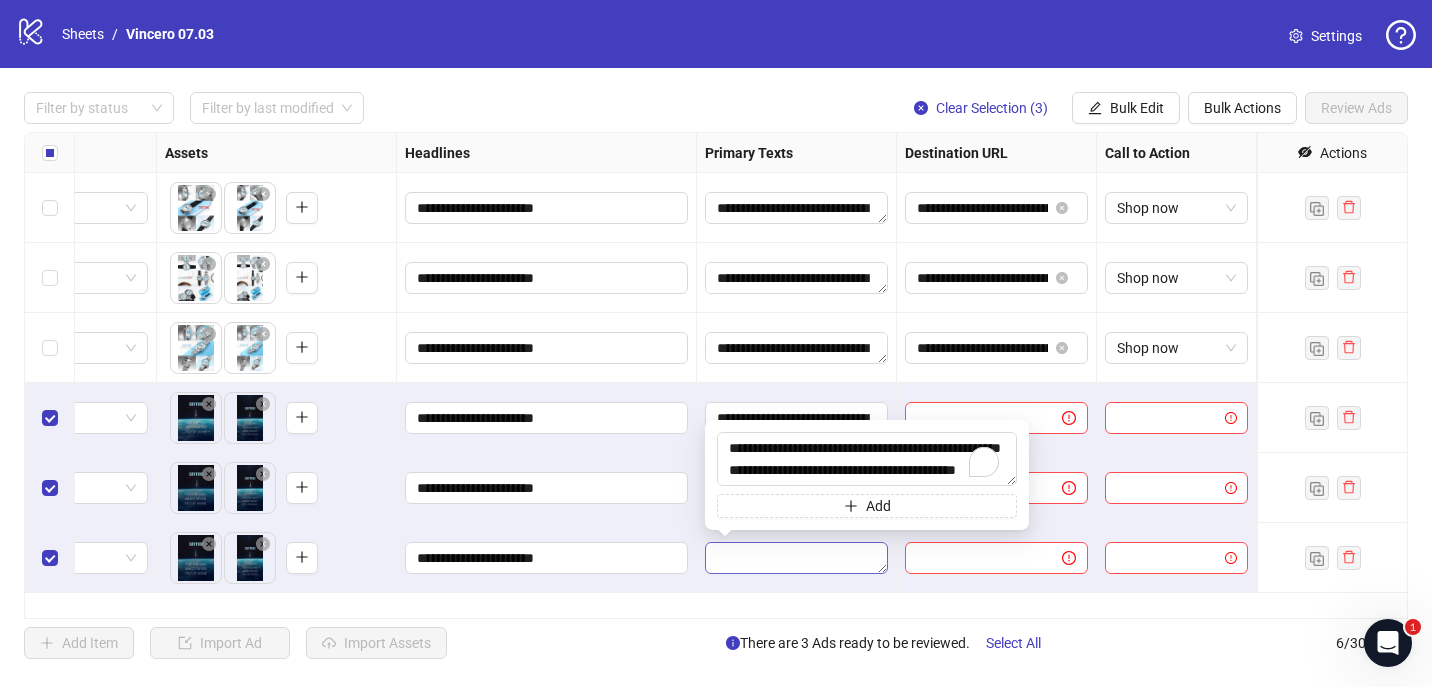 type on "**********" 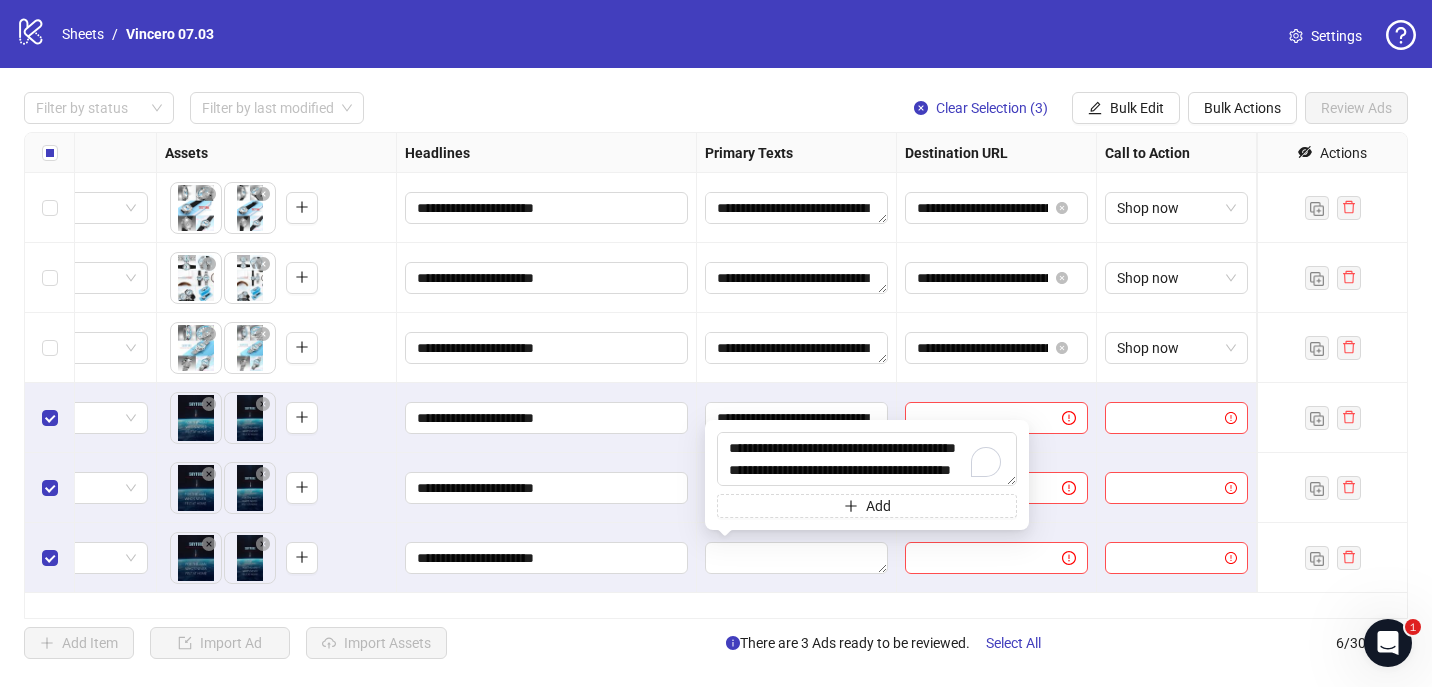 click on "**********" at bounding box center [547, 558] 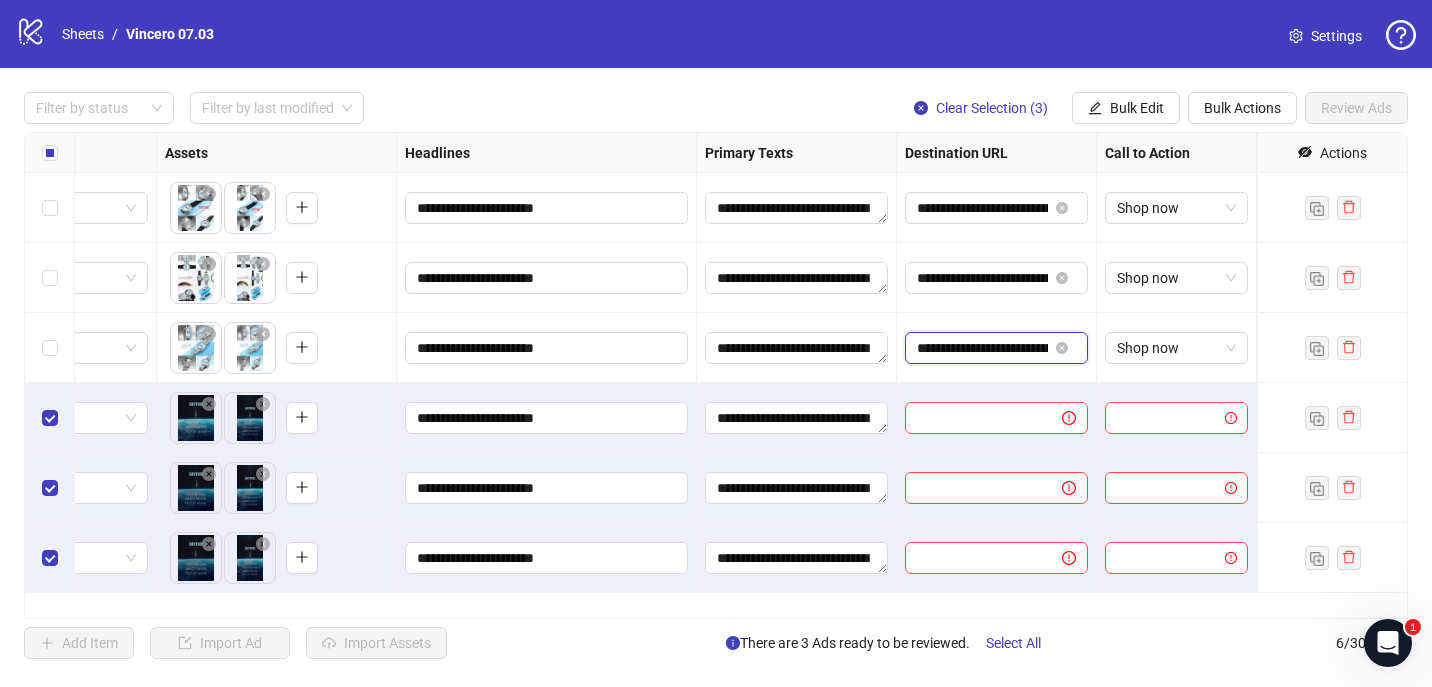 click on "**********" at bounding box center (982, 348) 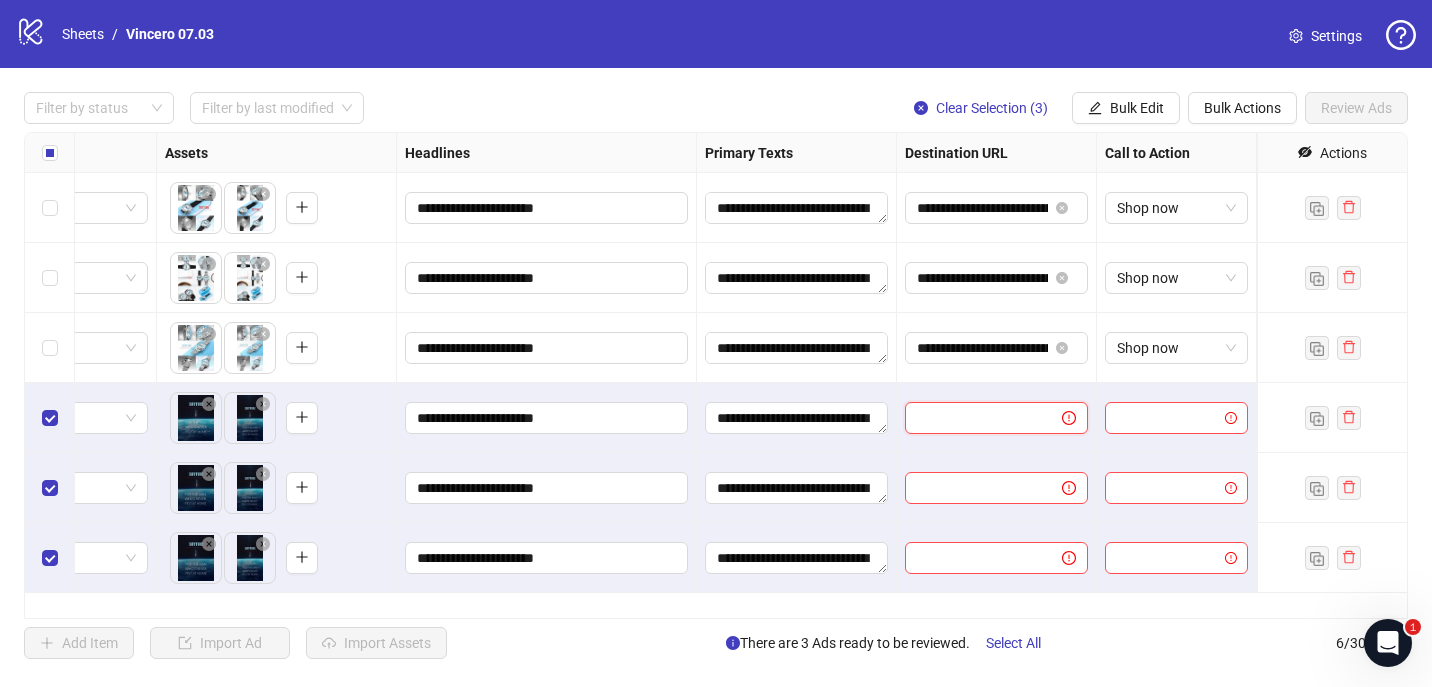 click at bounding box center [975, 418] 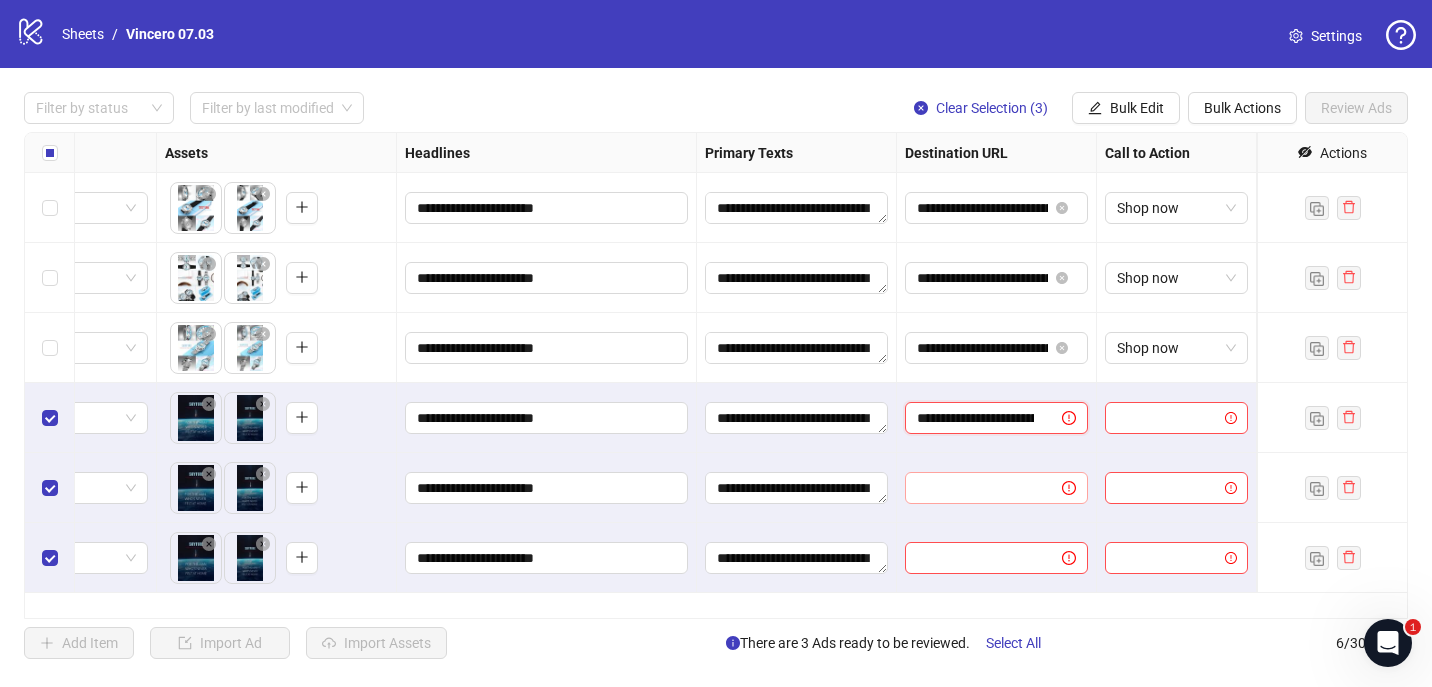 scroll, scrollTop: 0, scrollLeft: 186, axis: horizontal 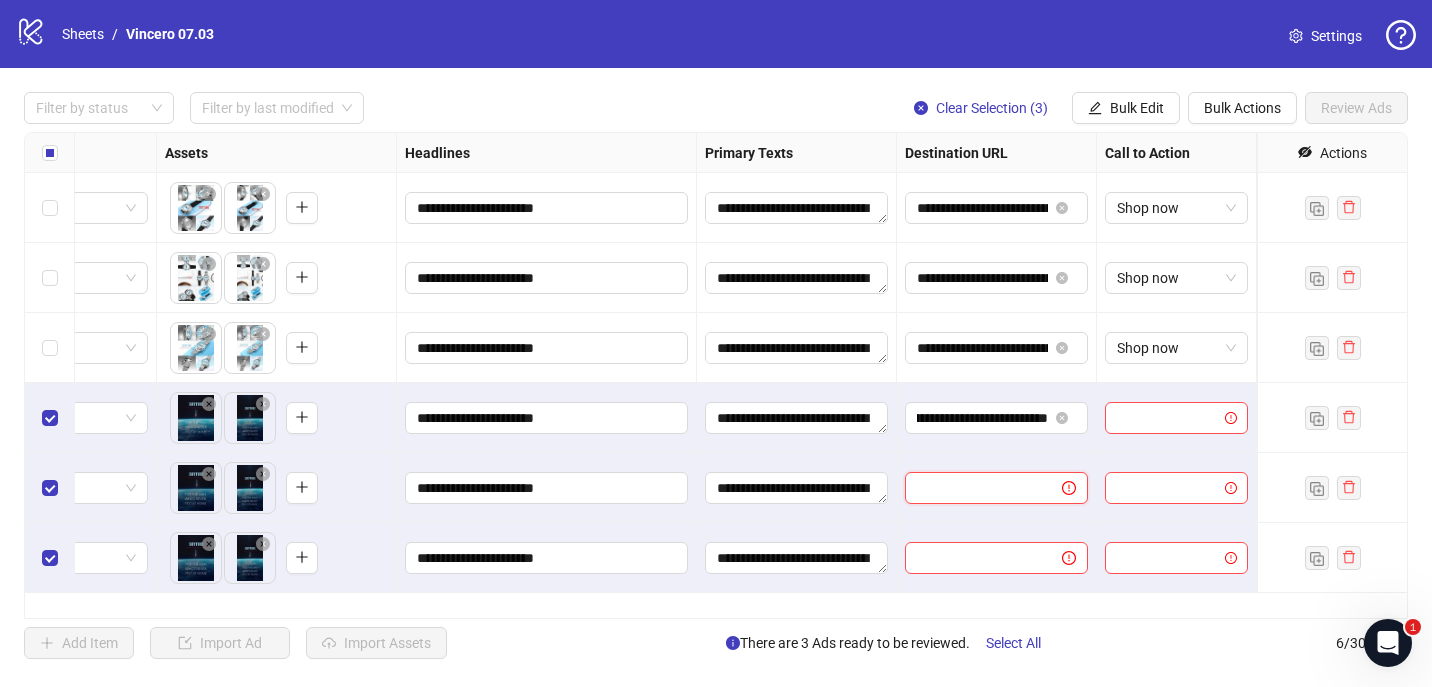 click at bounding box center (975, 488) 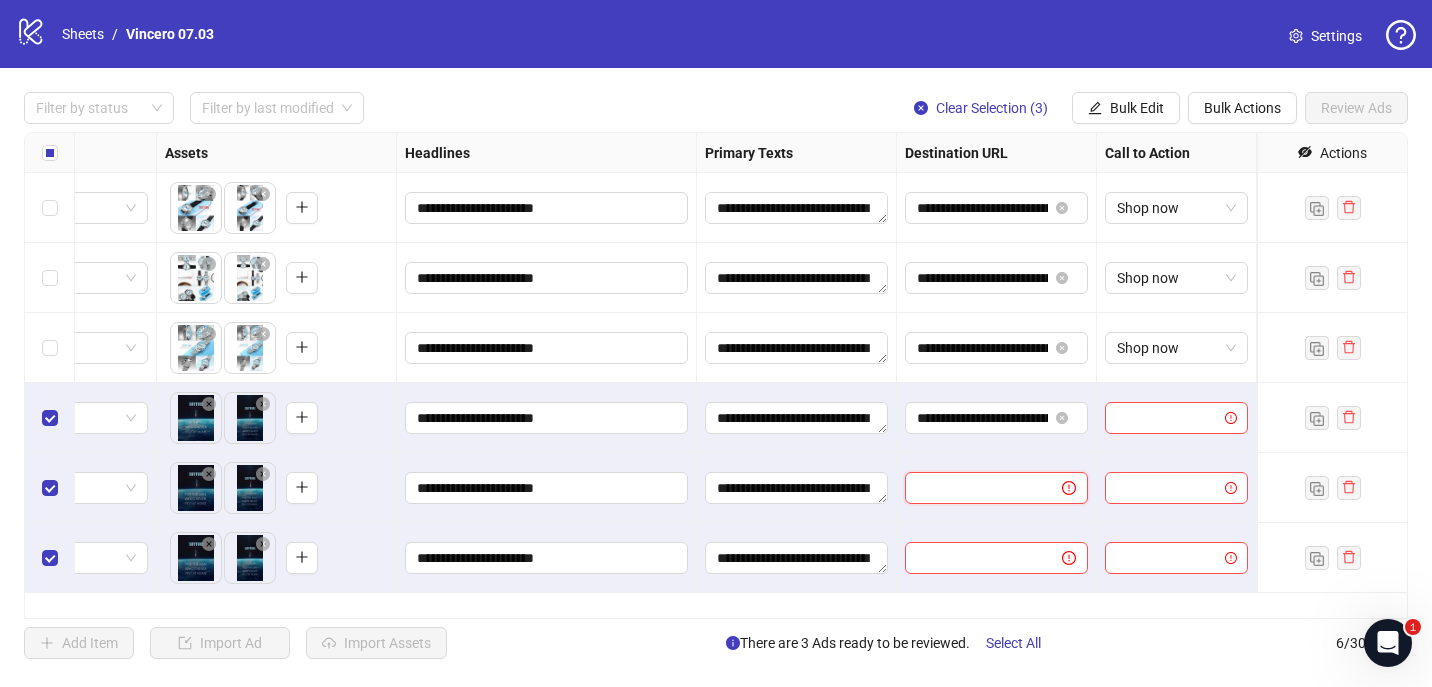 paste on "**********" 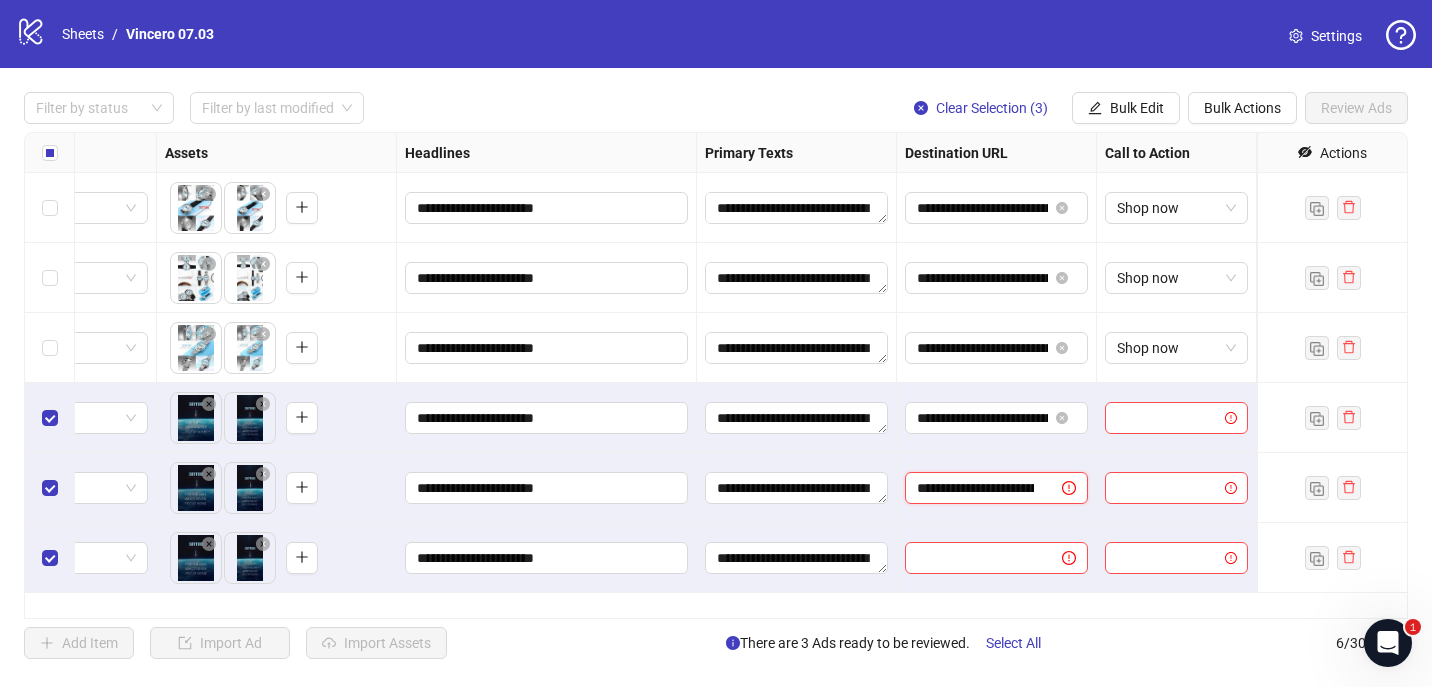 scroll, scrollTop: 0, scrollLeft: 186, axis: horizontal 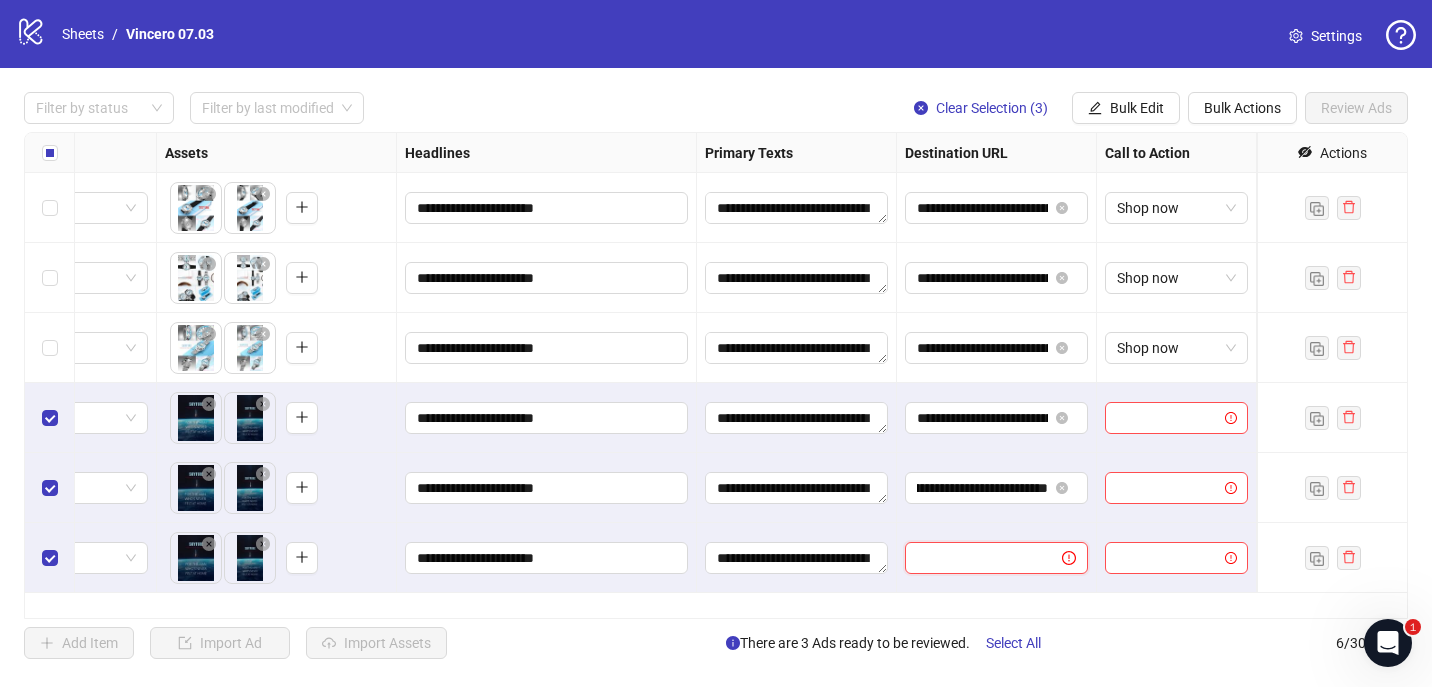 click at bounding box center [975, 558] 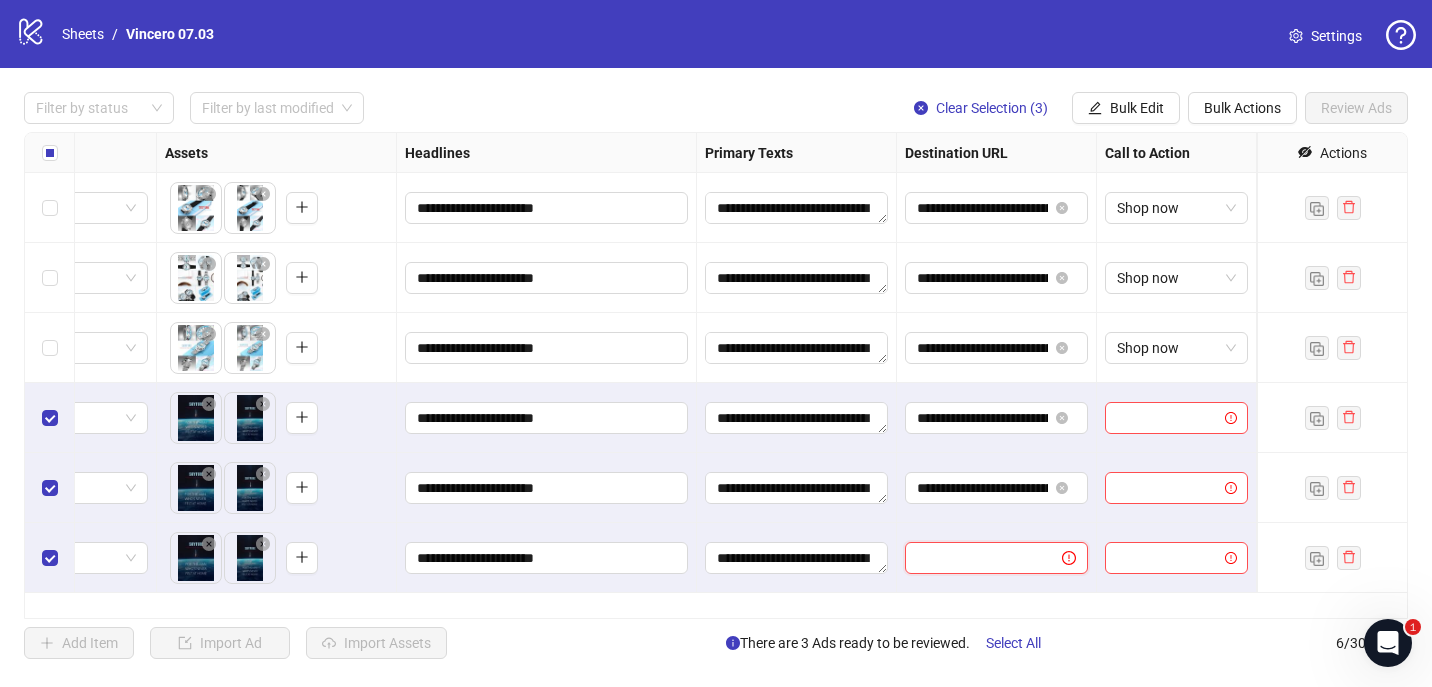 paste on "**********" 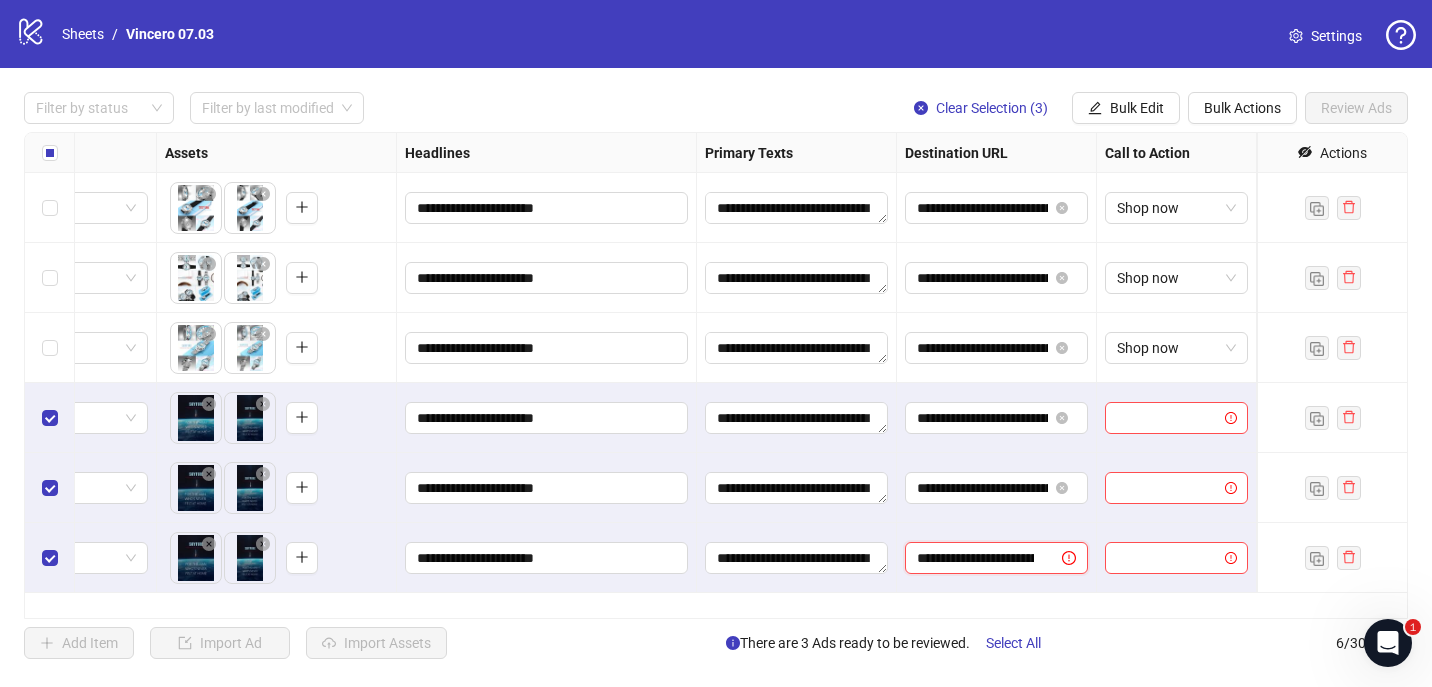 scroll, scrollTop: 0, scrollLeft: 186, axis: horizontal 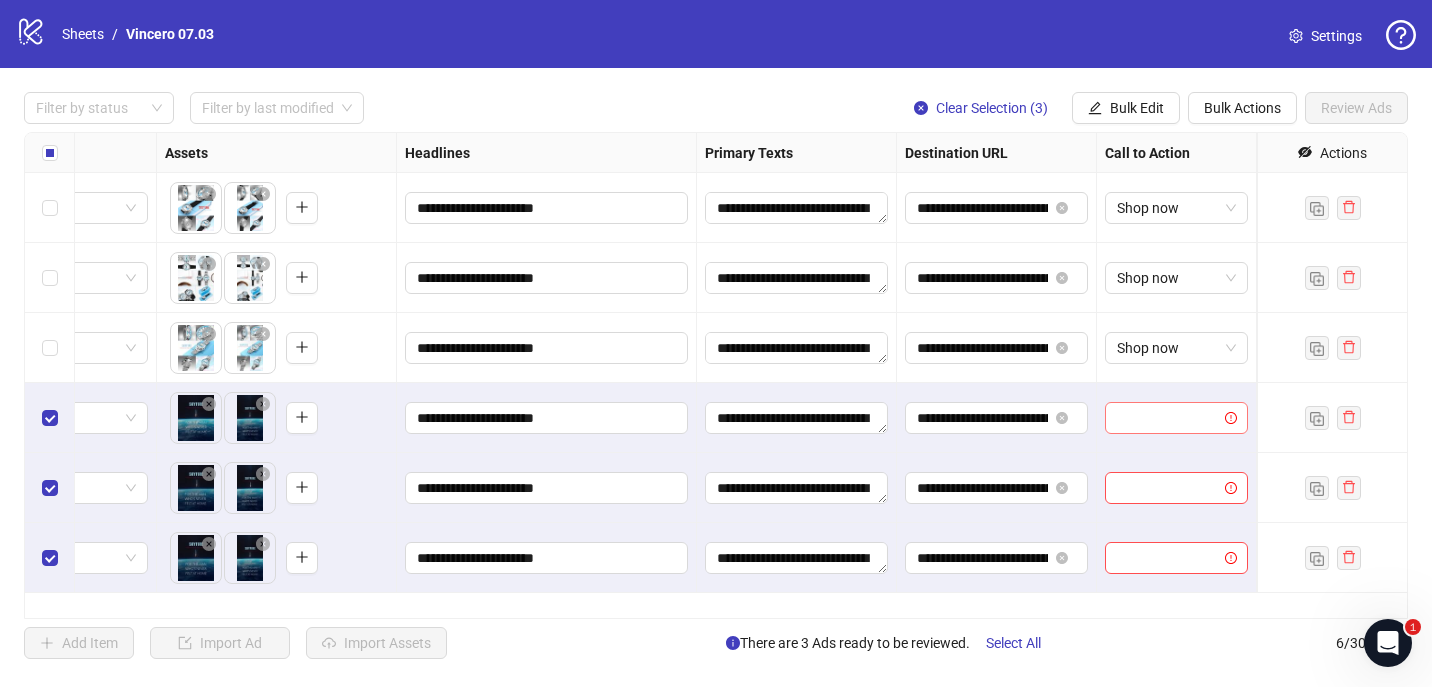 click at bounding box center (1167, 418) 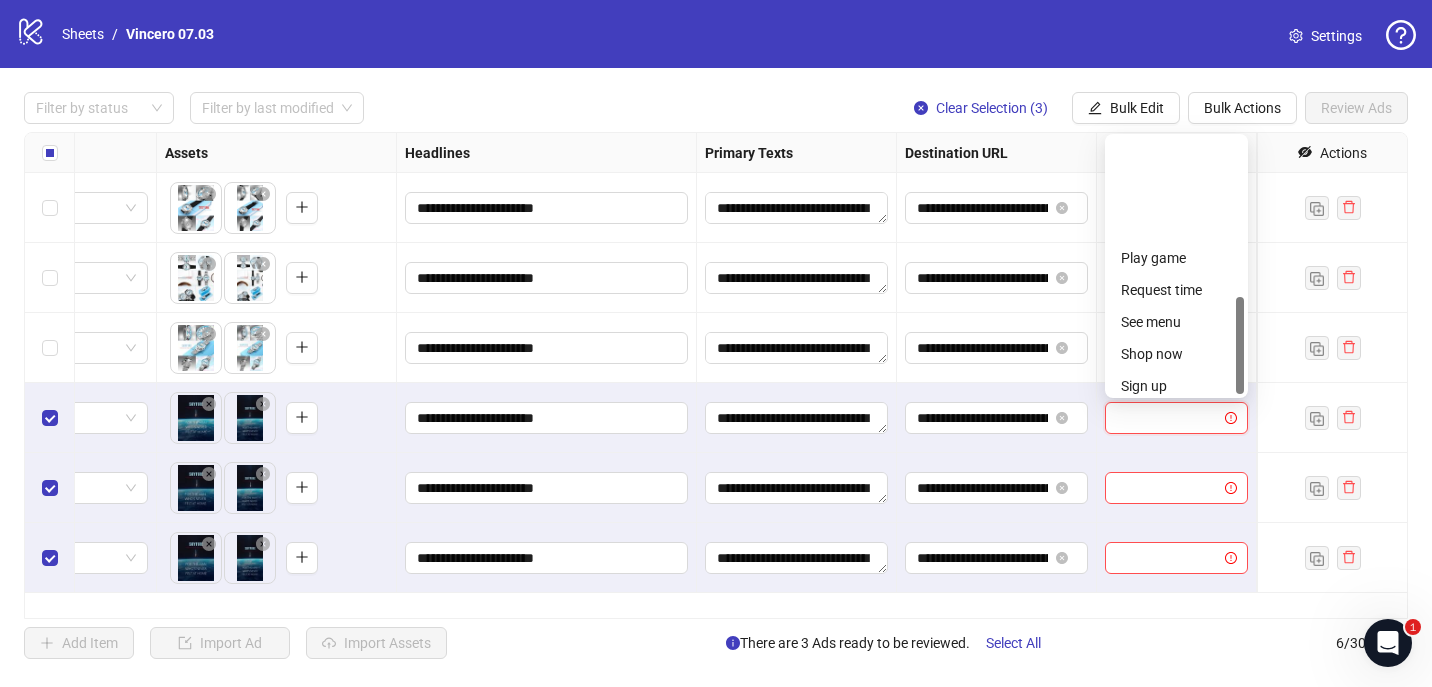 scroll, scrollTop: 416, scrollLeft: 0, axis: vertical 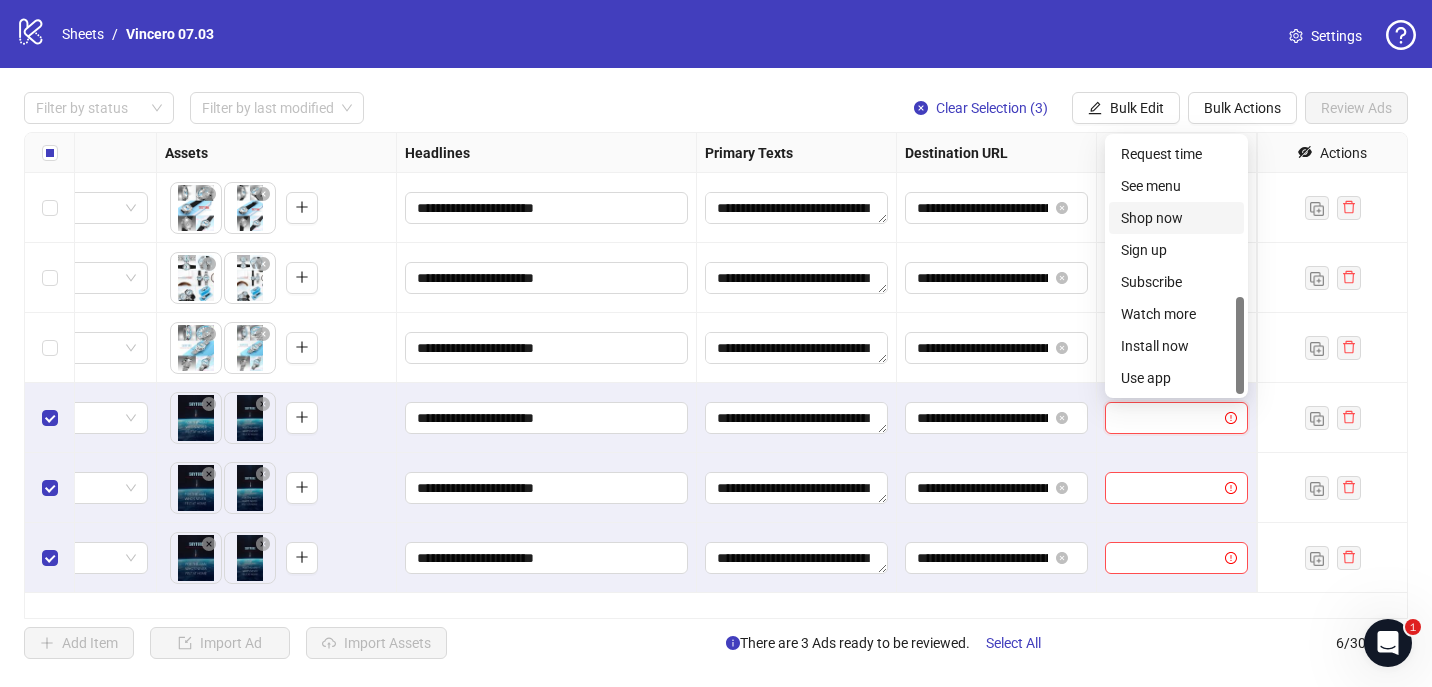click on "Shop now" at bounding box center [1176, 218] 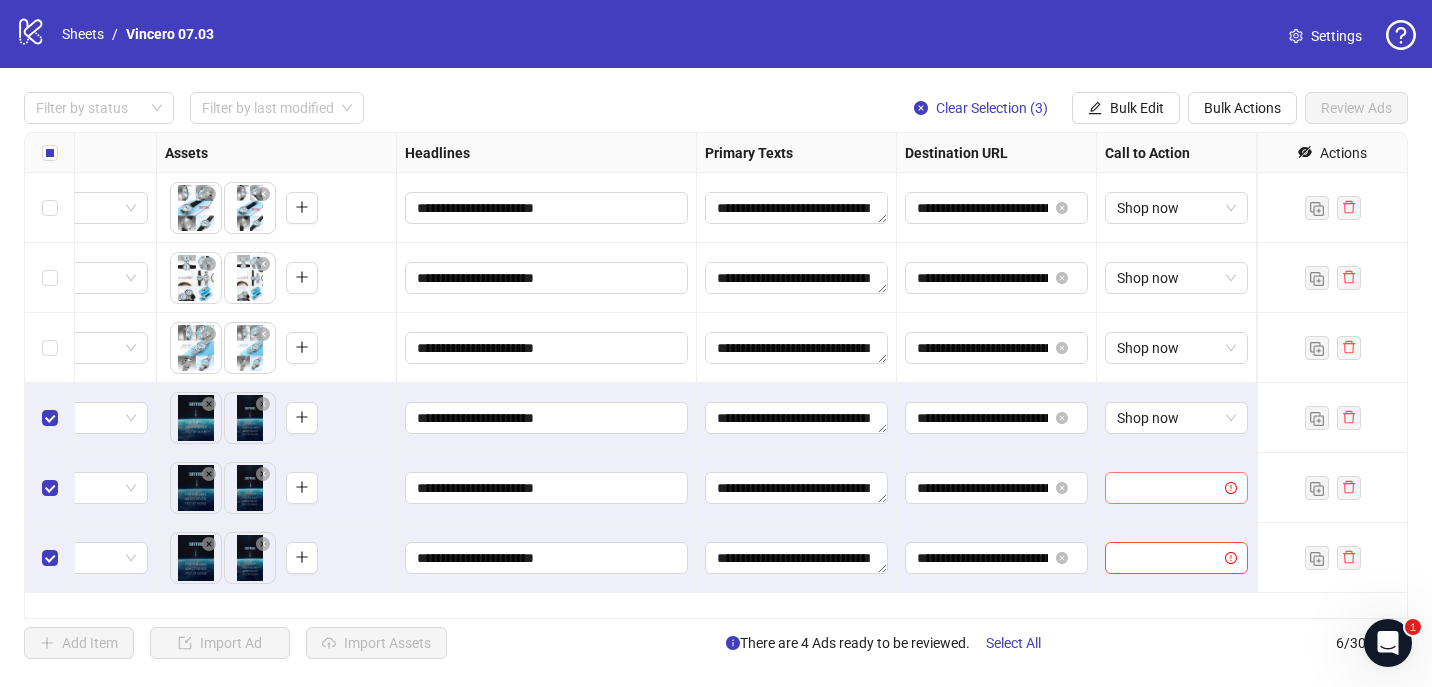 click at bounding box center [1176, 488] 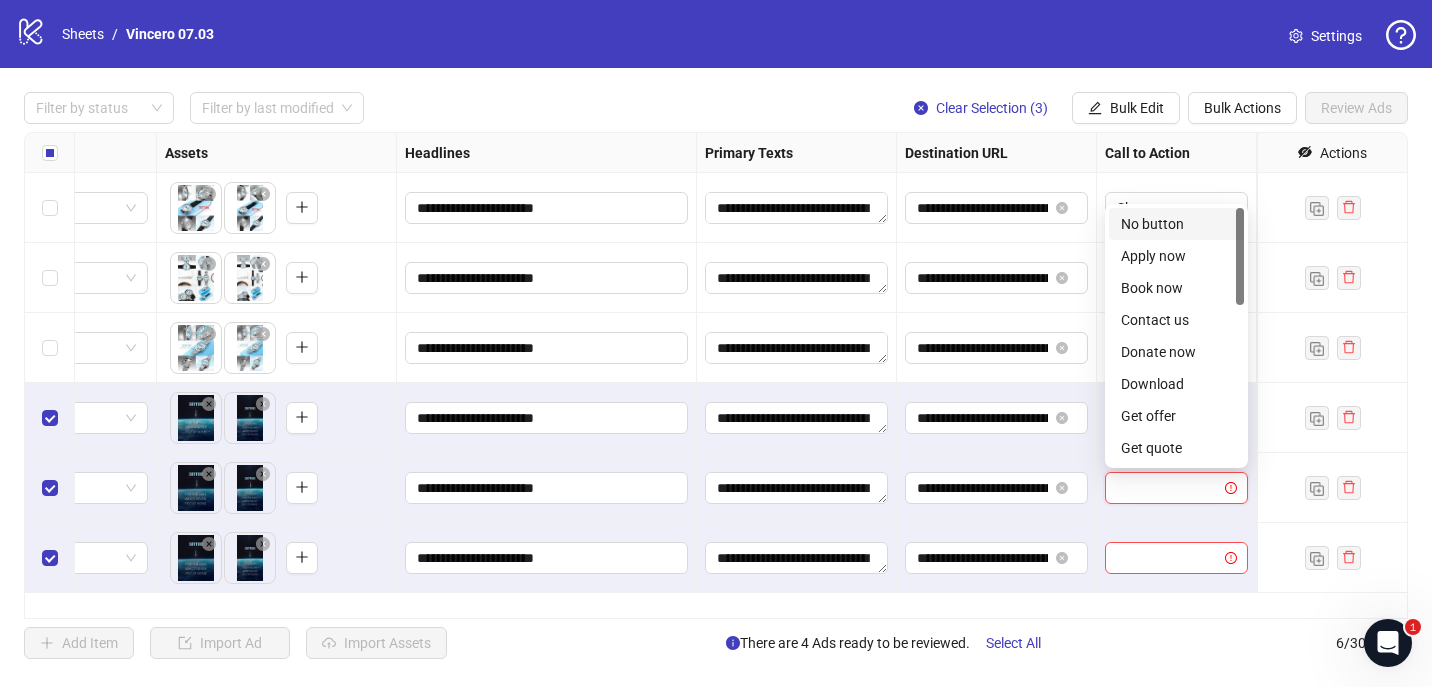 click at bounding box center (1167, 488) 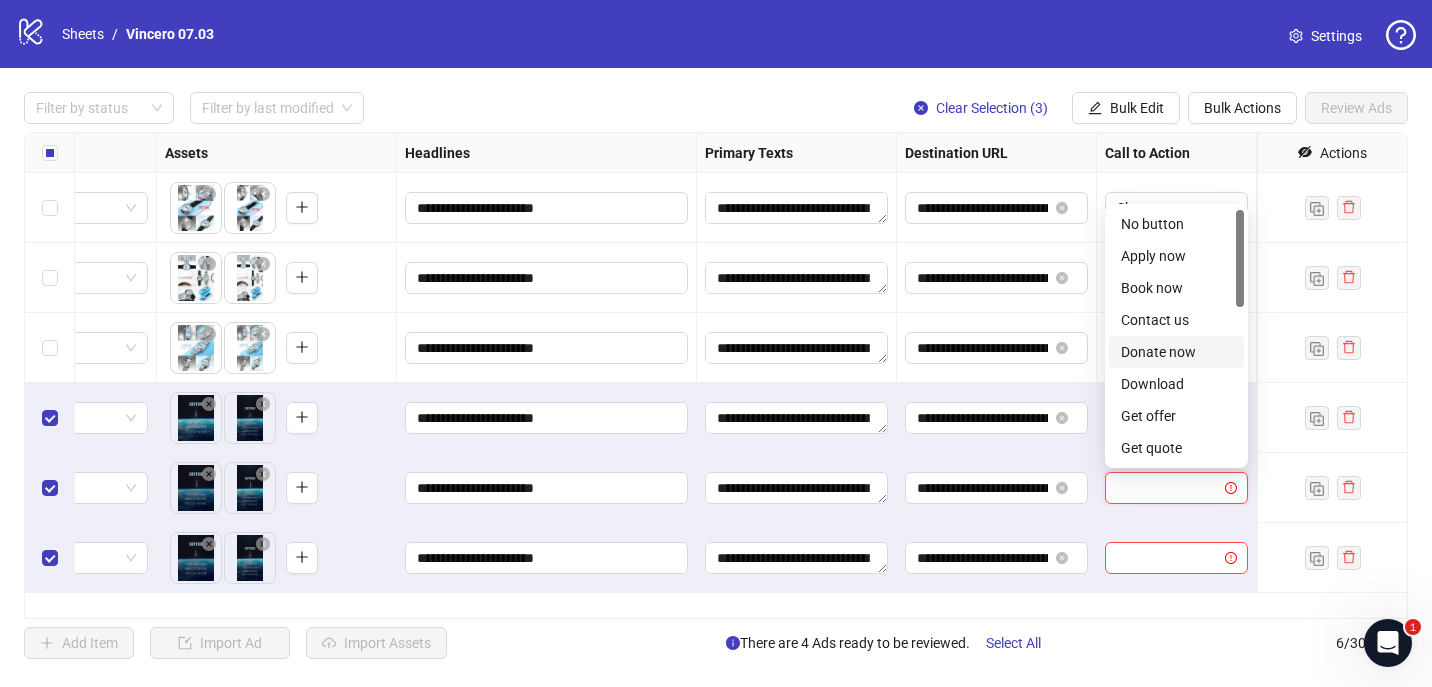 scroll, scrollTop: 416, scrollLeft: 0, axis: vertical 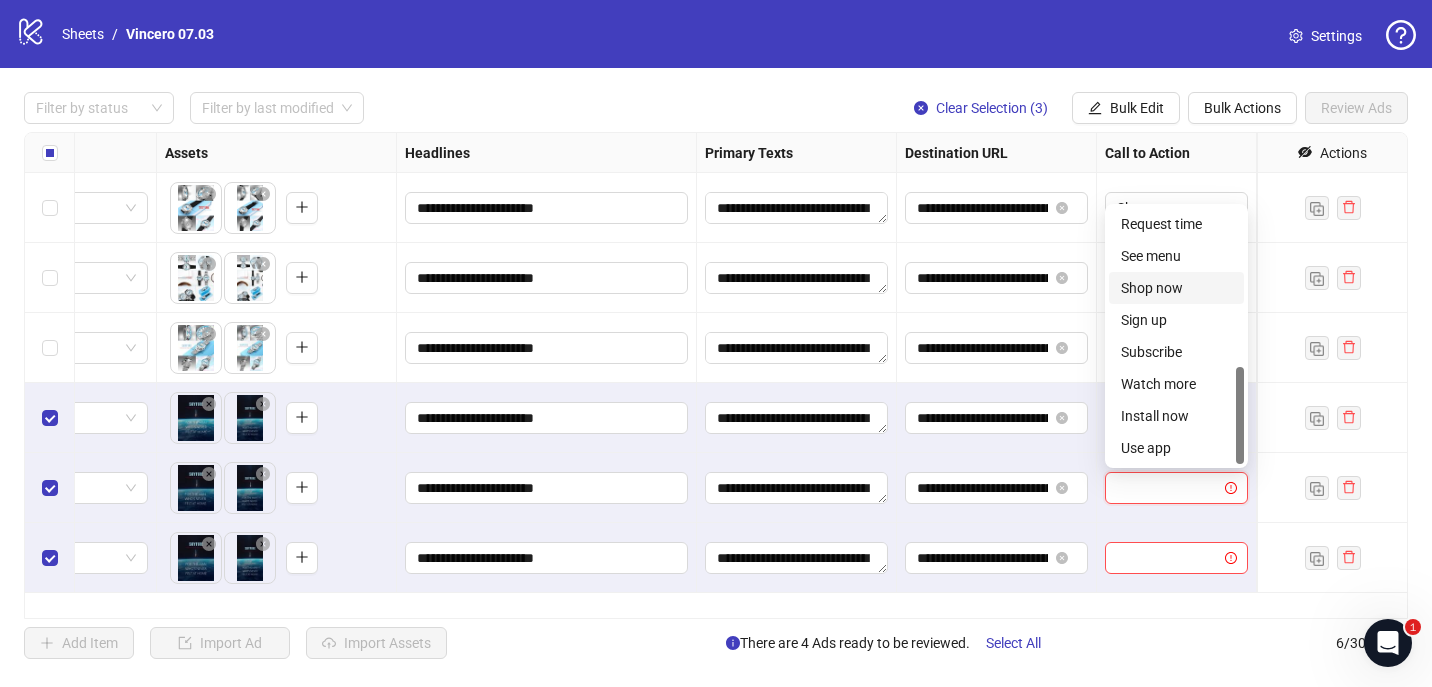 click on "Shop now" at bounding box center (1176, 288) 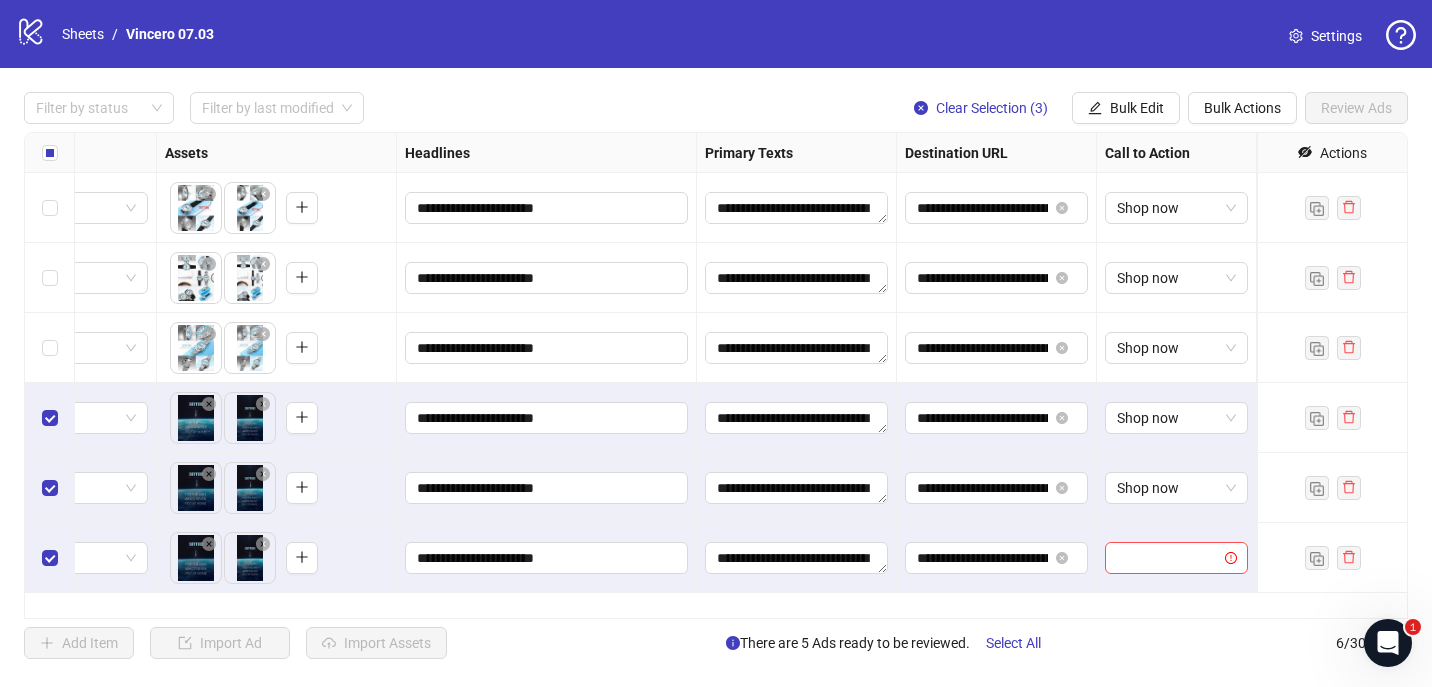 click at bounding box center [1177, 558] 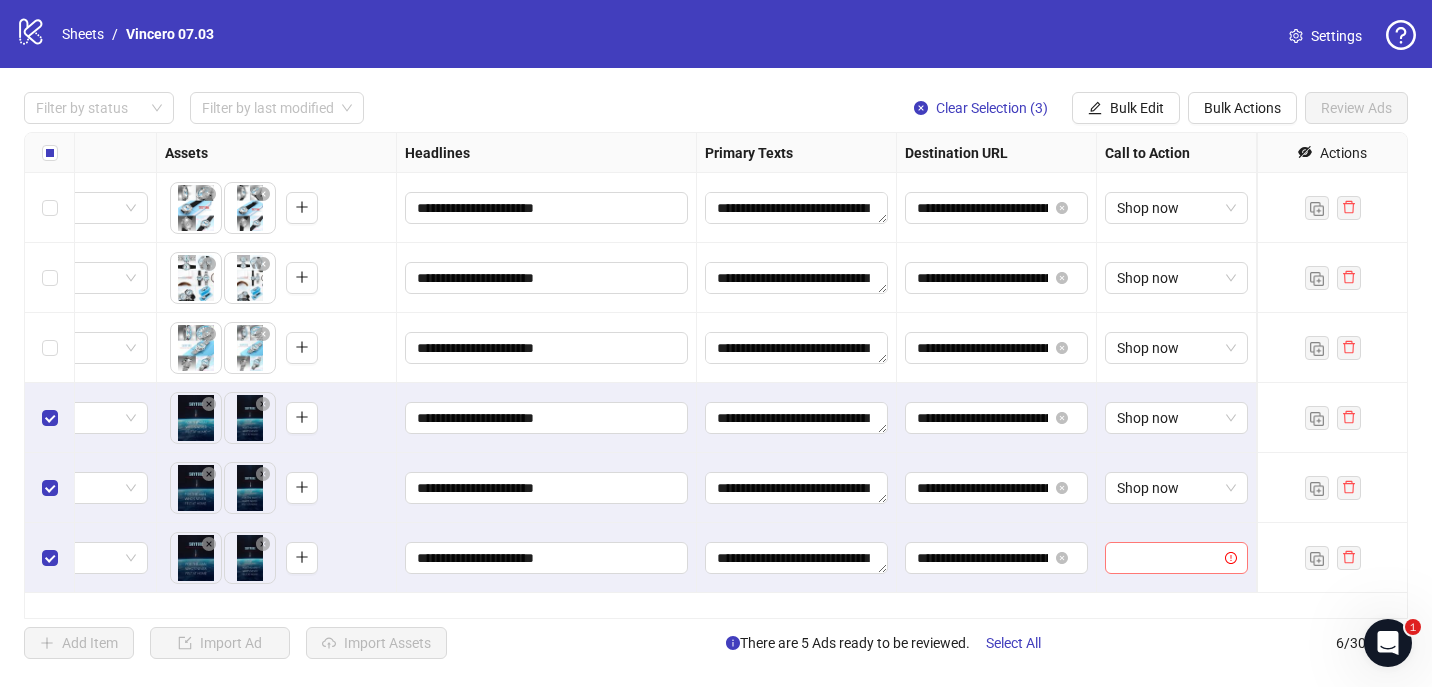 click at bounding box center [1167, 558] 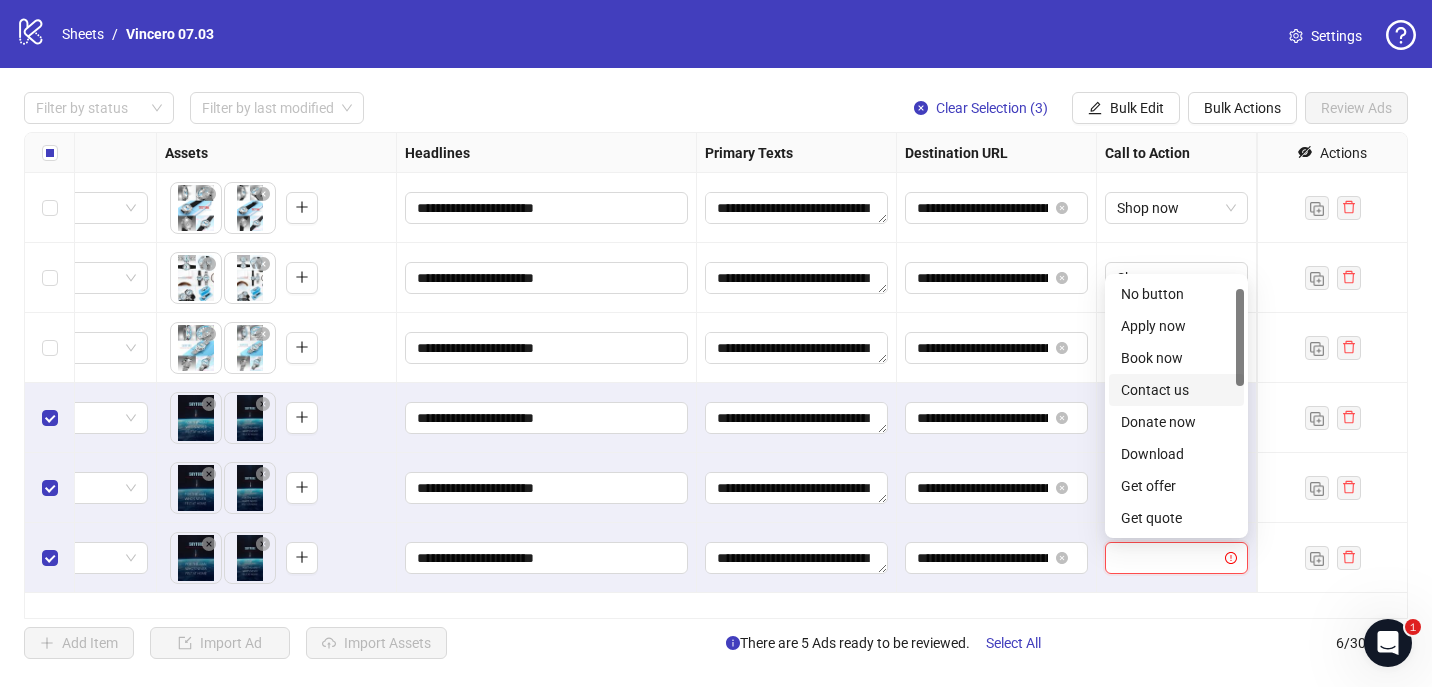 scroll, scrollTop: 416, scrollLeft: 0, axis: vertical 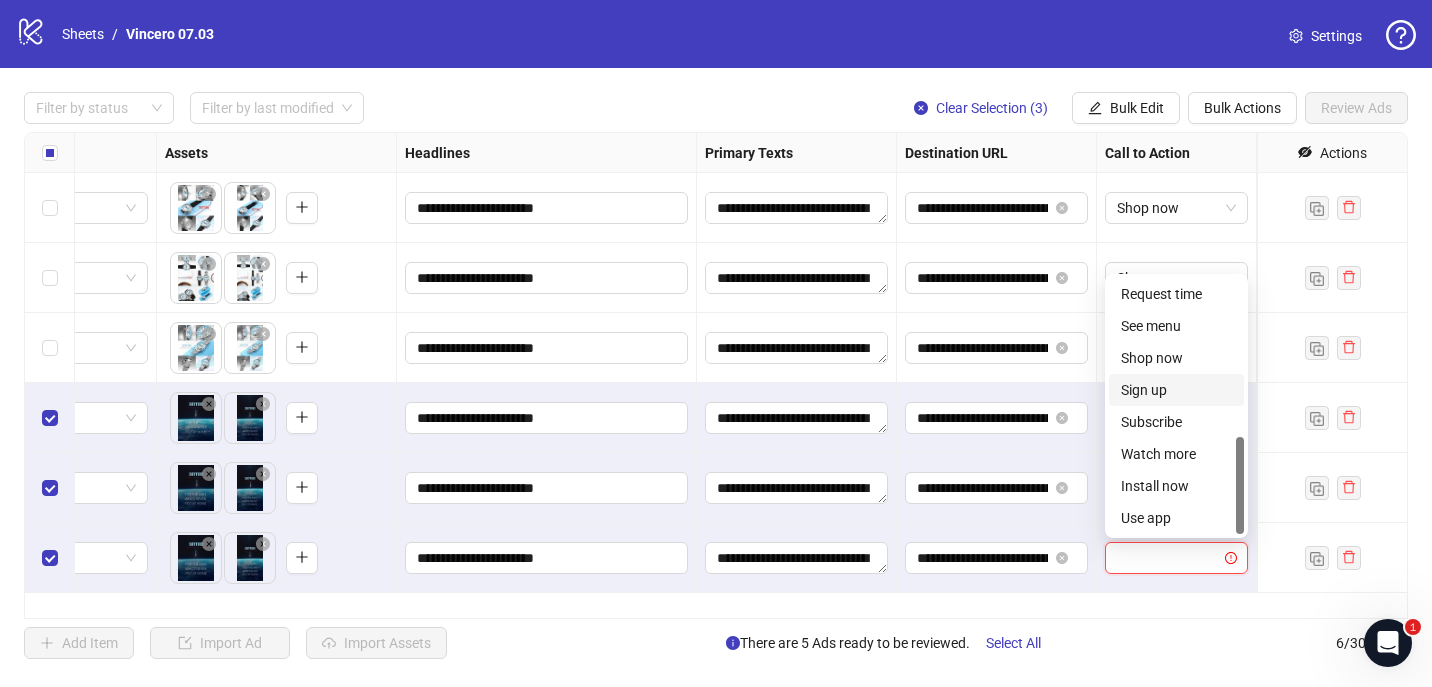 click on "Shop now" at bounding box center [1176, 358] 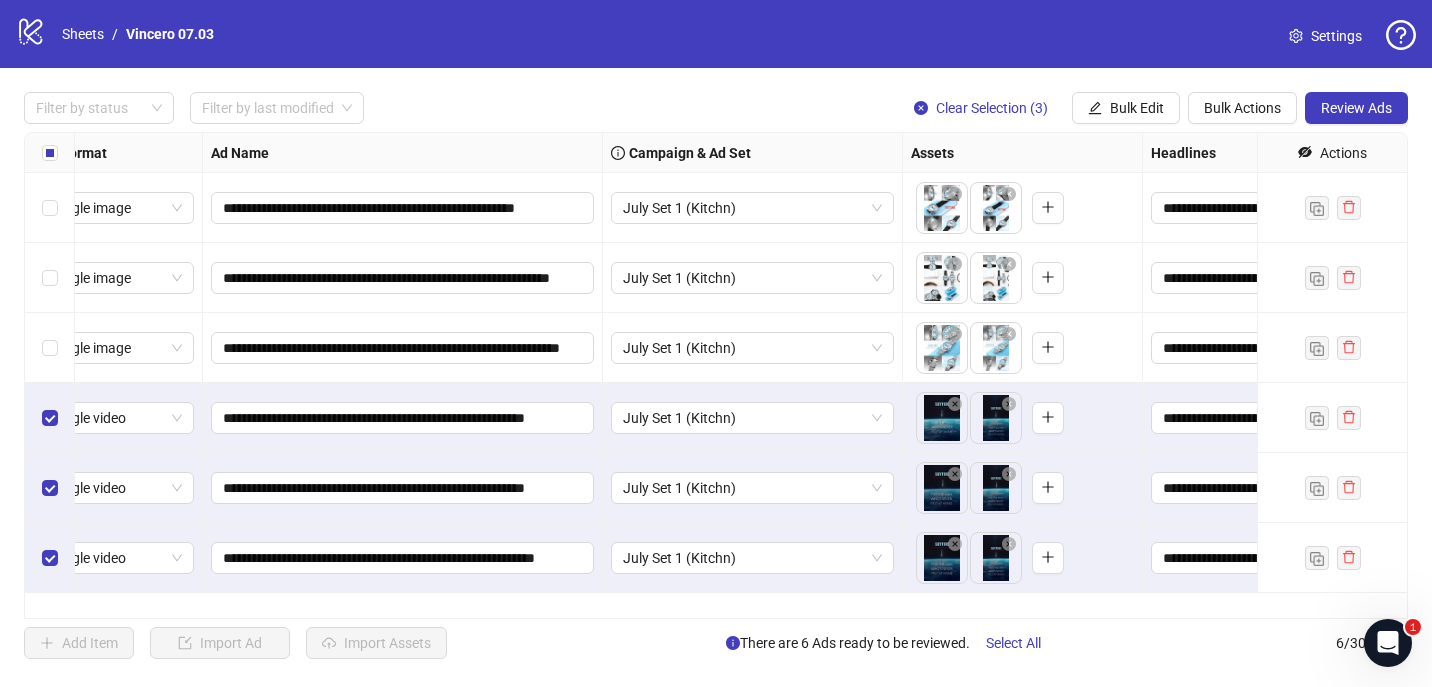 scroll, scrollTop: 0, scrollLeft: 0, axis: both 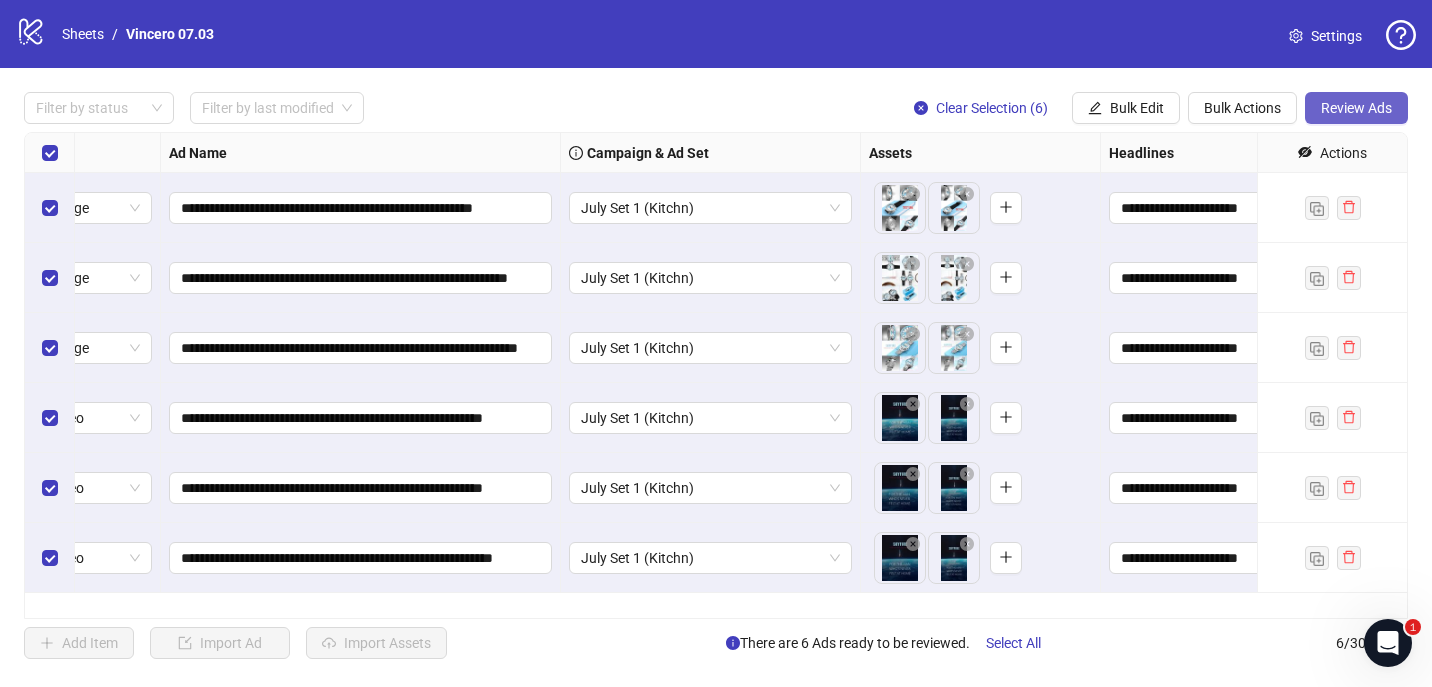 click on "Review Ads" at bounding box center (1356, 108) 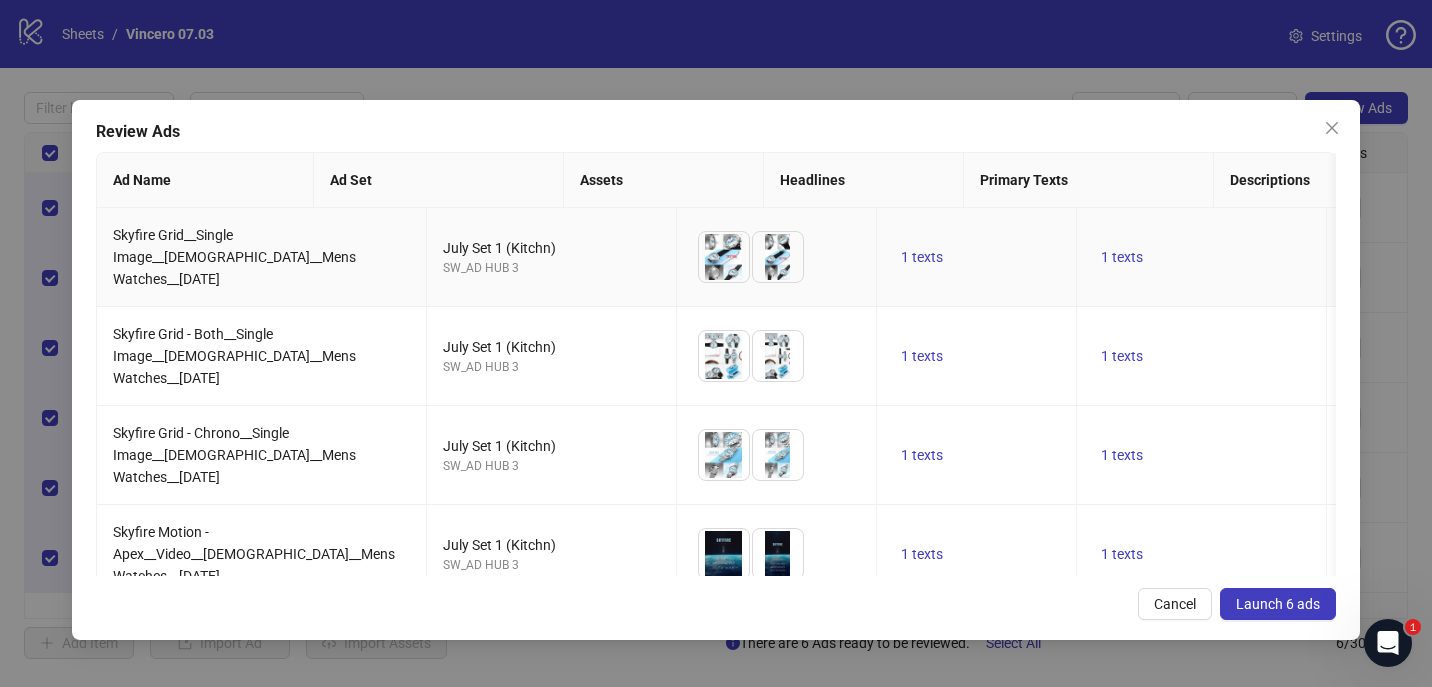 scroll, scrollTop: 357, scrollLeft: 0, axis: vertical 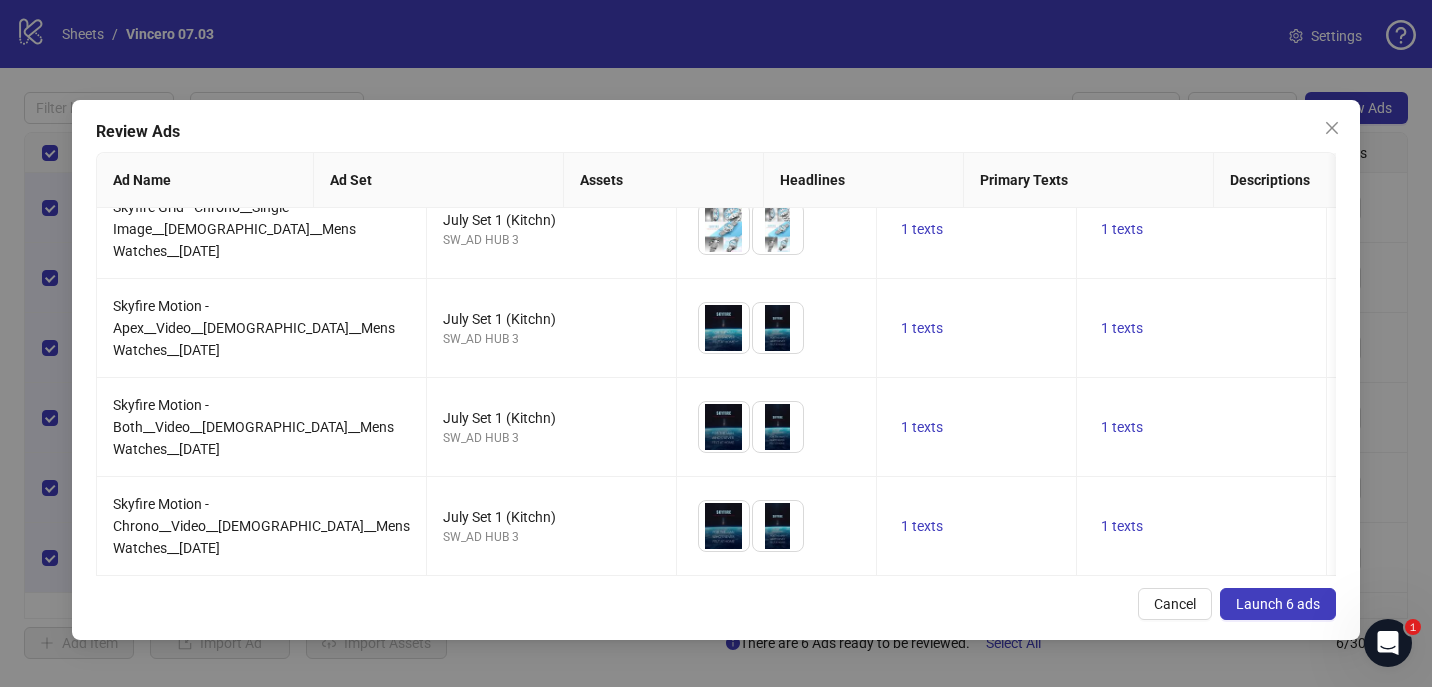 click on "Launch 6 ads" at bounding box center [1278, 604] 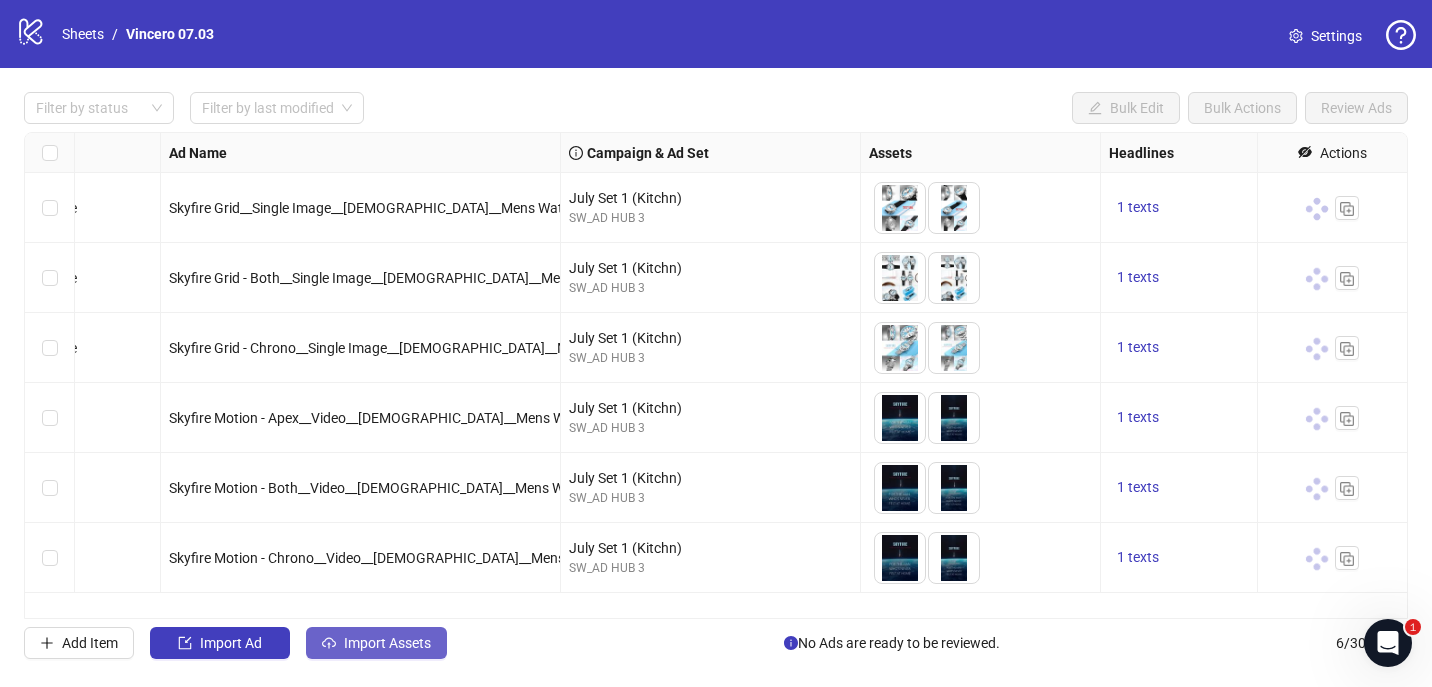 click on "Import Assets" at bounding box center (376, 643) 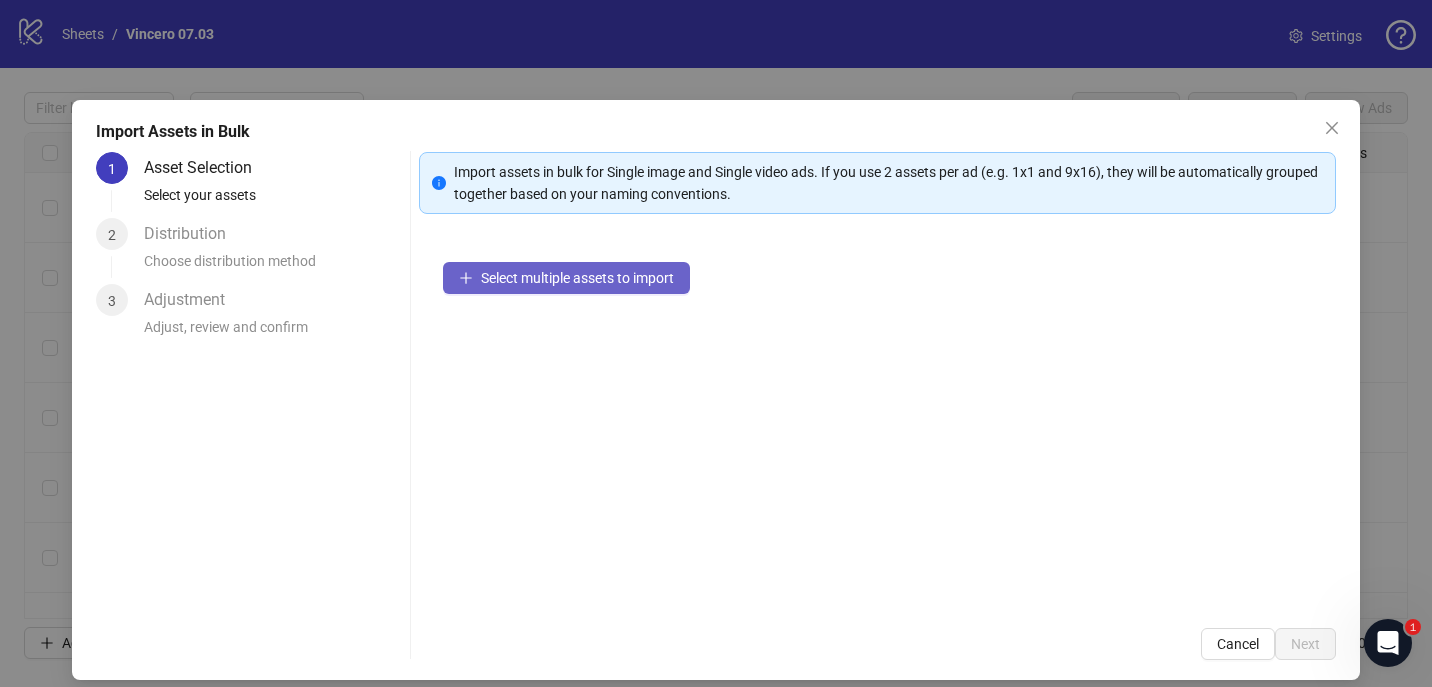 click on "Select multiple assets to import" at bounding box center [566, 278] 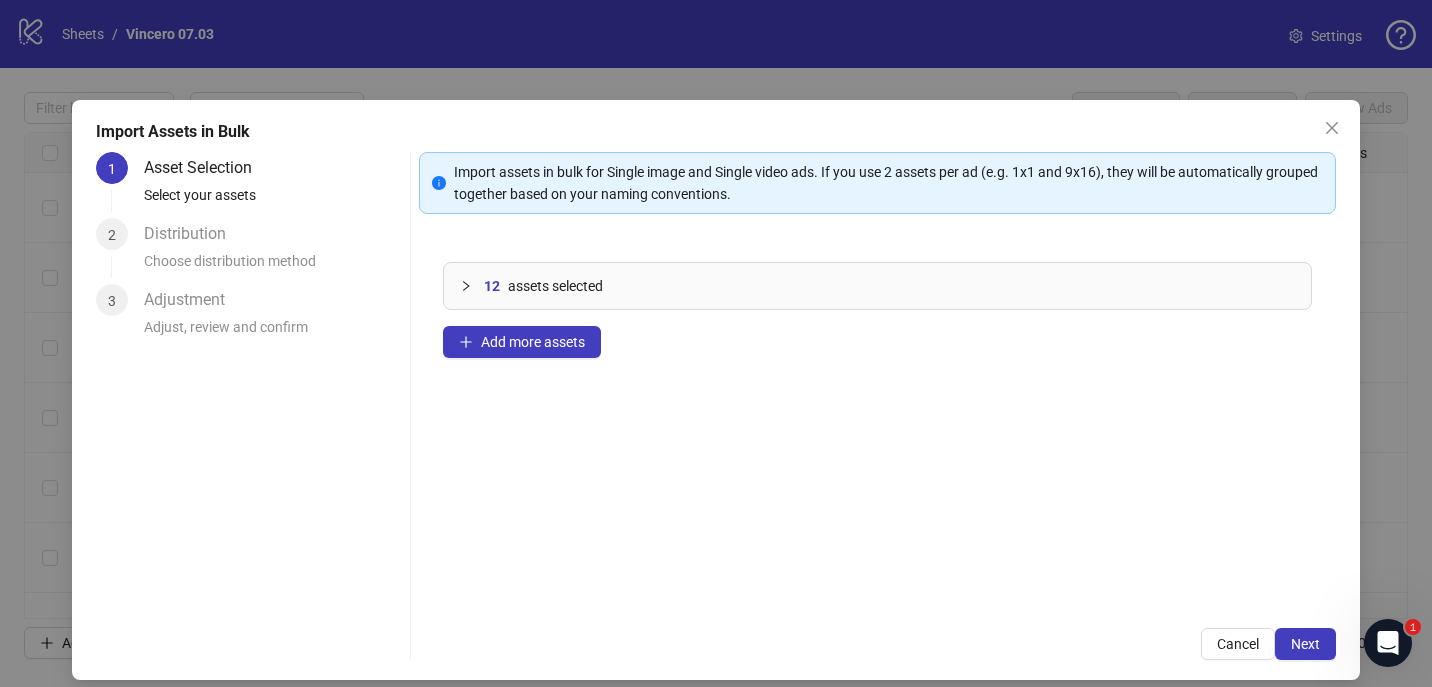 click on "12 assets selected" at bounding box center [878, 286] 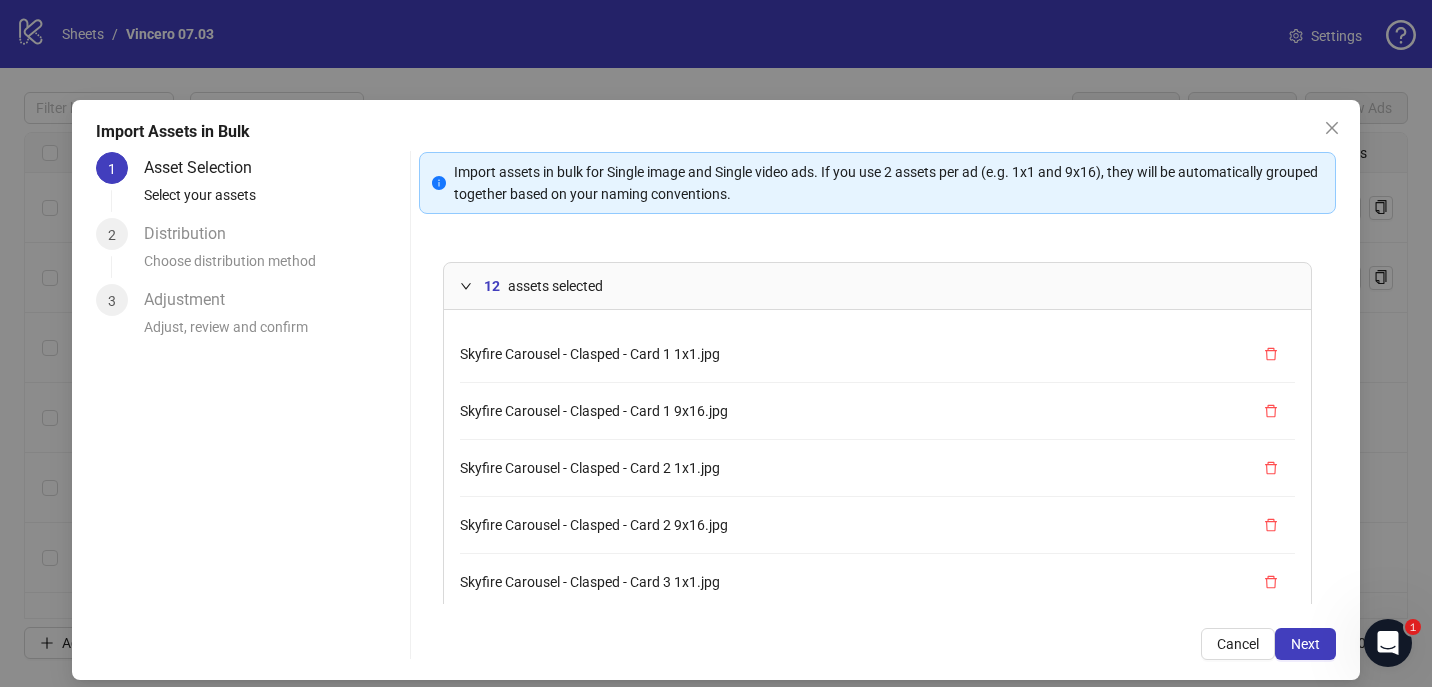 click at bounding box center (472, 286) 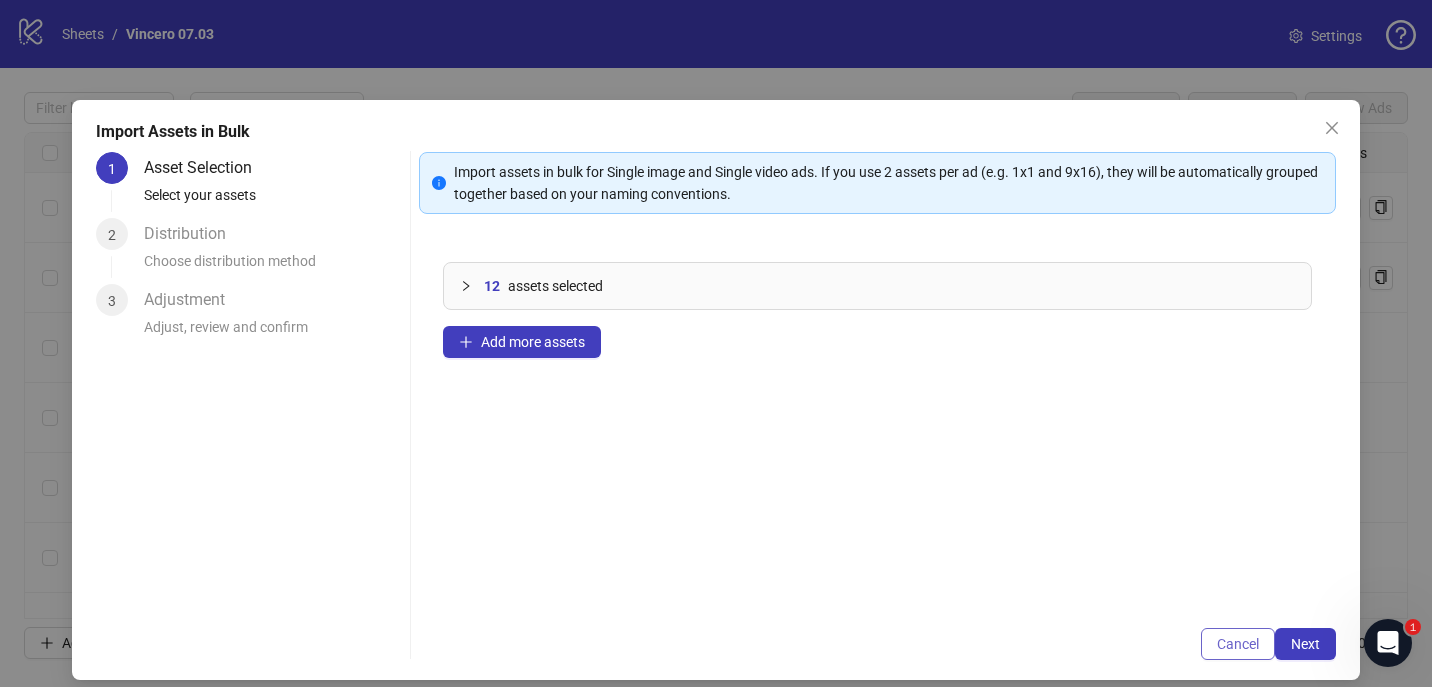 click on "Cancel" at bounding box center (1238, 644) 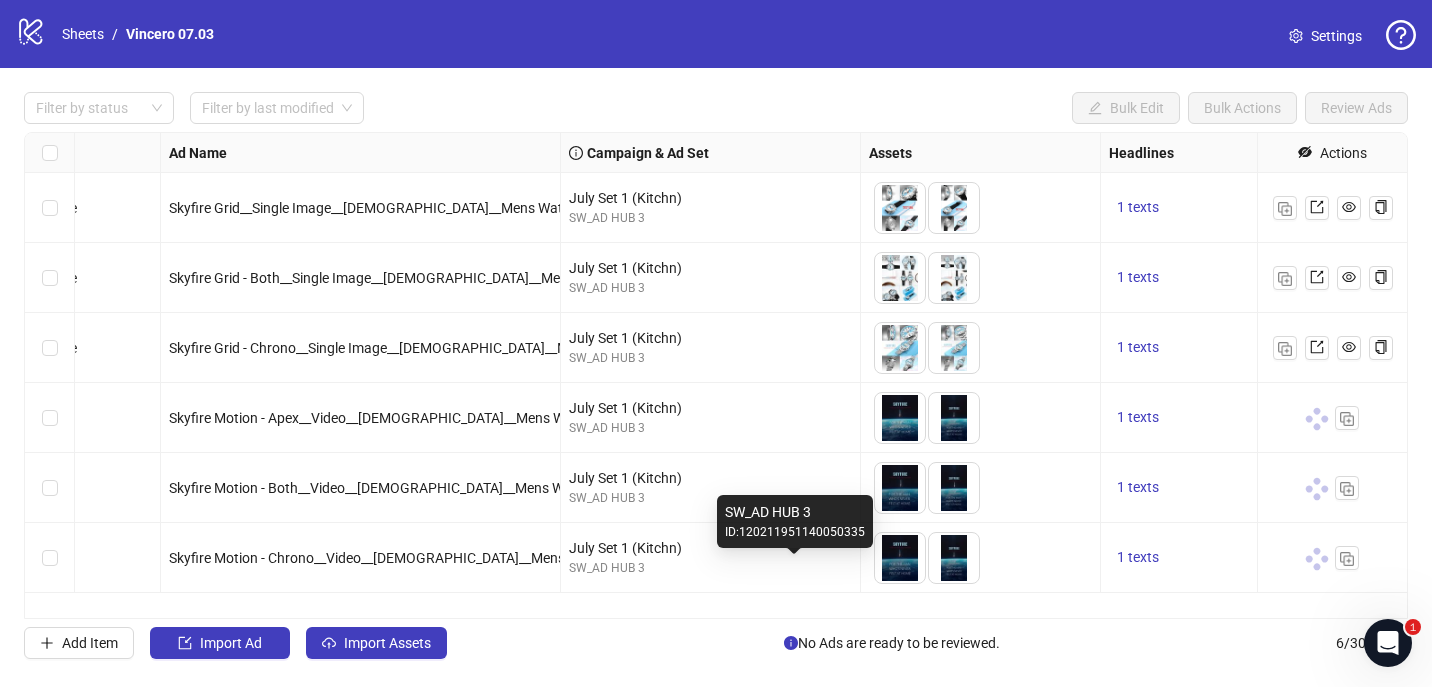scroll, scrollTop: 0, scrollLeft: 0, axis: both 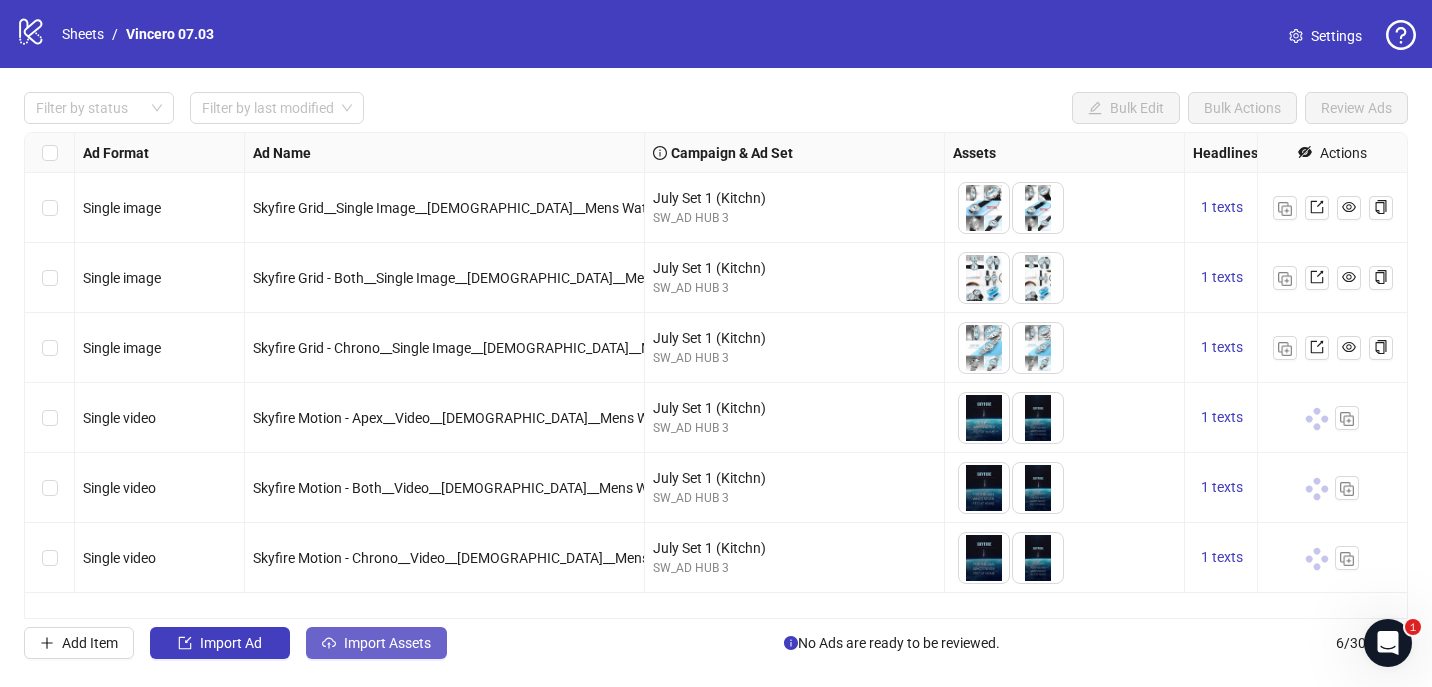 click on "Import Assets" at bounding box center (387, 643) 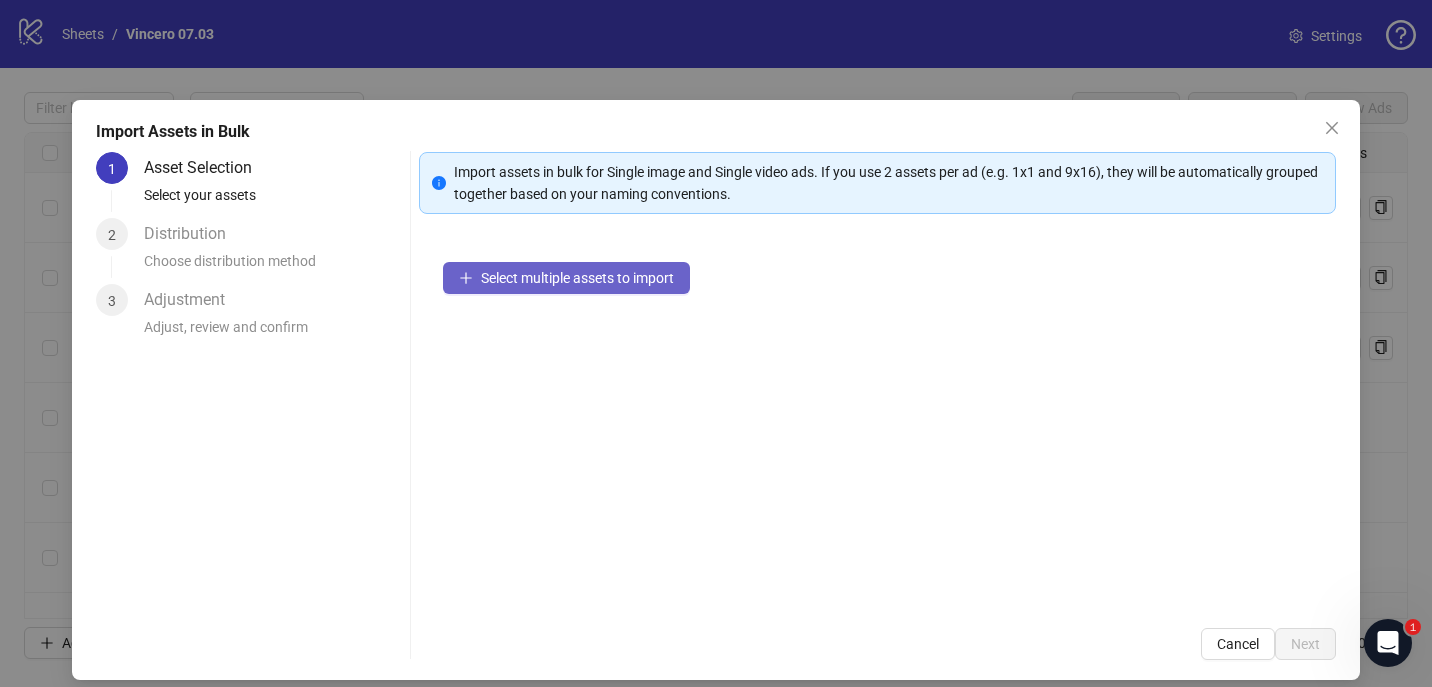 click on "Select multiple assets to import" at bounding box center [577, 278] 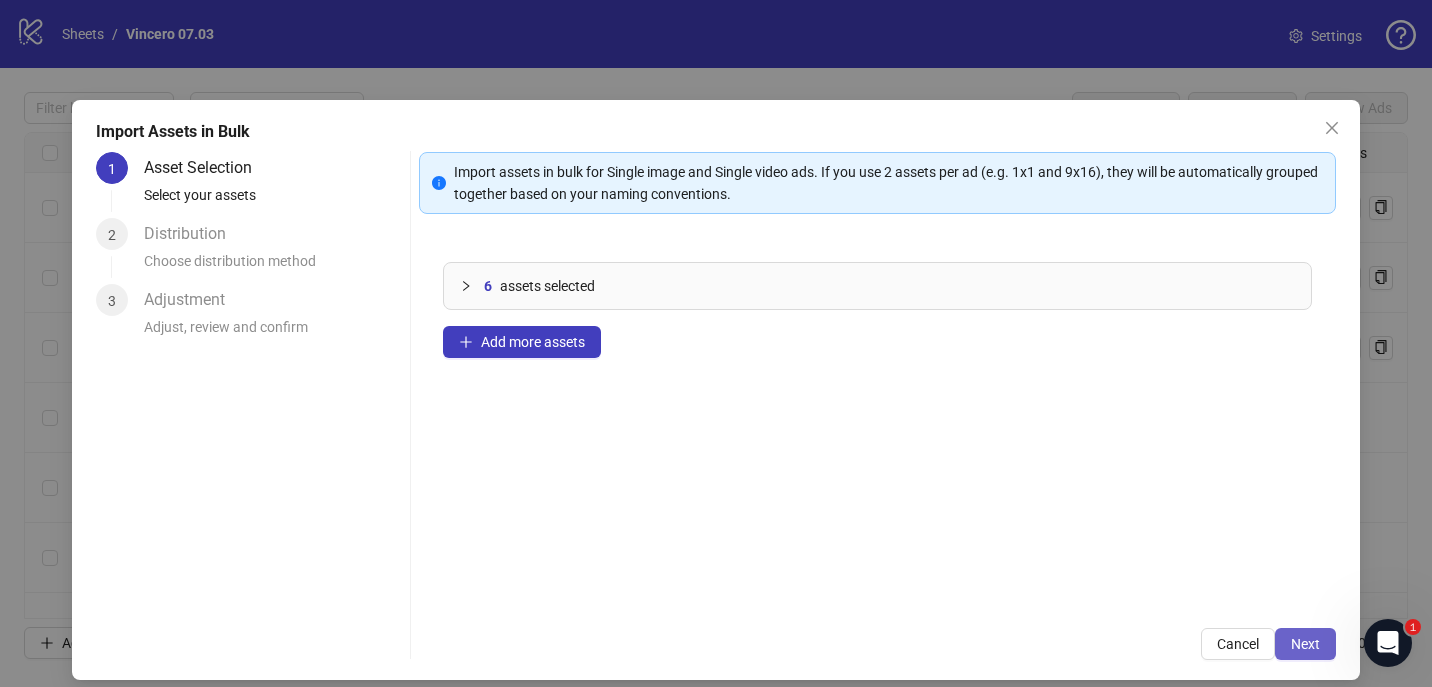 click on "Next" at bounding box center [1305, 644] 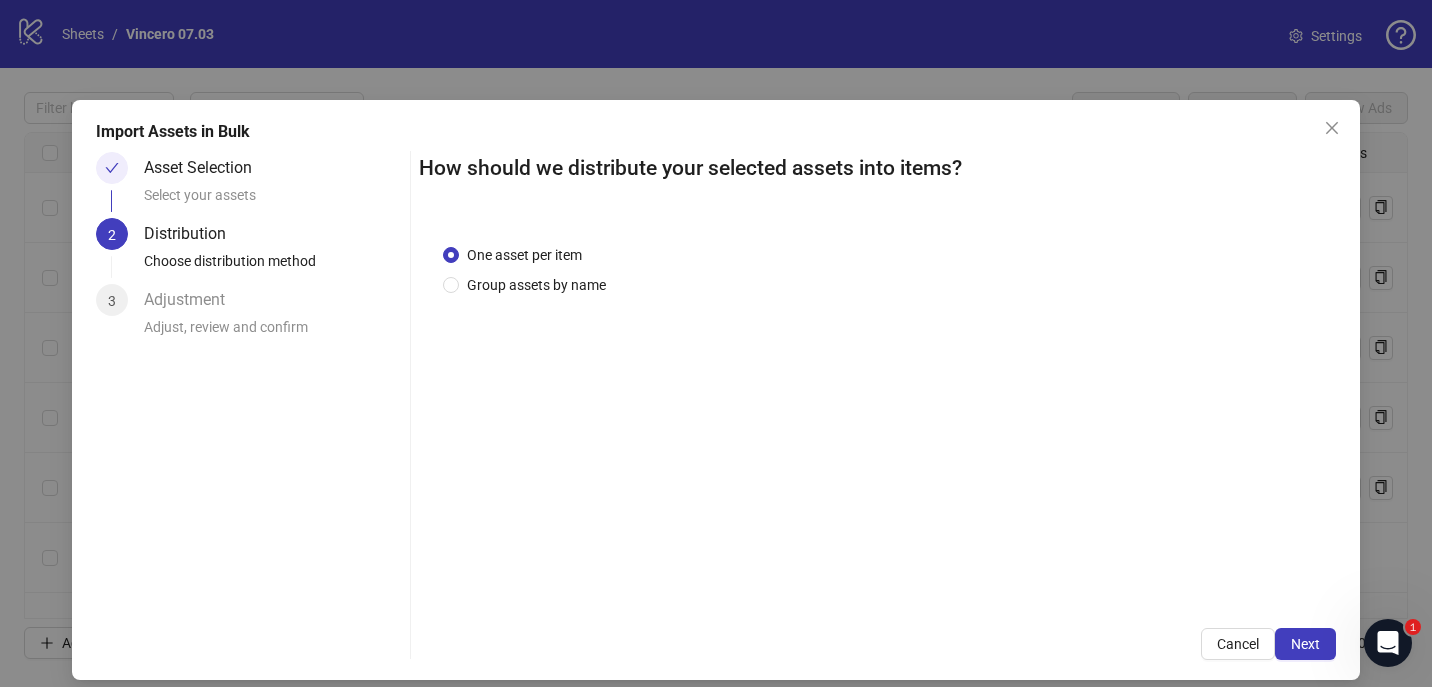 click on "Next" at bounding box center [1305, 644] 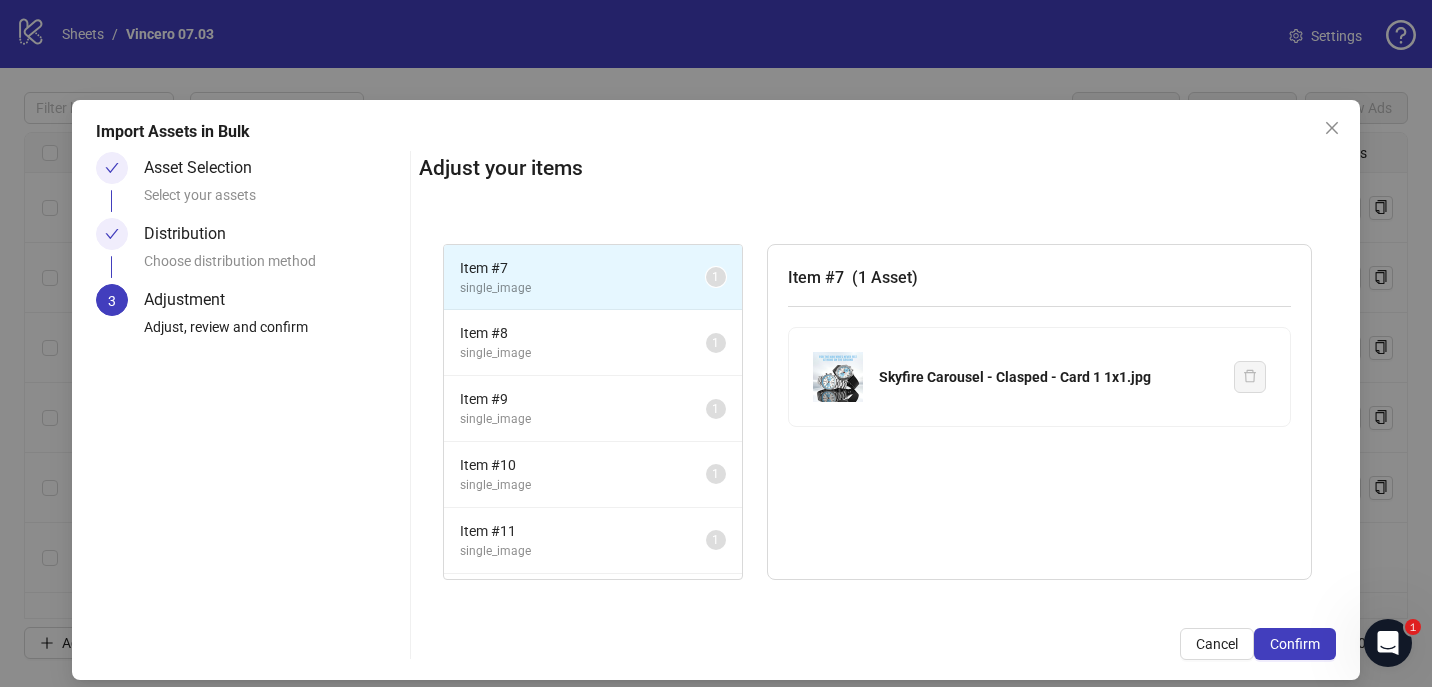 click on "1" at bounding box center [715, 277] 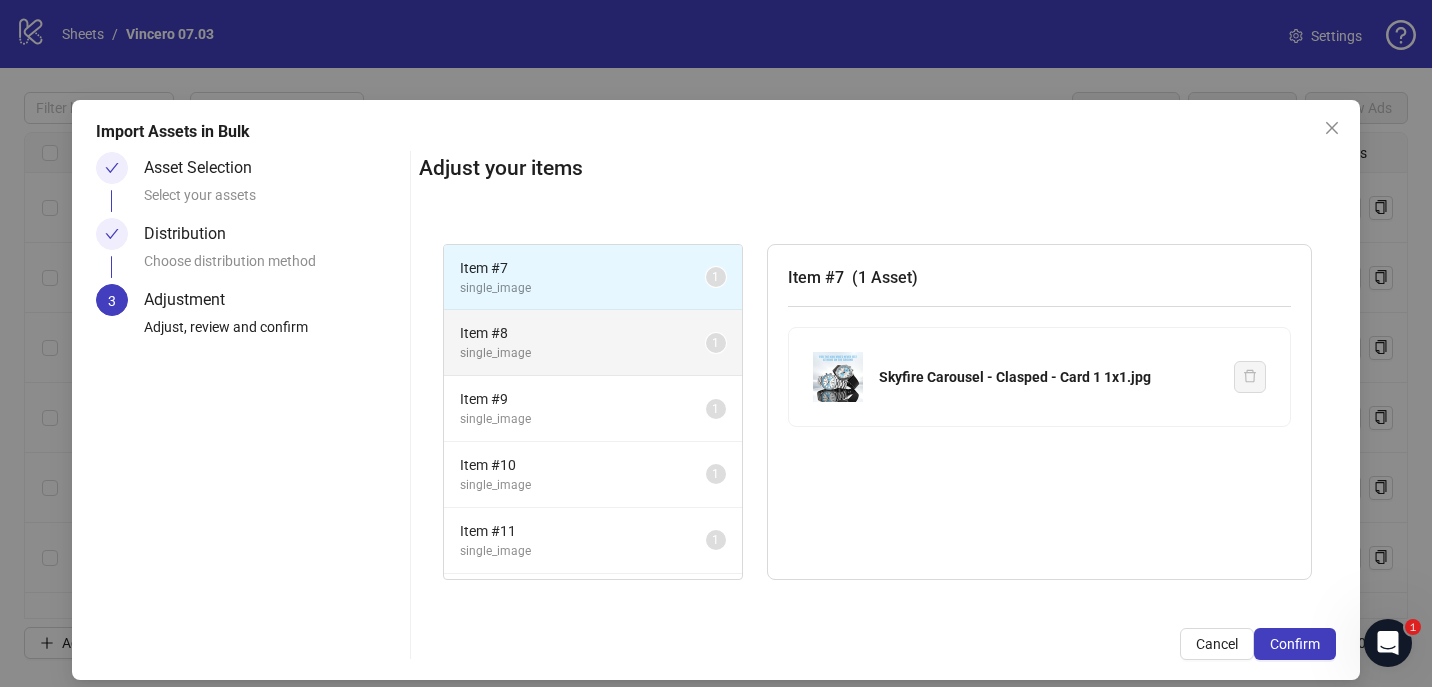 click on "Item # 8 single_image 1" at bounding box center (593, 343) 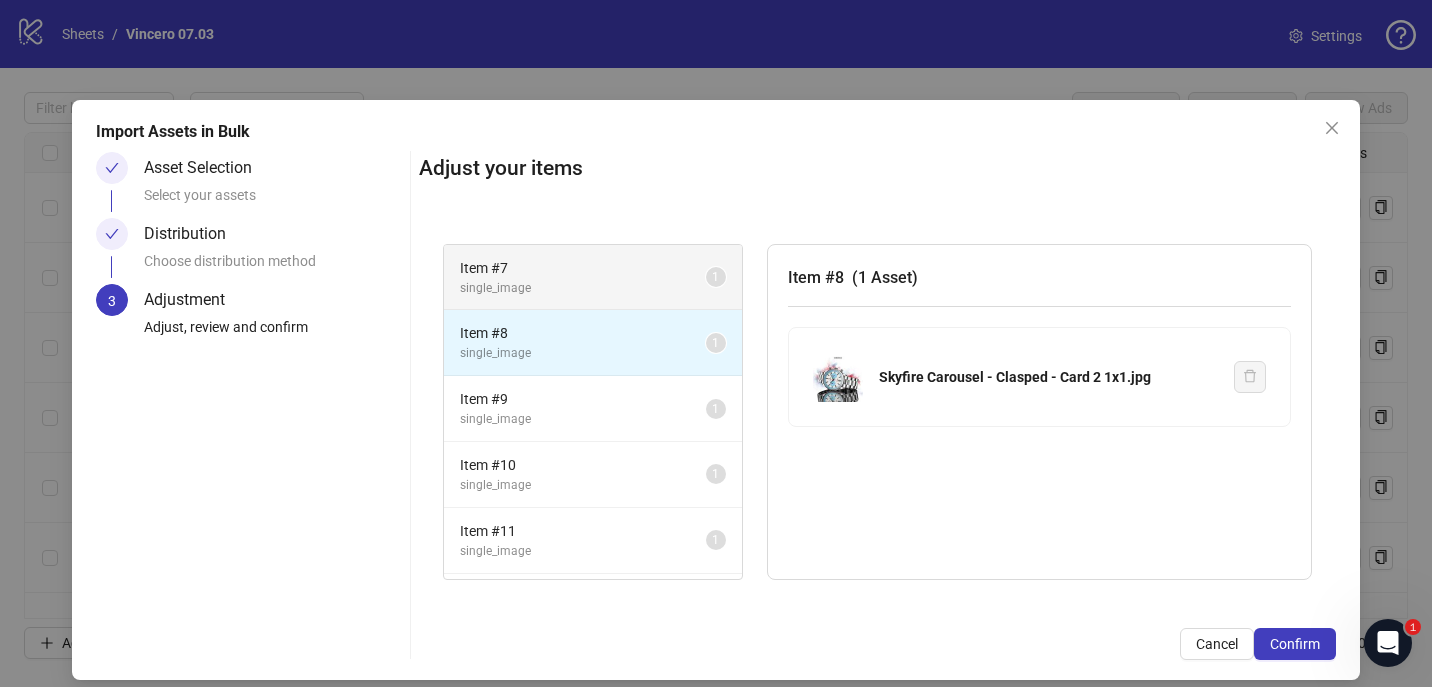 click on "Item # 7 single_image 1" at bounding box center (593, 278) 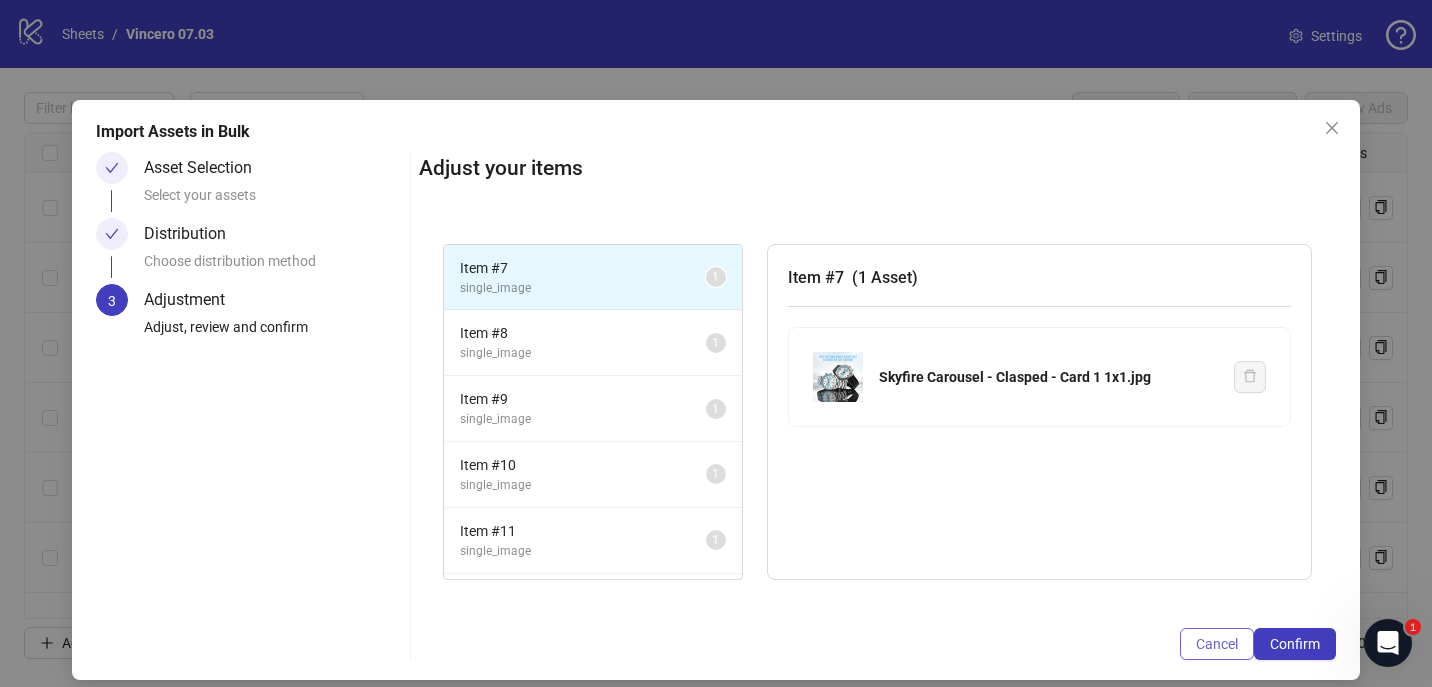 click on "Cancel" at bounding box center (1217, 644) 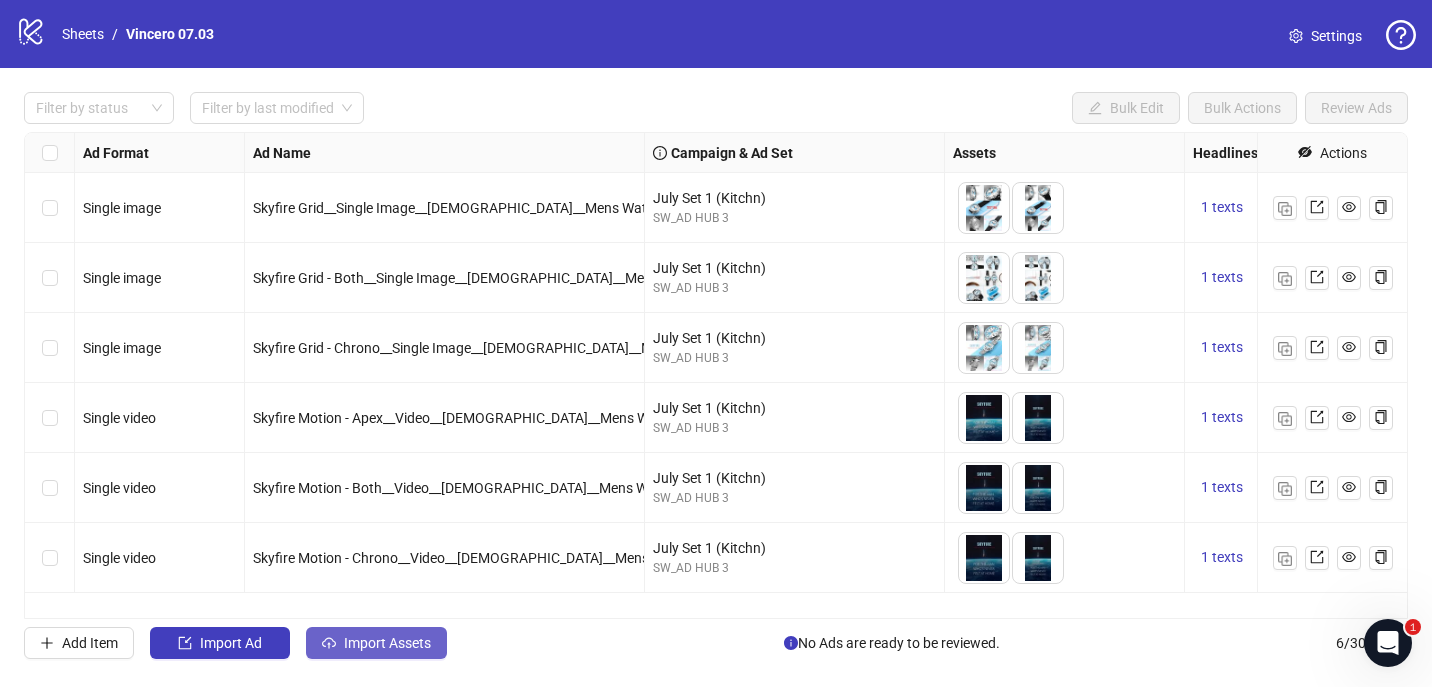 click on "Import Assets" at bounding box center (387, 643) 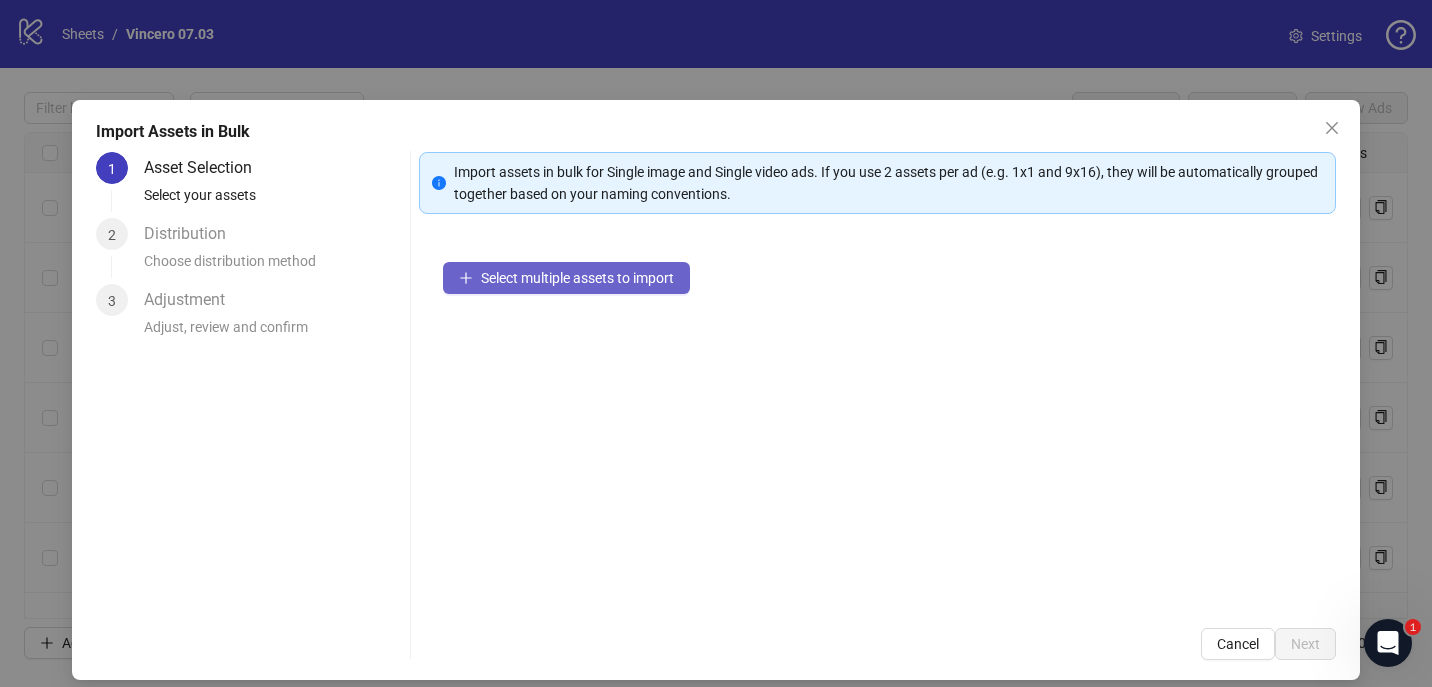 click on "Select multiple assets to import" at bounding box center (577, 278) 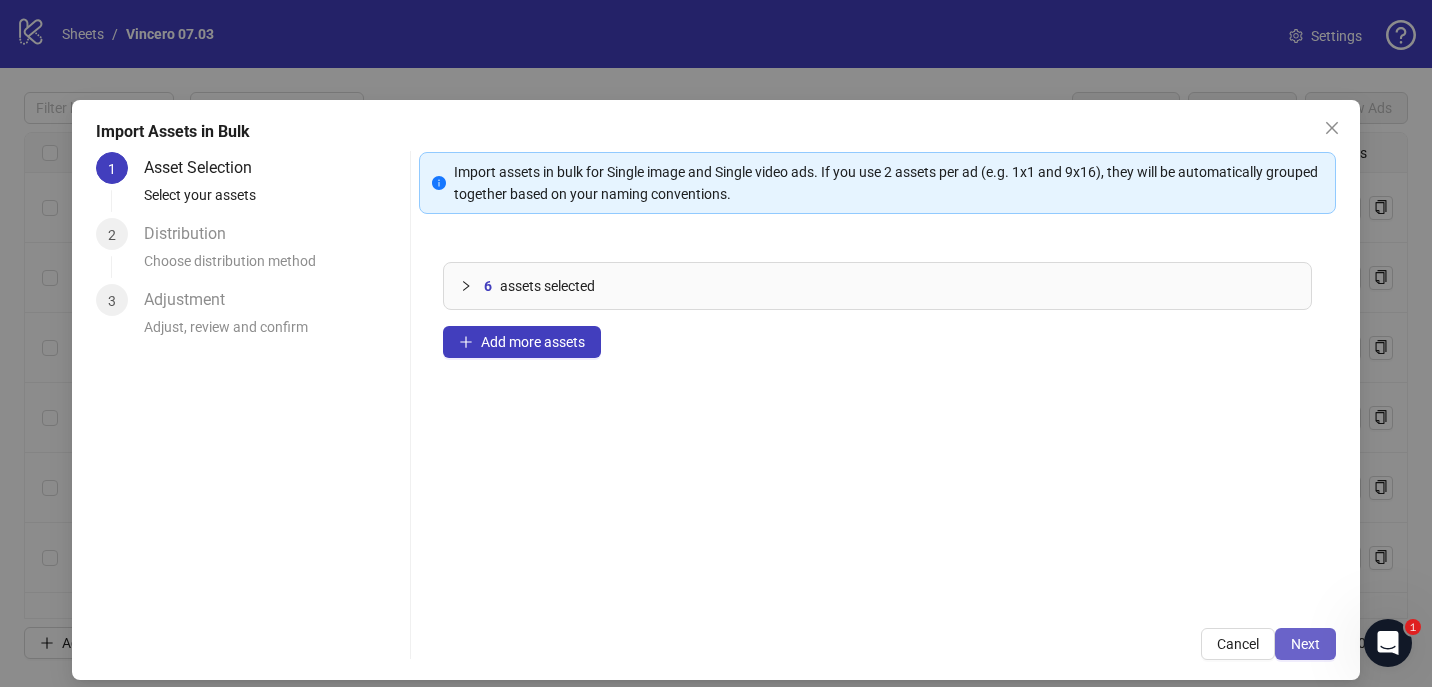 click on "Next" at bounding box center [1305, 644] 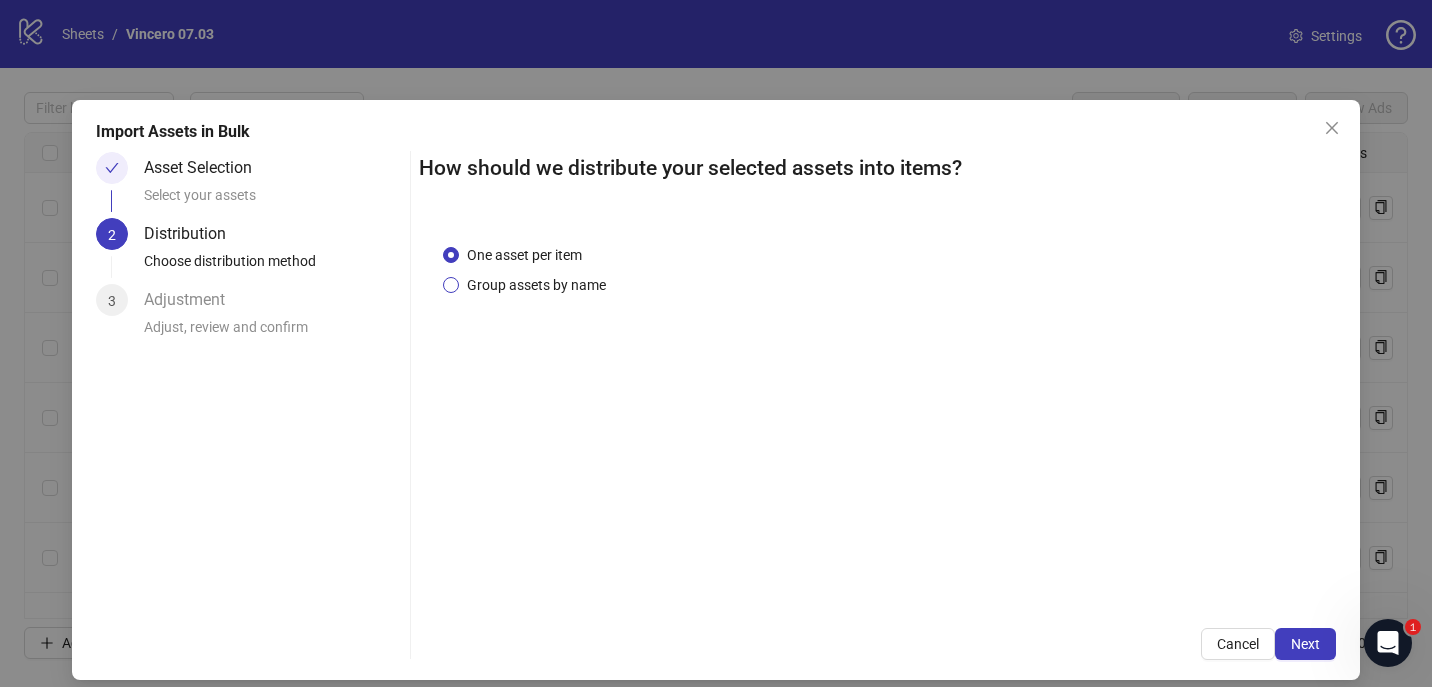 click on "Group assets by name" at bounding box center (536, 285) 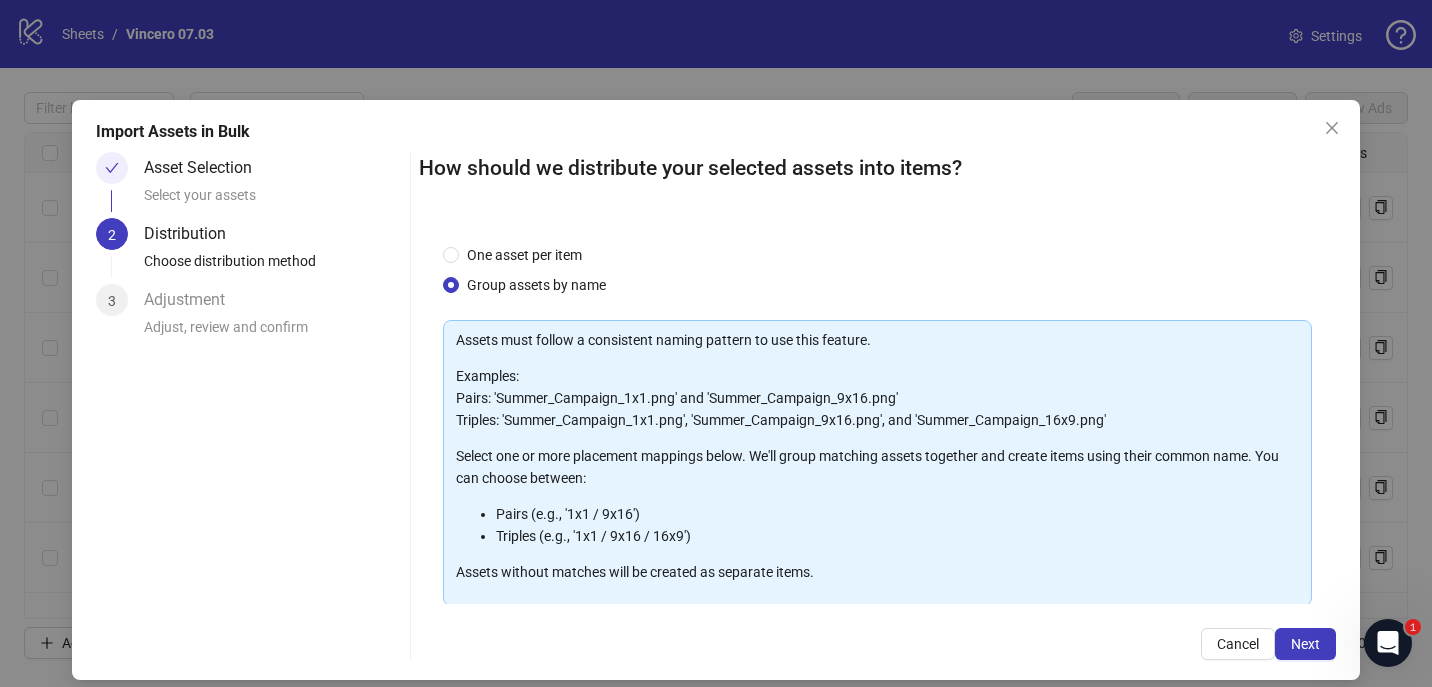 scroll, scrollTop: 201, scrollLeft: 0, axis: vertical 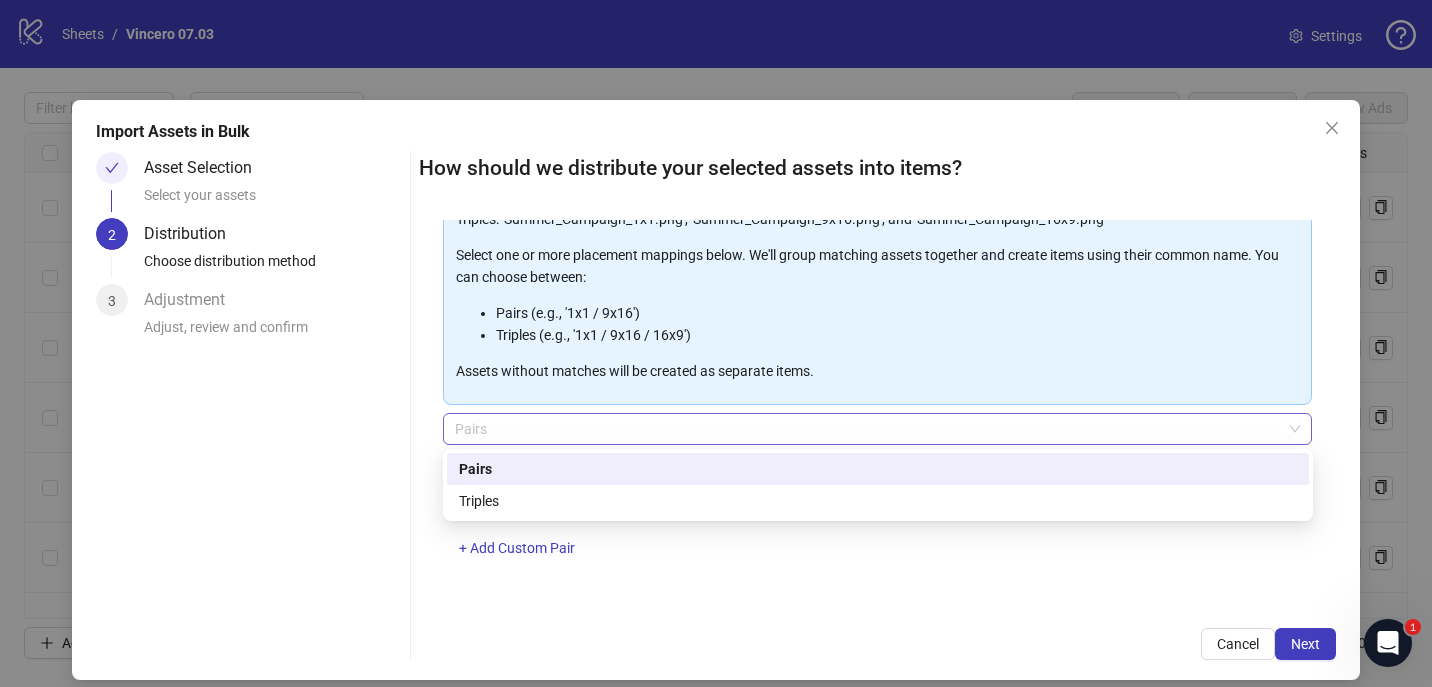 click on "Pairs" at bounding box center [878, 429] 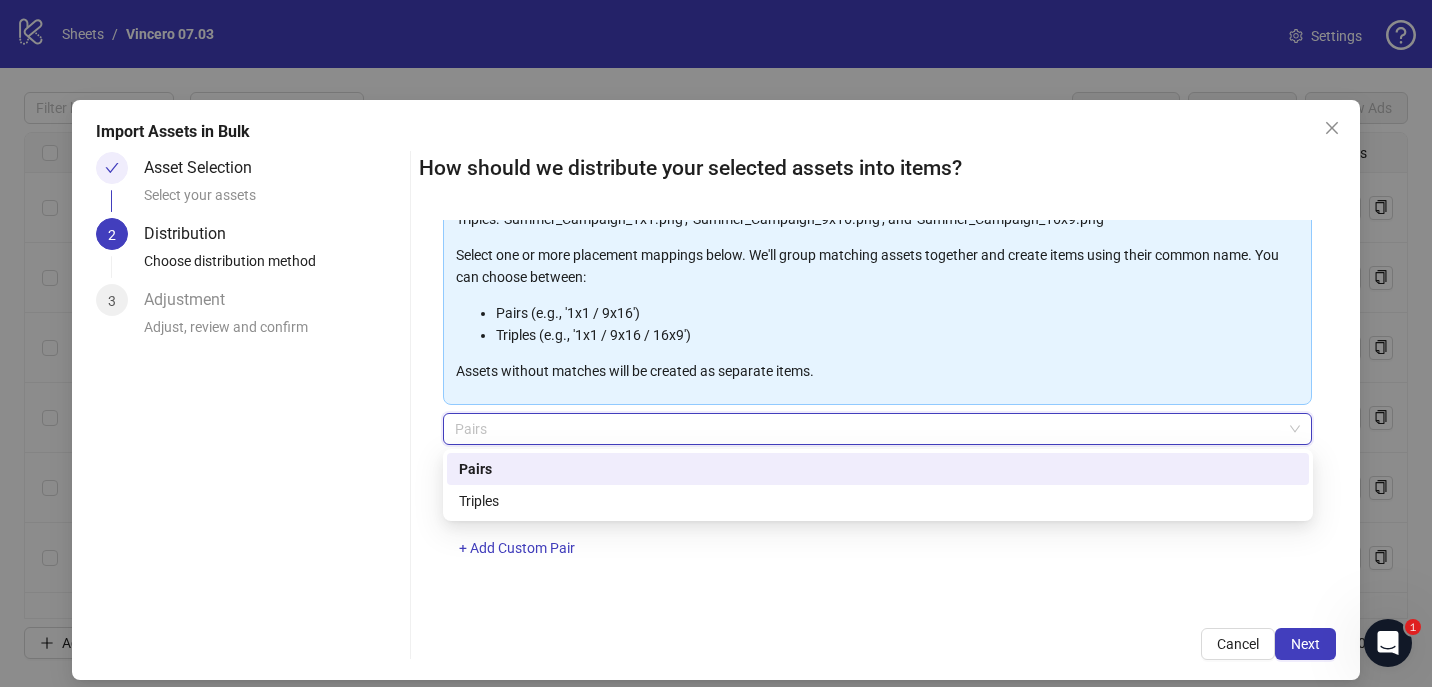 click on "Pairs" at bounding box center [878, 429] 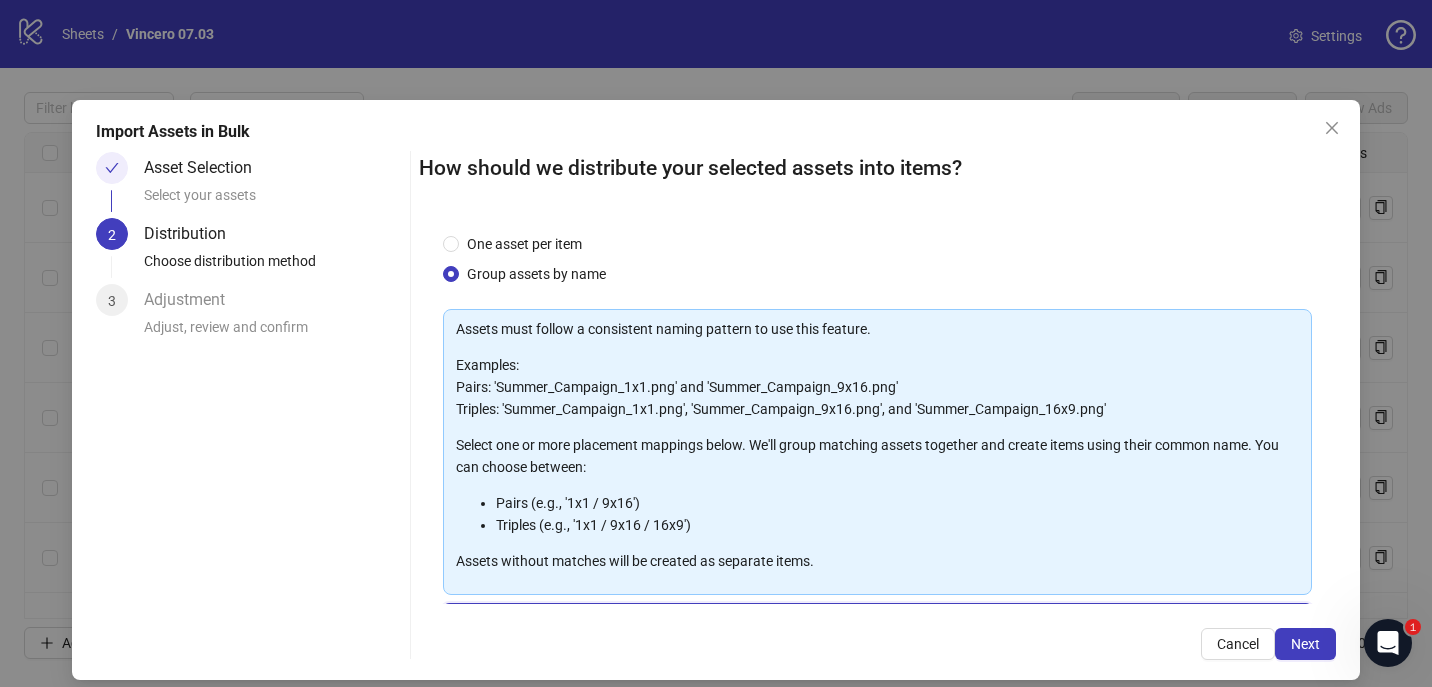scroll, scrollTop: 0, scrollLeft: 0, axis: both 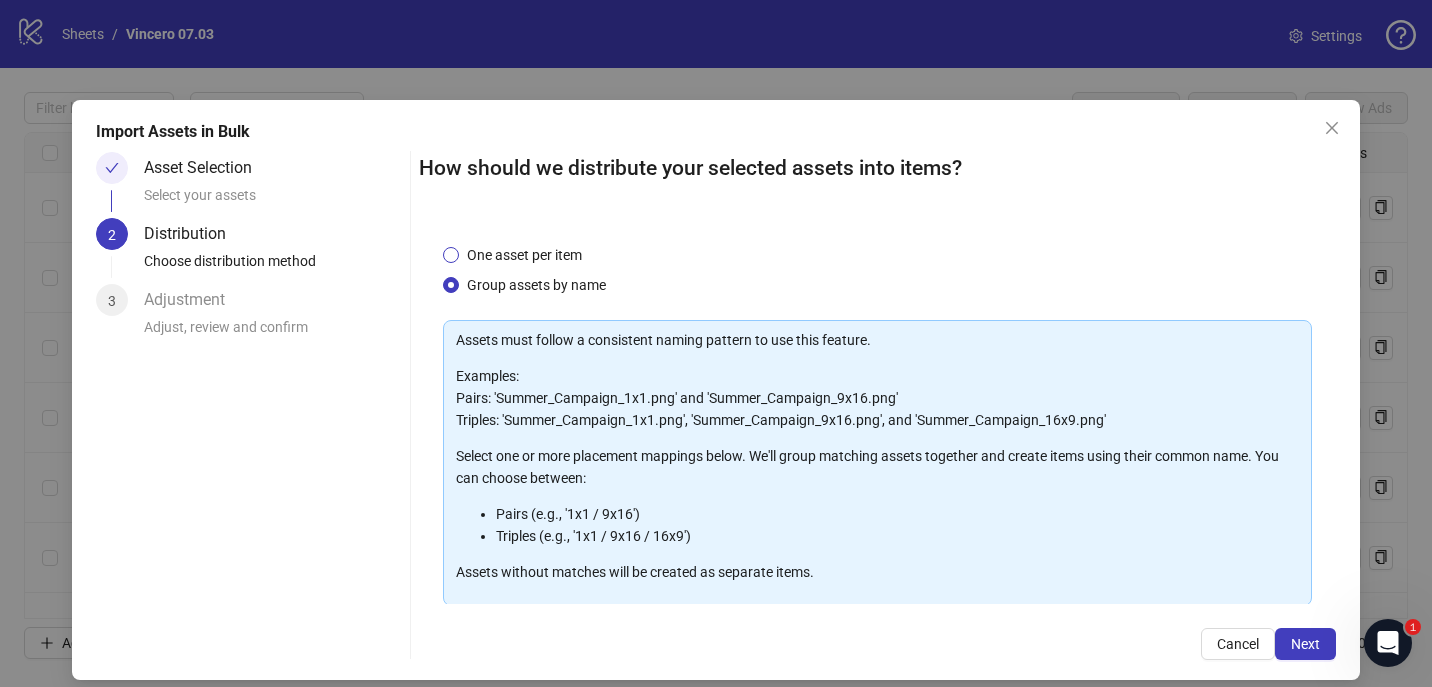 click on "One asset per item" at bounding box center [524, 255] 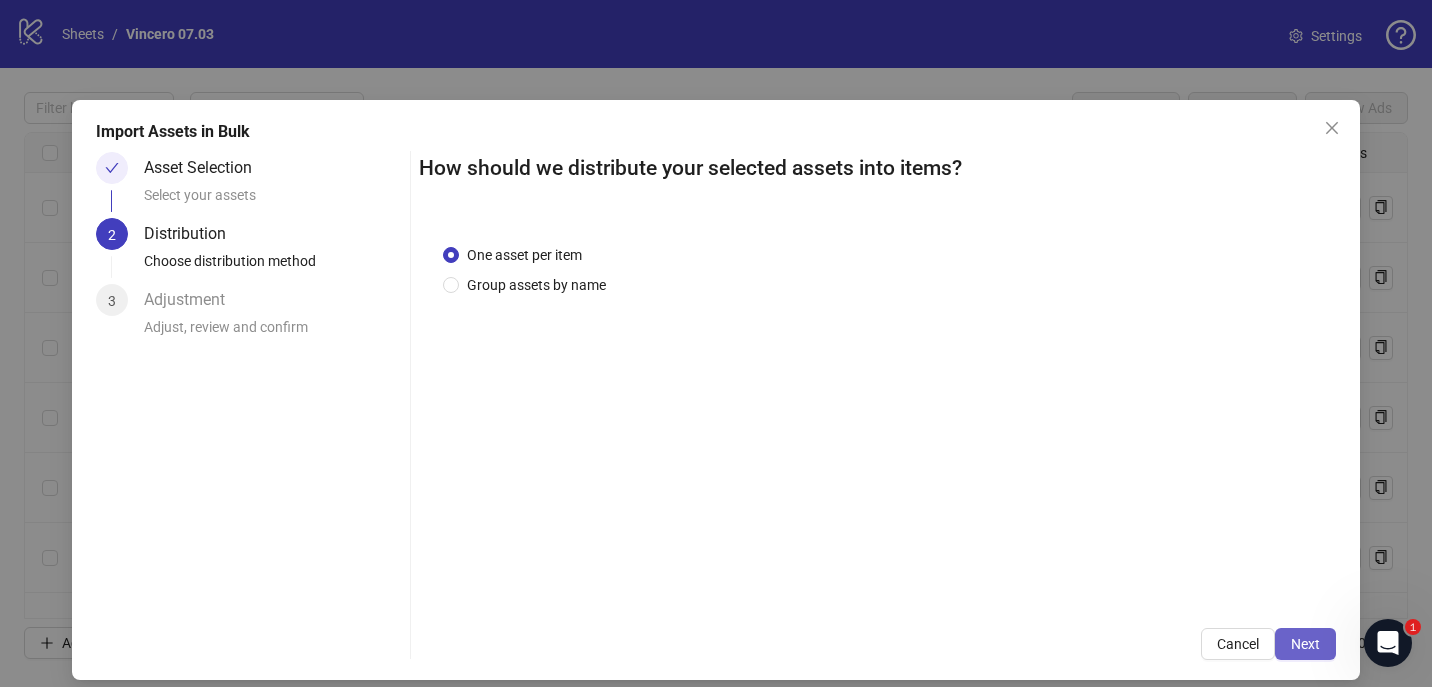 click on "Next" at bounding box center (1305, 644) 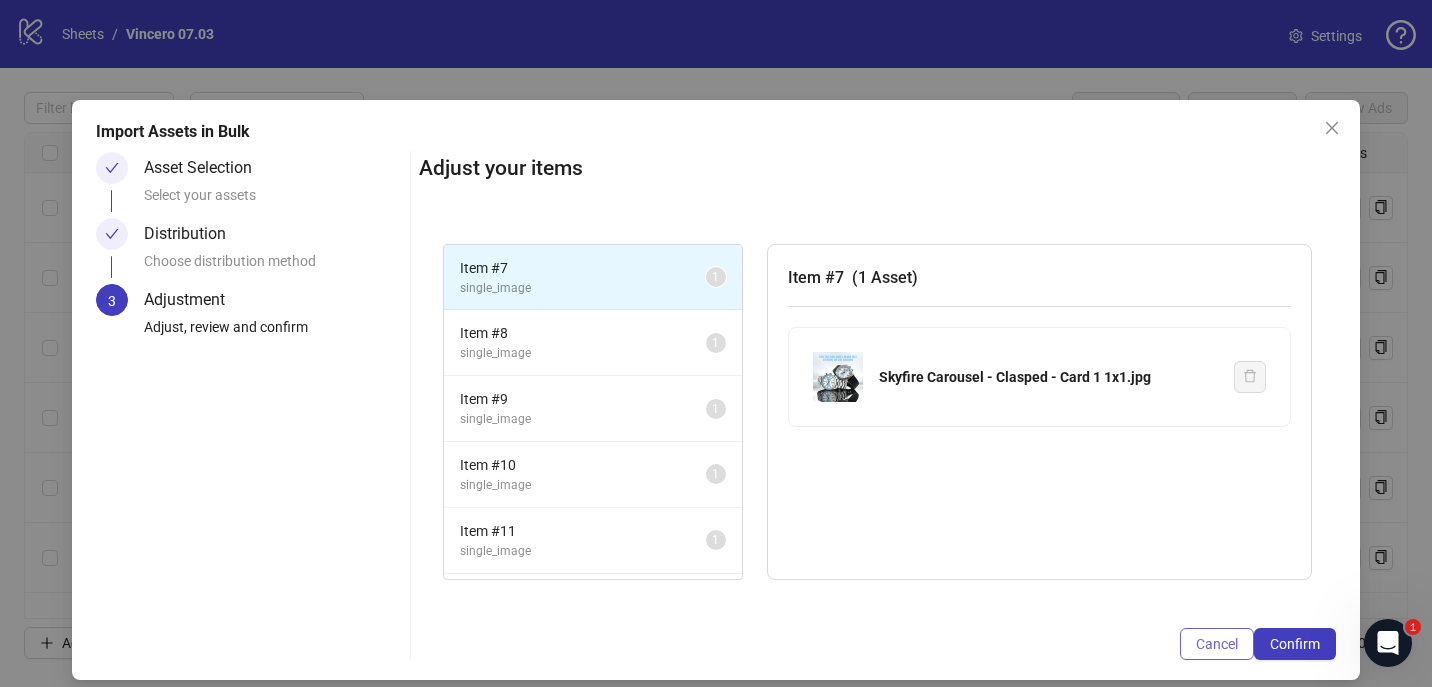 click on "Cancel" at bounding box center [1217, 644] 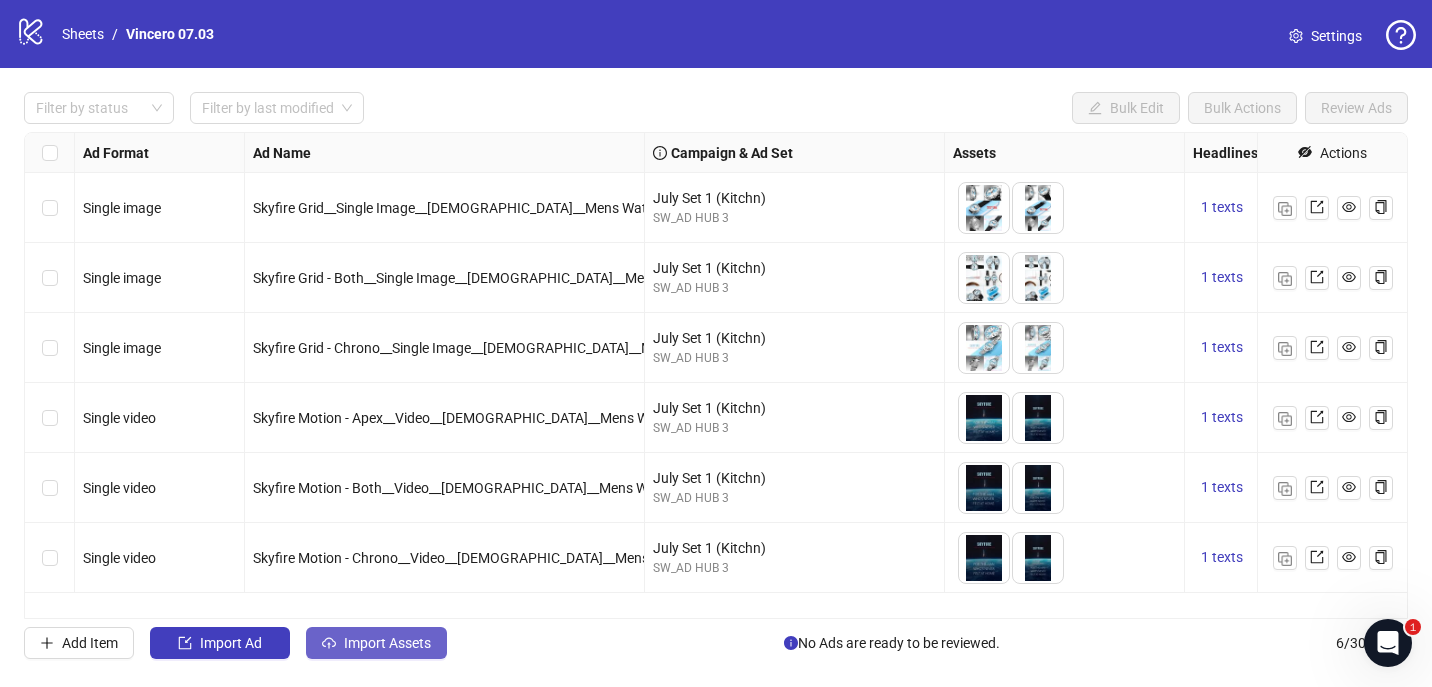 click on "Import Assets" at bounding box center (376, 643) 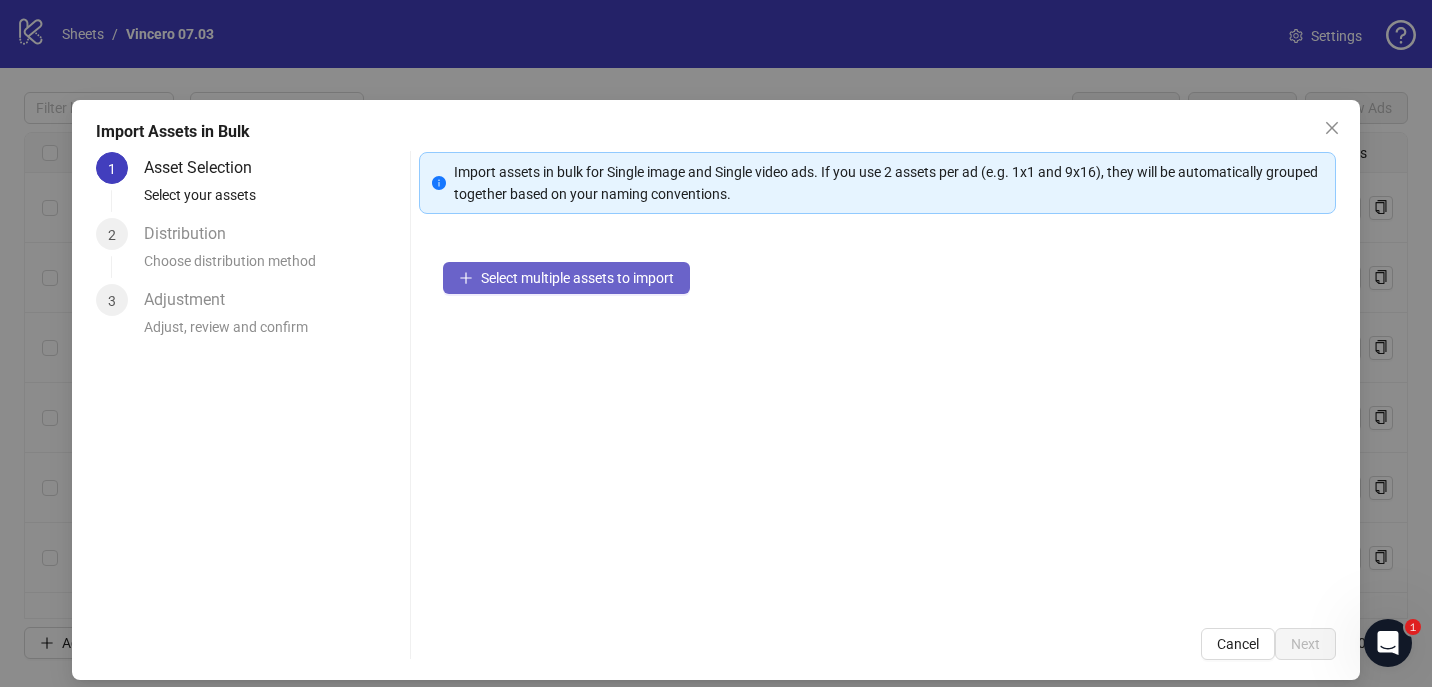 click on "Select multiple assets to import" at bounding box center [577, 278] 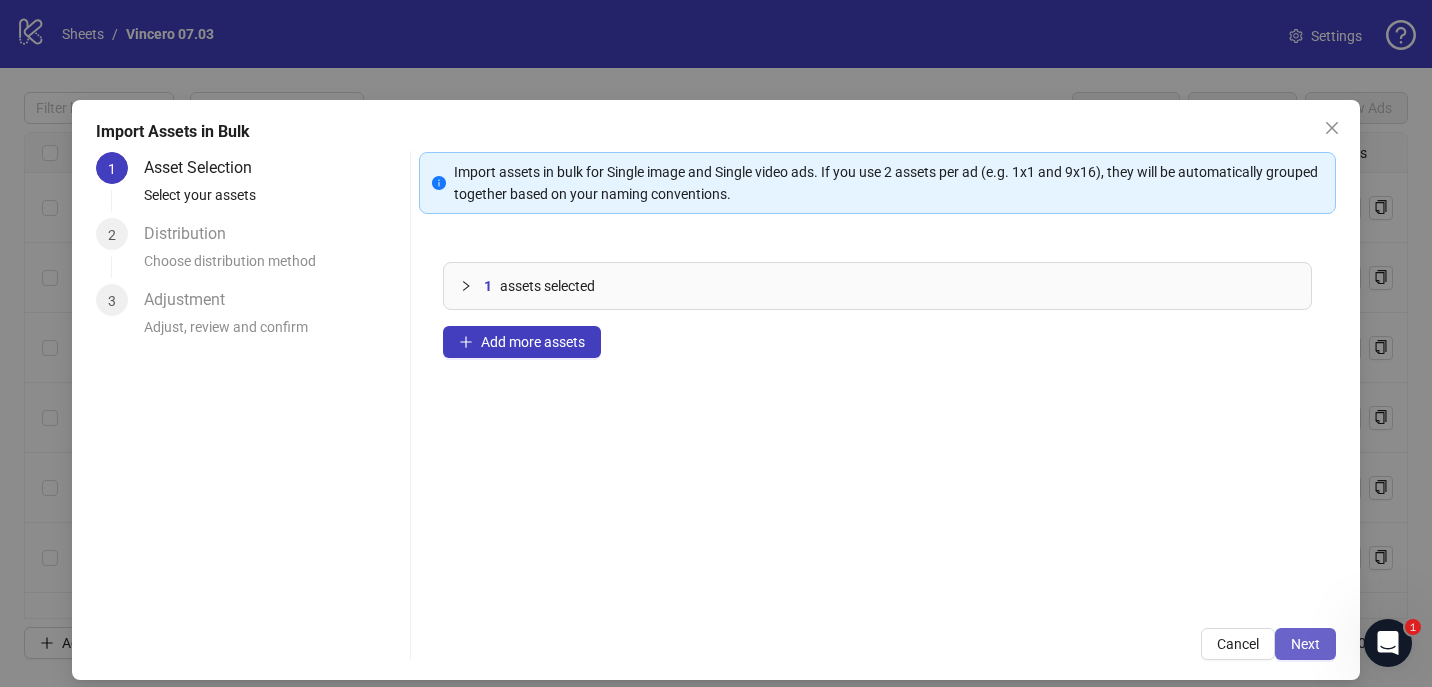 click on "Next" at bounding box center [1305, 644] 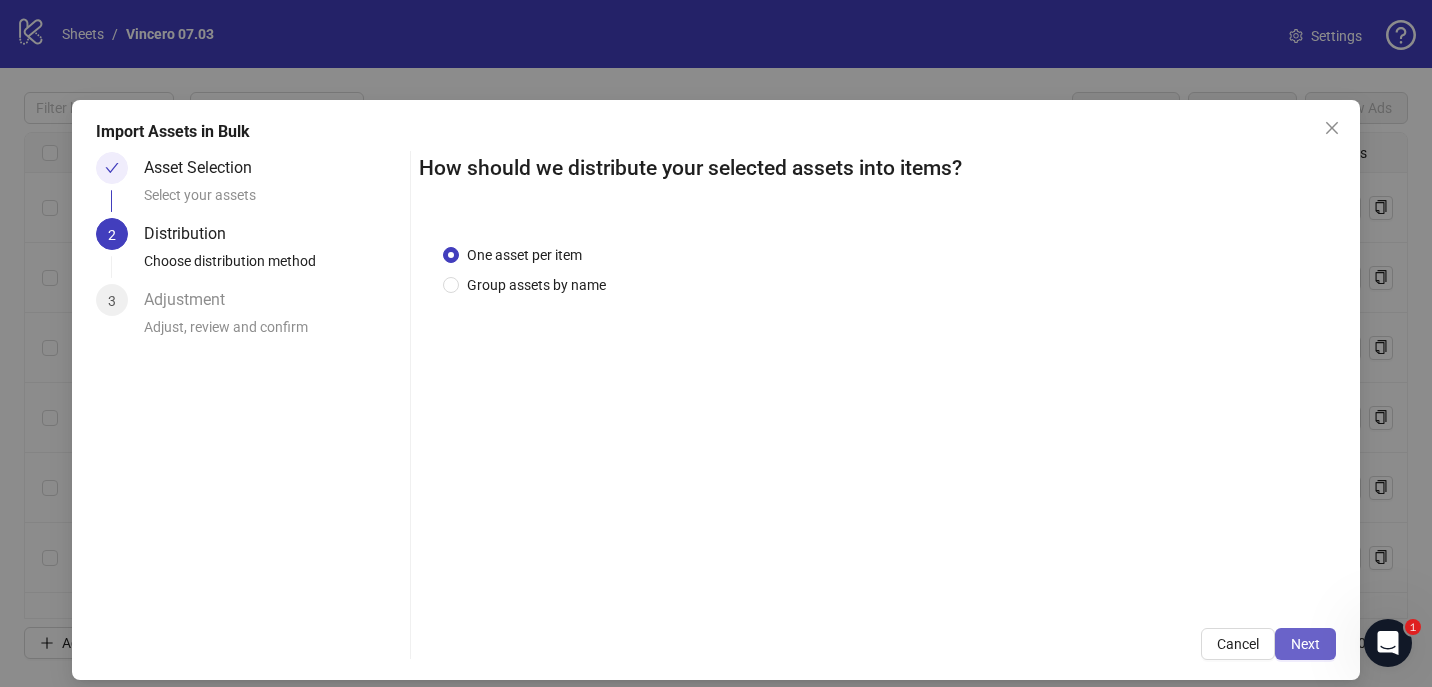 click on "Next" at bounding box center (1305, 644) 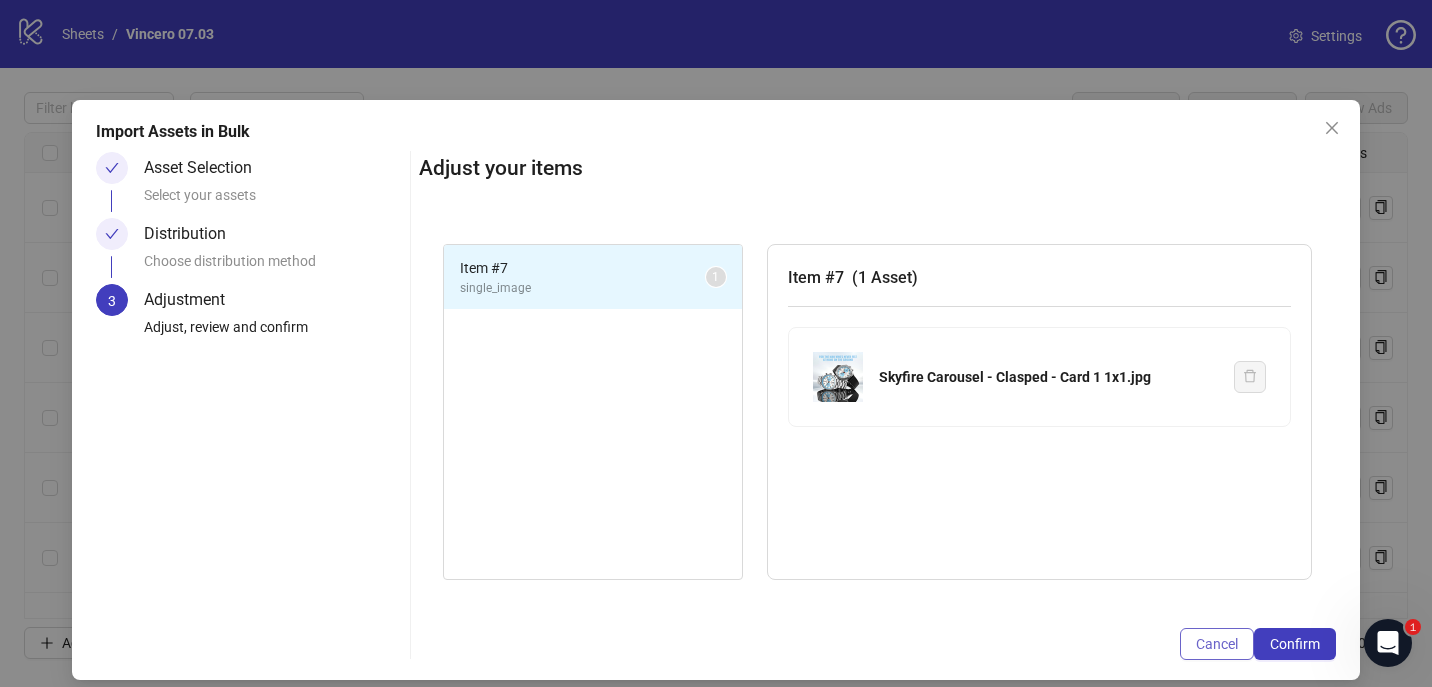 click on "Cancel" at bounding box center (1217, 644) 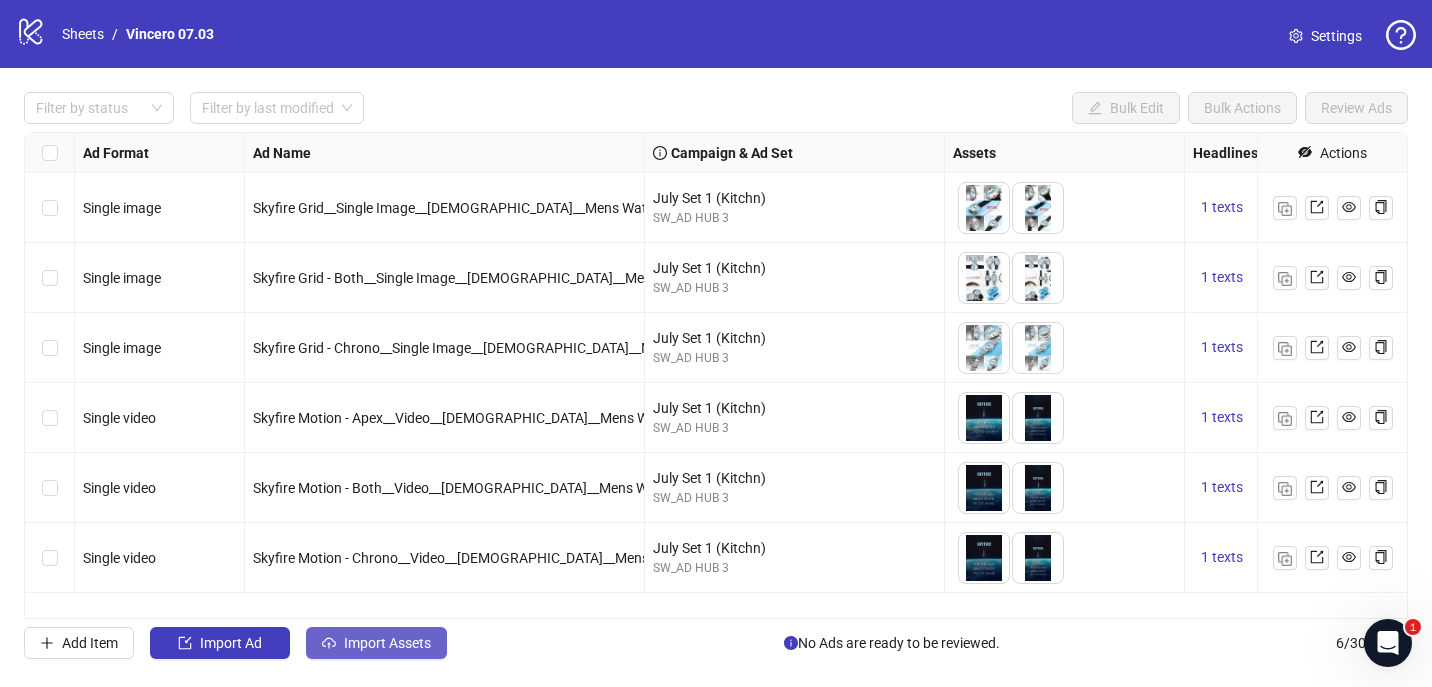 click on "Import Assets" at bounding box center [376, 643] 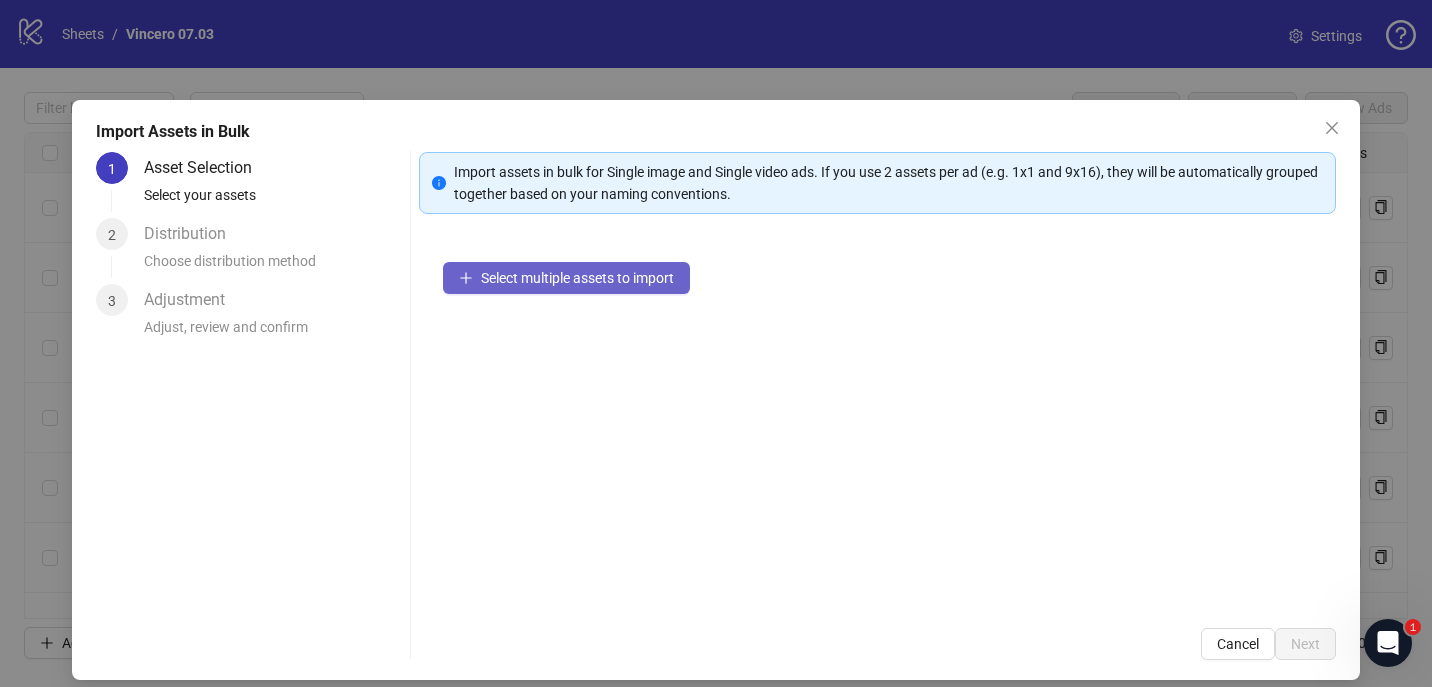 click on "Select multiple assets to import" at bounding box center [577, 278] 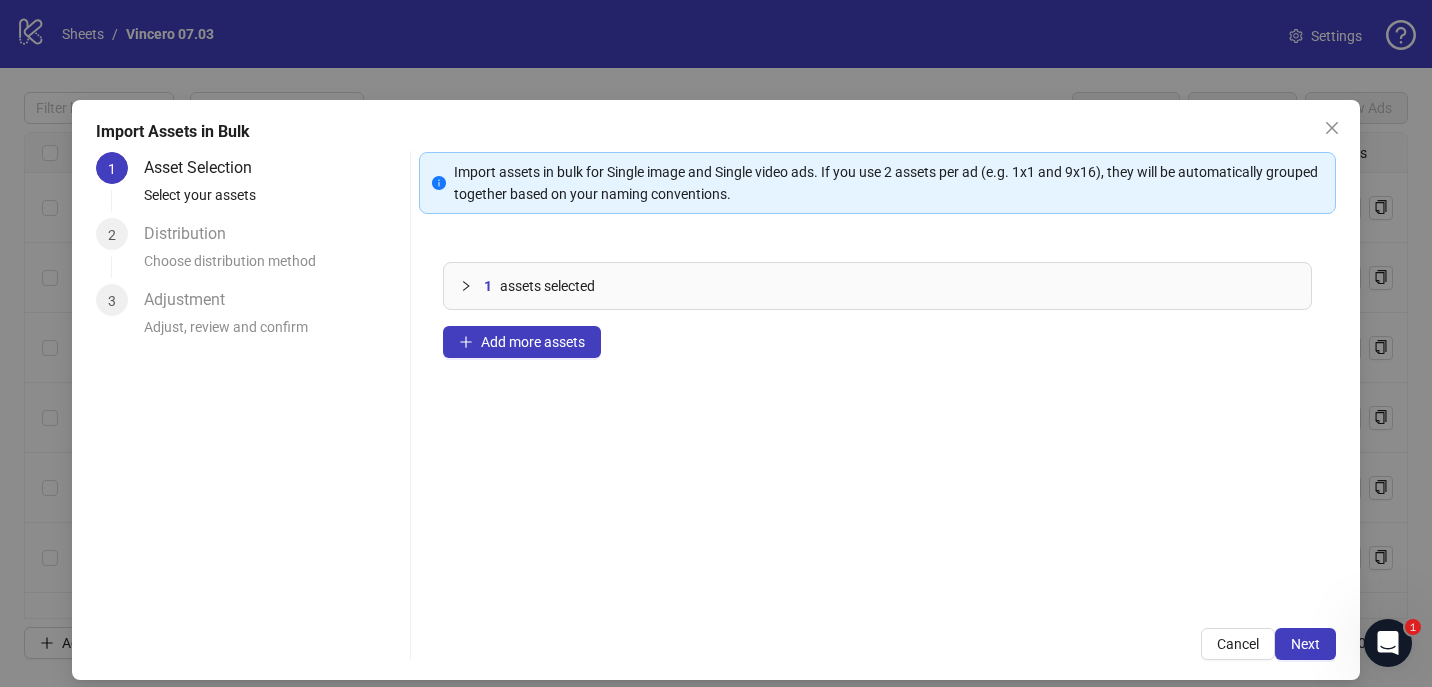 click on "assets selected" at bounding box center [547, 286] 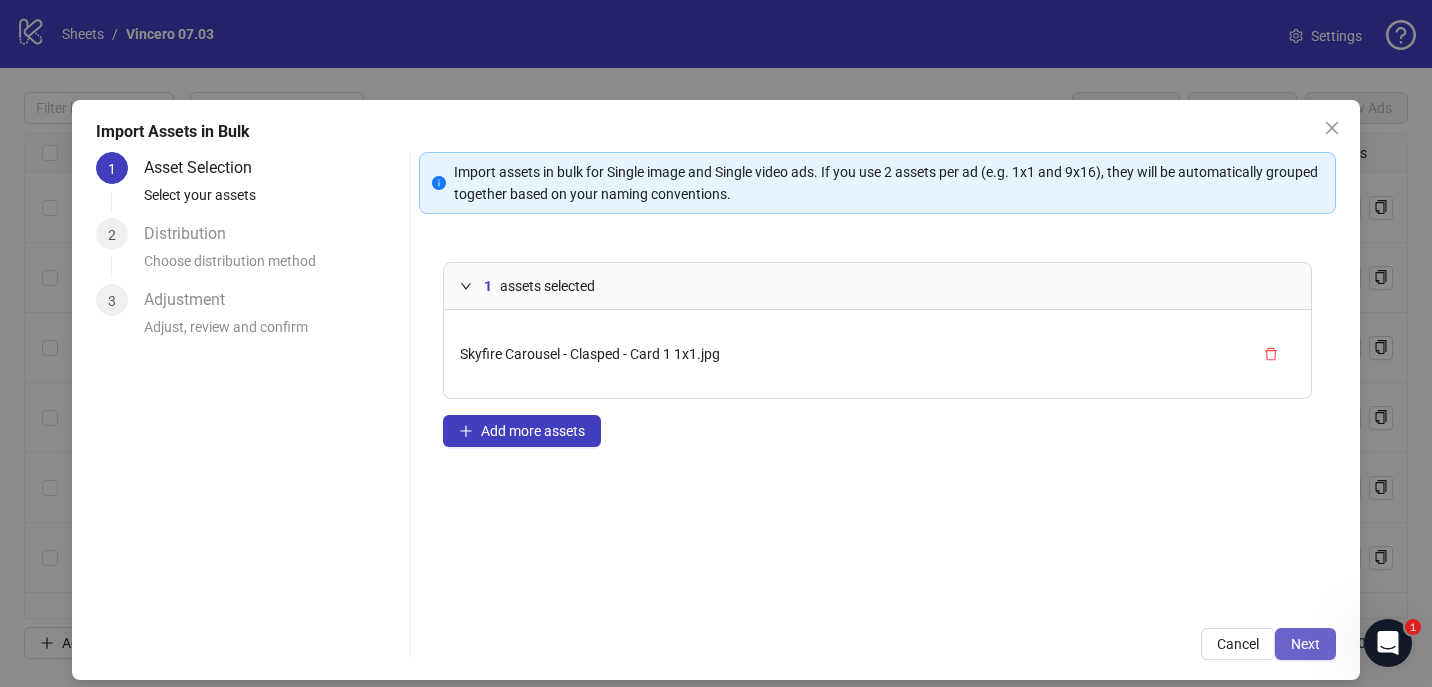 click on "Next" at bounding box center (1305, 644) 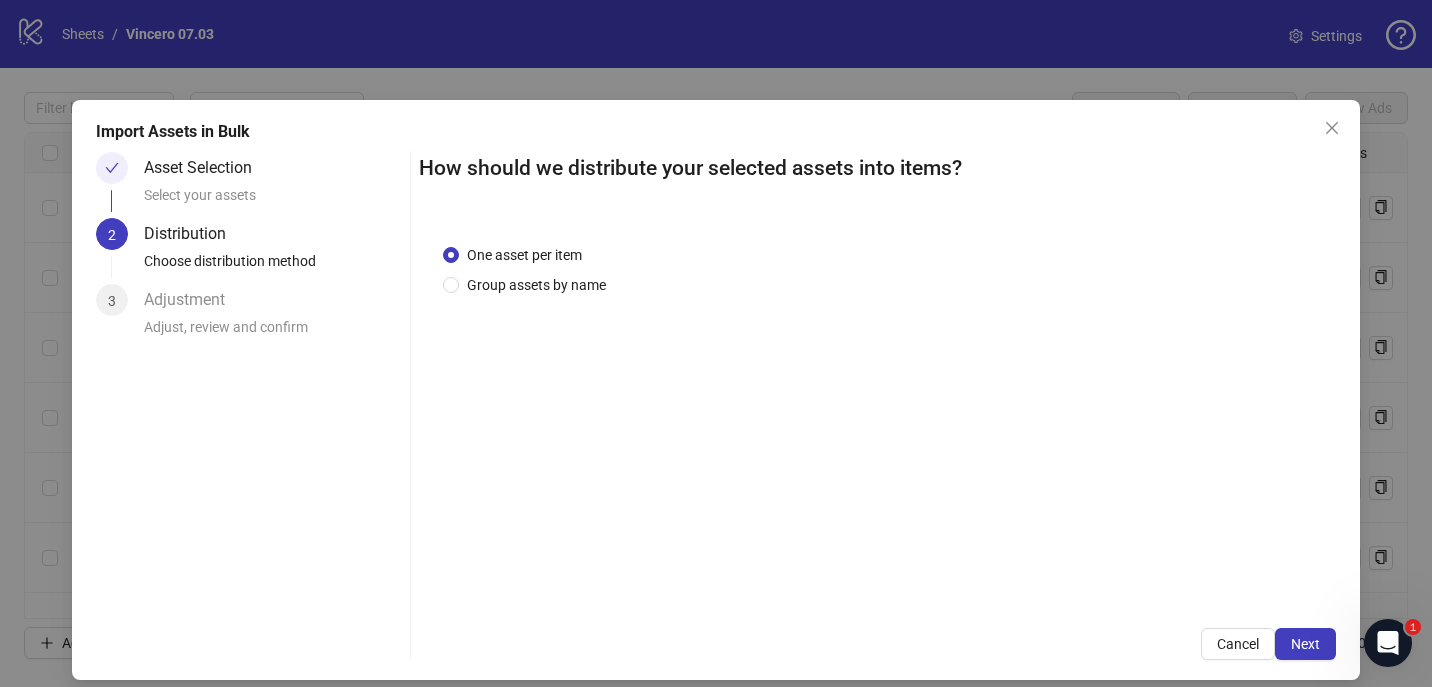 click on "Next" at bounding box center (1305, 644) 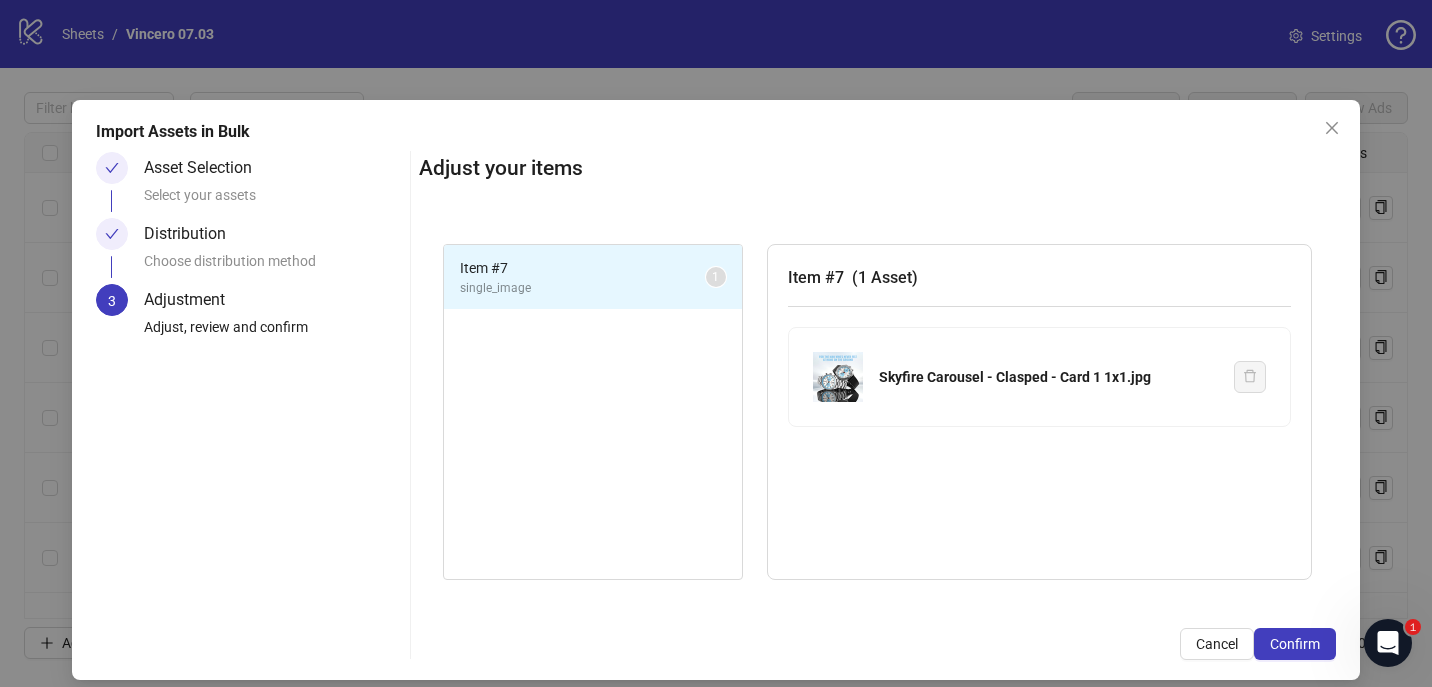 click on "Confirm" at bounding box center (1295, 644) 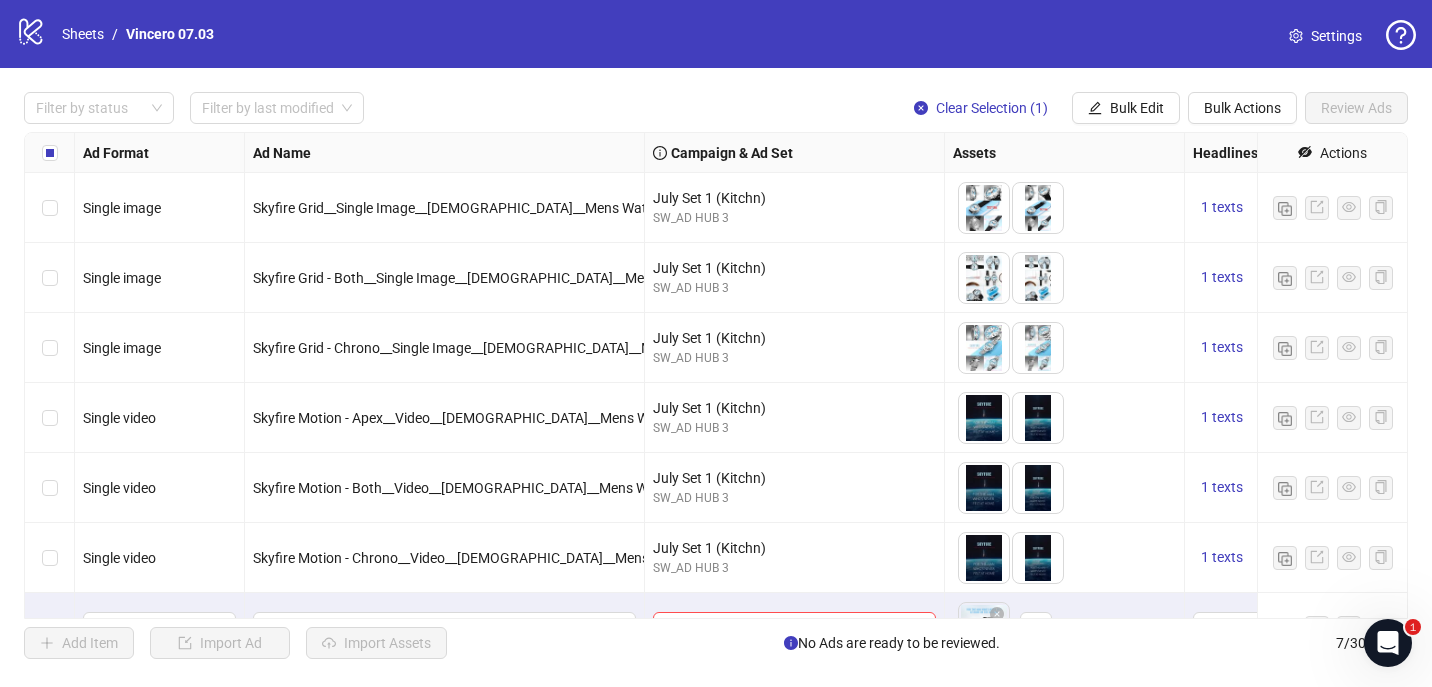 scroll, scrollTop: 45, scrollLeft: 0, axis: vertical 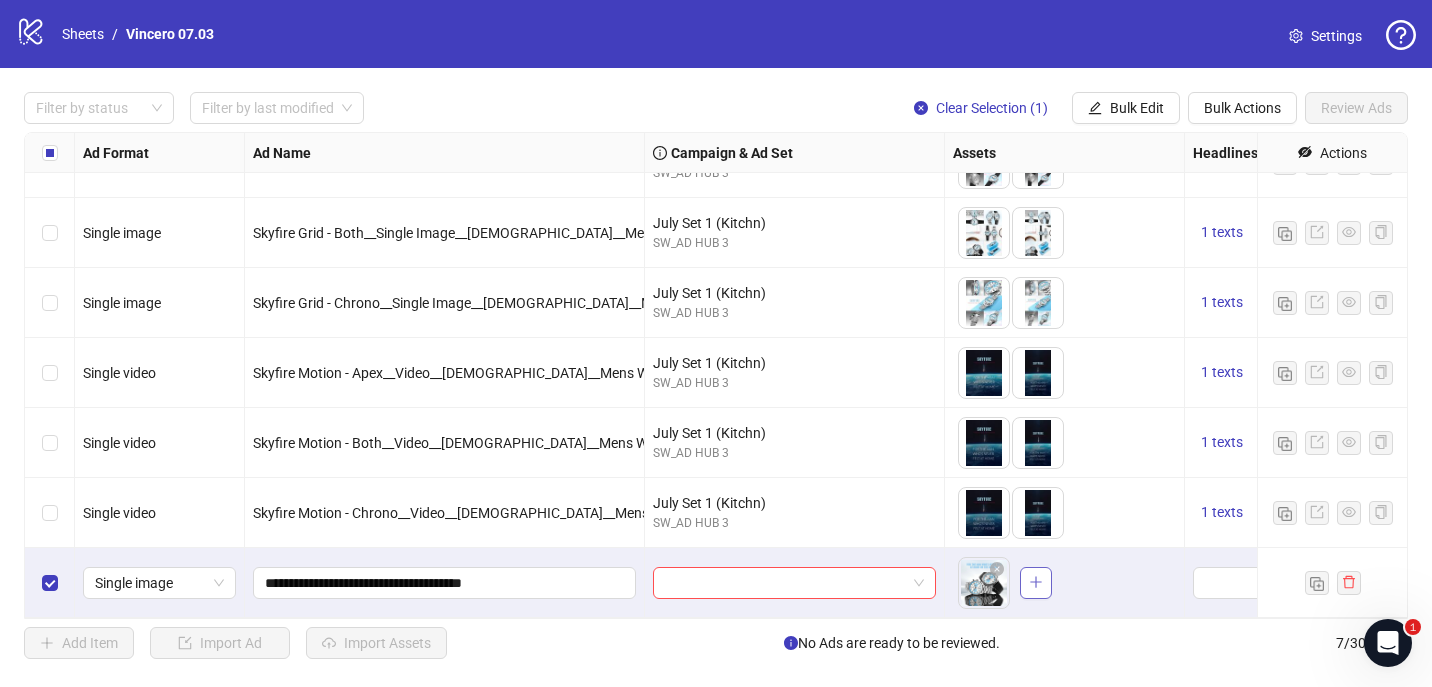 click 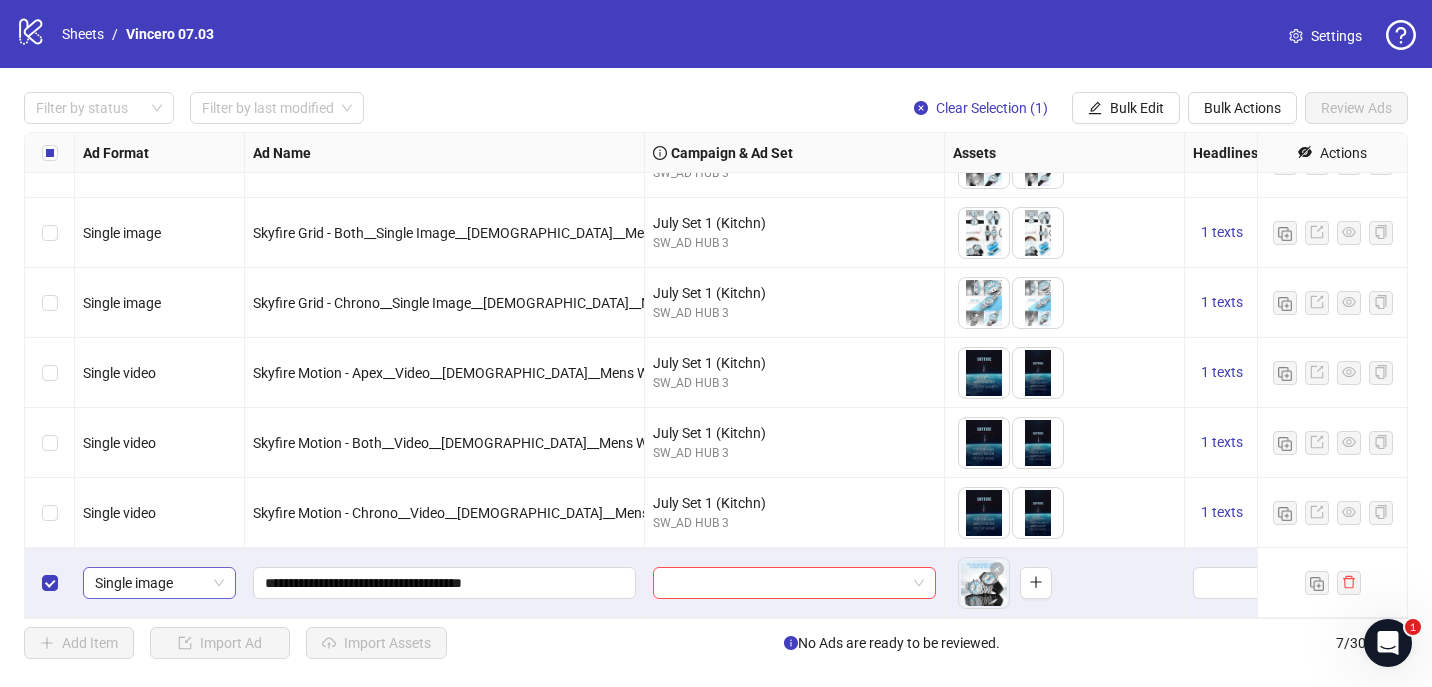 click on "Single image" at bounding box center (159, 583) 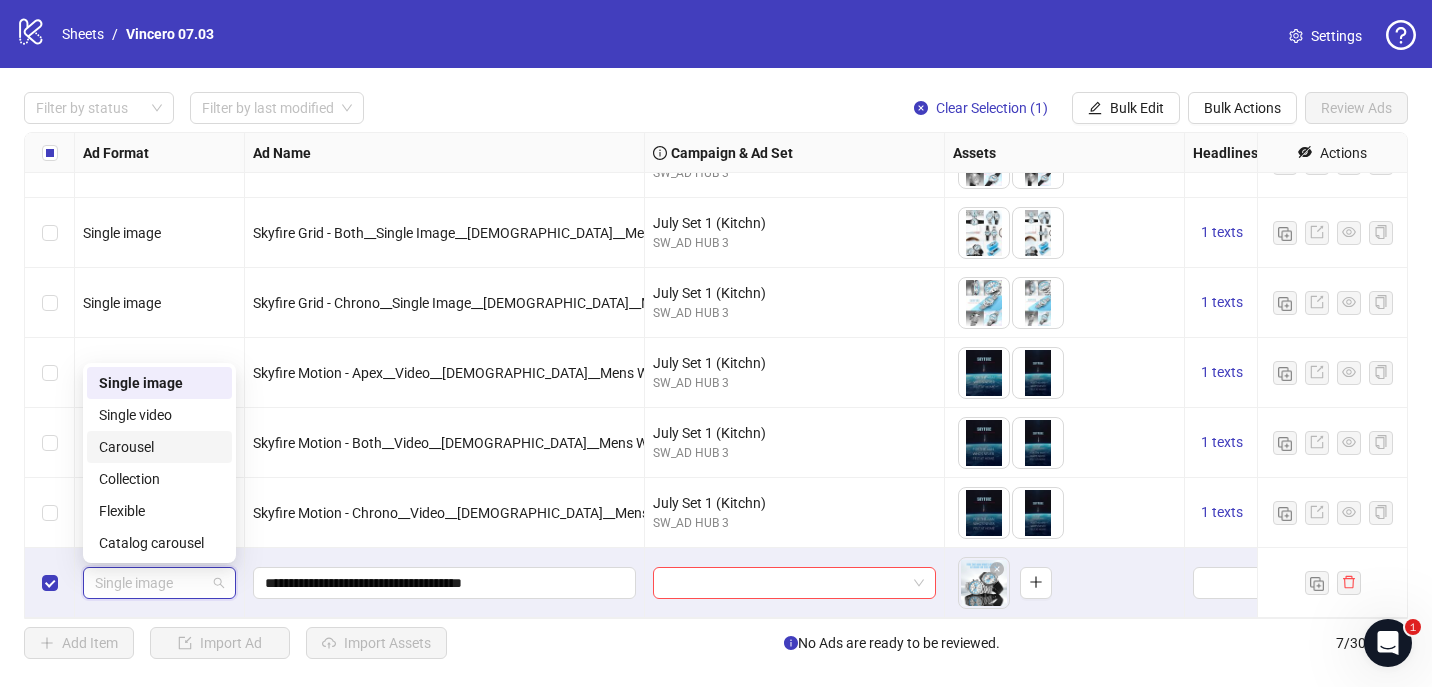 click on "Carousel" at bounding box center [159, 447] 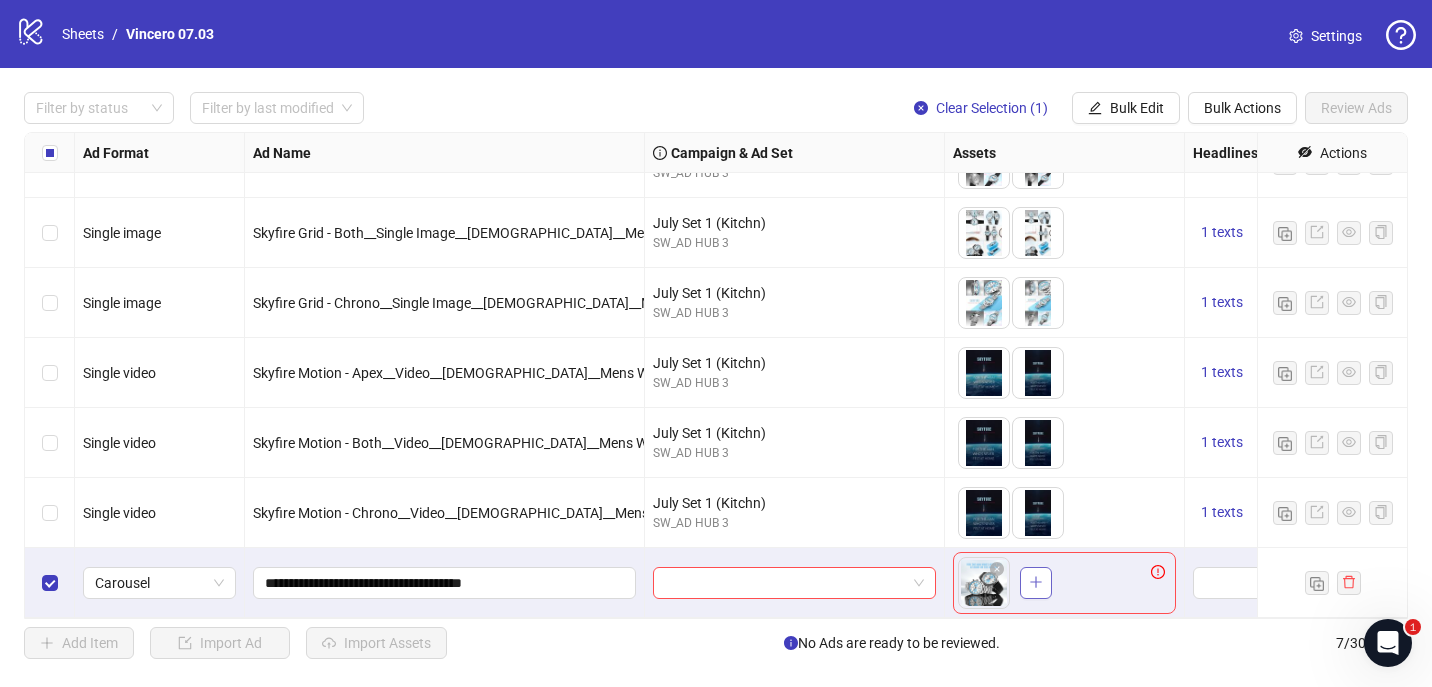 click at bounding box center (1036, 583) 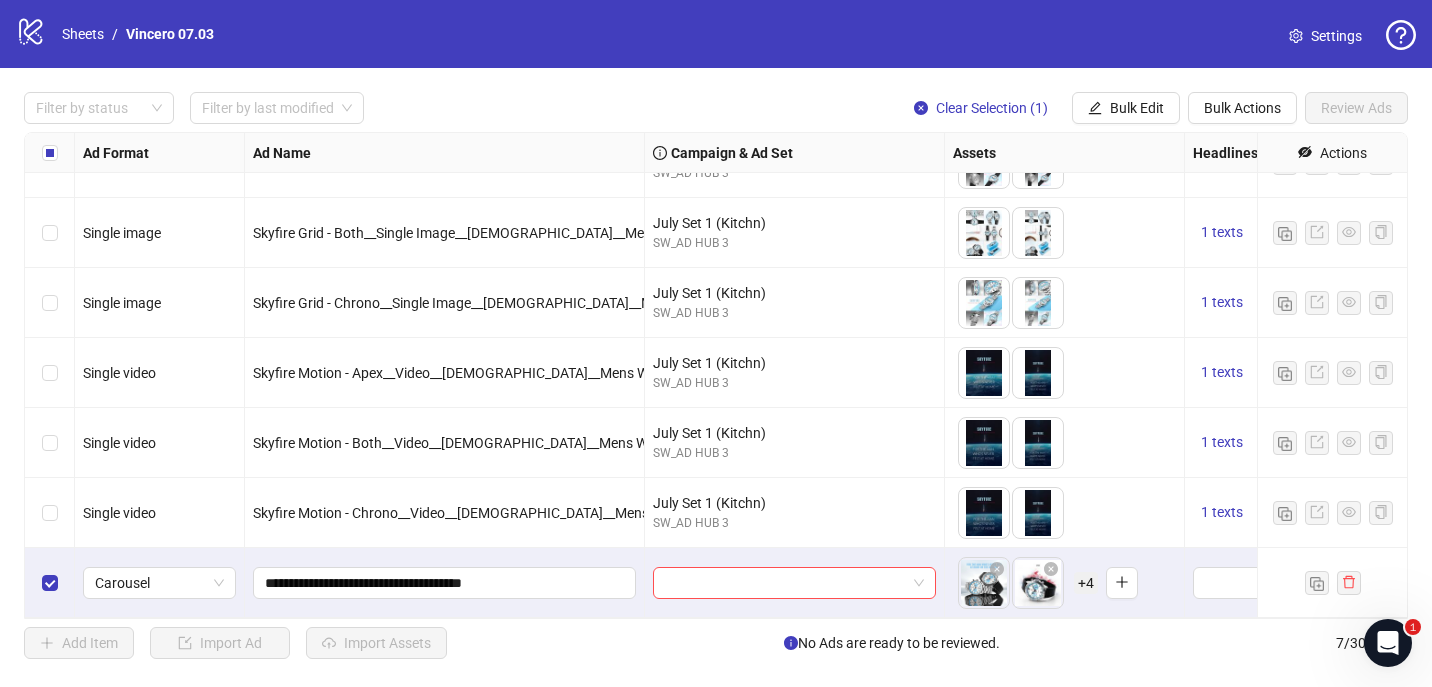 click on "+ 4" at bounding box center [1086, 583] 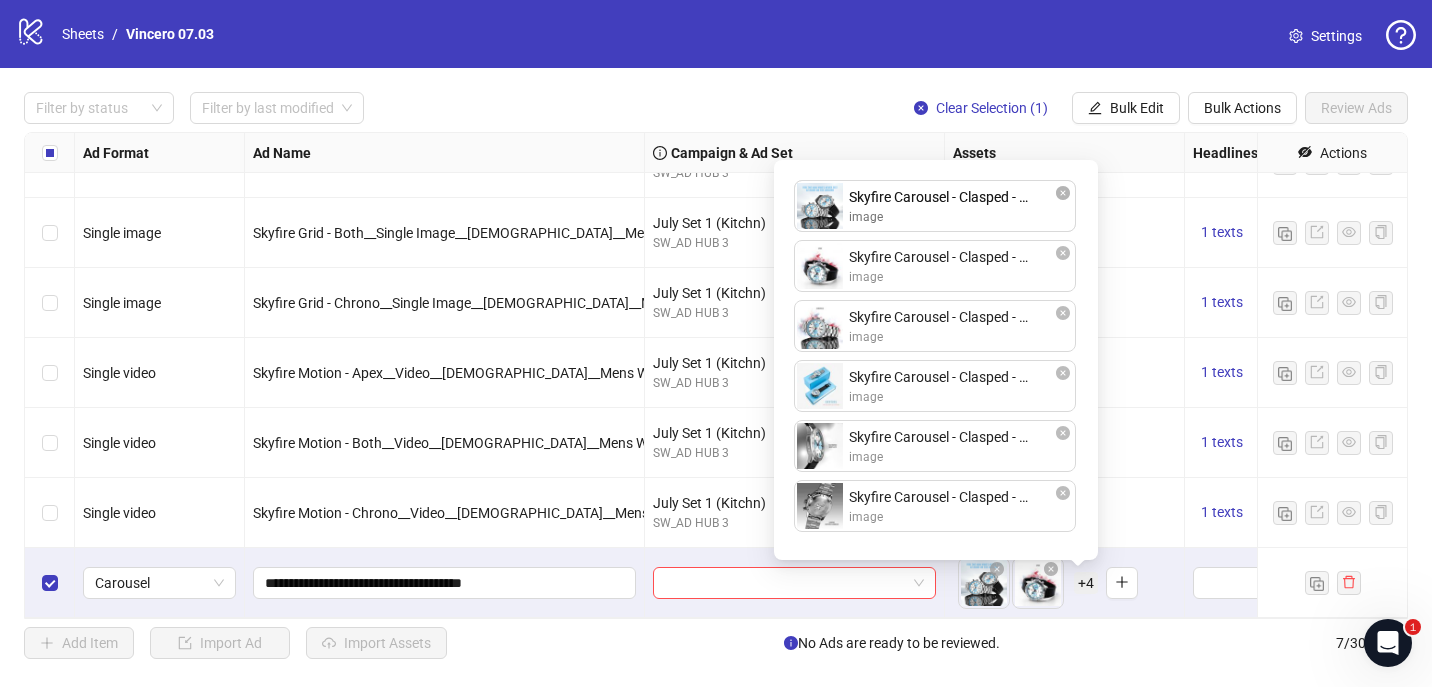 click on "Skyfire Carousel - Clasped - Card 1 1x1.jpg image Skyfire Carousel - Clasped - Card 3 1x1.jpg image Skyfire Carousel - Clasped - Card 2 1x1.jpg image Skyfire Carousel - Clasped - Card 6 1x1.jpg image Skyfire Carousel - Clasped - Card 4 1x1.jpg image Skyfire Carousel - Clasped - Card 5 1x1.jpg image Skyfire Carousel - Clasped - Card 1 1x1.jpg image
To pick up a draggable item, press the space bar.
While dragging, use the arrow keys to move the item.
Press space again to drop the item in its new position, or press escape to cancel.
Draggable item a965f6ee-18f7-469d-b6ce-3b0cfd008bba was moved over droppable area a965f6ee-18f7-469d-b6ce-3b0cfd008bba." at bounding box center (936, 360) 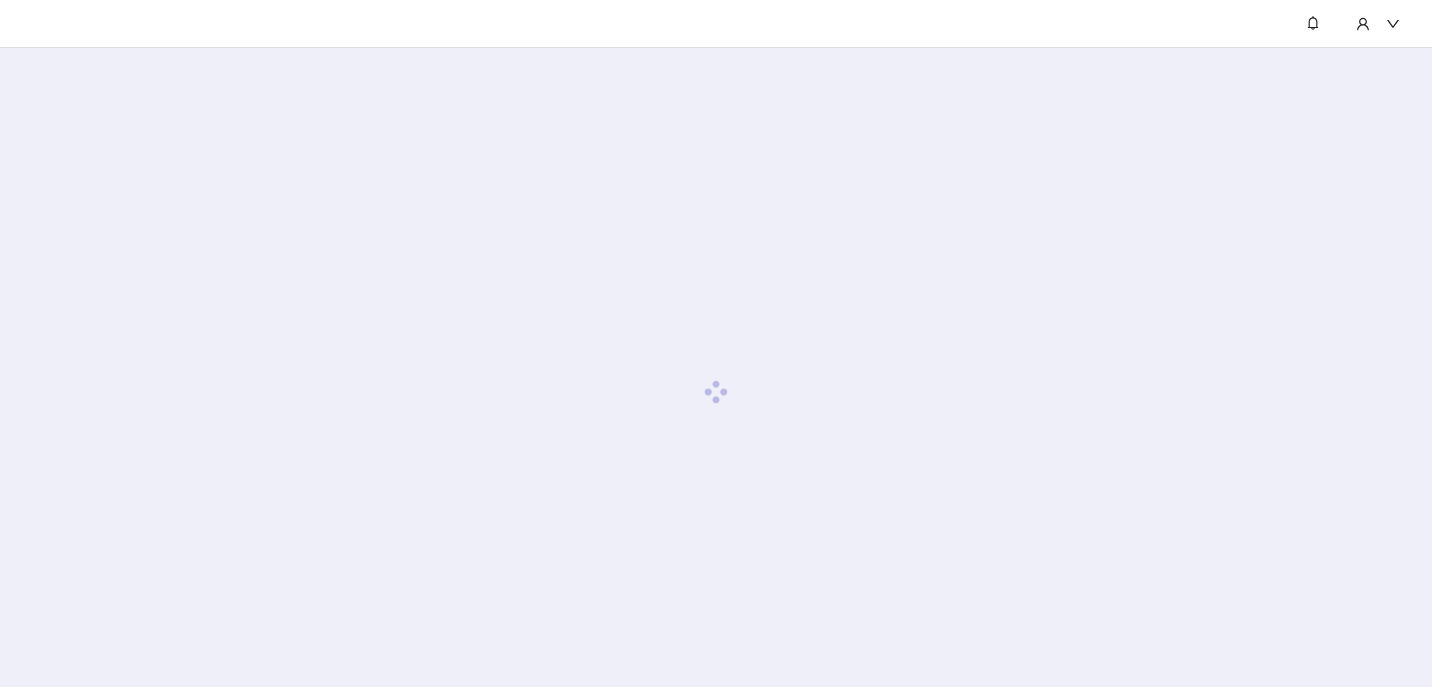 scroll, scrollTop: 0, scrollLeft: 0, axis: both 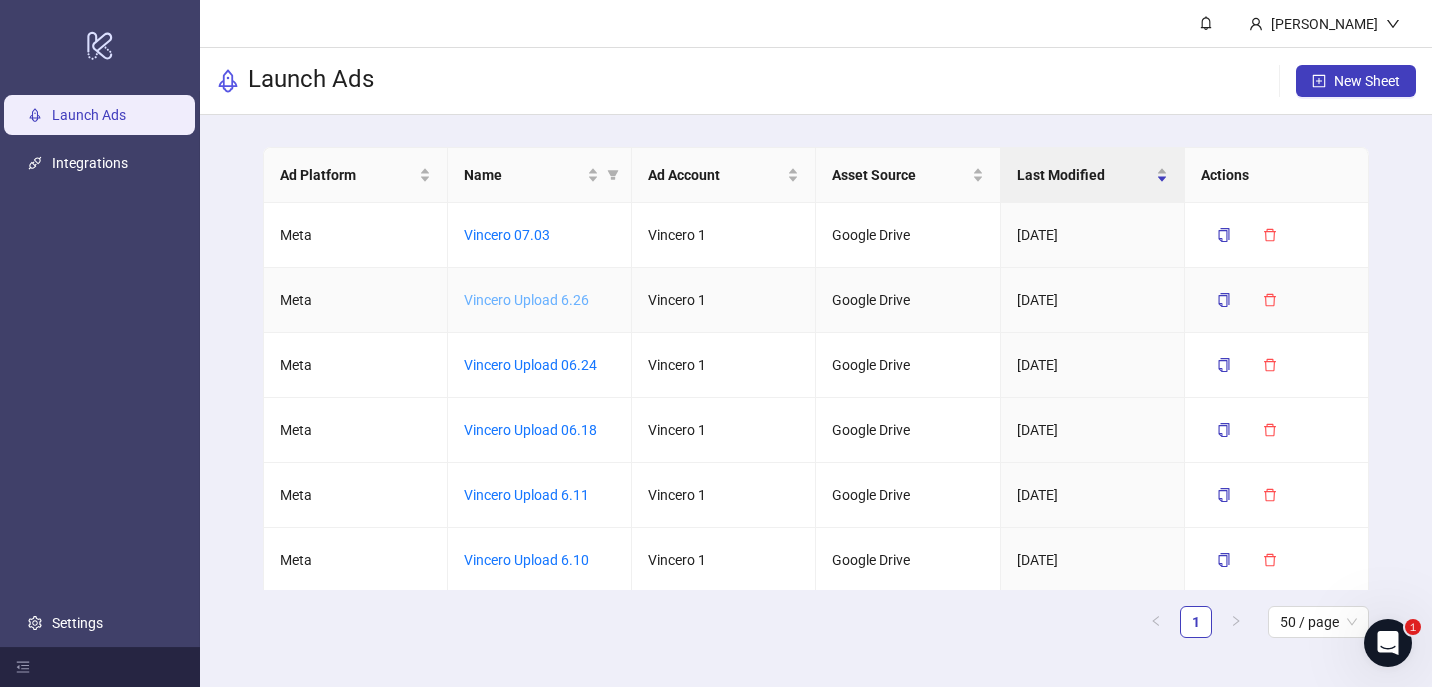 click on "Vincero Upload 6.26" at bounding box center [526, 300] 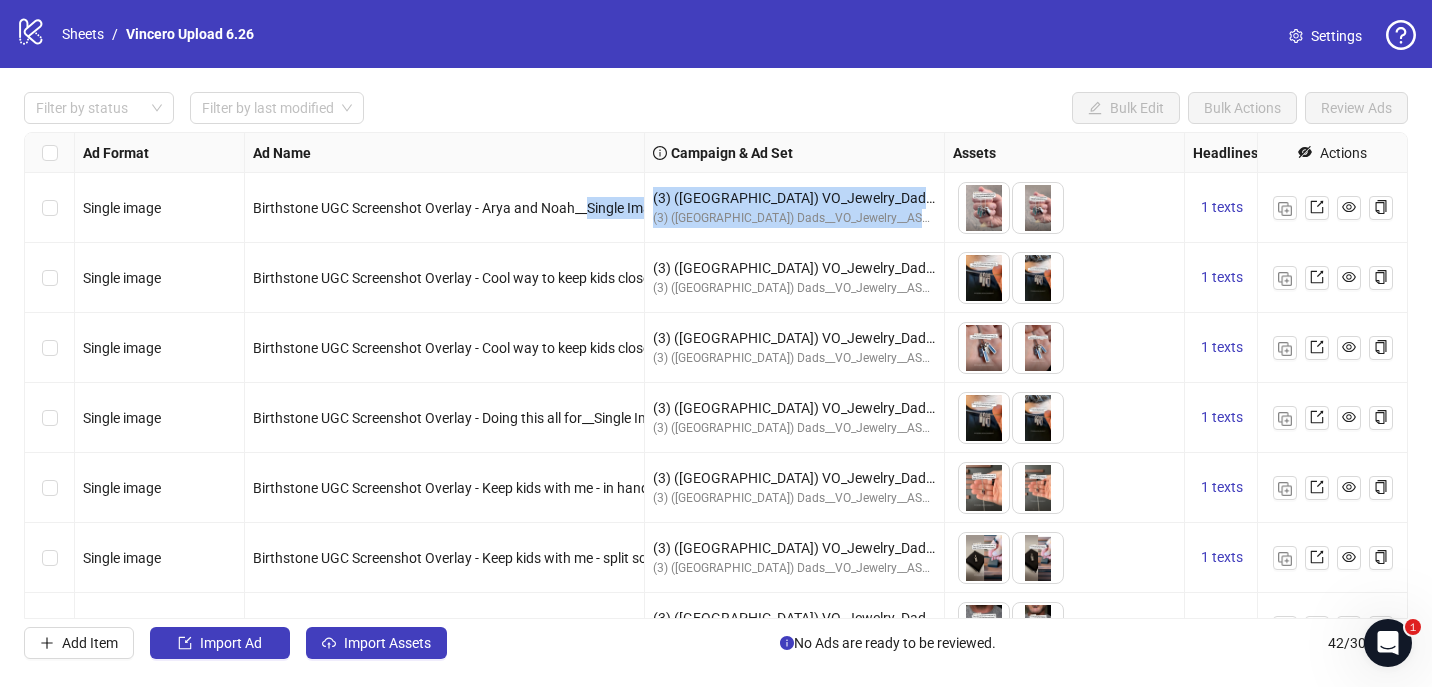 drag, startPoint x: 584, startPoint y: 208, endPoint x: 832, endPoint y: 230, distance: 248.97389 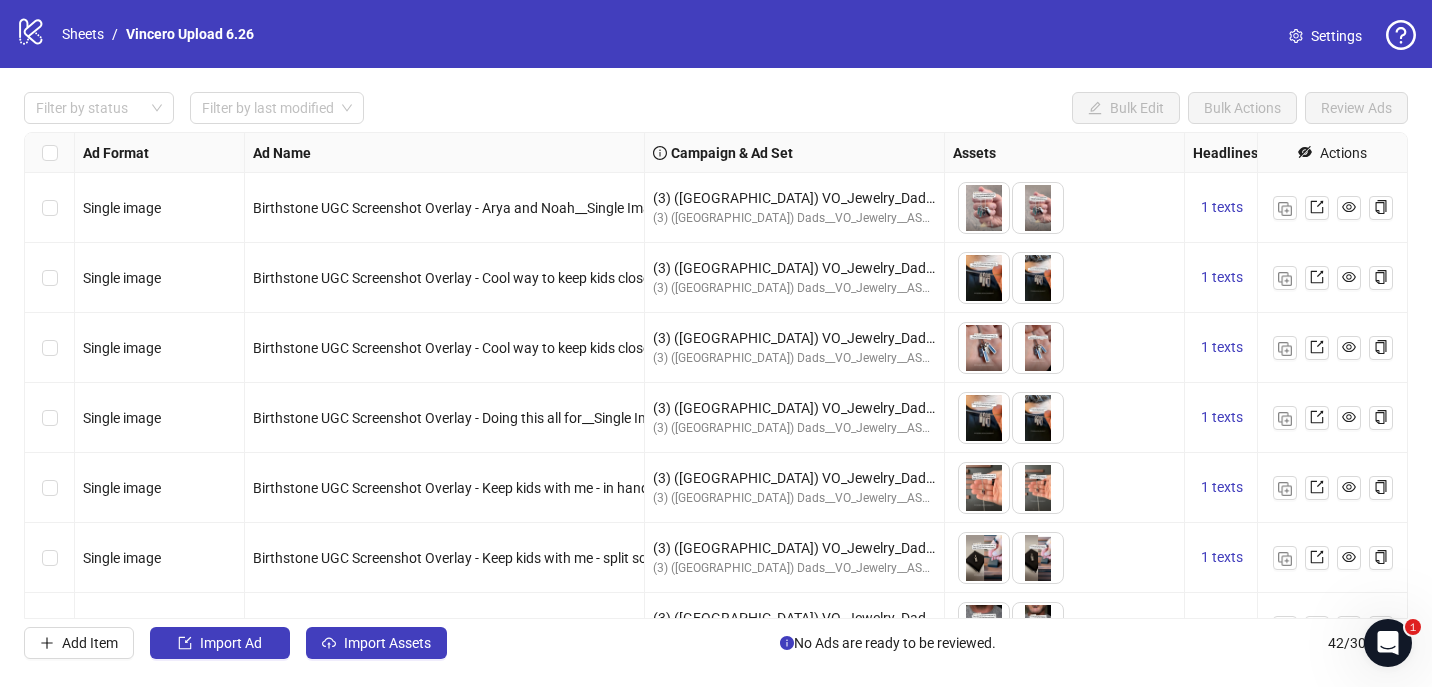 click on "Birthstone UGC Screenshot Overlay - Arya and Noah__Single Image__[DEMOGRAPHIC_DATA]__Mens Jewelry__Necklace__[DATE]" at bounding box center (647, 208) 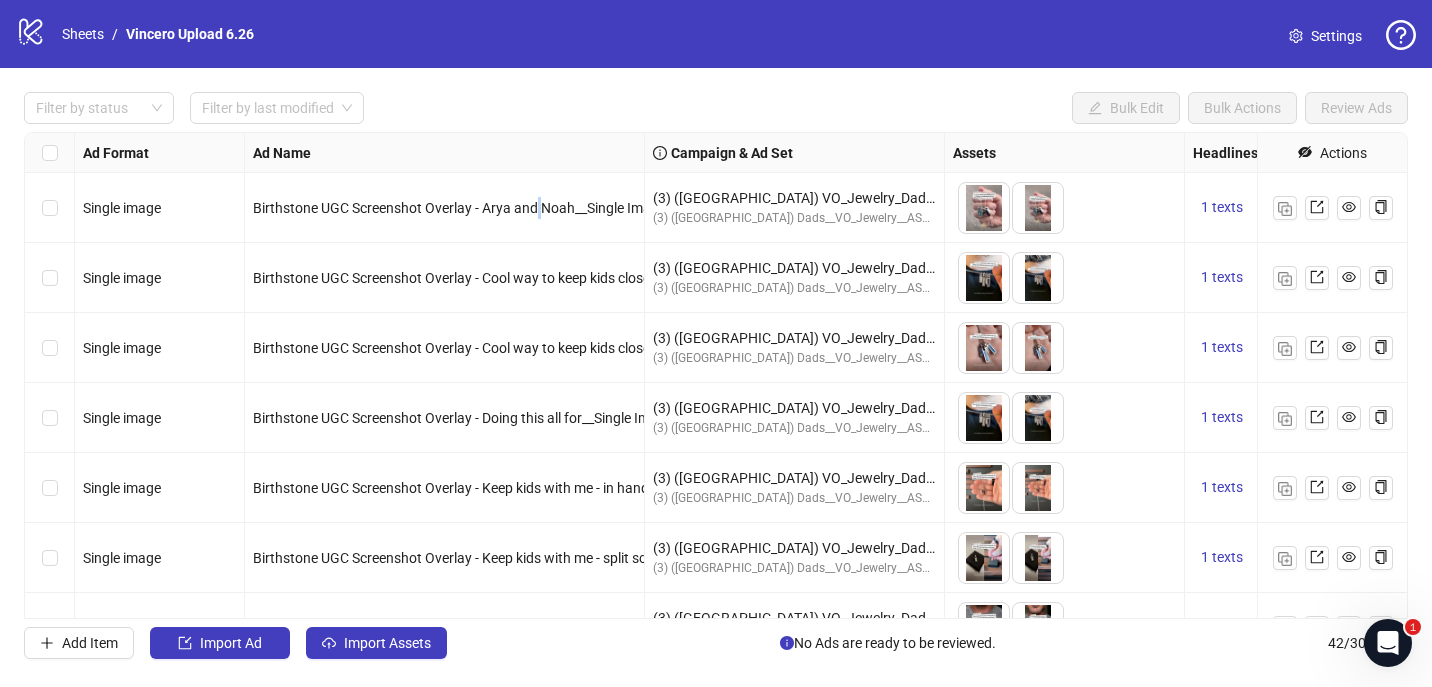 click on "Birthstone UGC Screenshot Overlay - Arya and Noah__Single Image__[DEMOGRAPHIC_DATA]__Mens Jewelry__Necklace__[DATE]" at bounding box center [647, 208] 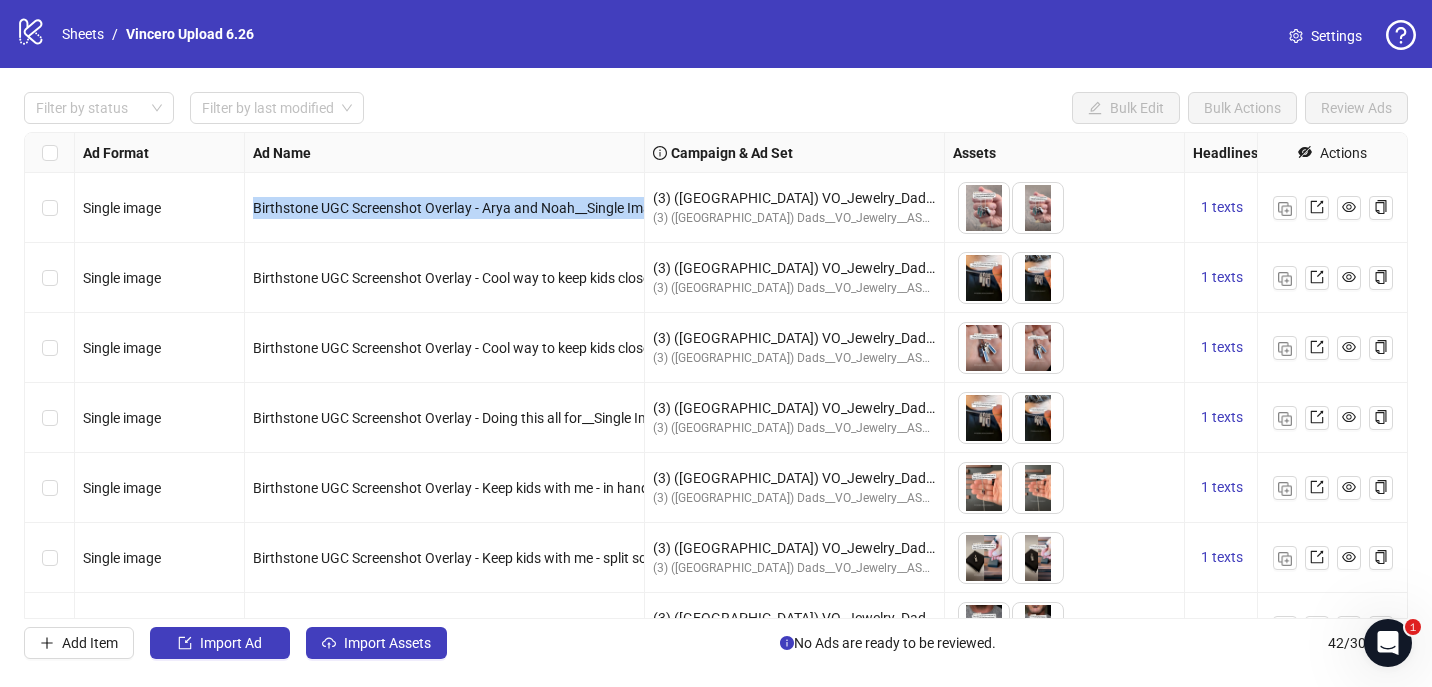 click on "Birthstone UGC Screenshot Overlay - Arya and Noah__Single Image__[DEMOGRAPHIC_DATA]__Mens Jewelry__Necklace__[DATE]" at bounding box center [647, 208] 